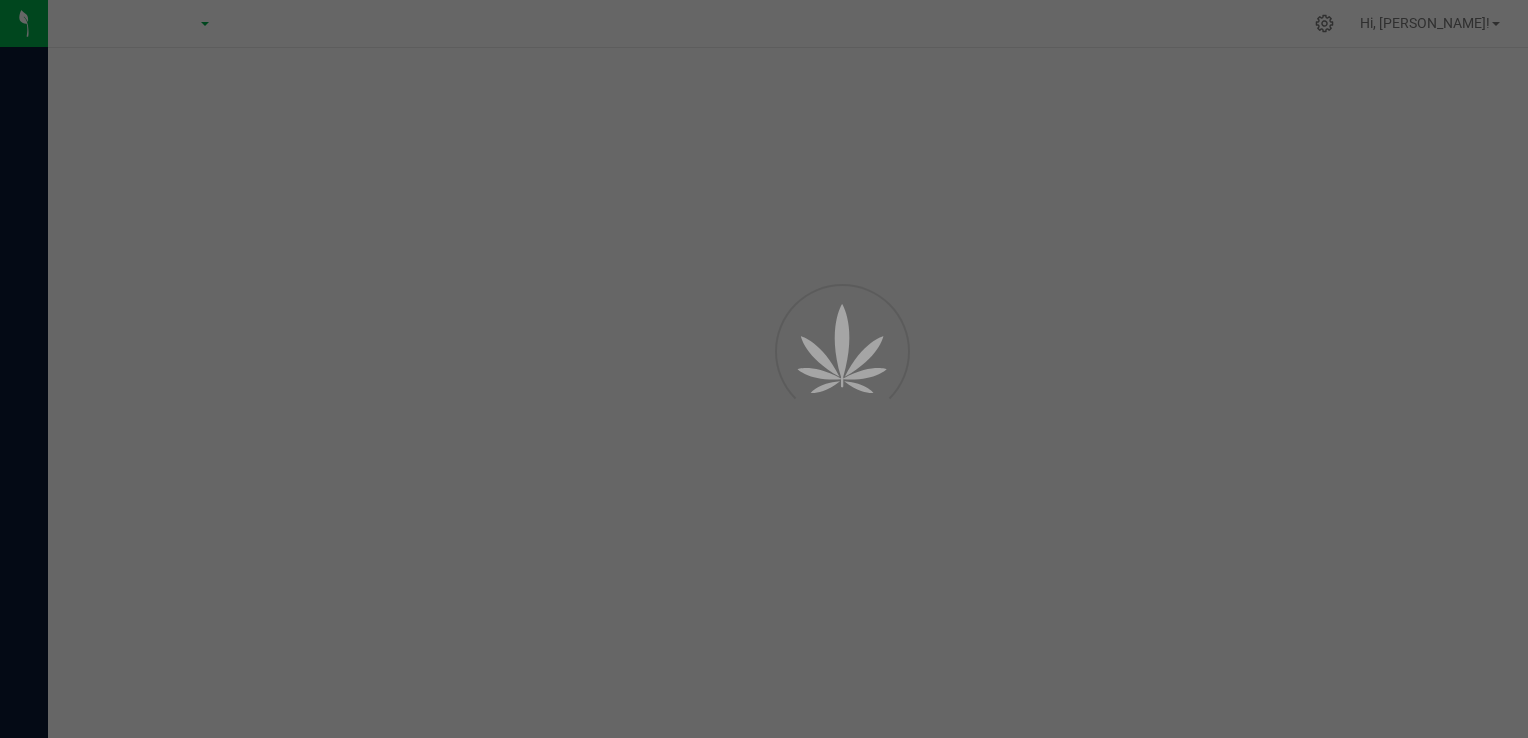 scroll, scrollTop: 0, scrollLeft: 0, axis: both 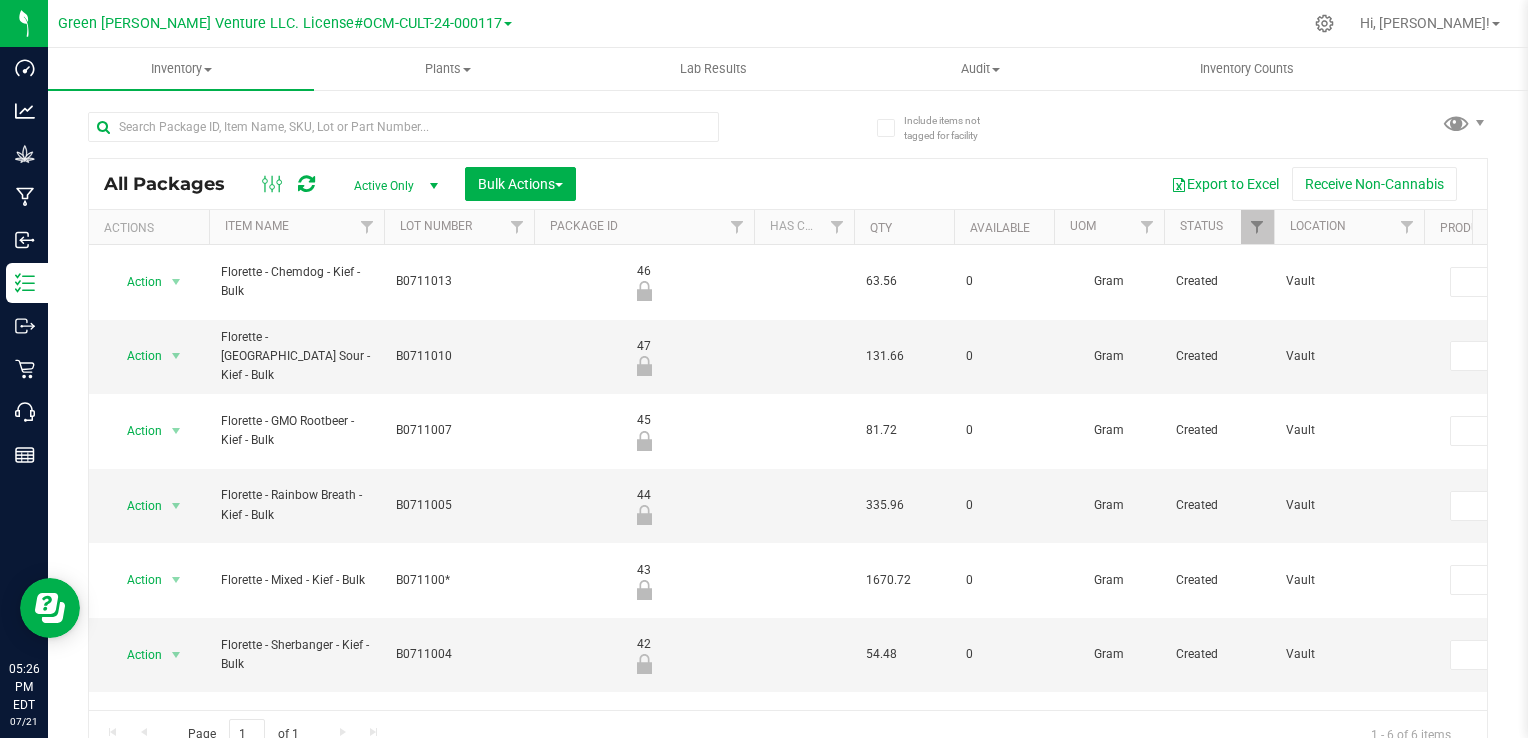 drag, startPoint x: 400, startPoint y: 28, endPoint x: 391, endPoint y: 34, distance: 10.816654 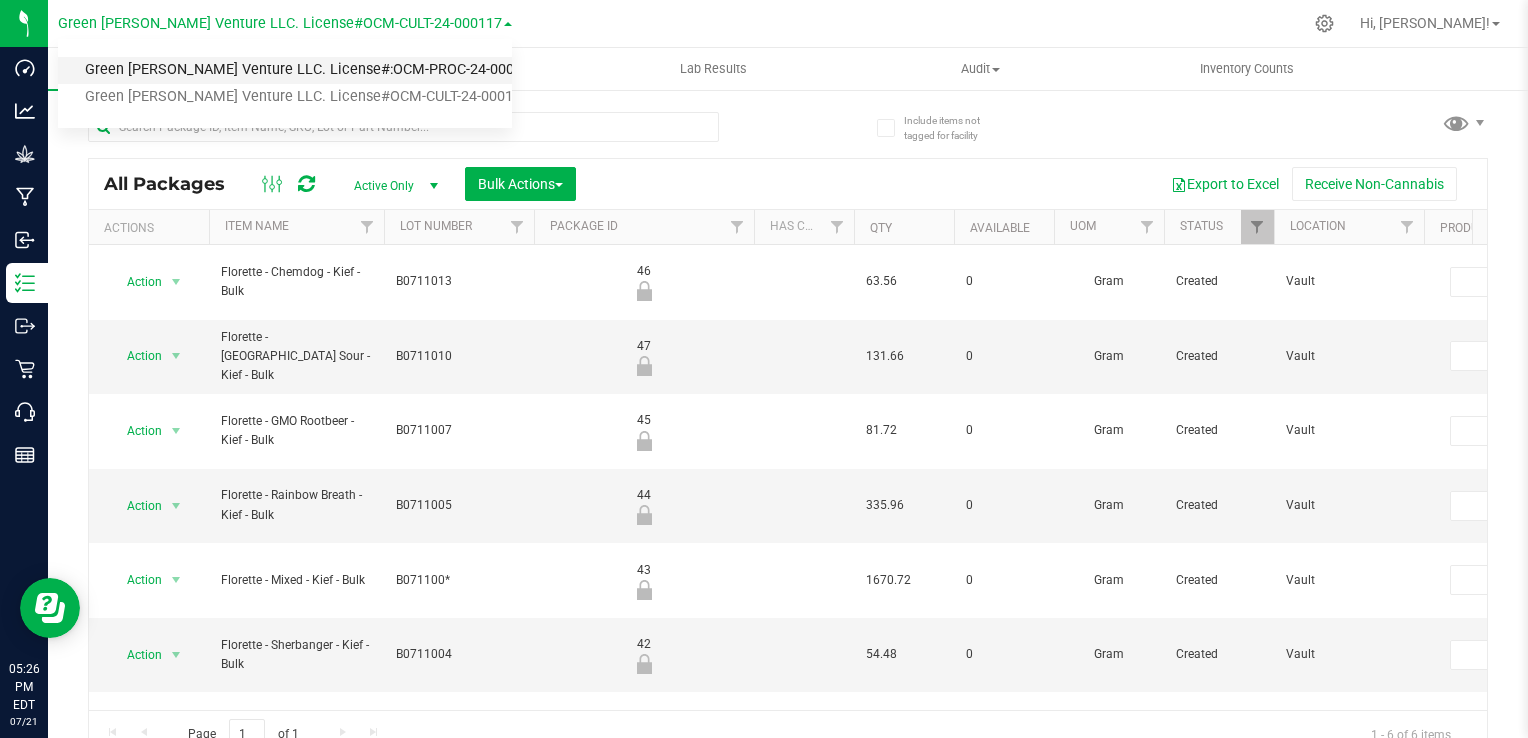 click on "Green [PERSON_NAME] Venture LLC. License#:OCM-PROC-24-000089" at bounding box center [285, 70] 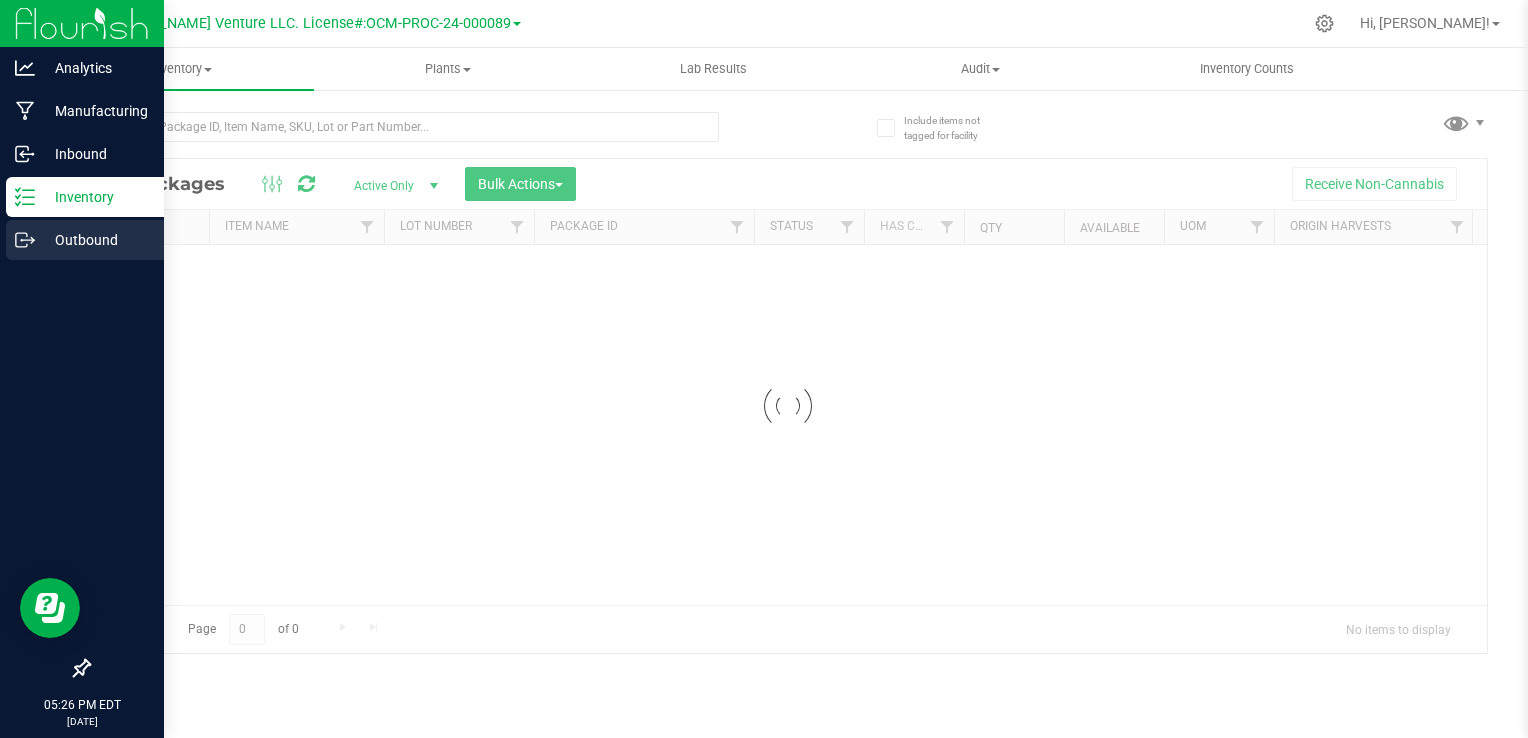 click 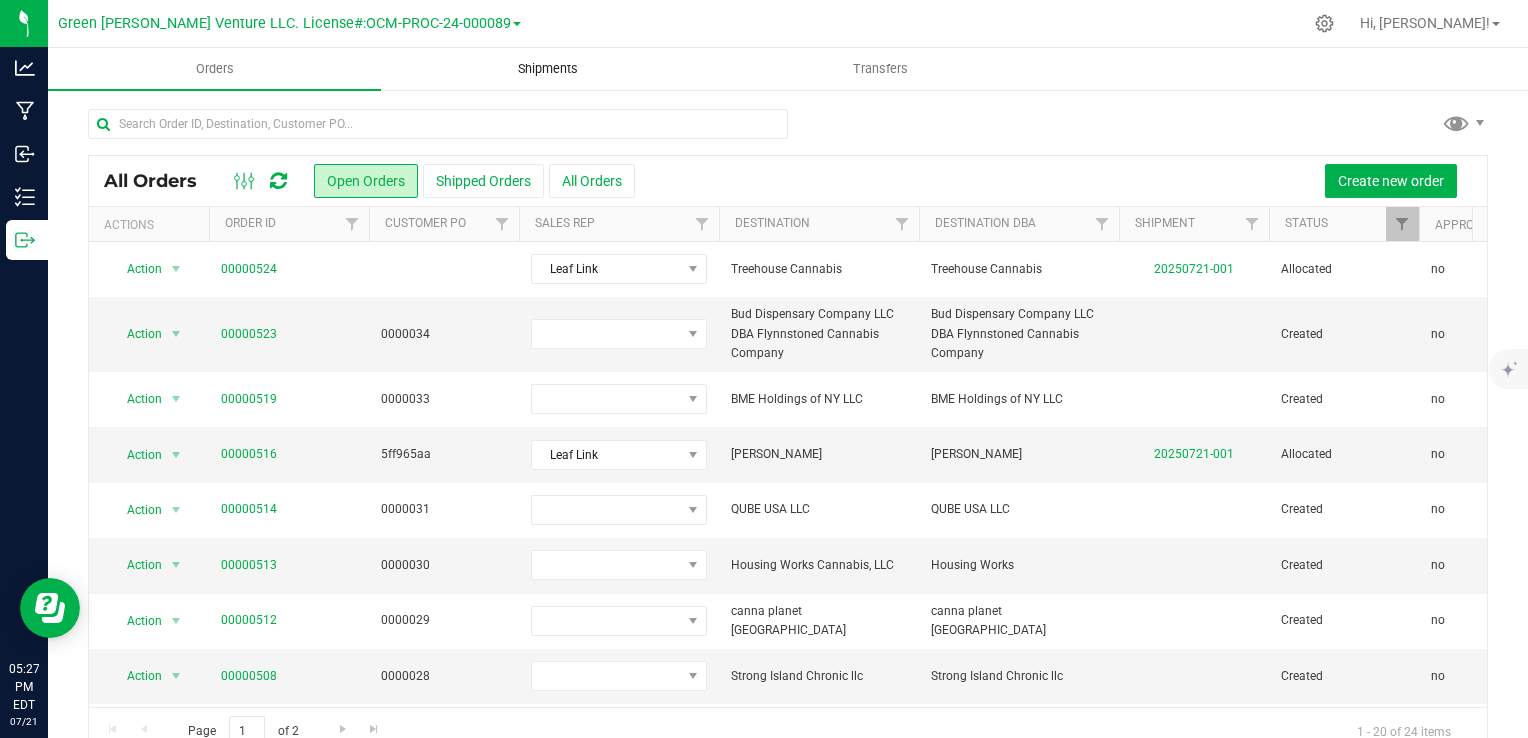 click on "Shipments" at bounding box center [547, 69] 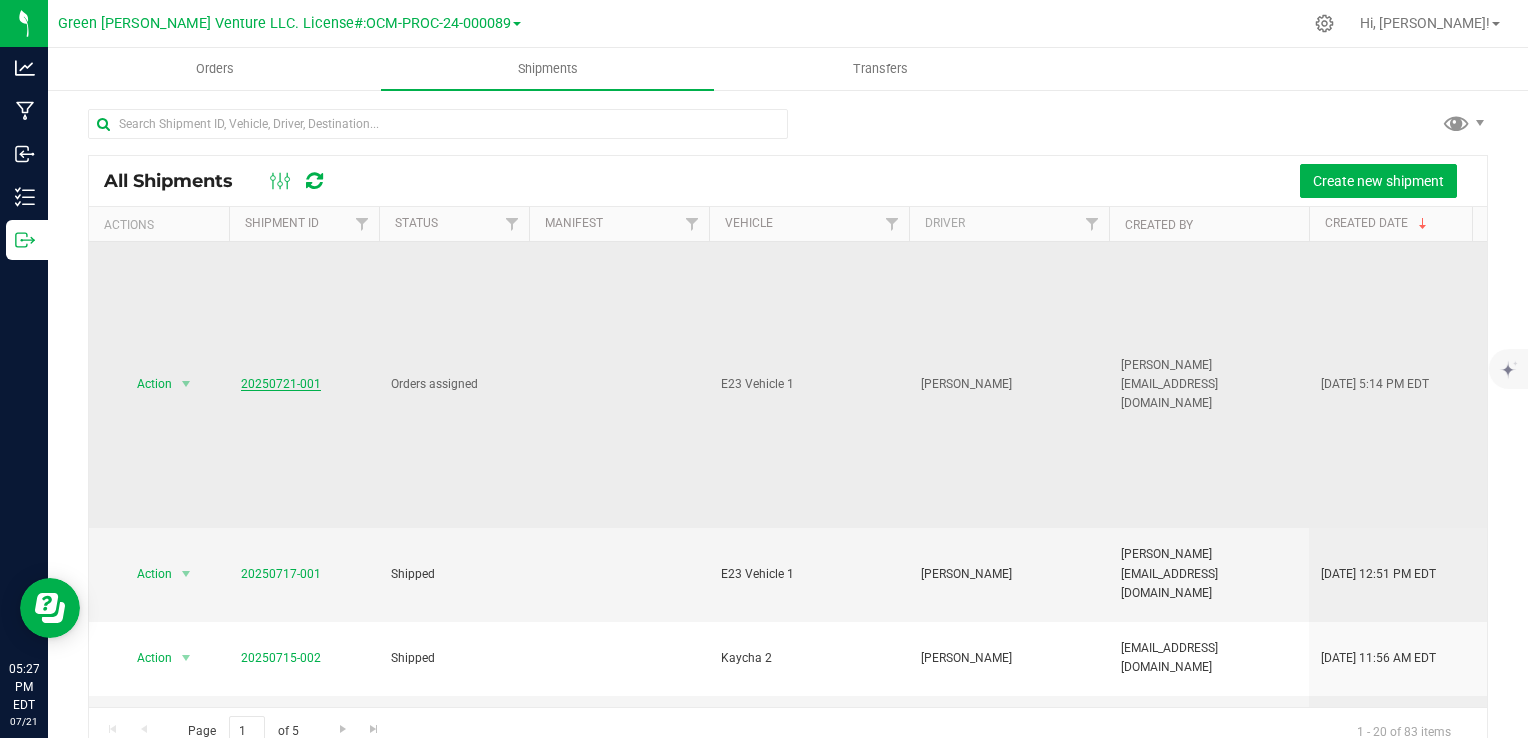 click on "20250721-001" at bounding box center (281, 384) 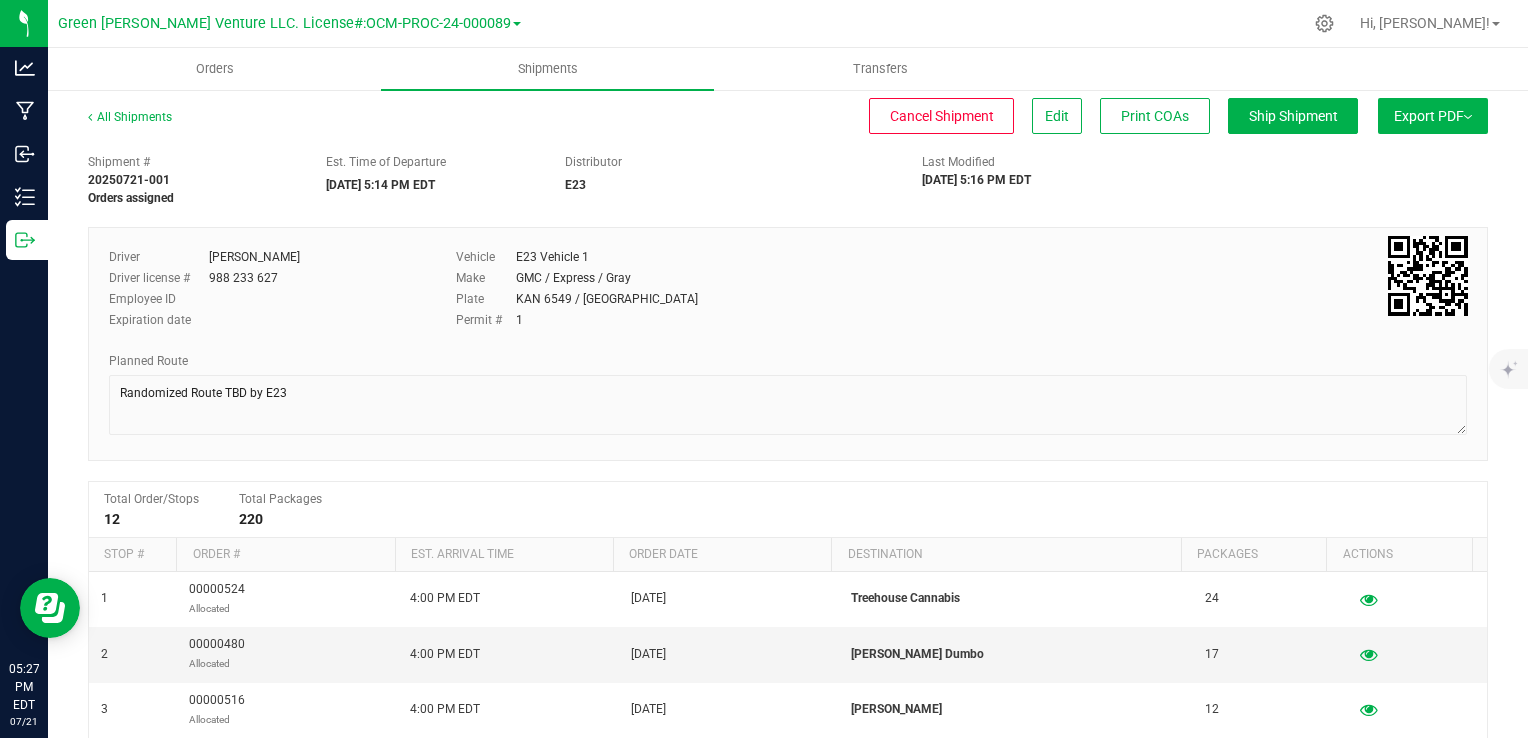 click on "Export PDF" at bounding box center (1433, 116) 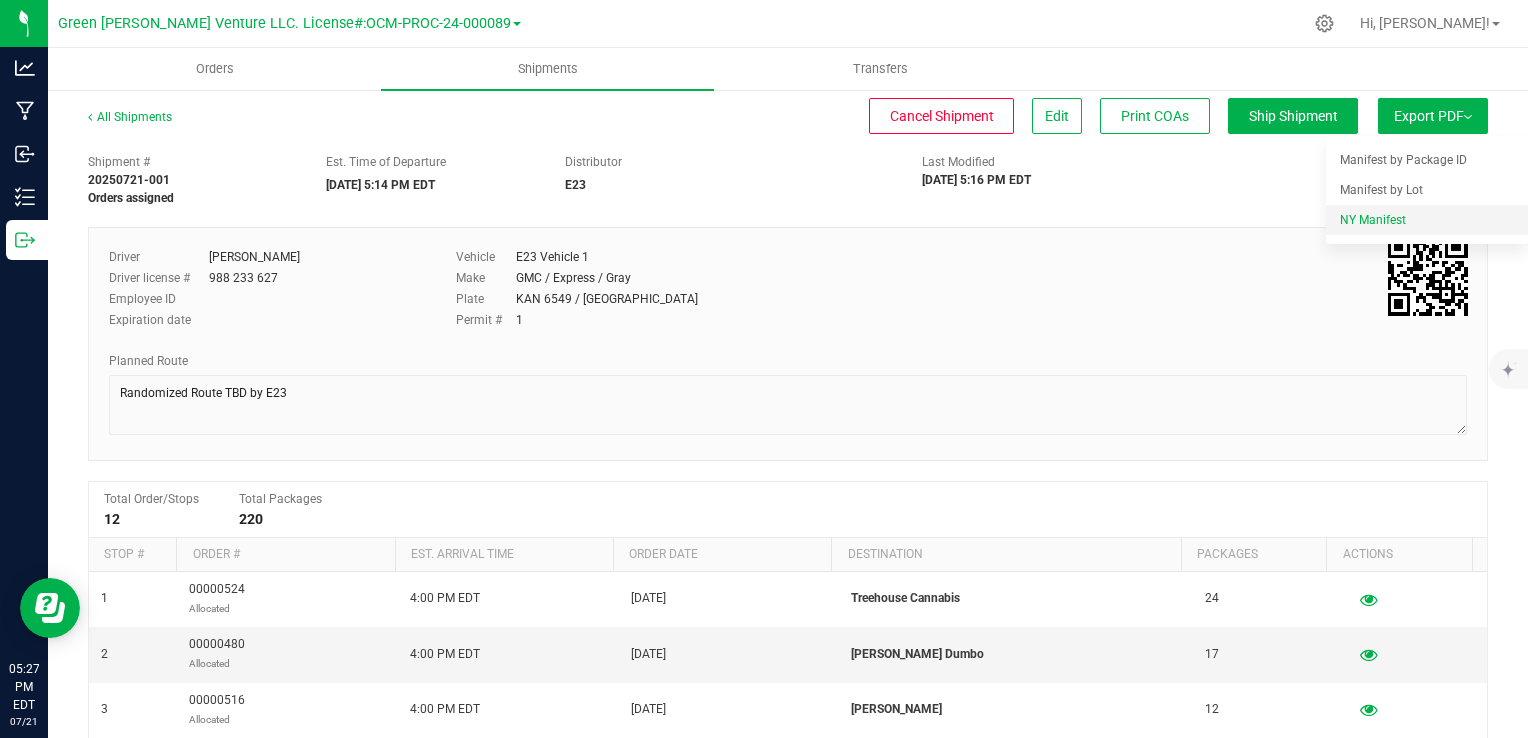 click on "NY Manifest" at bounding box center (1373, 220) 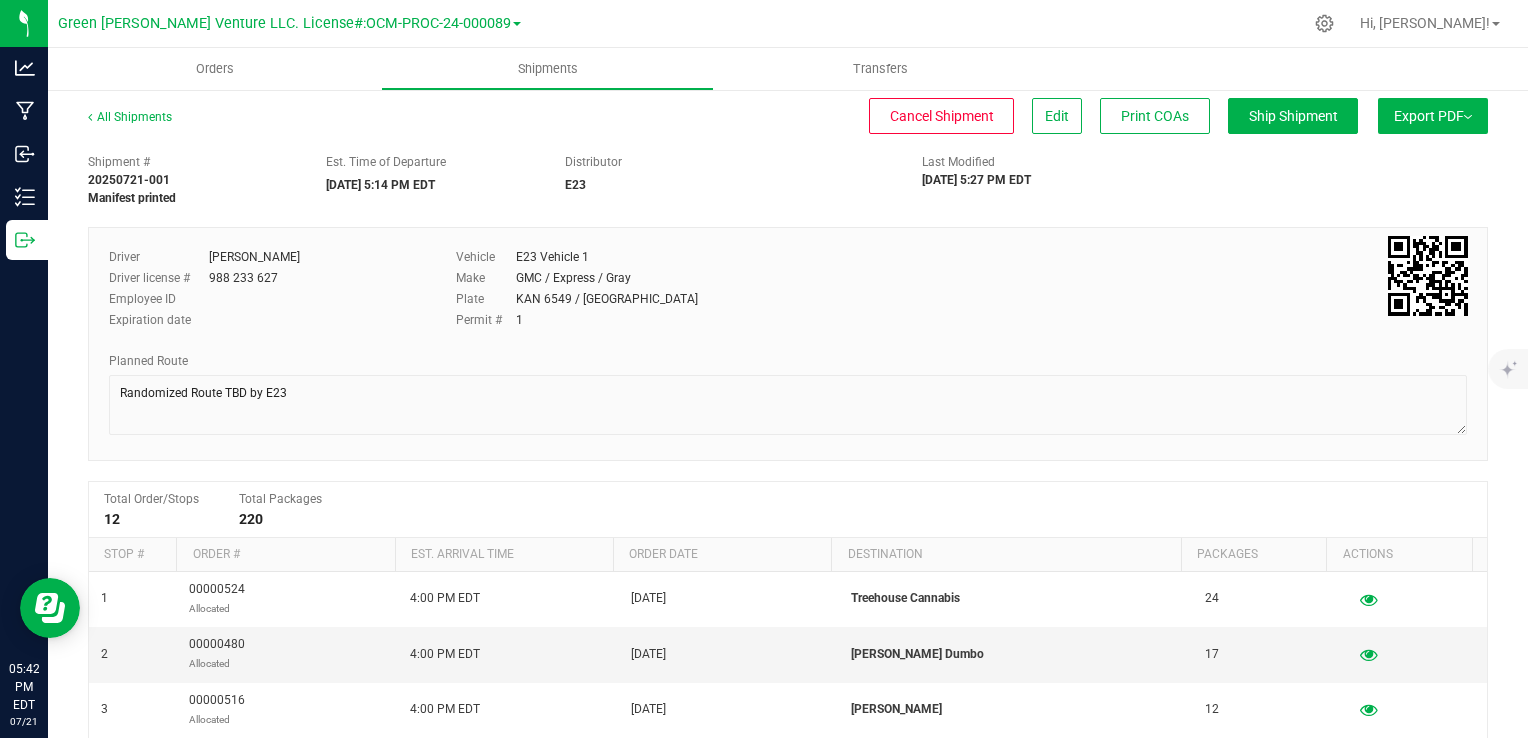click on "Export PDF
Manifest by Package ID
Manifest by Lot
NY Manifest
Standard [US_STATE] Trip Ticket" at bounding box center [1428, 126] 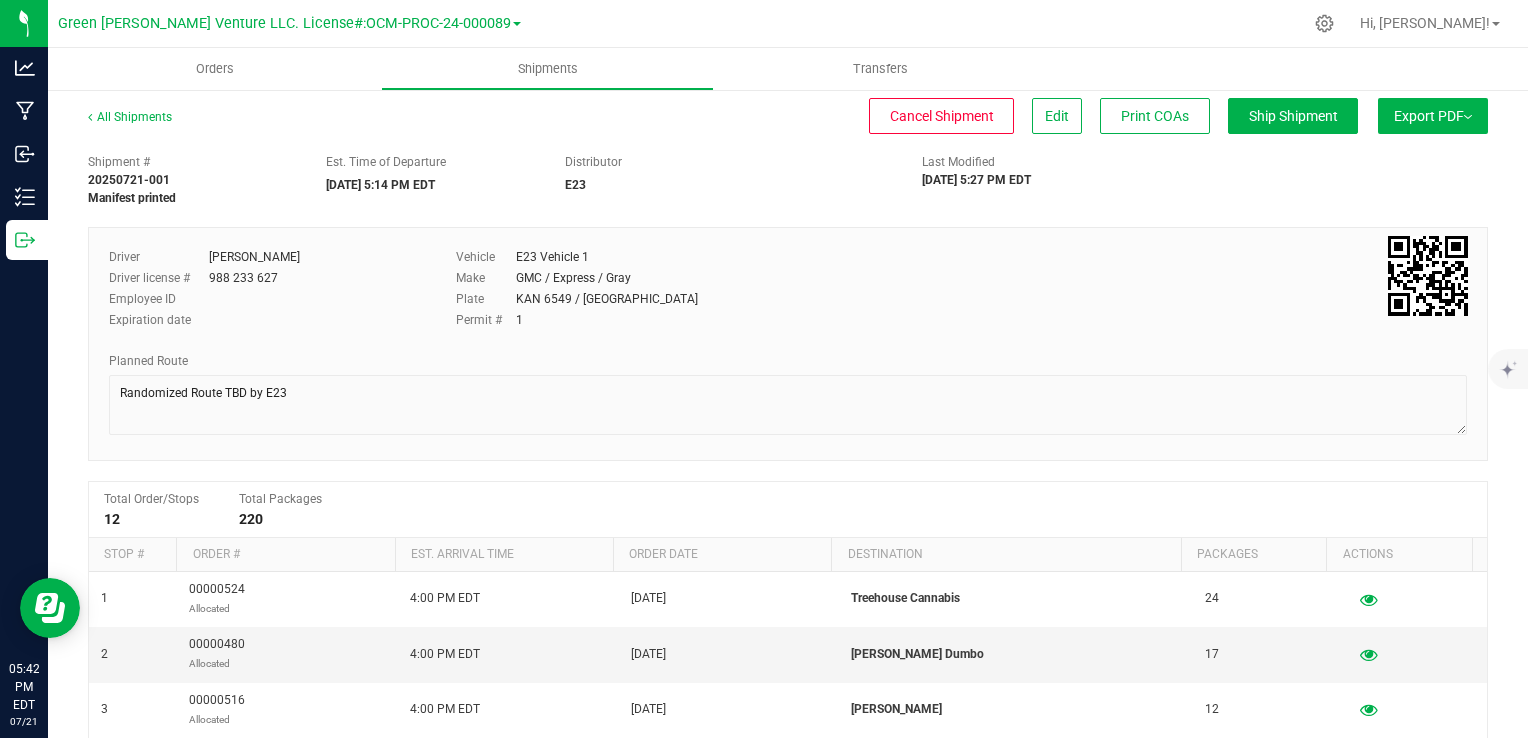 click on "Export PDF" at bounding box center [1433, 116] 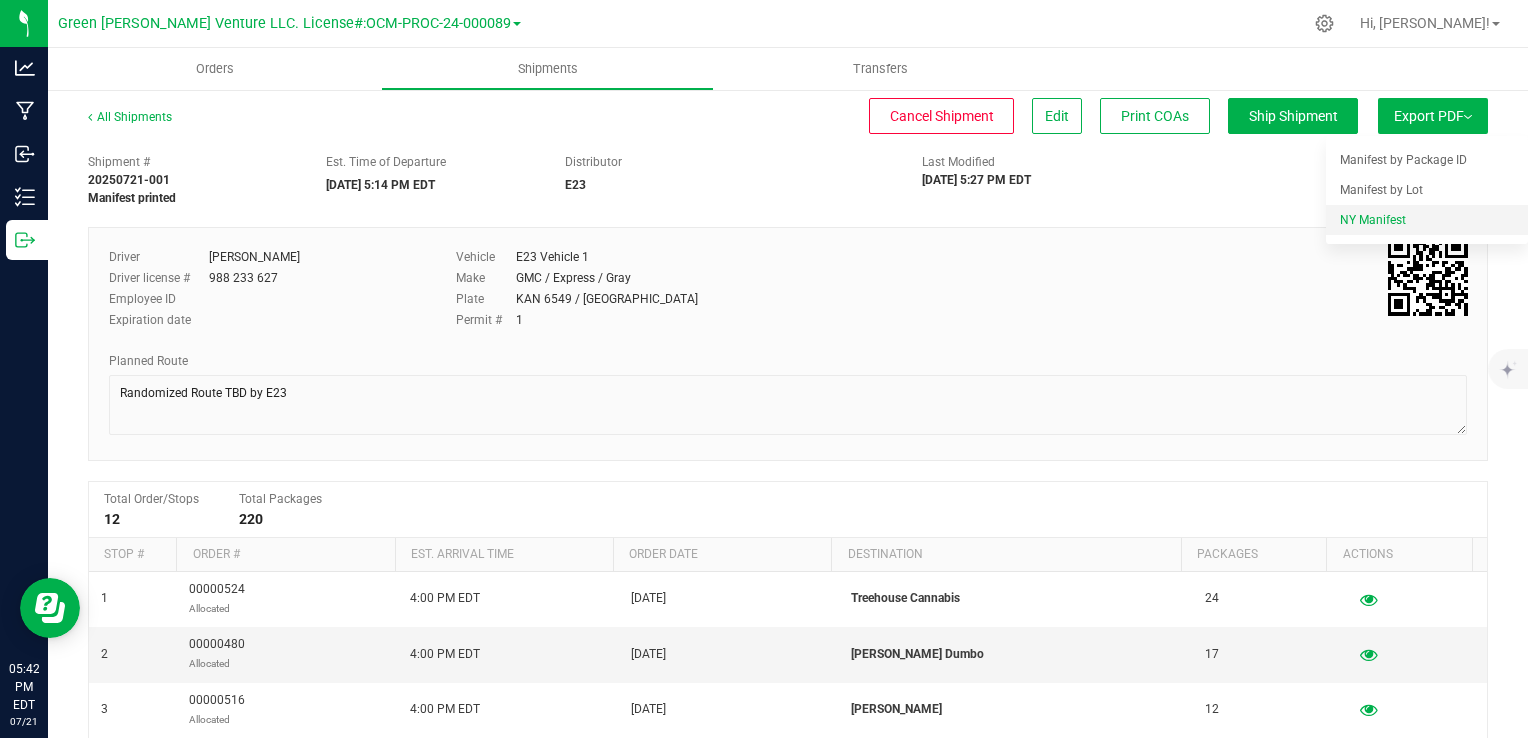 click on "NY Manifest" at bounding box center (1373, 220) 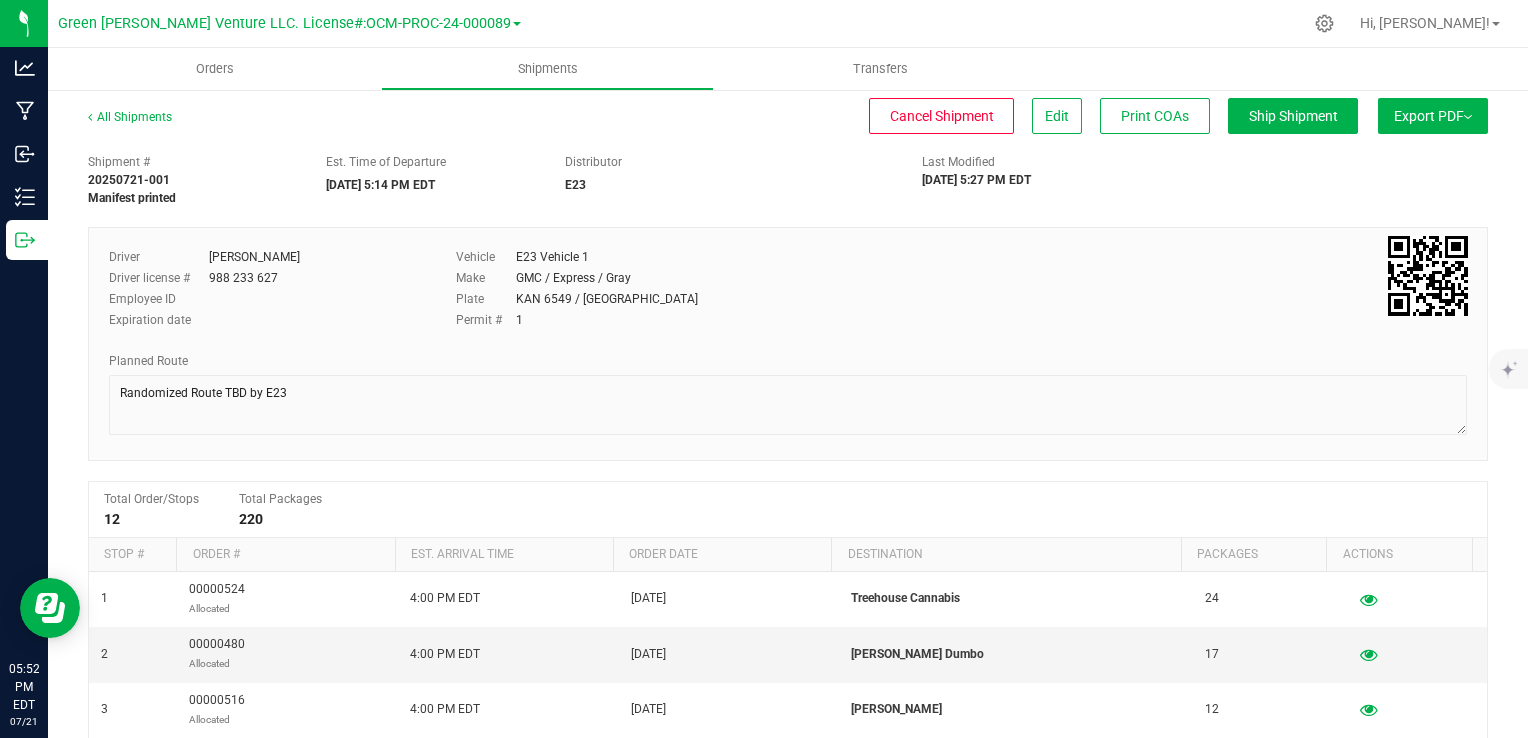 click on "Export PDF" at bounding box center [1433, 116] 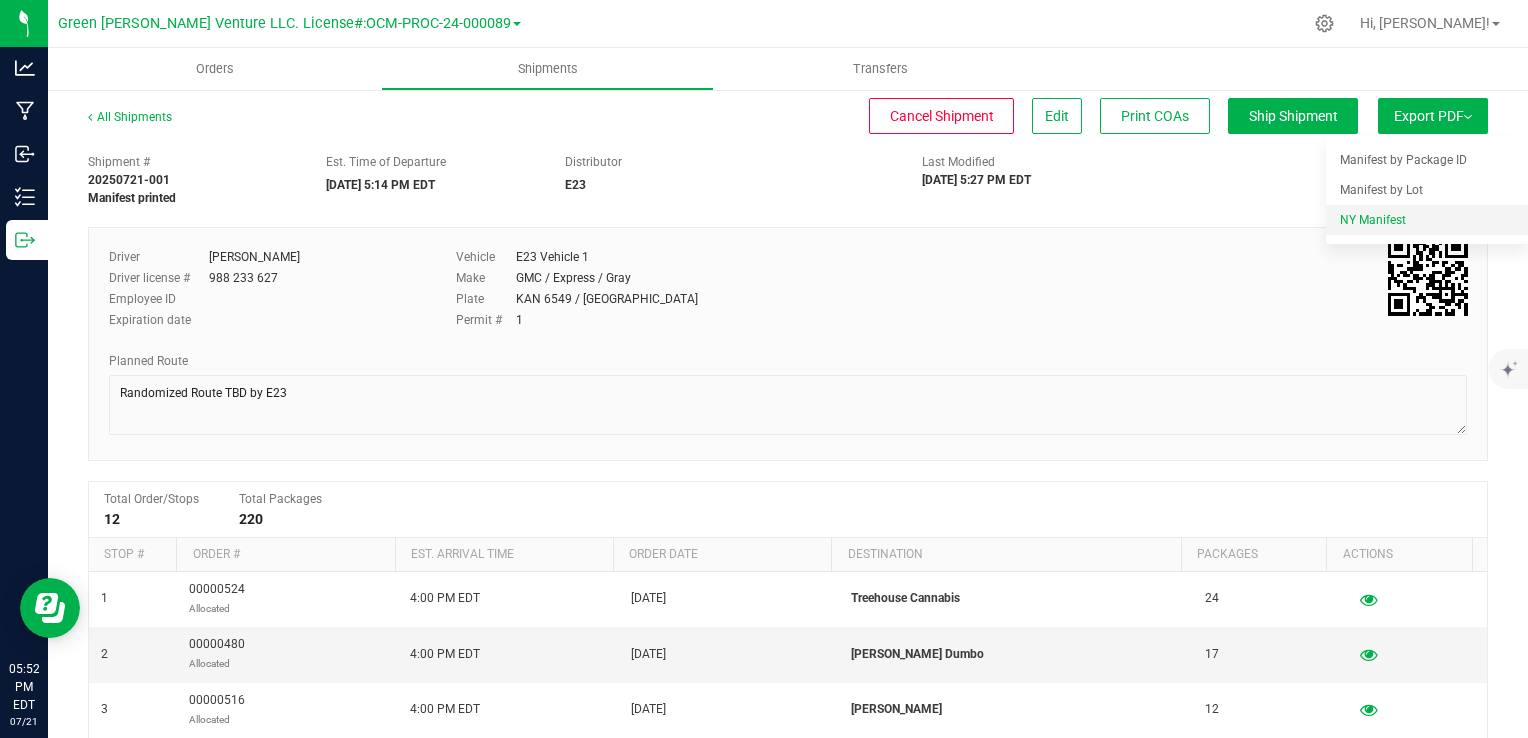 click on "NY Manifest" at bounding box center [1373, 220] 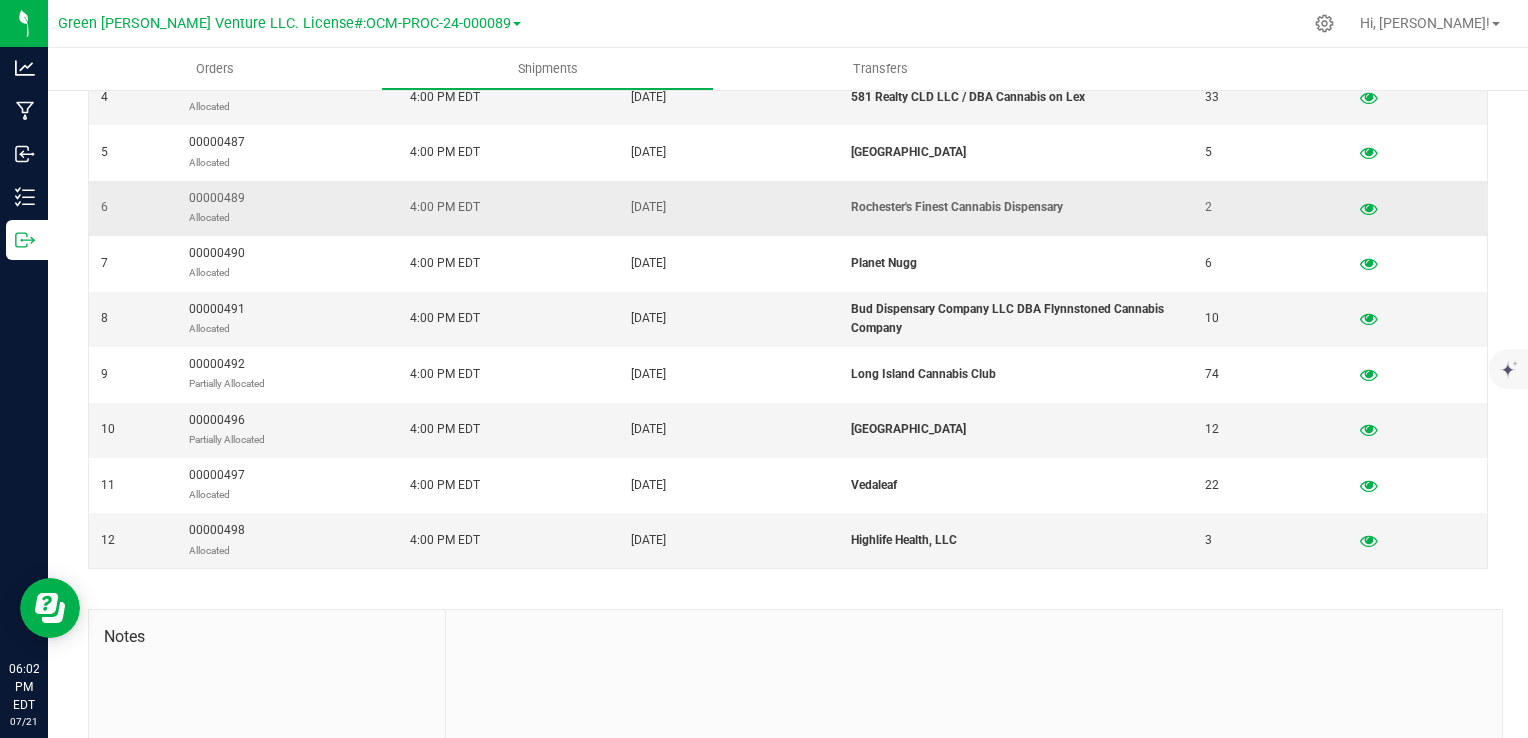 scroll, scrollTop: 700, scrollLeft: 0, axis: vertical 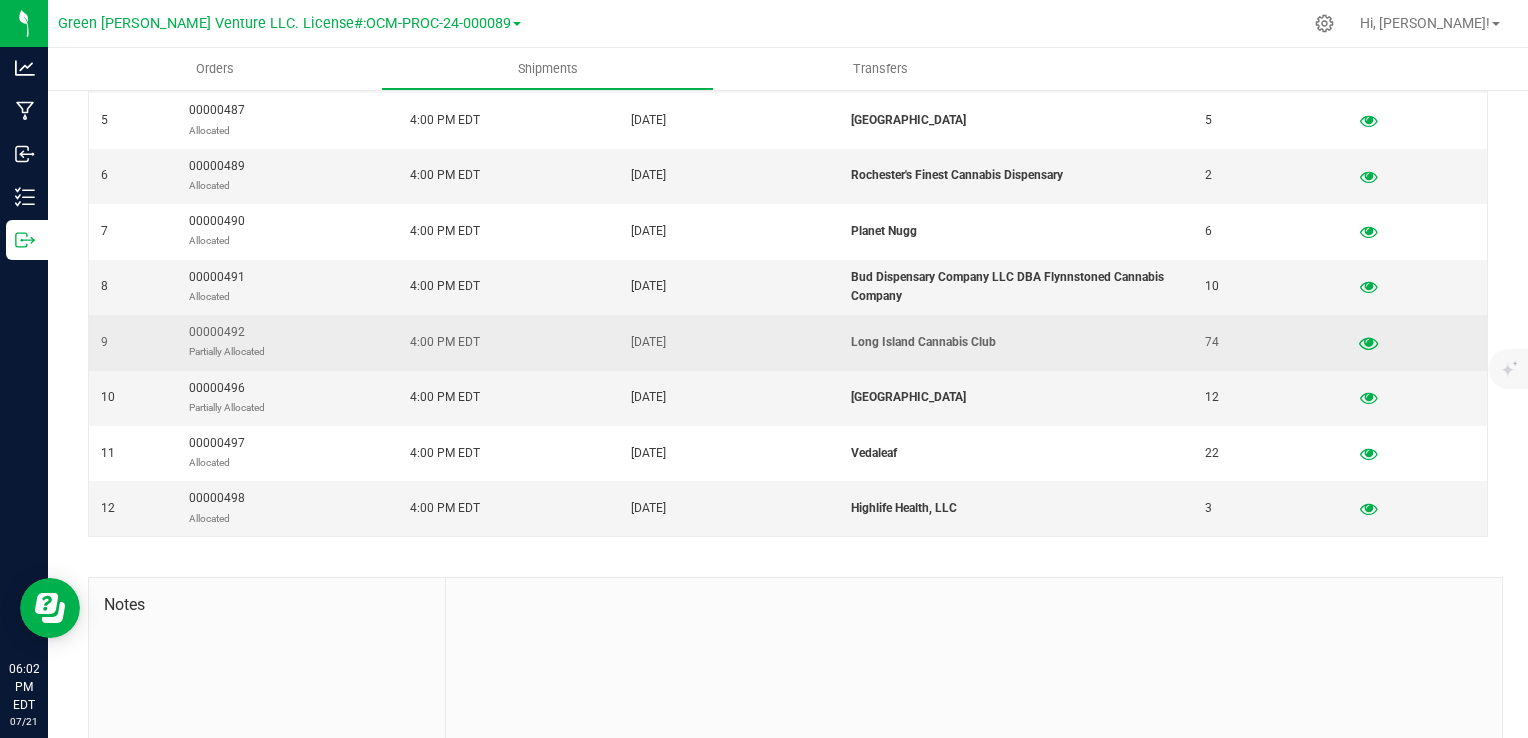 click at bounding box center [1368, 342] 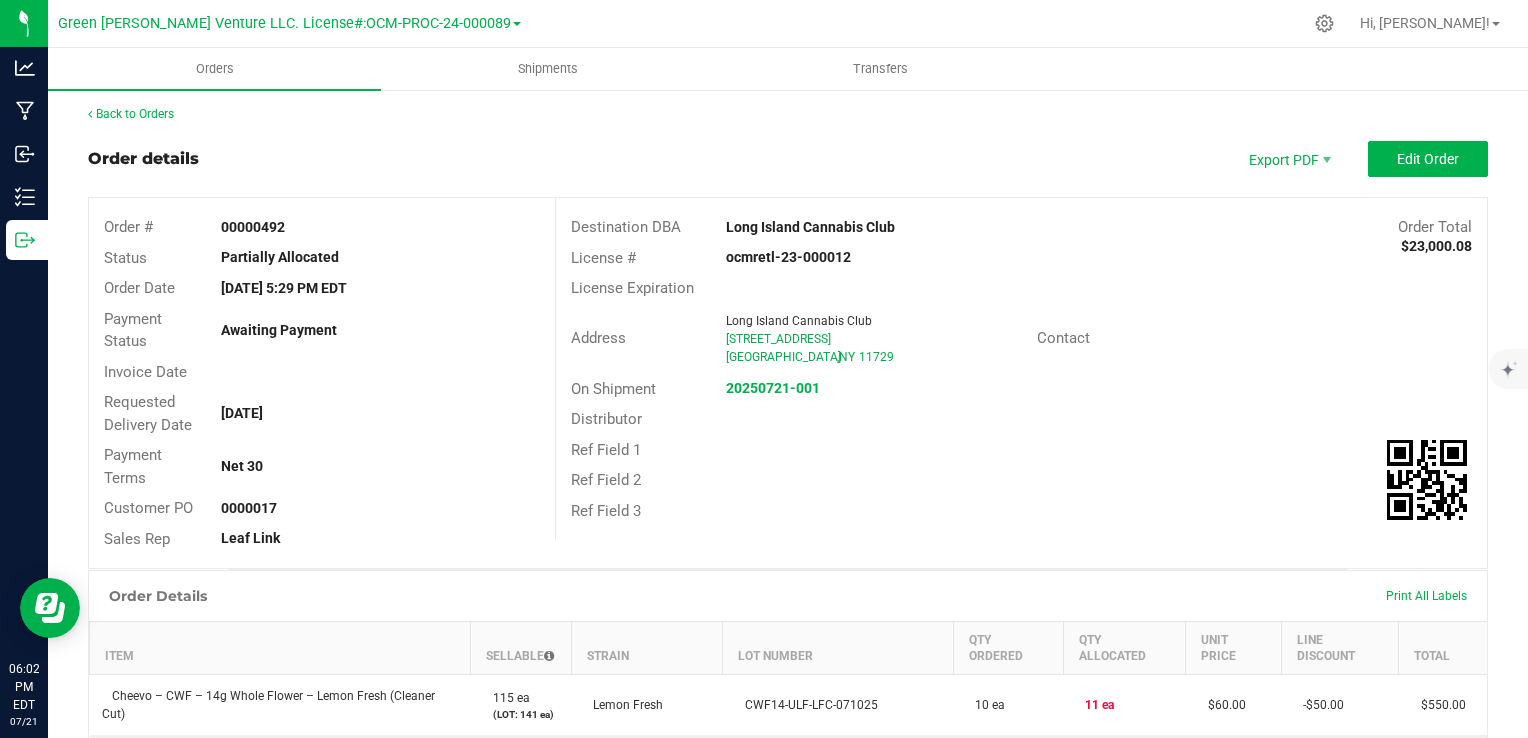 scroll, scrollTop: 0, scrollLeft: 0, axis: both 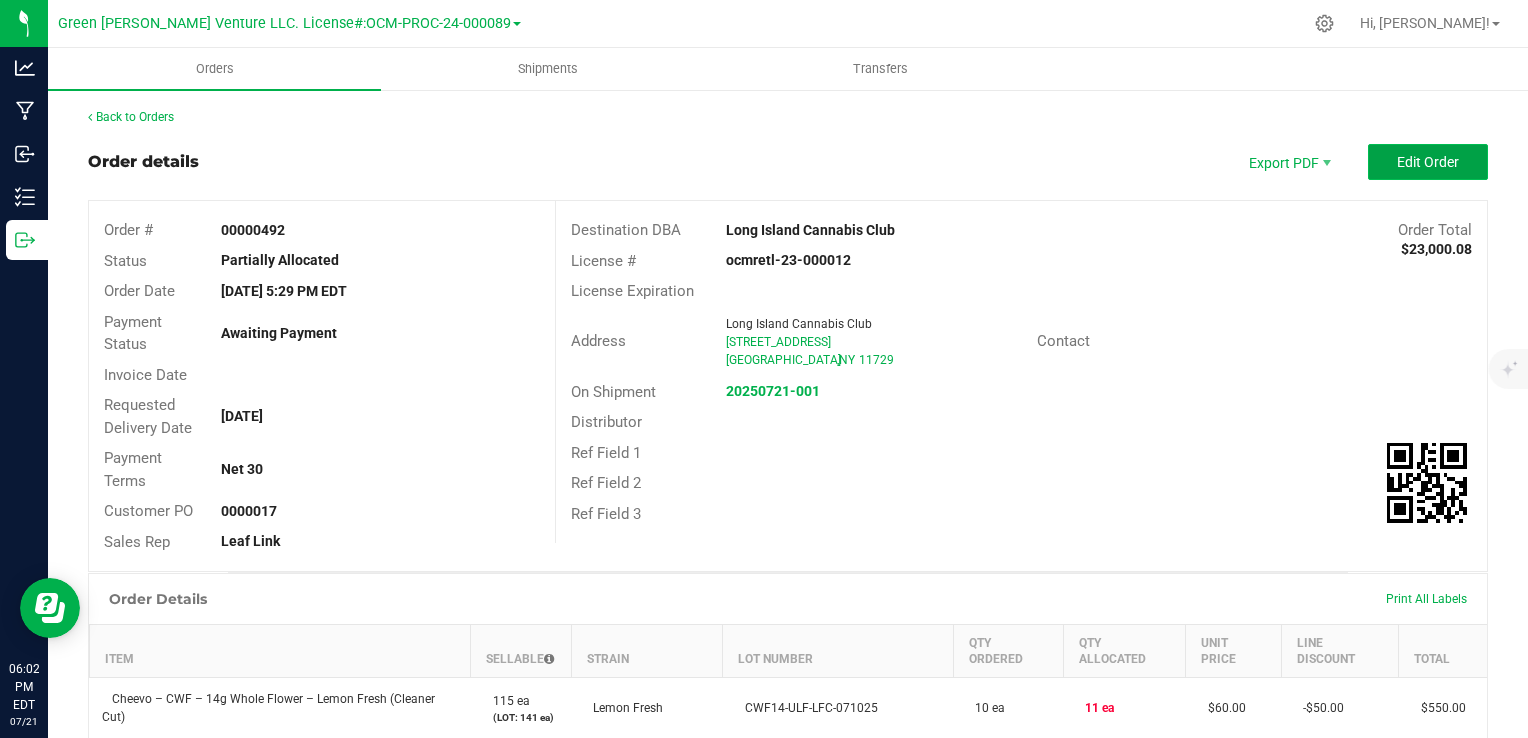 click on "Edit Order" at bounding box center (1428, 162) 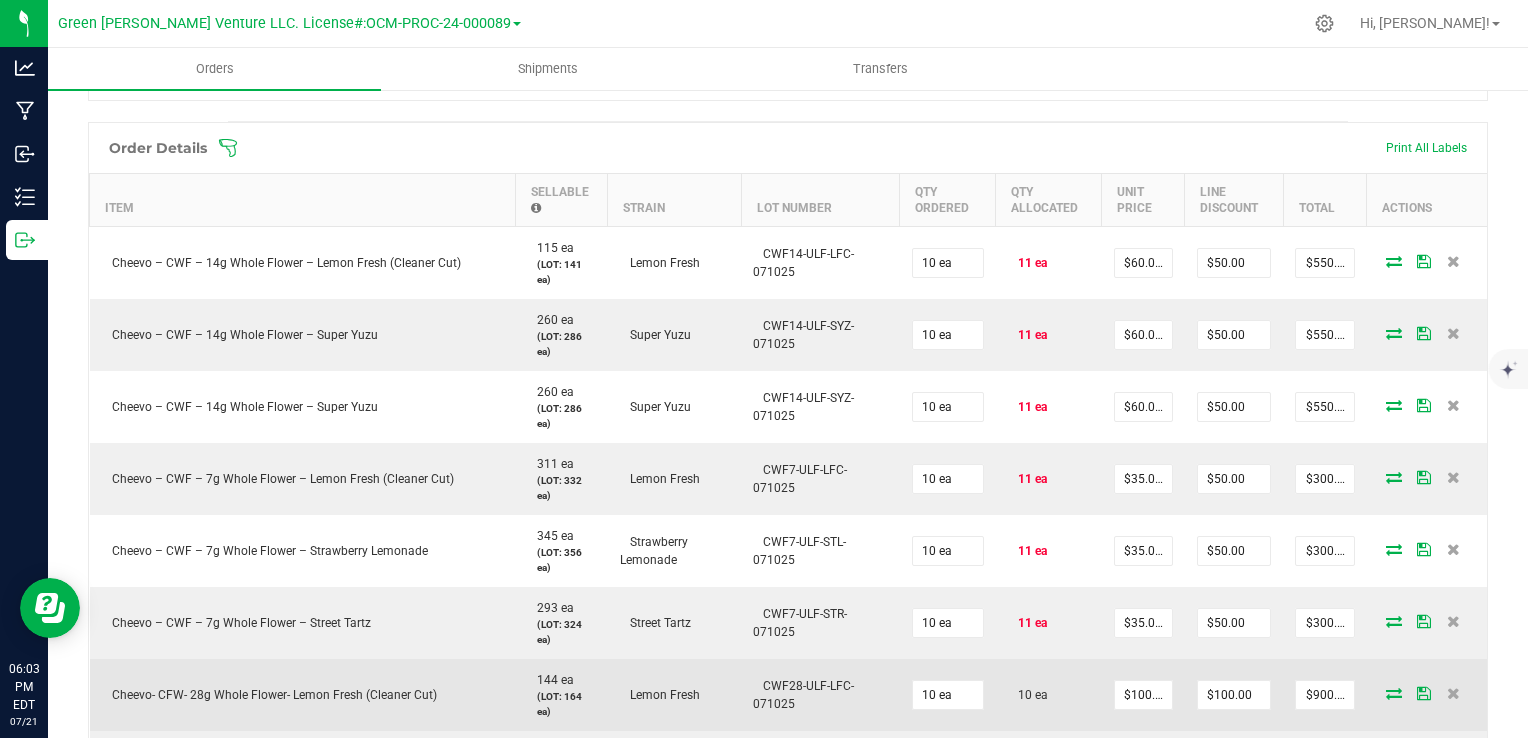 scroll, scrollTop: 0, scrollLeft: 0, axis: both 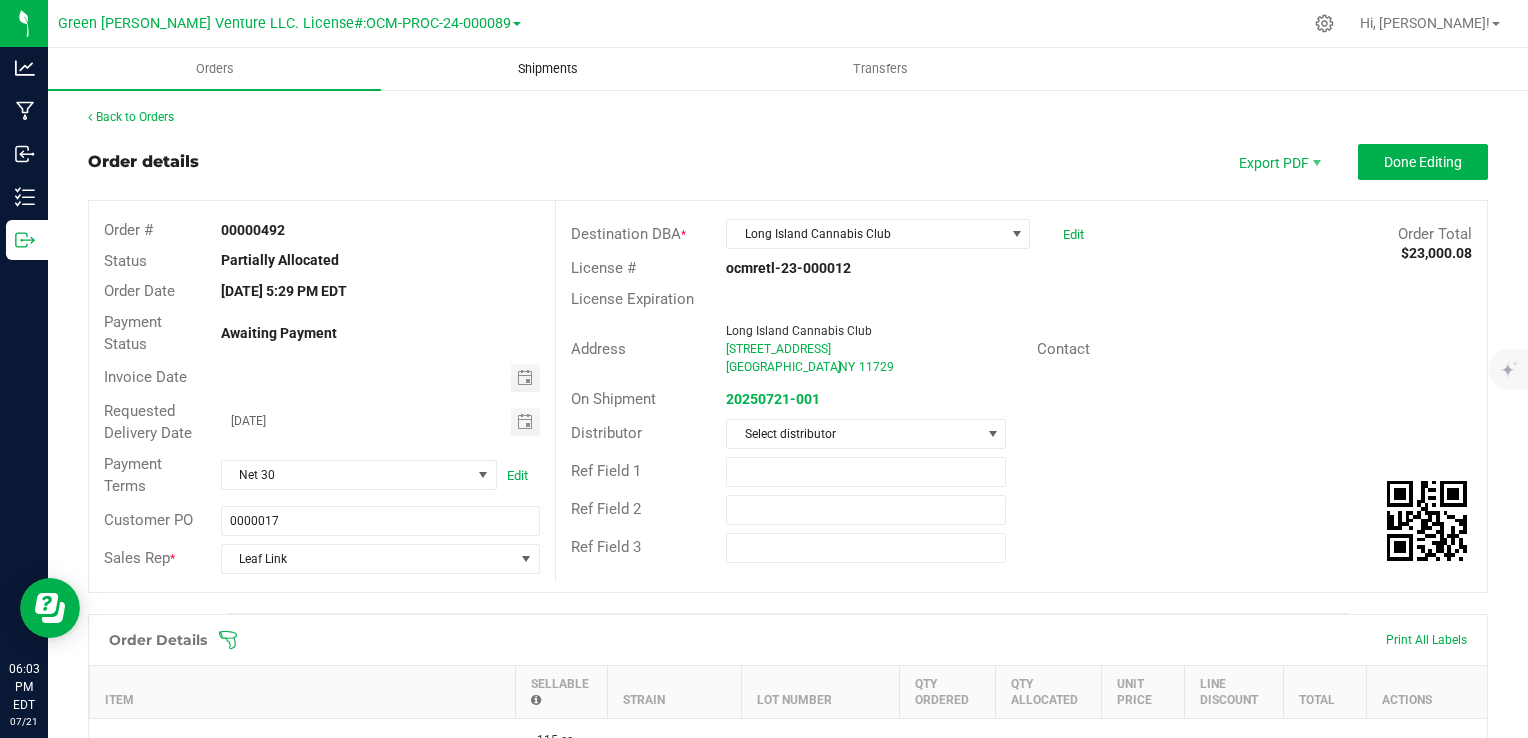 click on "Shipments" at bounding box center [548, 69] 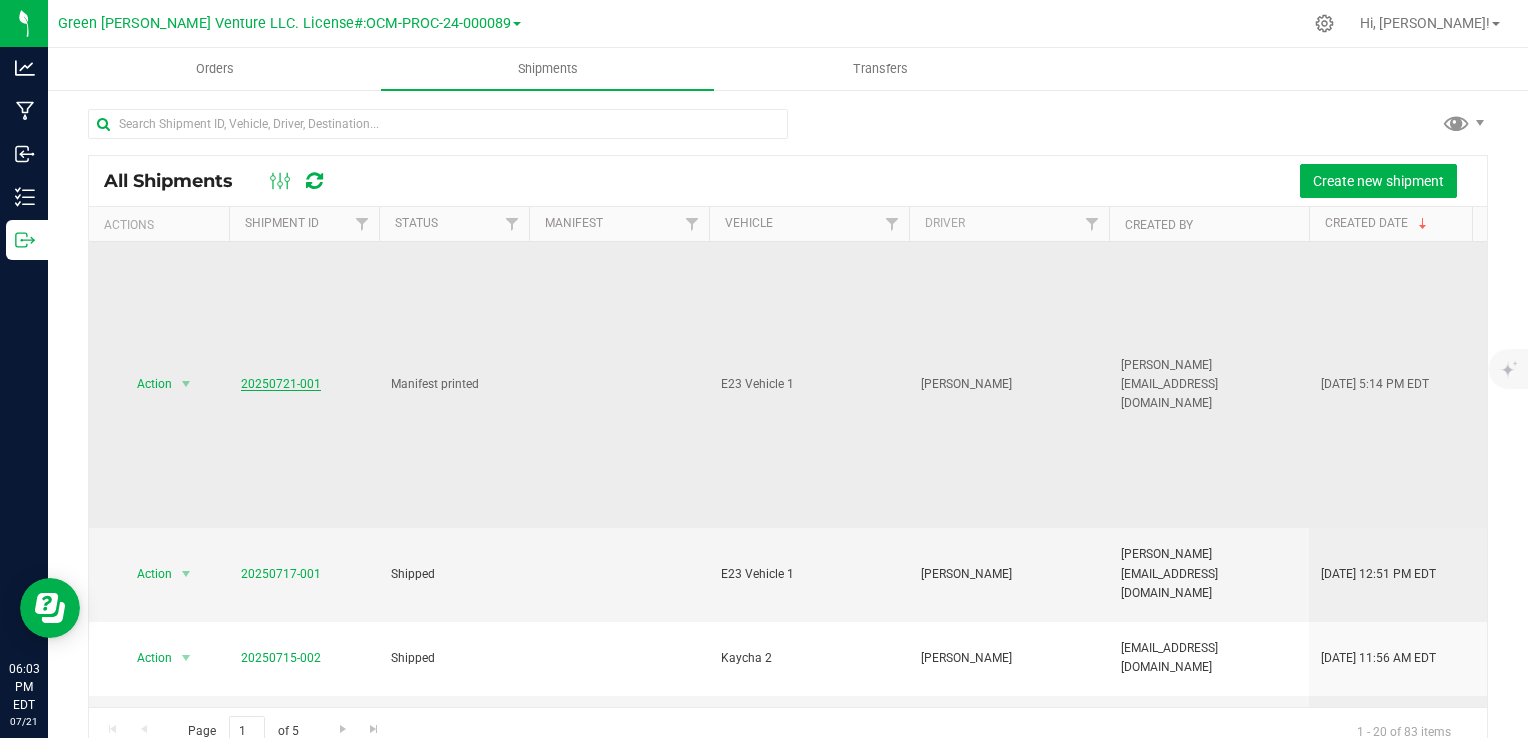 click on "20250721-001" at bounding box center (281, 384) 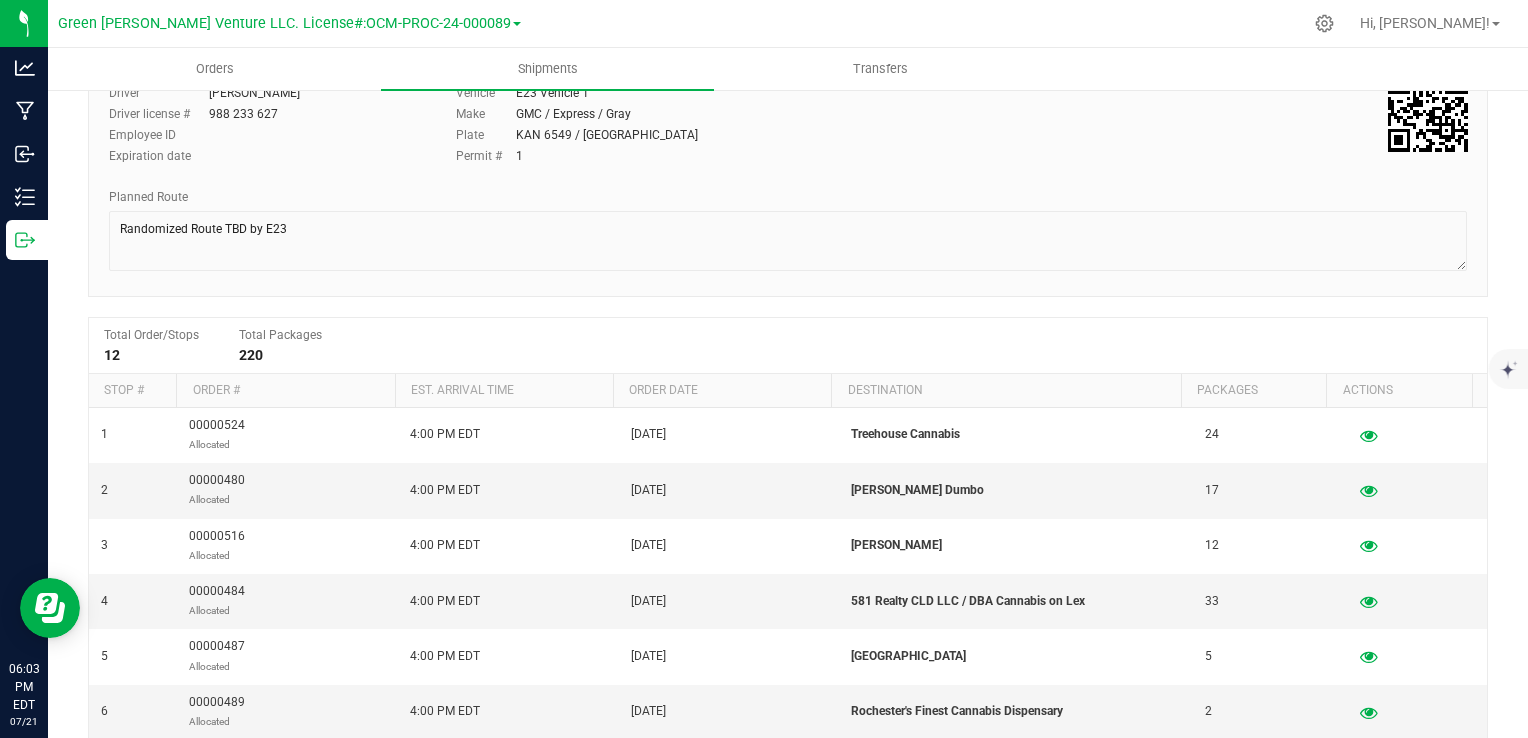 scroll, scrollTop: 0, scrollLeft: 0, axis: both 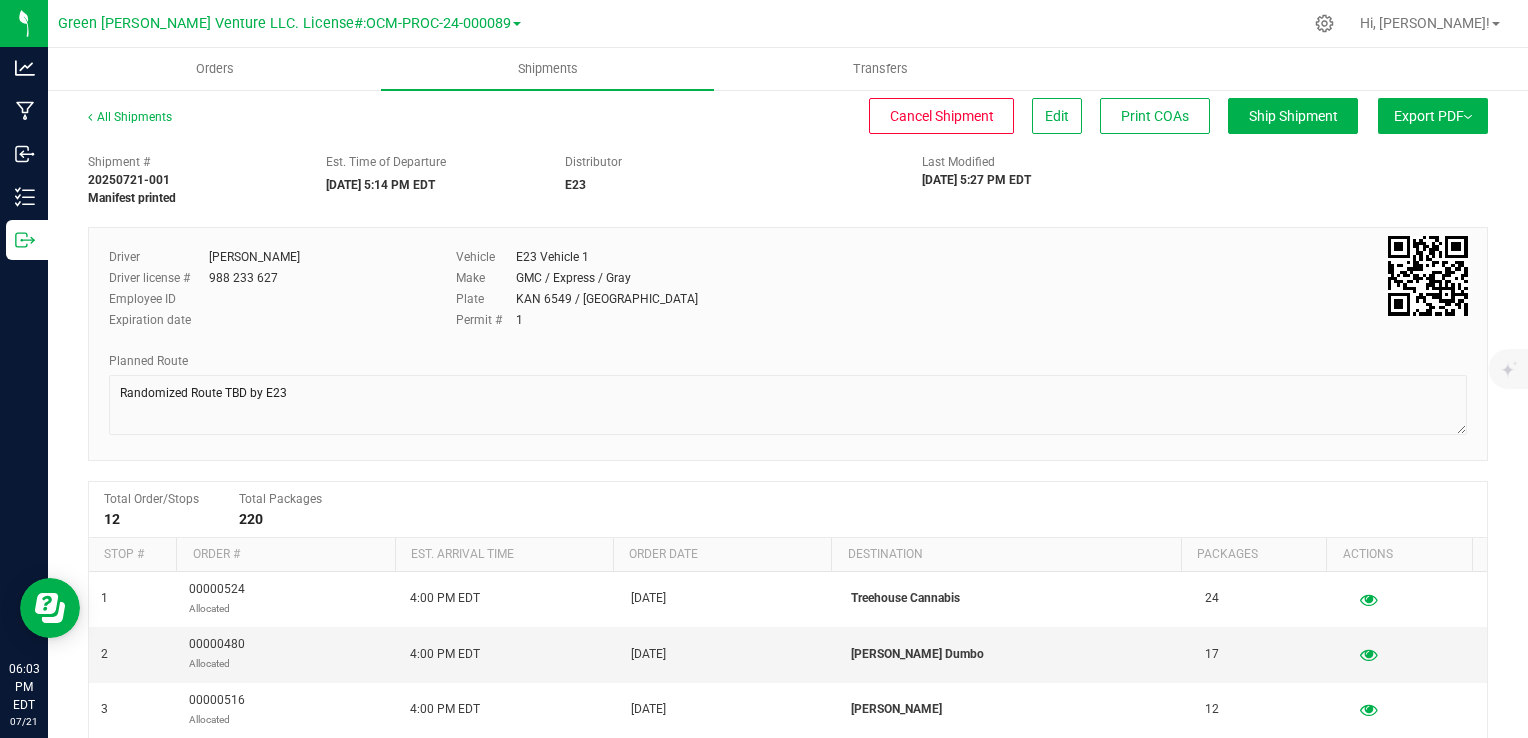 click on "All Shipments
Cancel Shipment
Edit
Print COAs
Ship Shipment
Export PDF
Manifest by Package ID
Manifest by Lot
NY Manifest
Standard [US_STATE] Trip Ticket
Shipment #
20250721-001
Manifest printed" at bounding box center [788, 827] 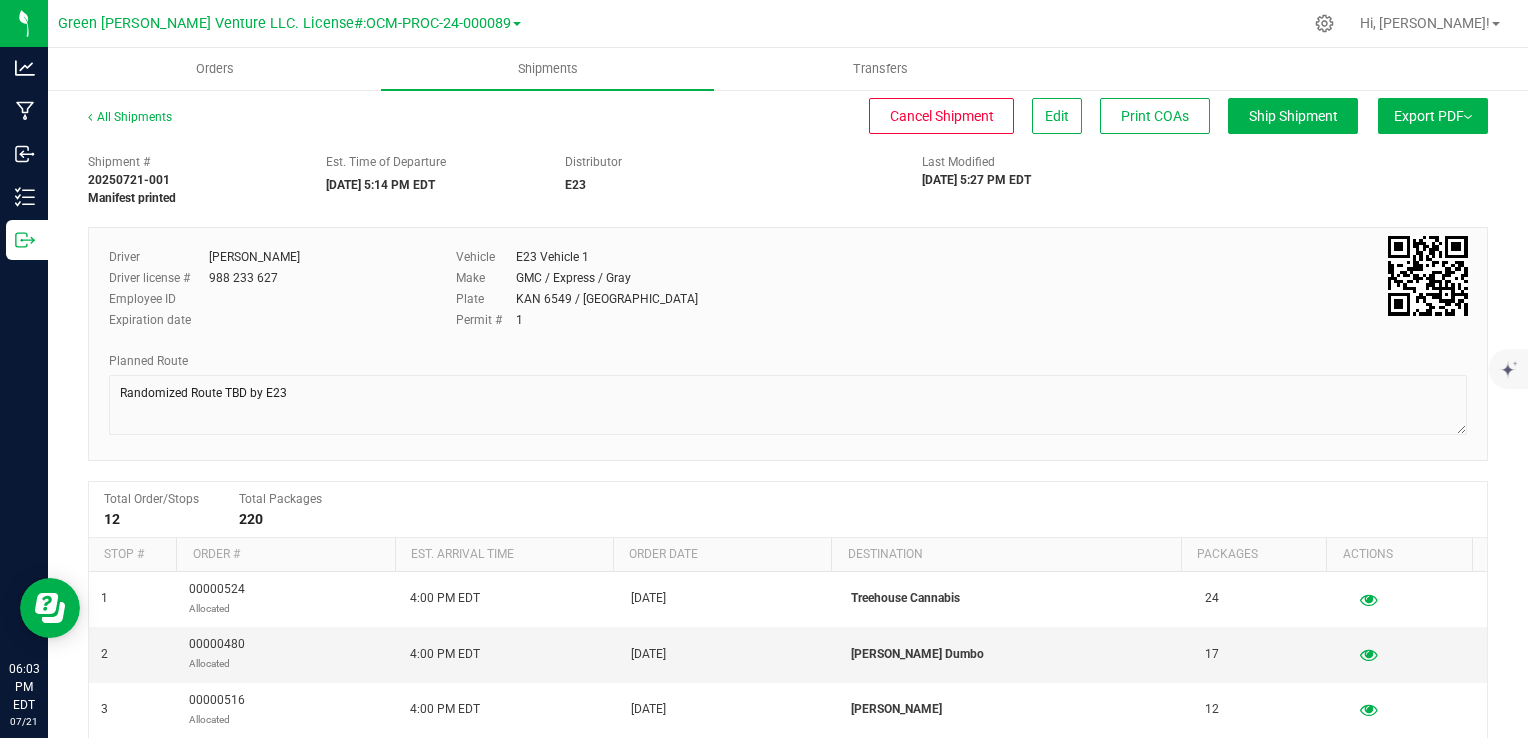 click on "Export PDF" at bounding box center (1433, 116) 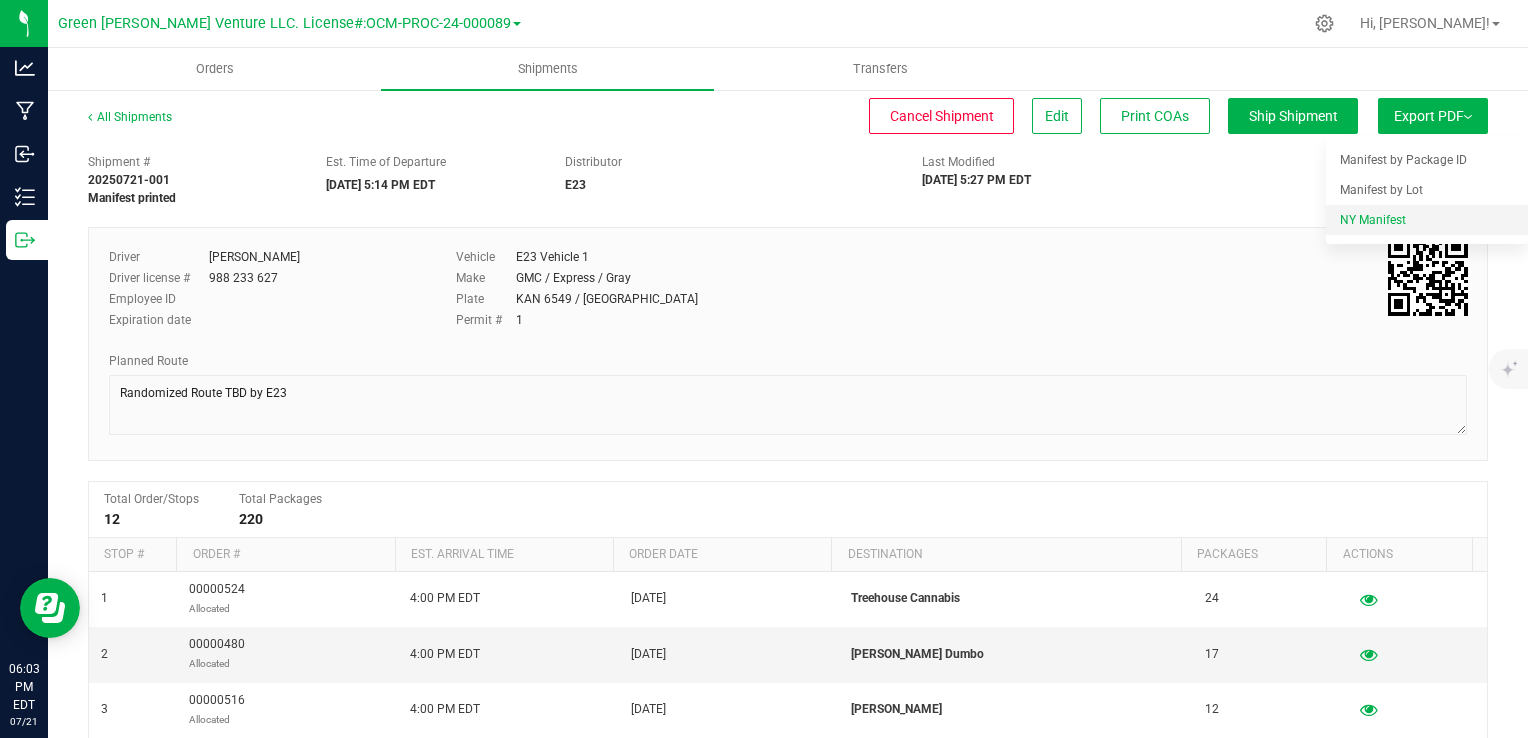 click on "NY Manifest" at bounding box center [1373, 220] 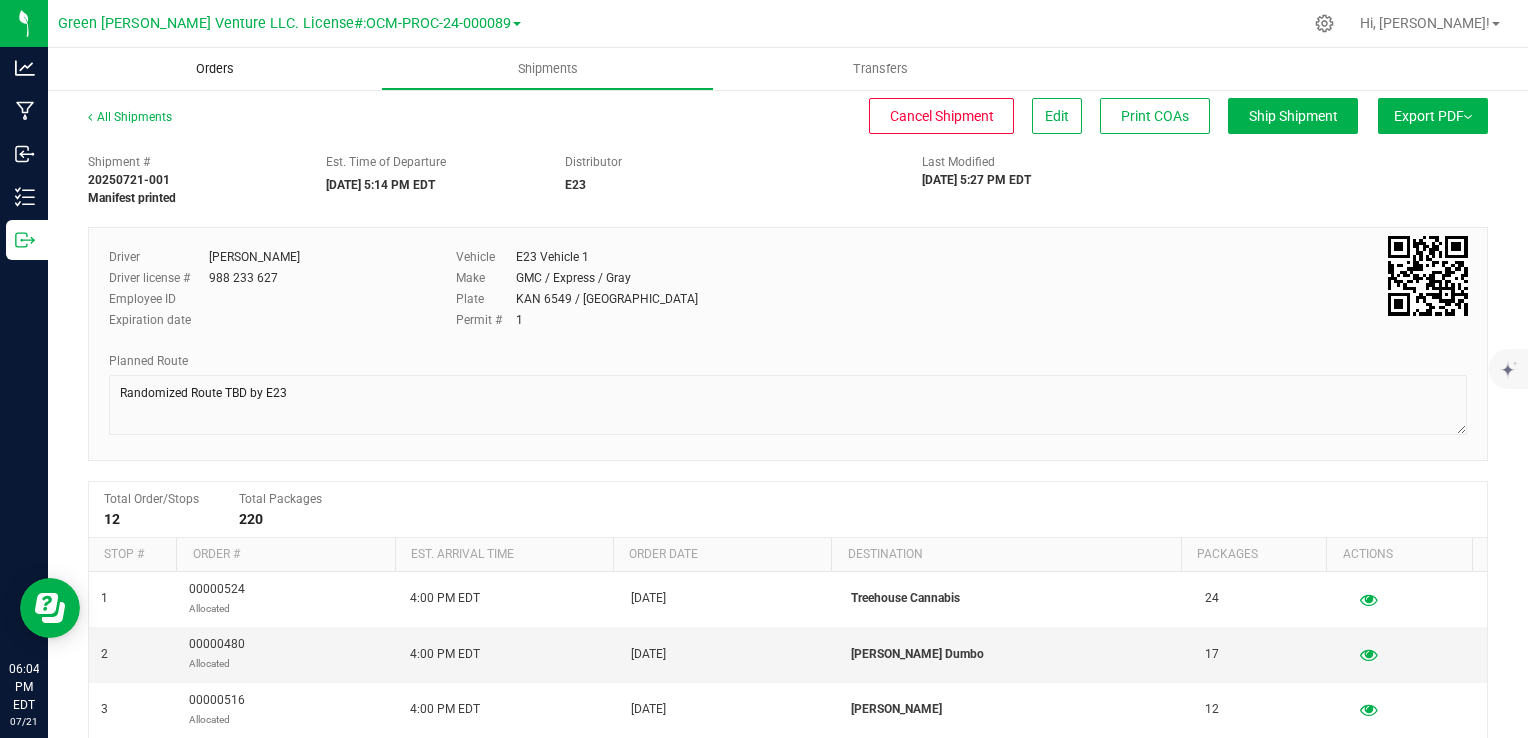 click on "Orders" at bounding box center [215, 69] 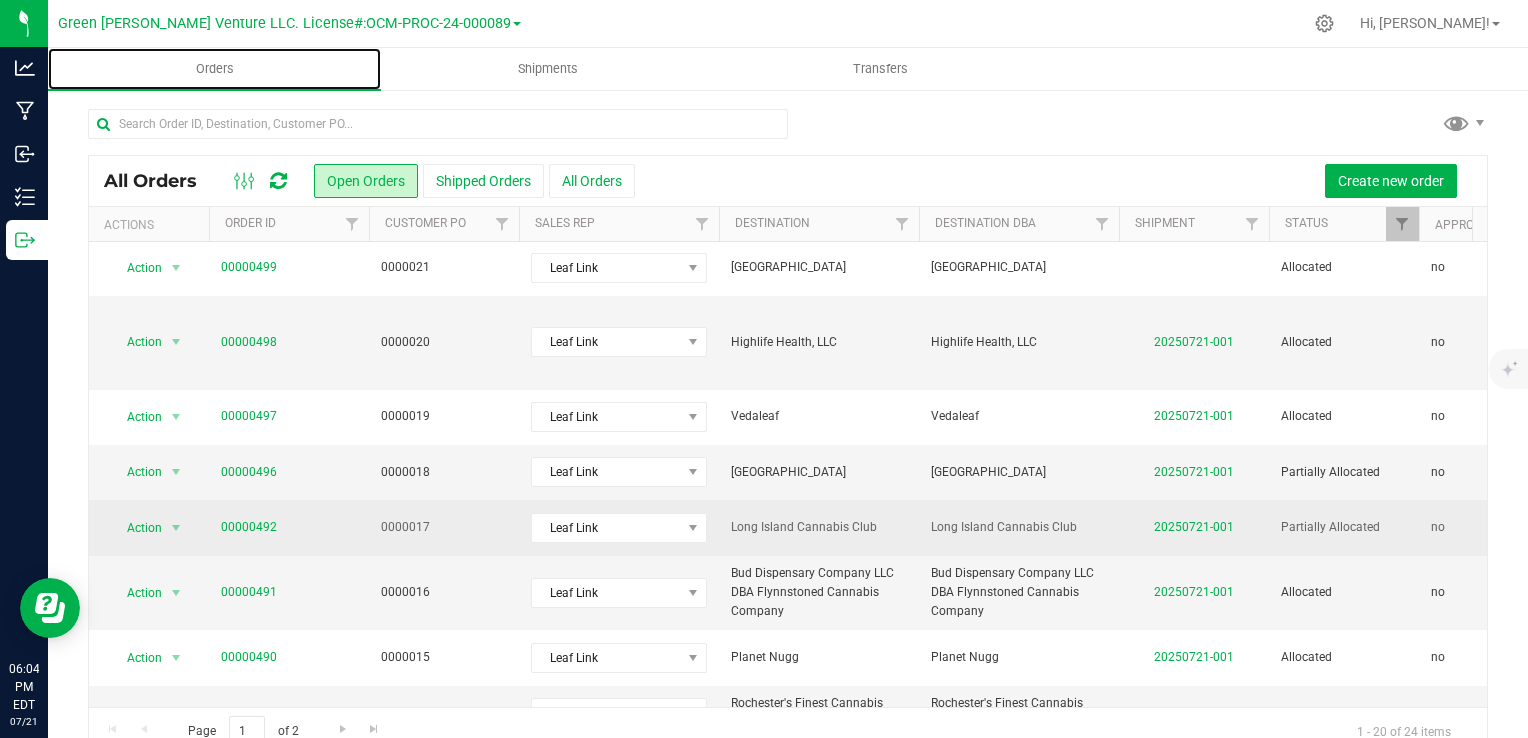 scroll, scrollTop: 711, scrollLeft: 0, axis: vertical 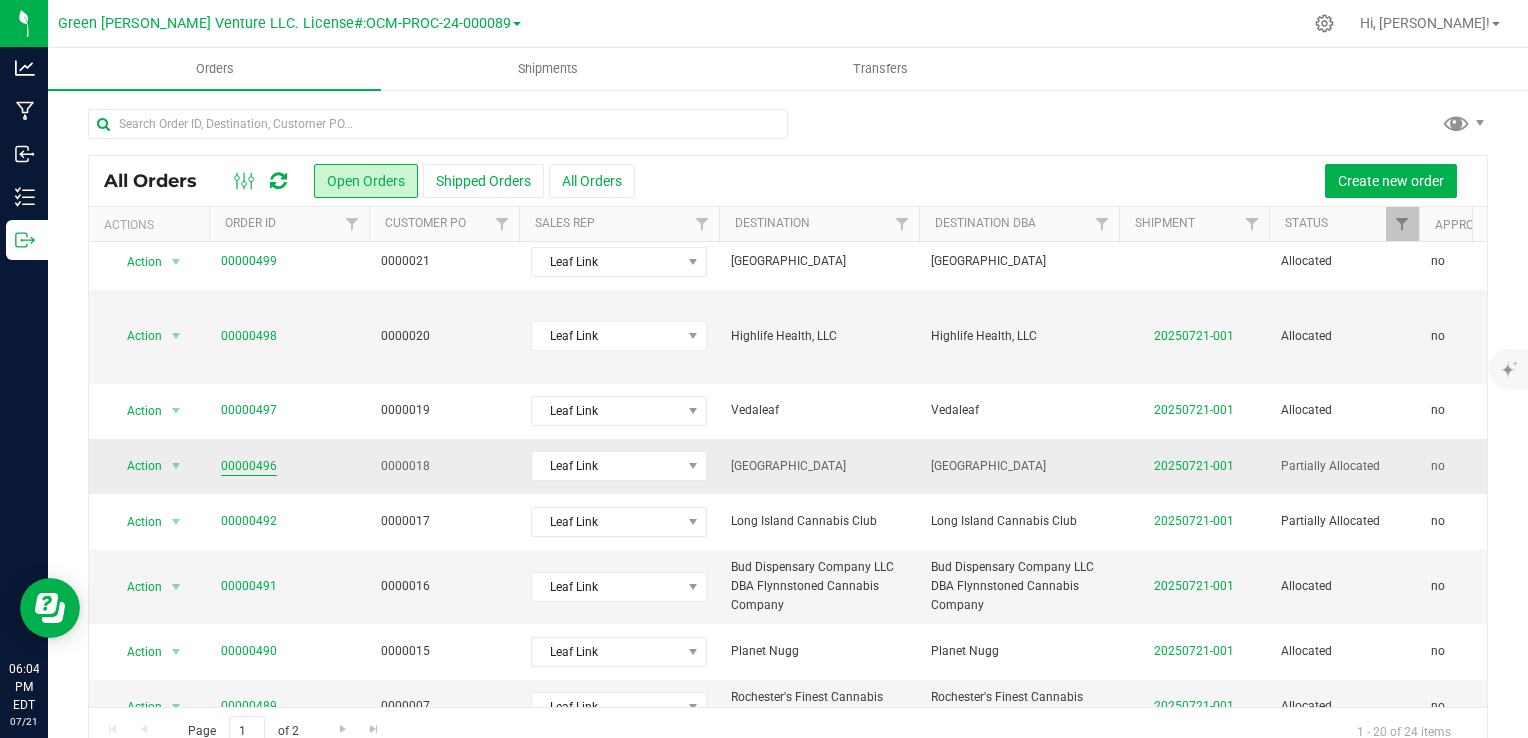click on "00000496" at bounding box center (249, 466) 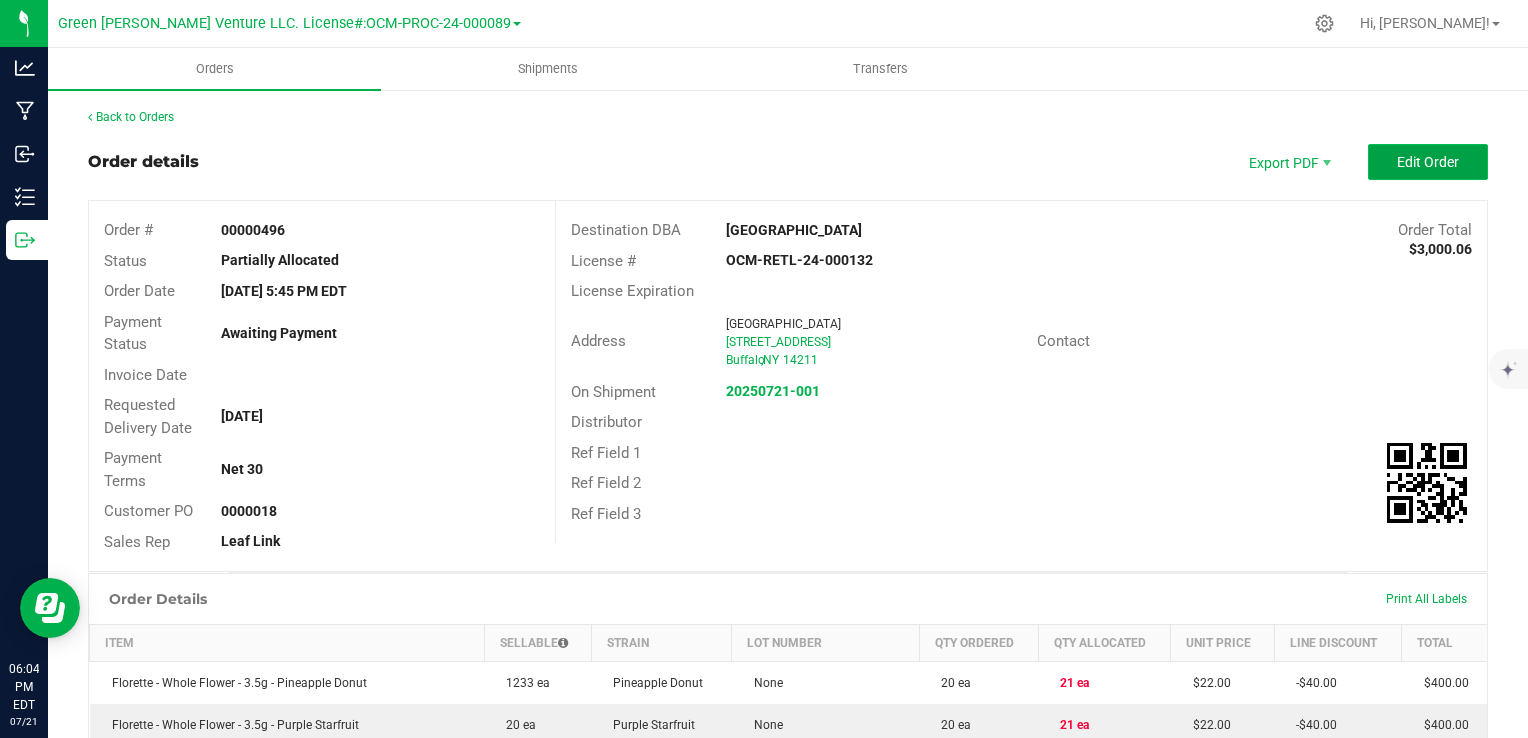 click on "Edit Order" at bounding box center [1428, 162] 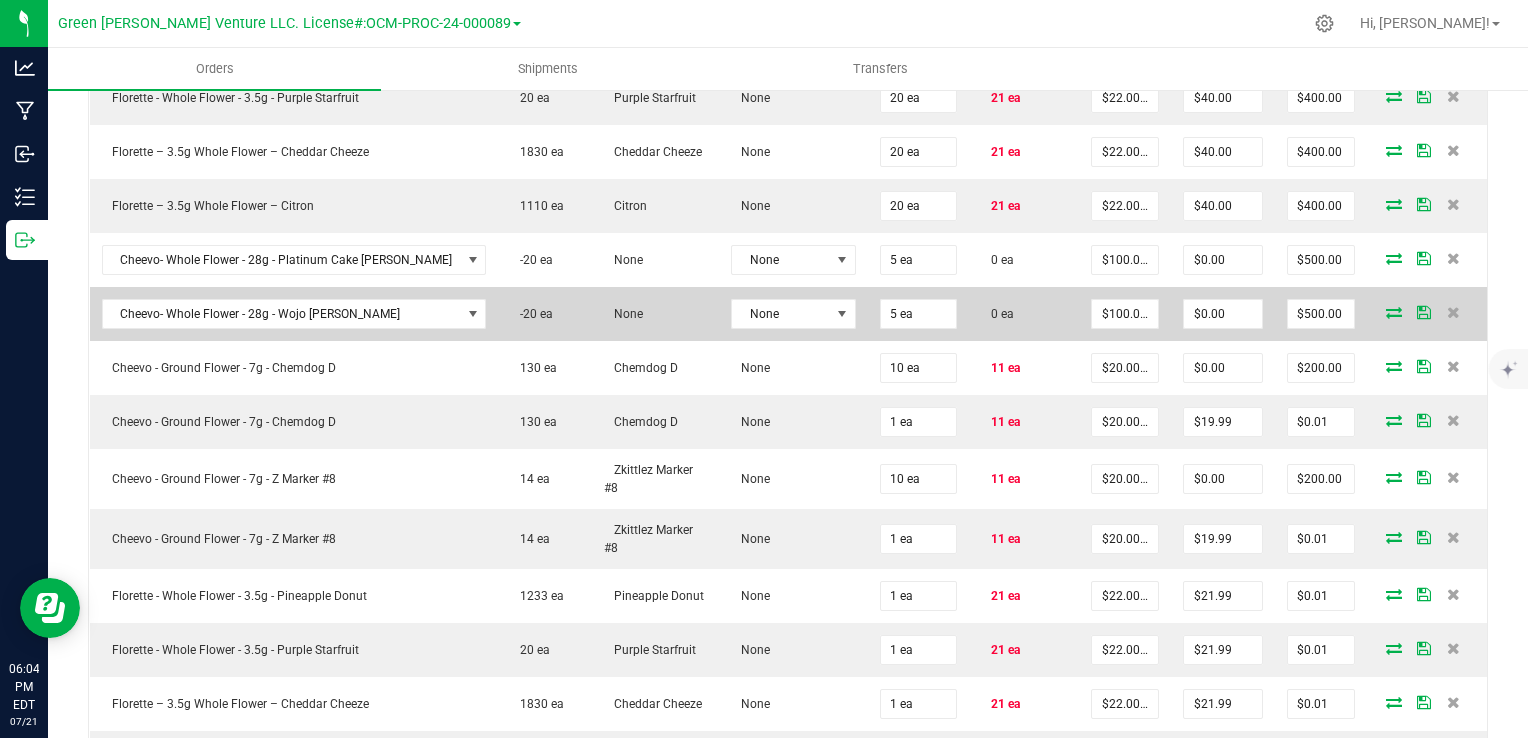 scroll, scrollTop: 700, scrollLeft: 0, axis: vertical 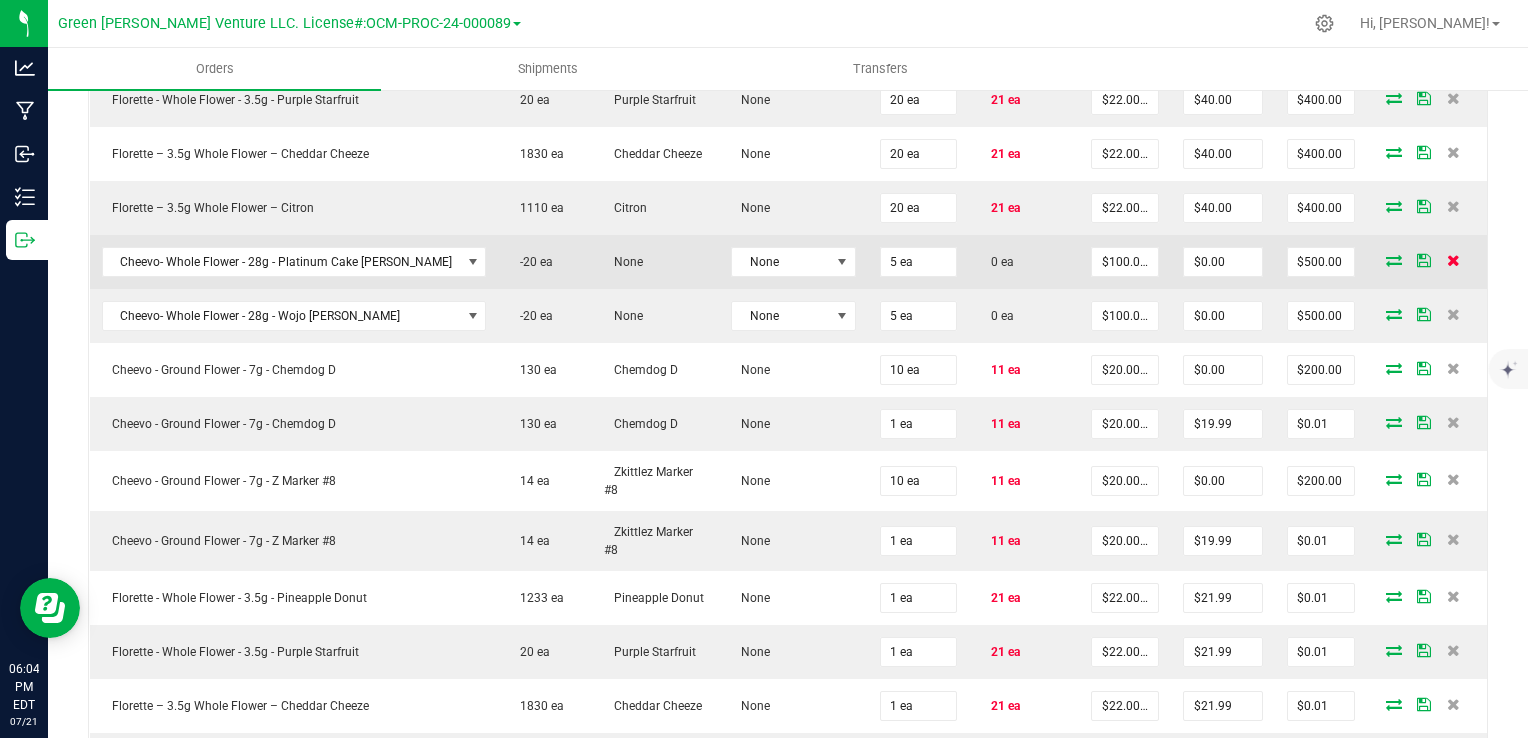 click at bounding box center [1453, 260] 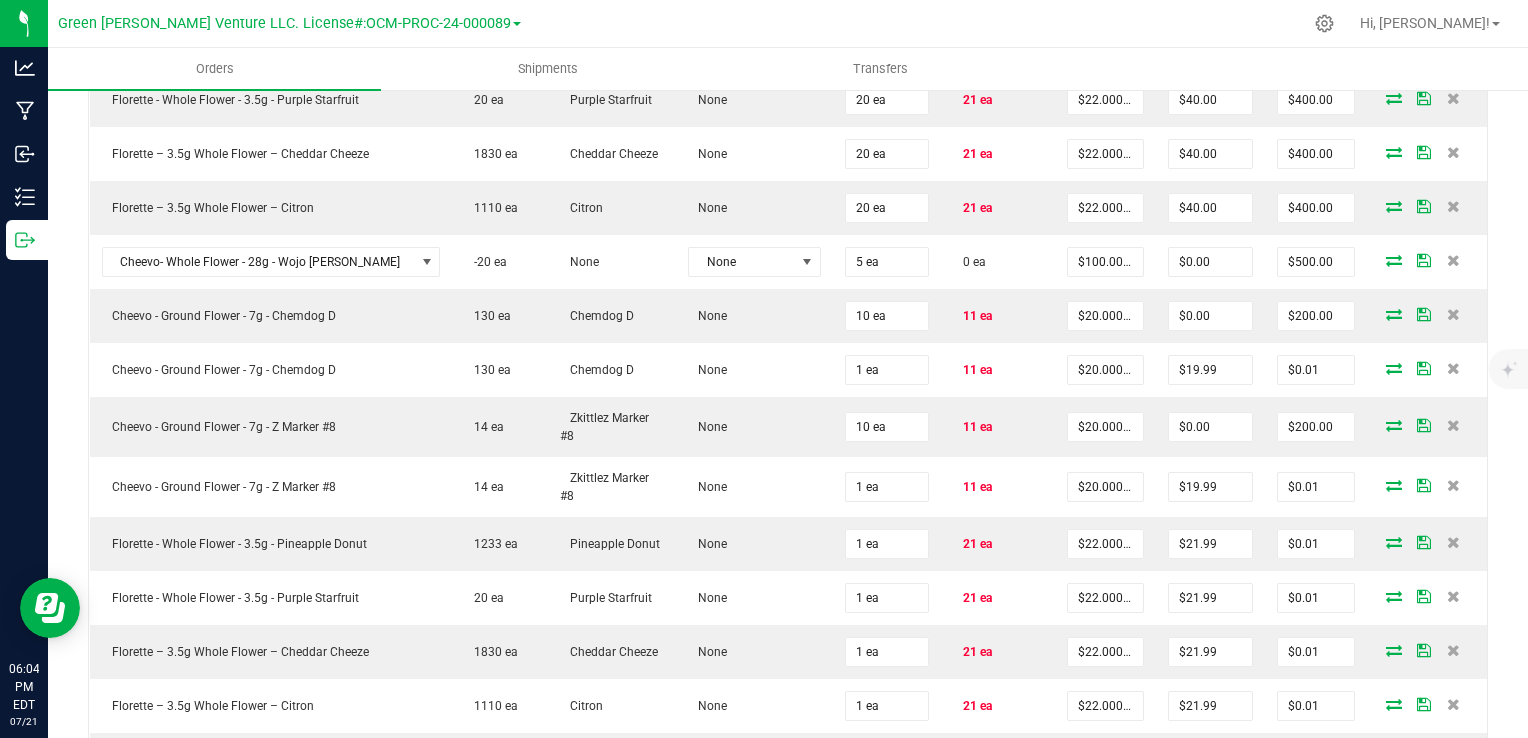 click at bounding box center (1453, 260) 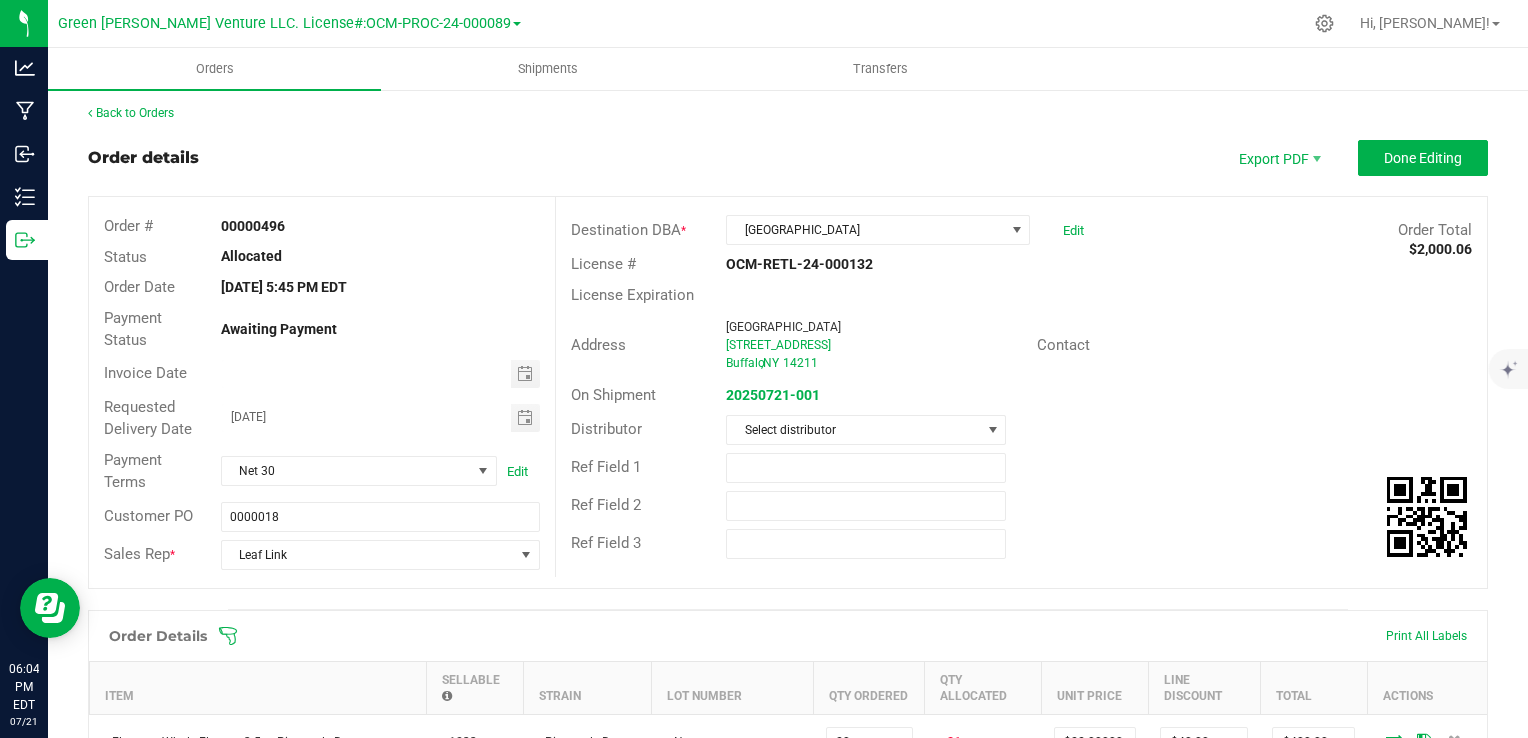 scroll, scrollTop: 0, scrollLeft: 0, axis: both 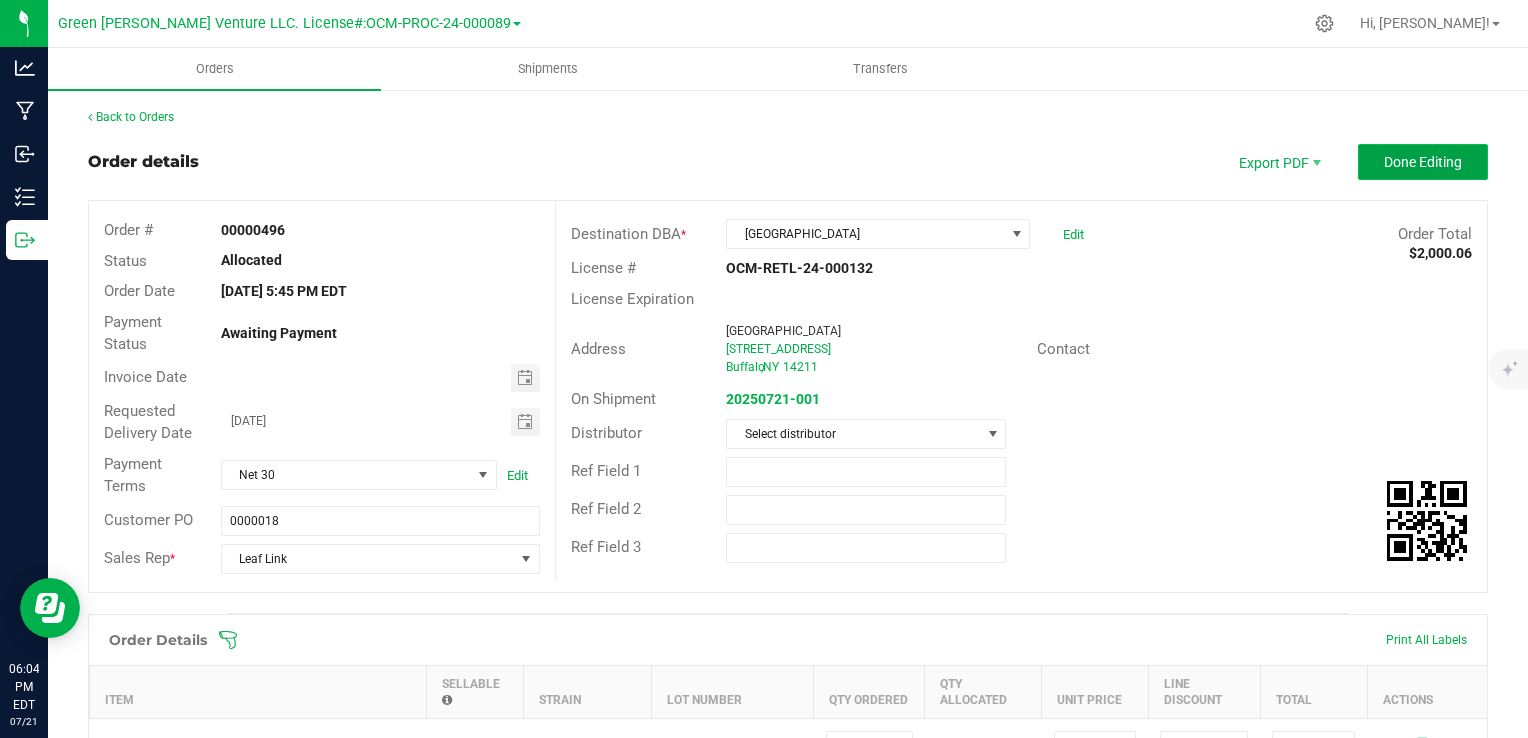 click on "Done Editing" at bounding box center [1423, 162] 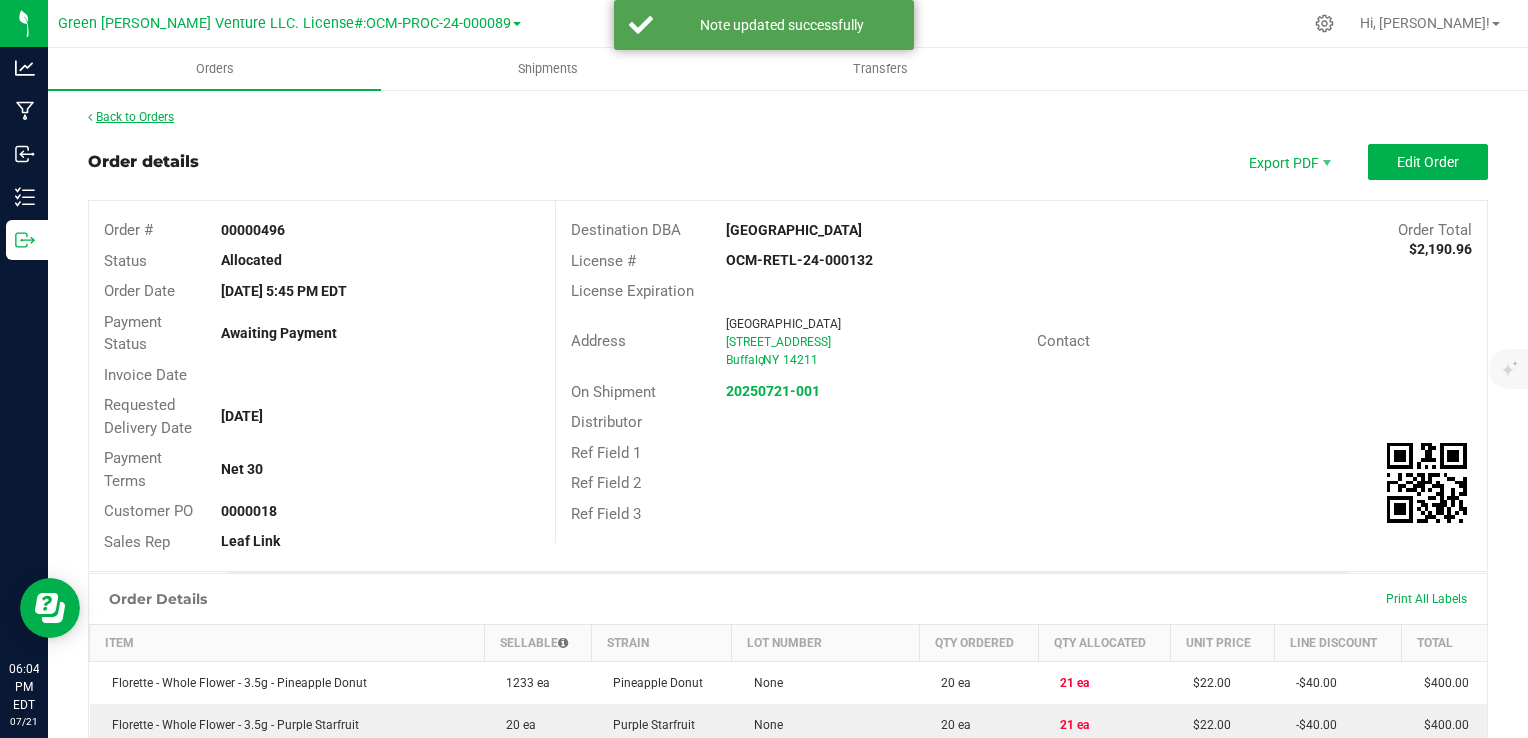 click on "Back to Orders" at bounding box center [131, 117] 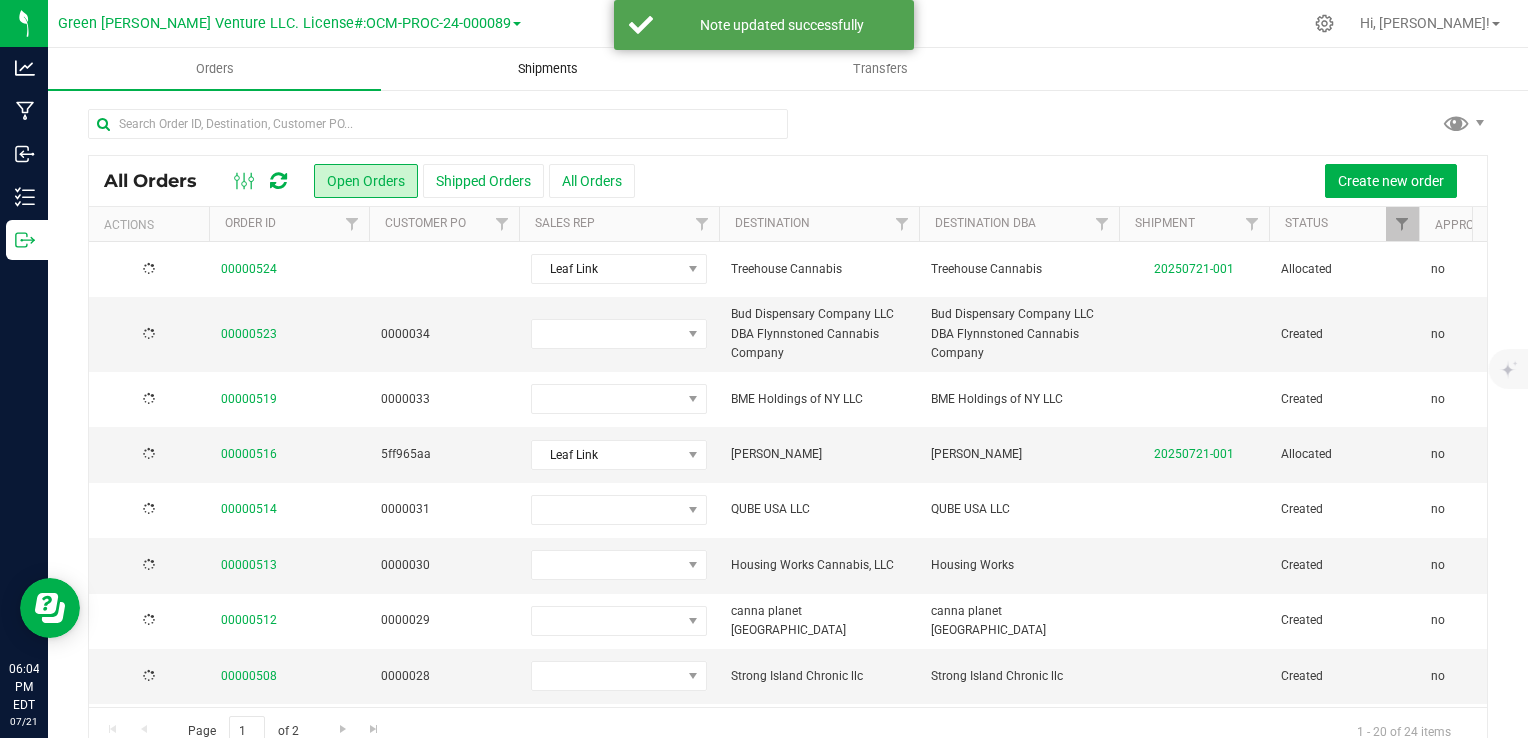click on "Shipments" at bounding box center (548, 69) 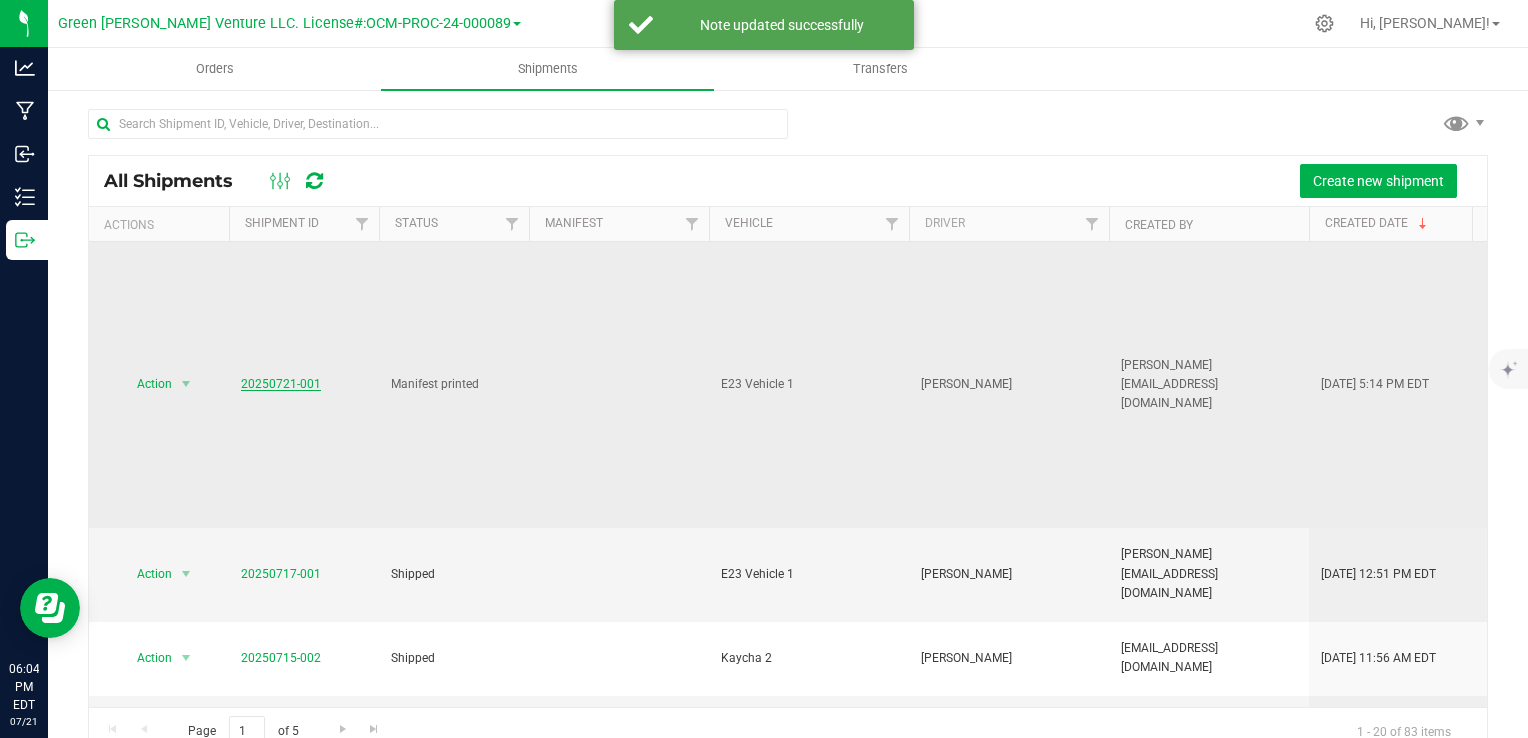 click on "20250721-001" at bounding box center (281, 384) 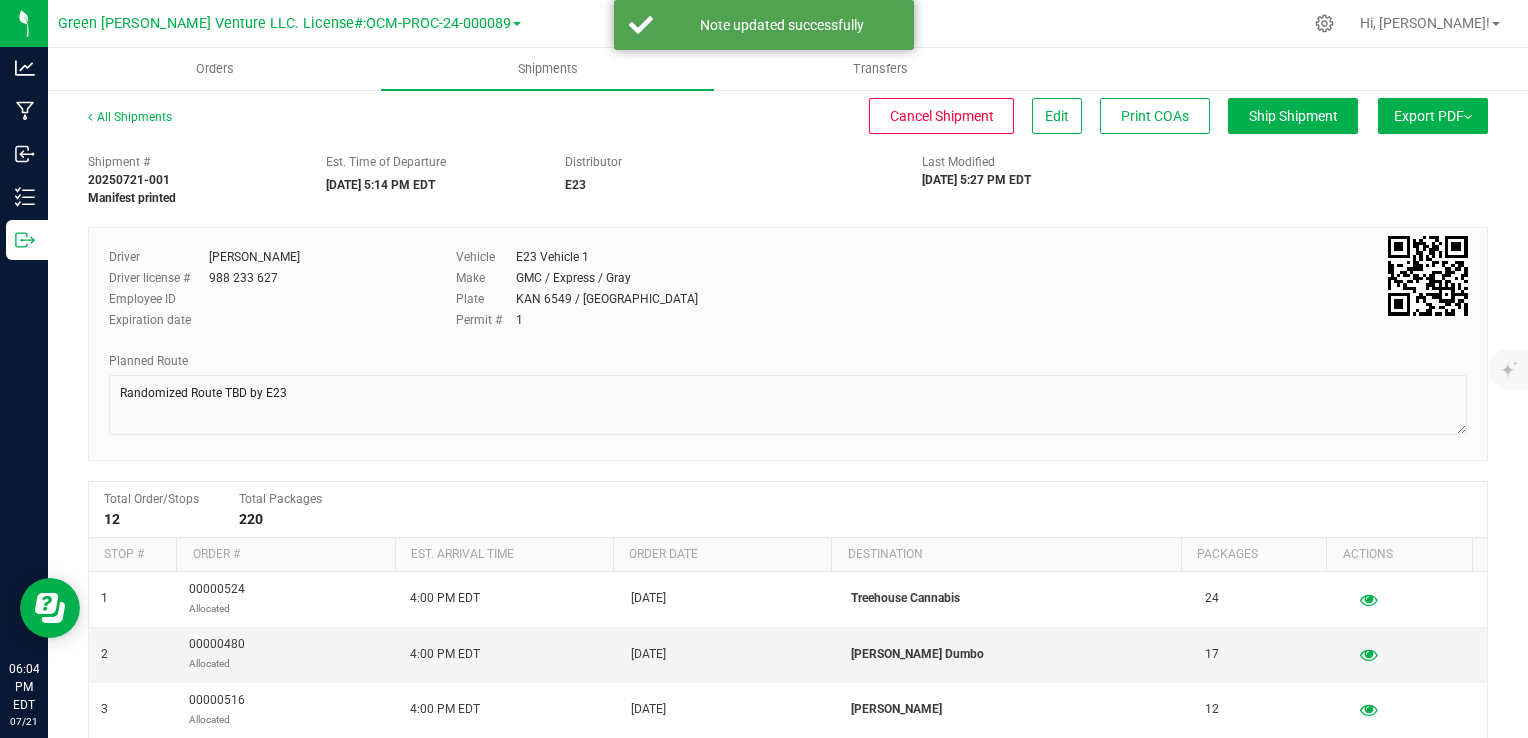 click on "Export PDF" at bounding box center (1433, 116) 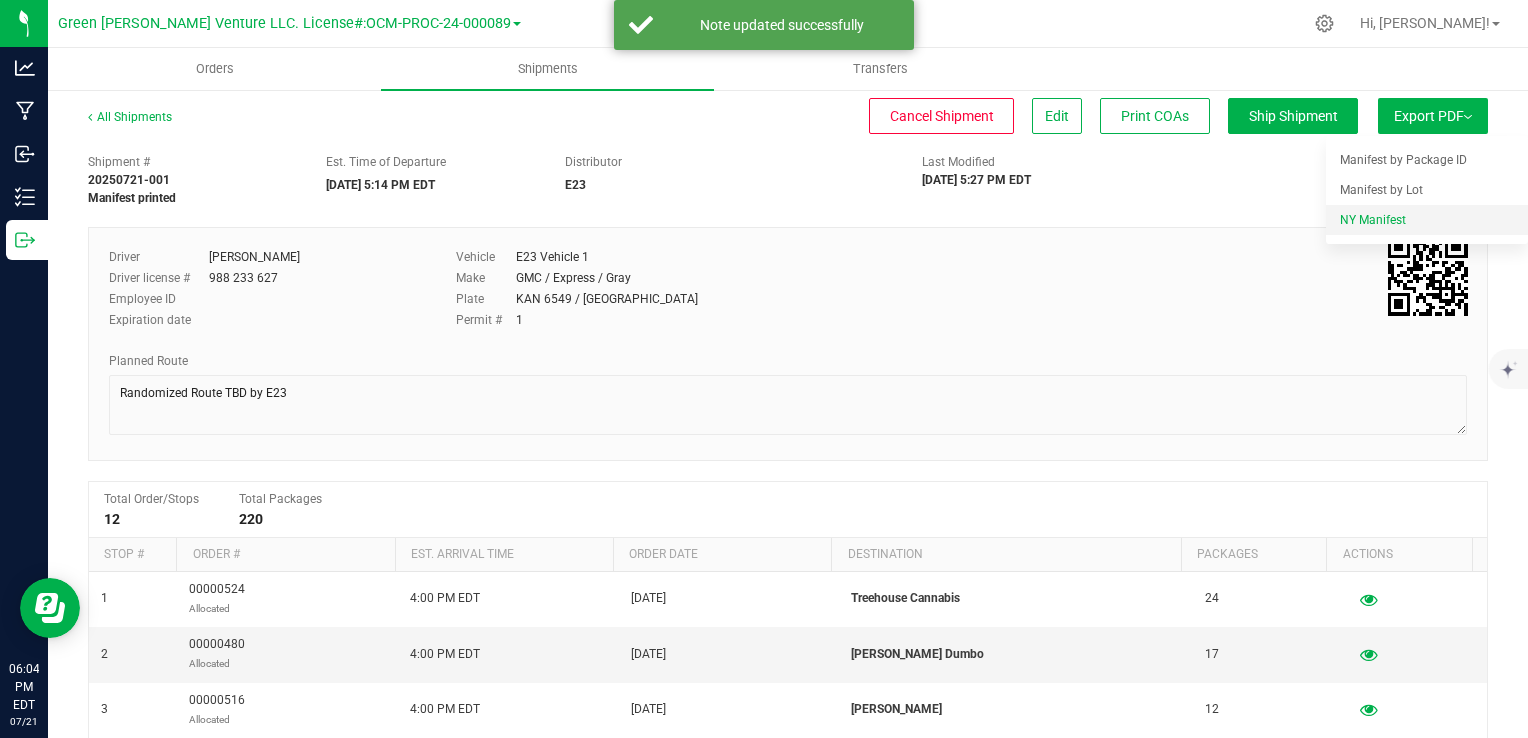 click on "NY Manifest" at bounding box center (1432, 220) 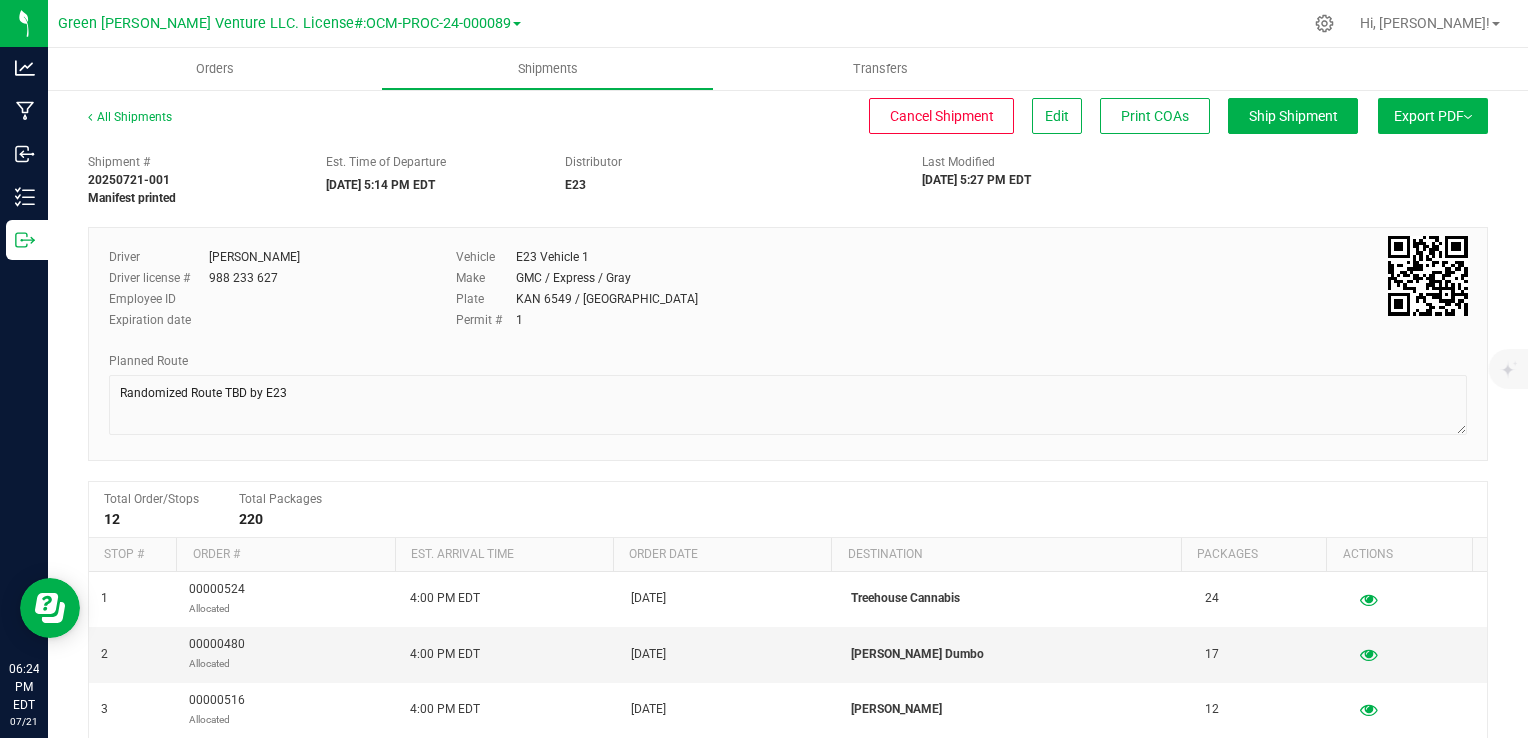 click on "Export PDF" at bounding box center [1433, 116] 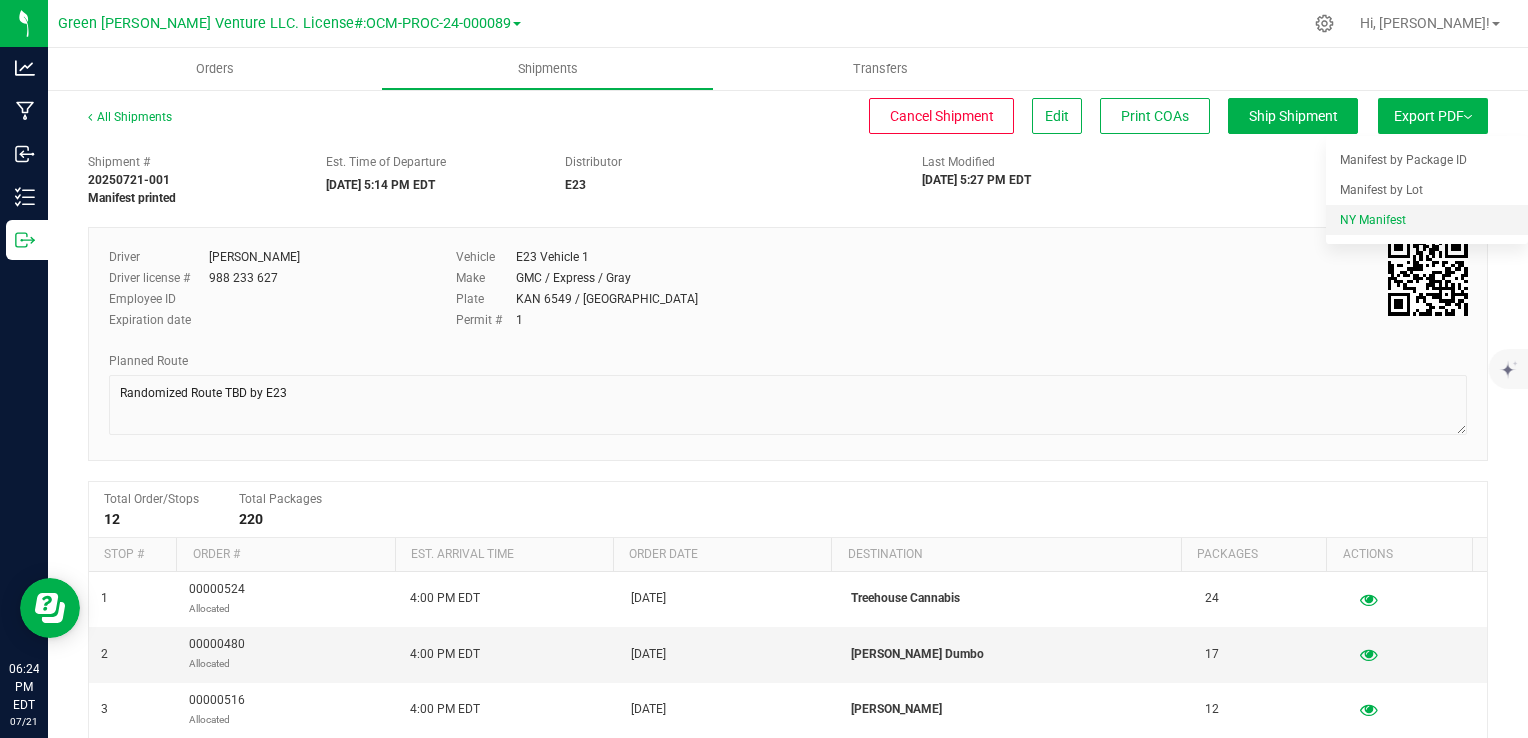 click on "NY Manifest" at bounding box center [1432, 220] 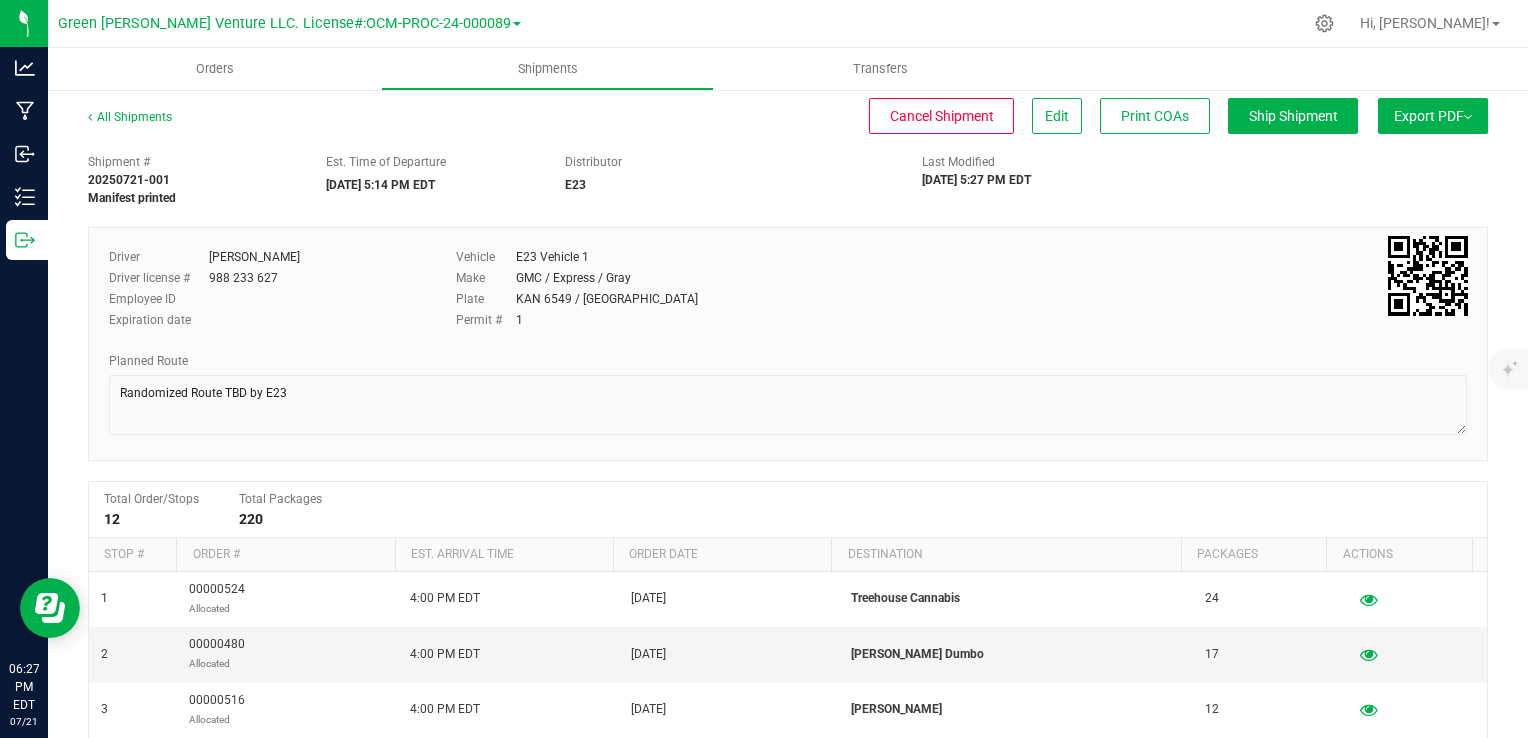 click on "All Shipments" at bounding box center [148, 123] 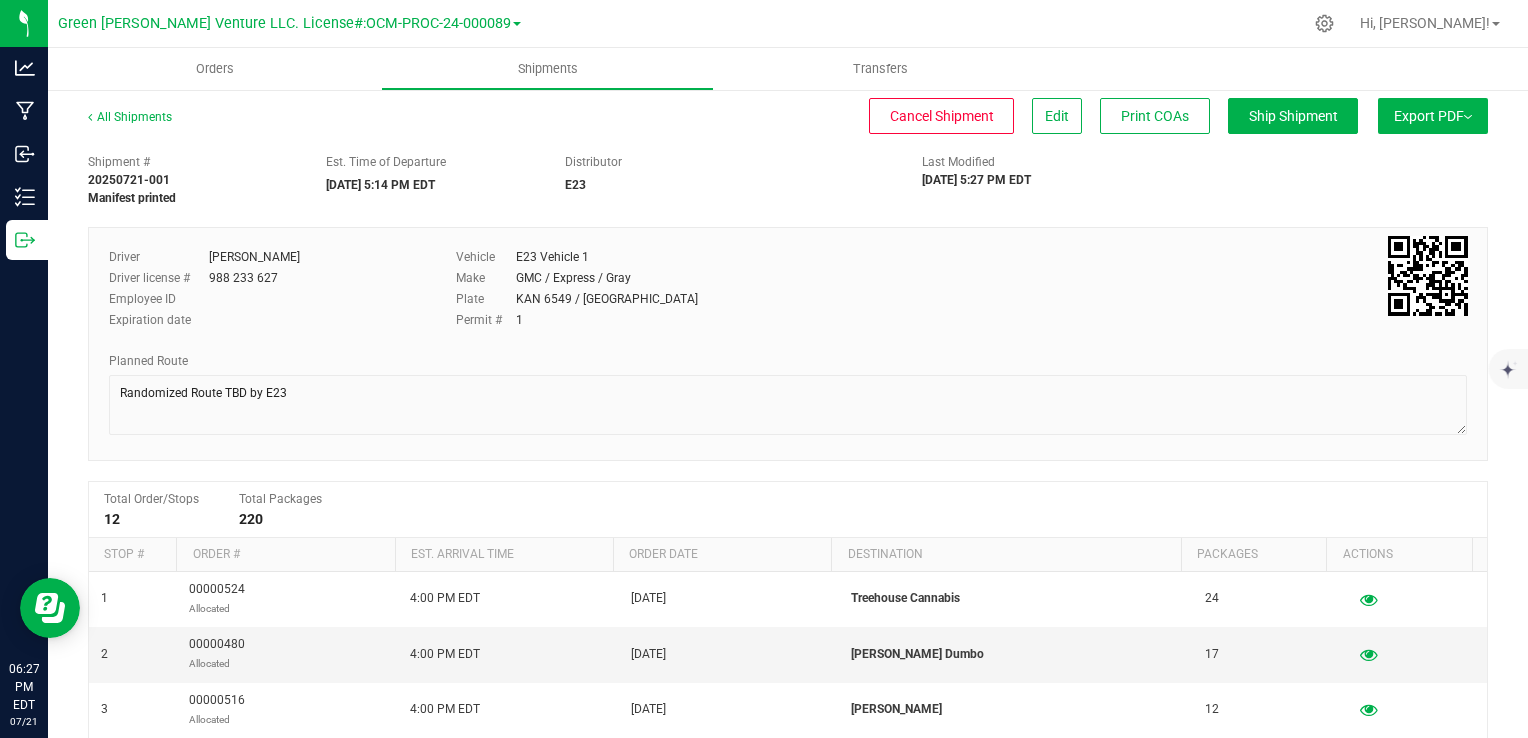click on "All Shipments" at bounding box center [148, 123] 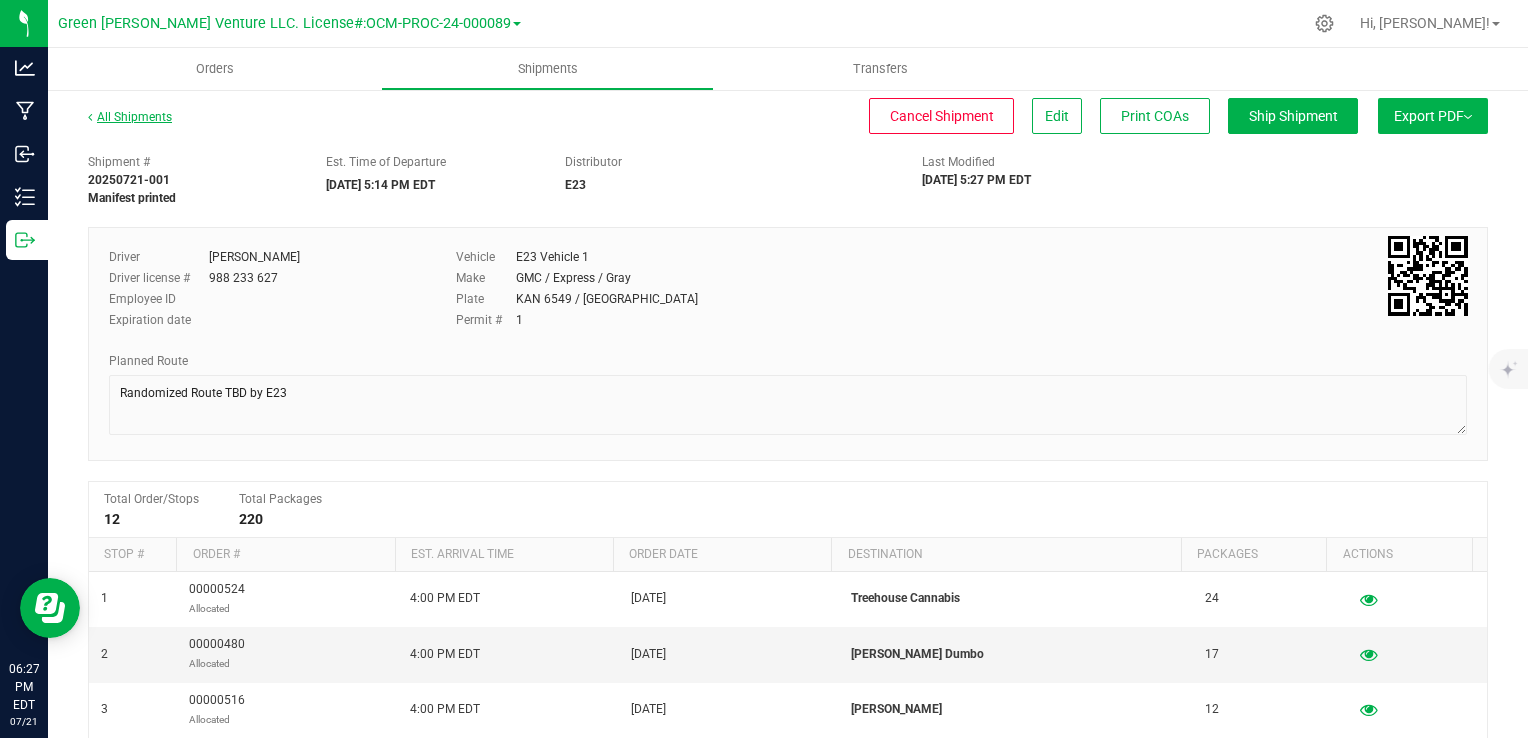click on "All Shipments" at bounding box center [130, 117] 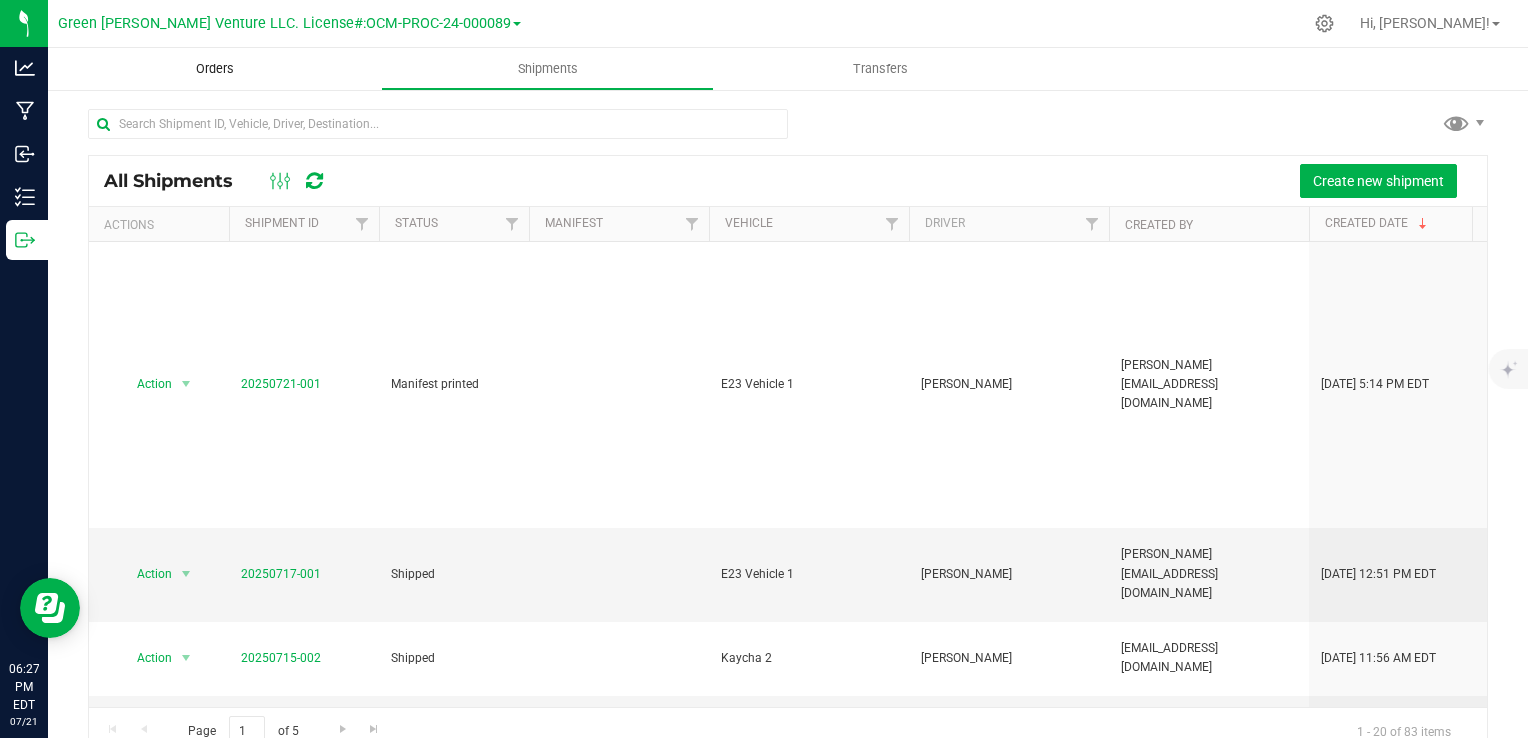 click on "Orders" at bounding box center (215, 69) 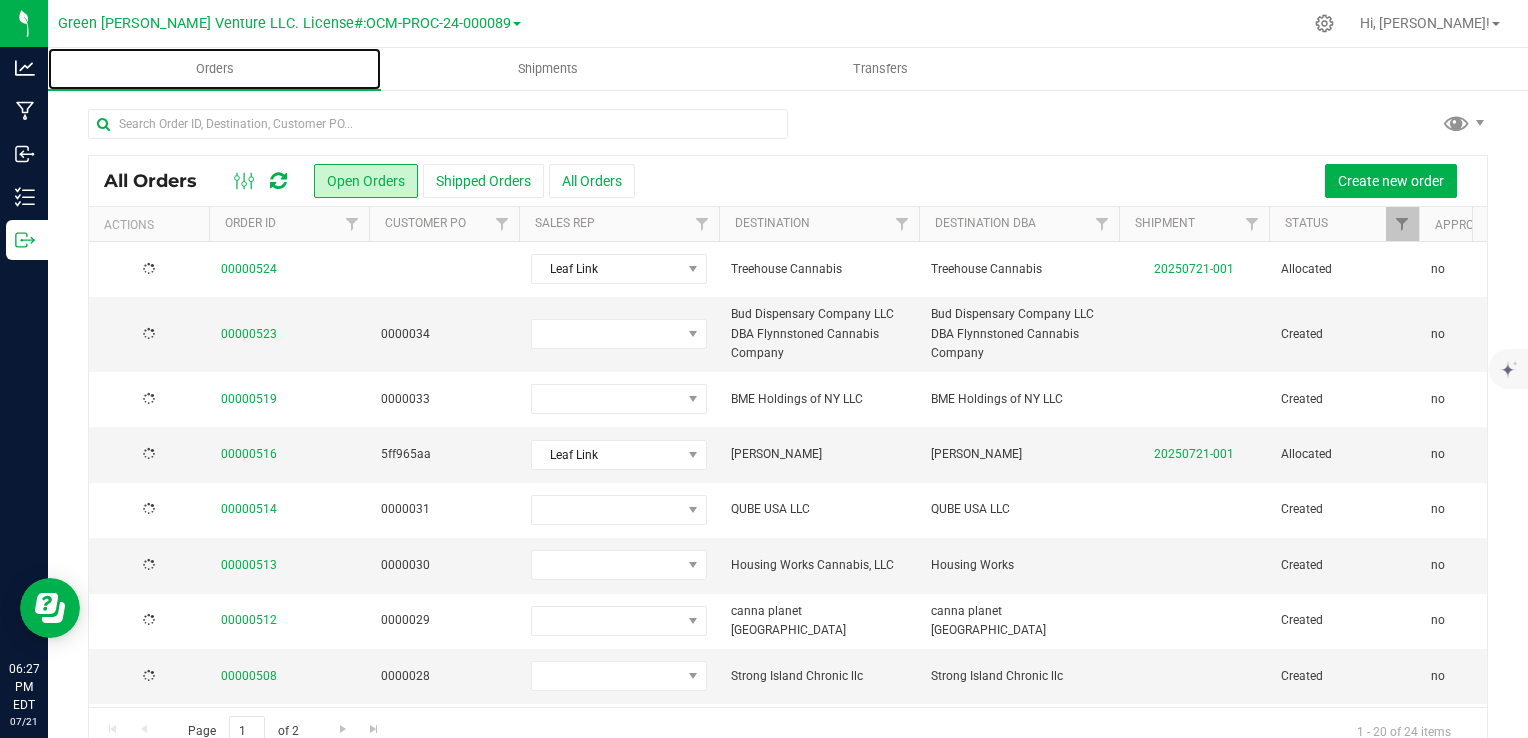 scroll, scrollTop: 36, scrollLeft: 0, axis: vertical 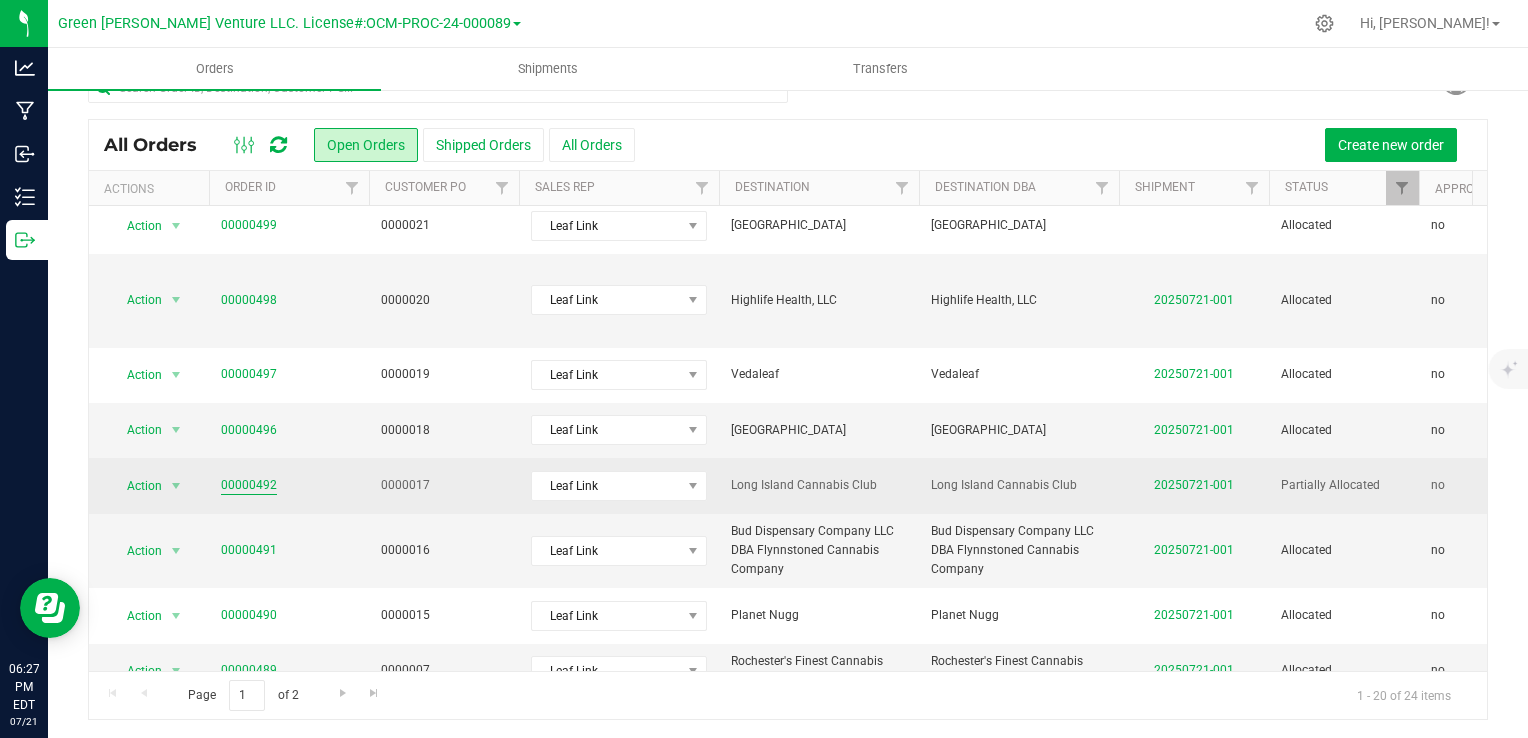 click on "00000492" at bounding box center [249, 485] 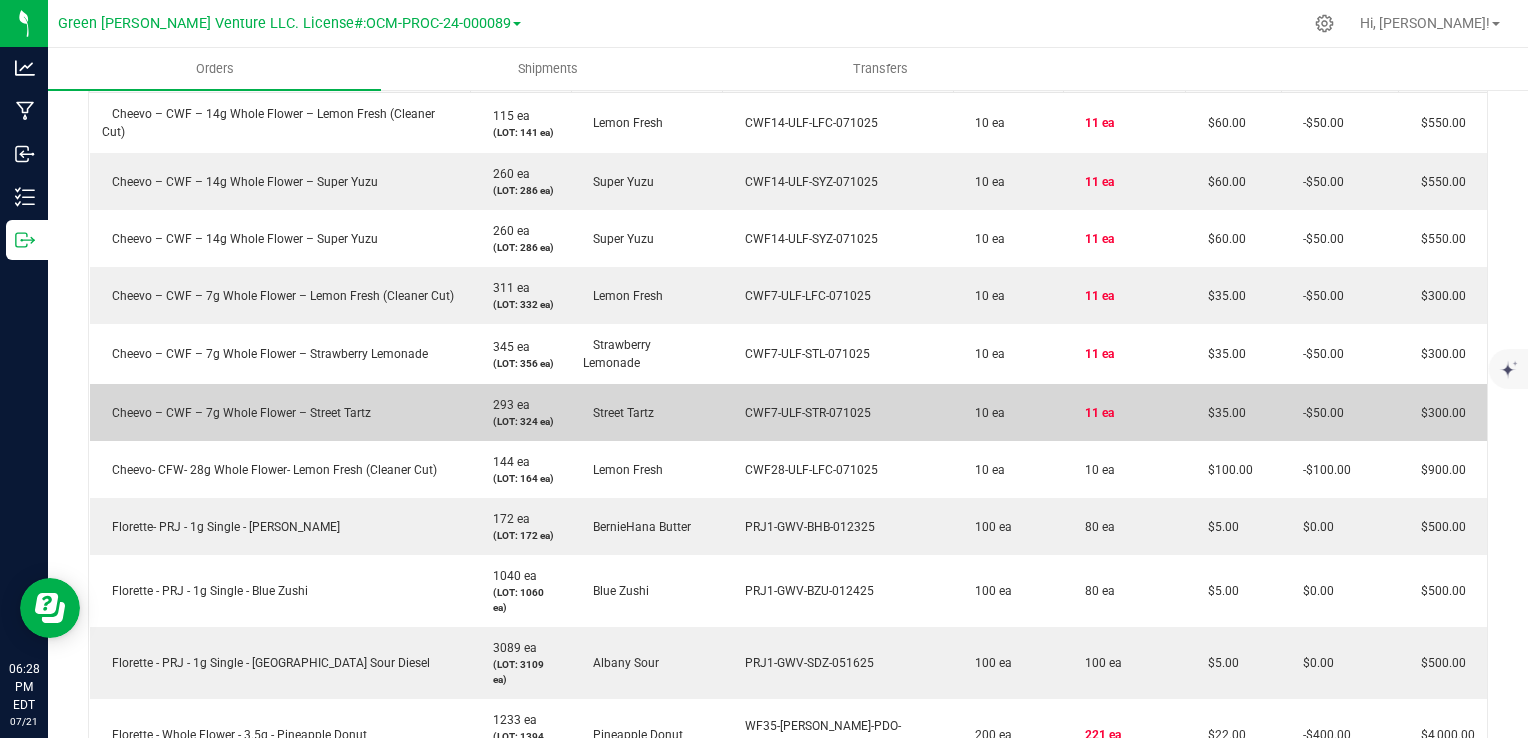 scroll, scrollTop: 600, scrollLeft: 0, axis: vertical 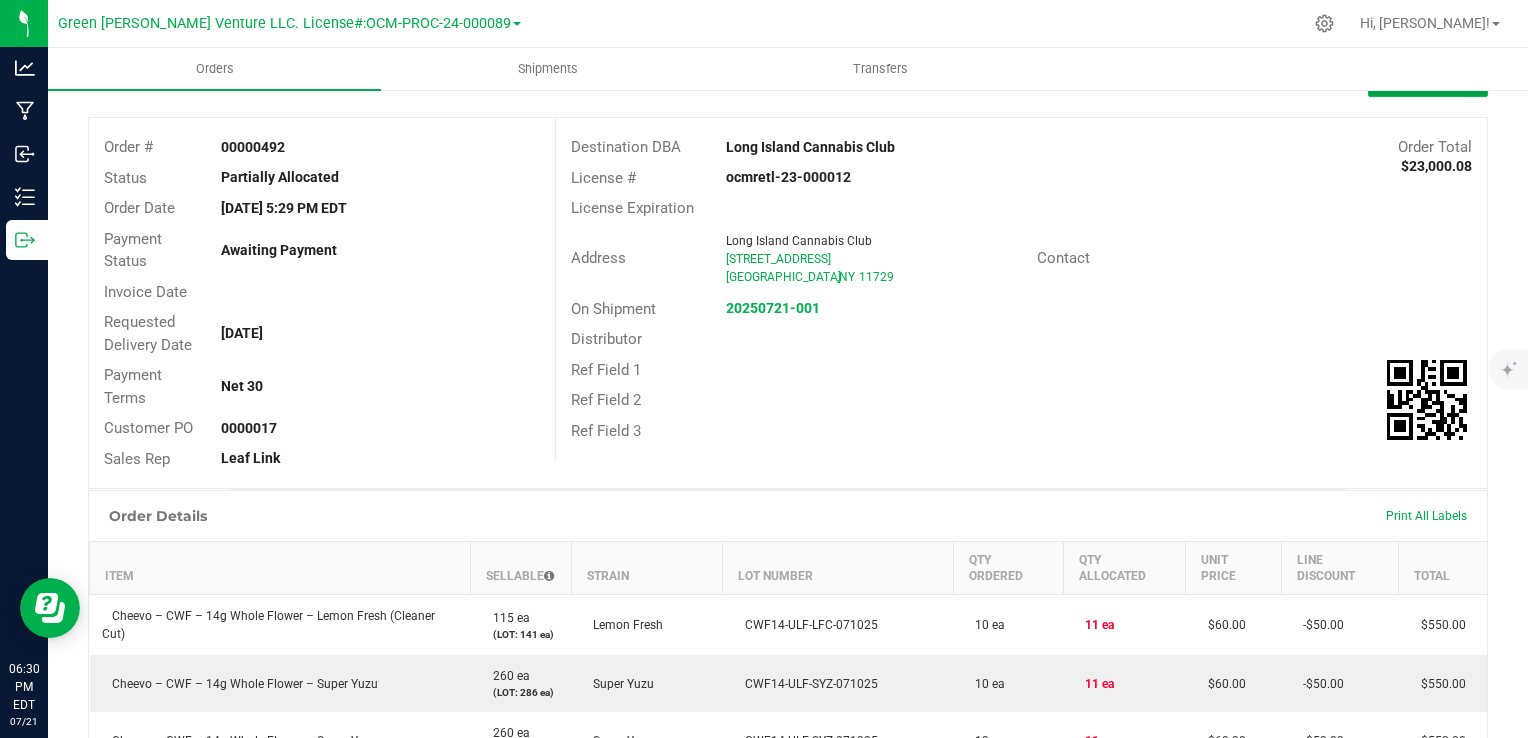 click on "Edit Order" at bounding box center (1428, 79) 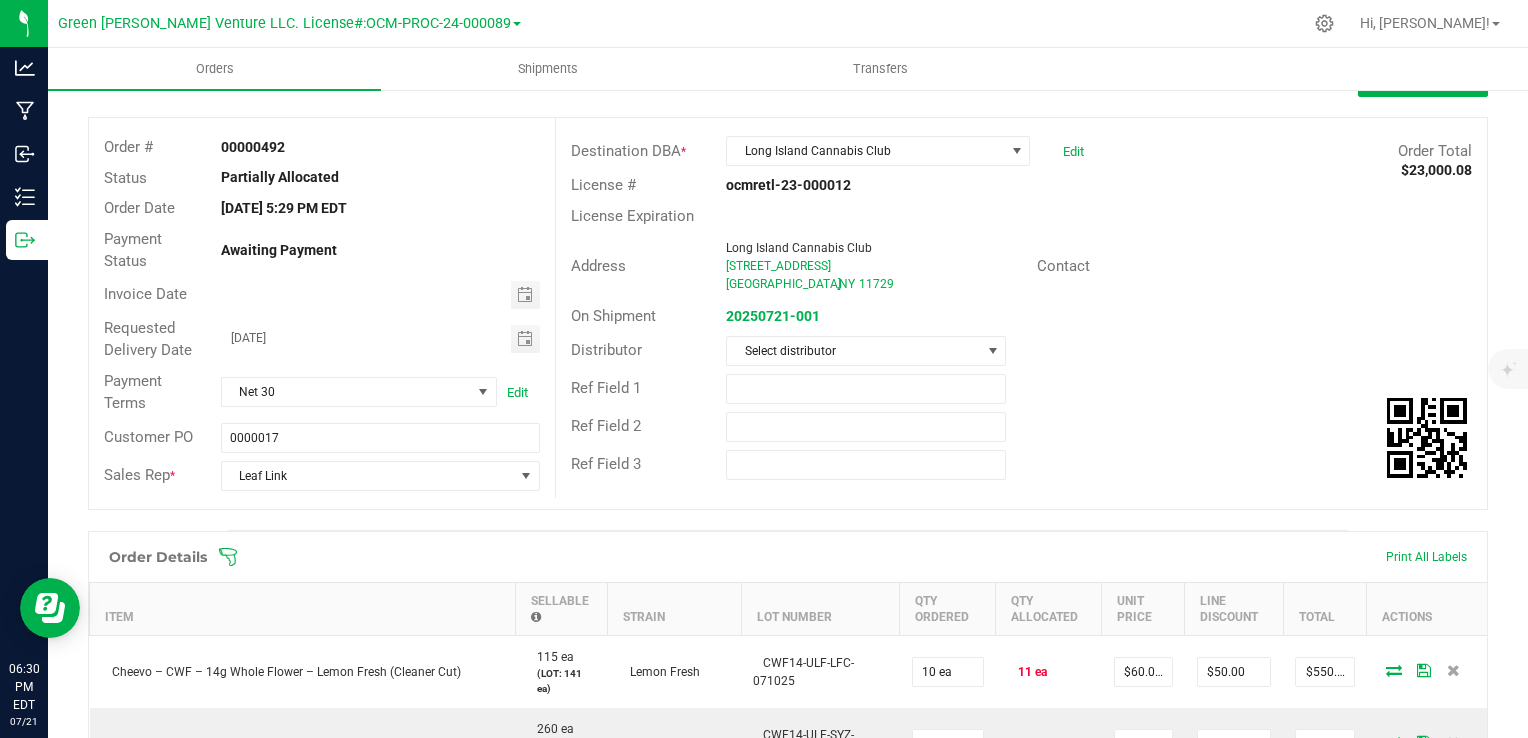 click at bounding box center [918, 557] 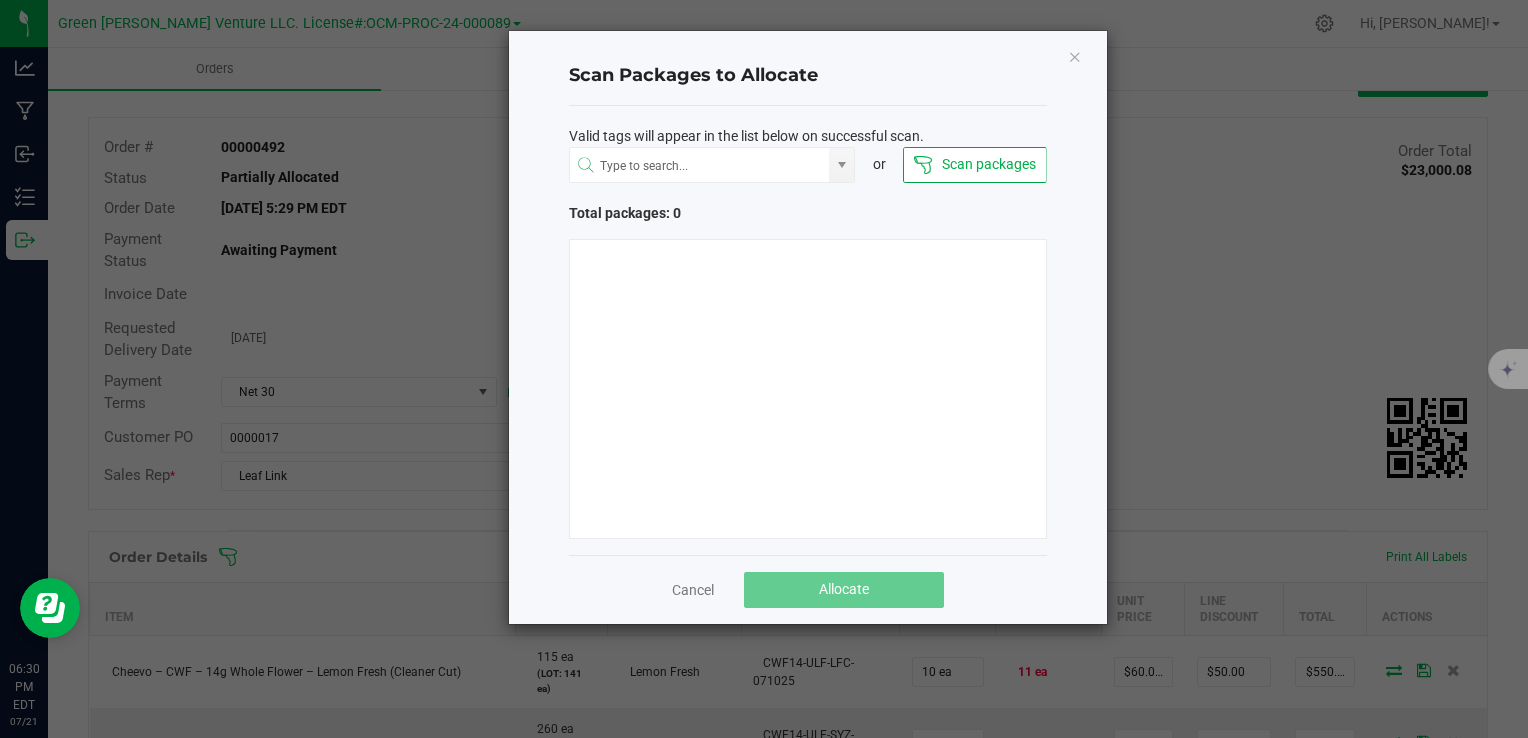 type 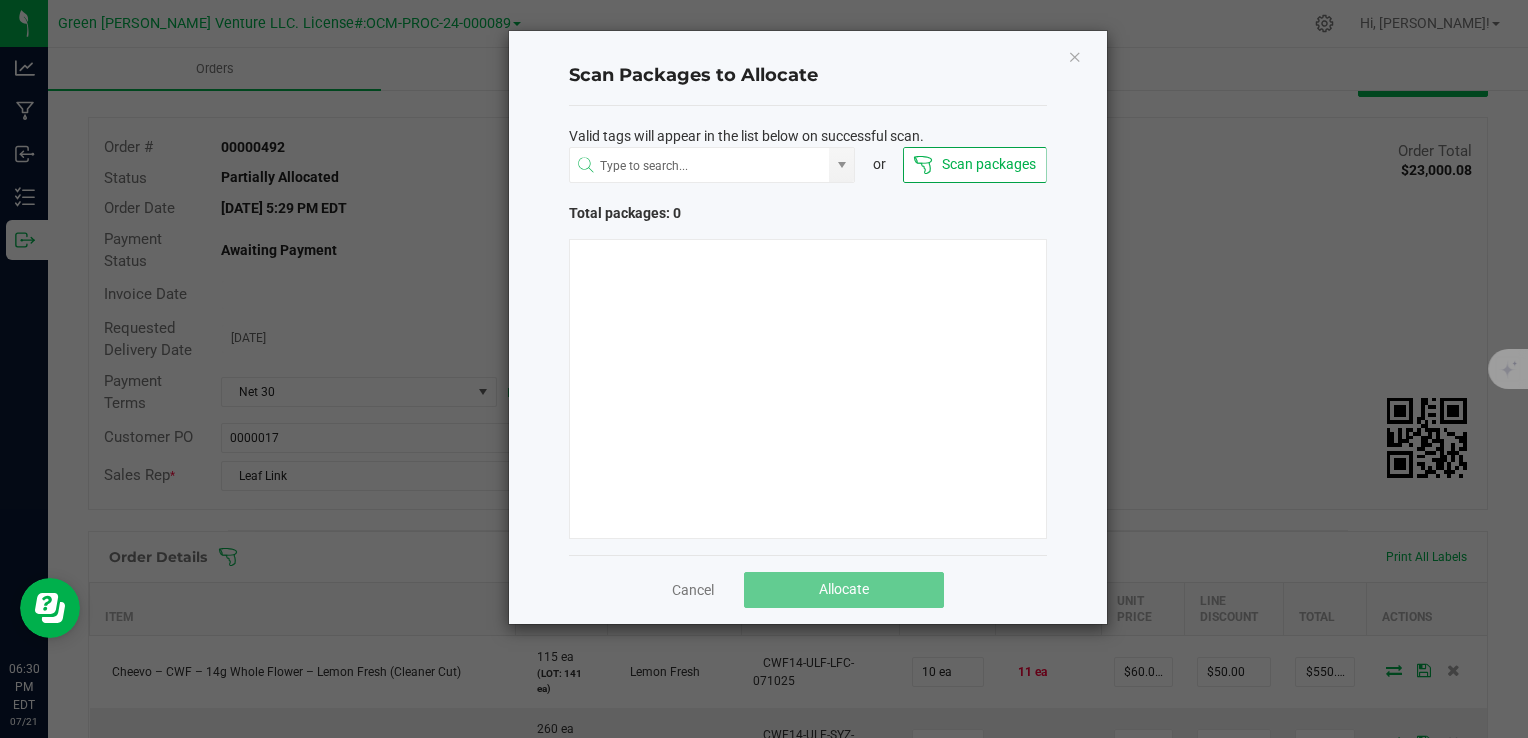 click on "Valid tags will appear in the list below on successful scan.
or
Scan packages   Total packages: 0" 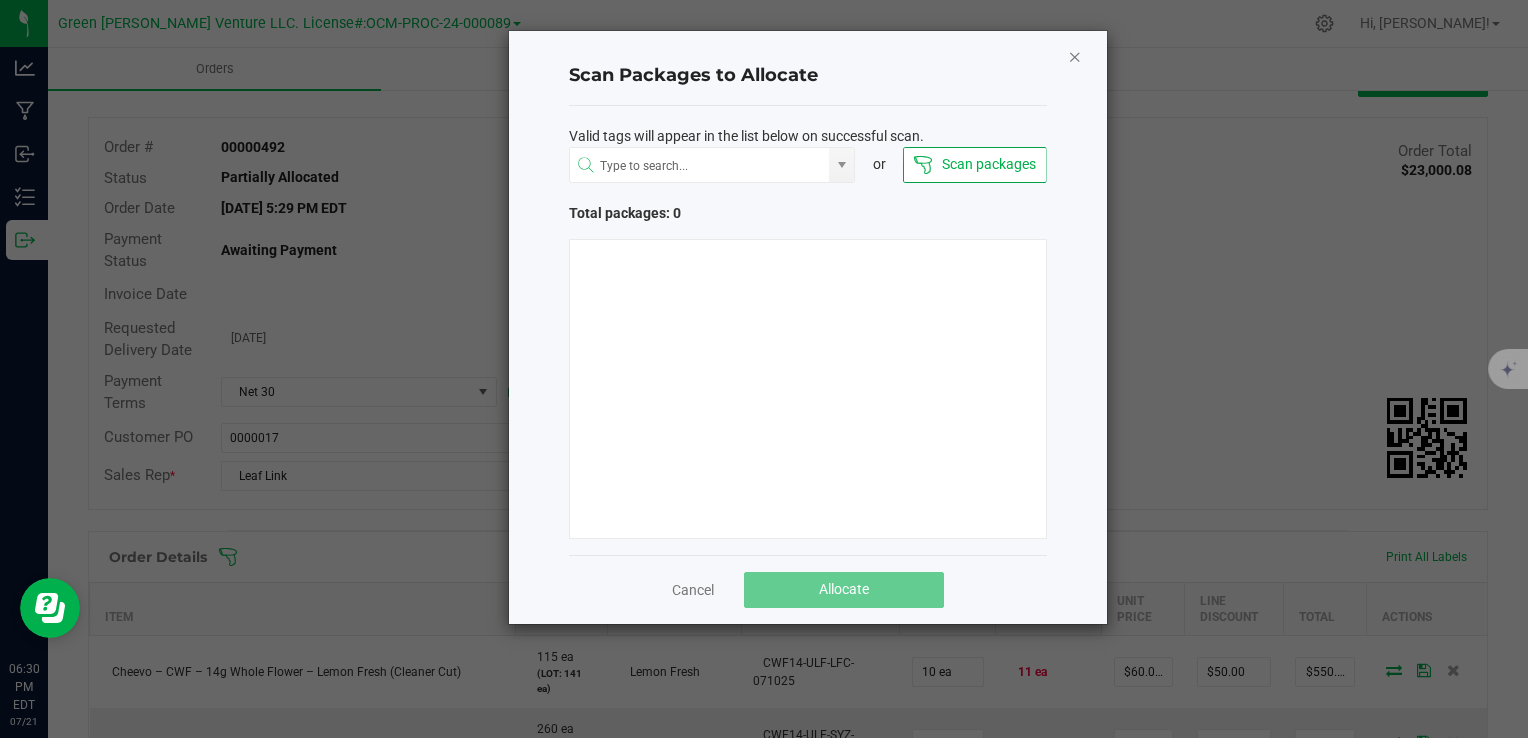 click 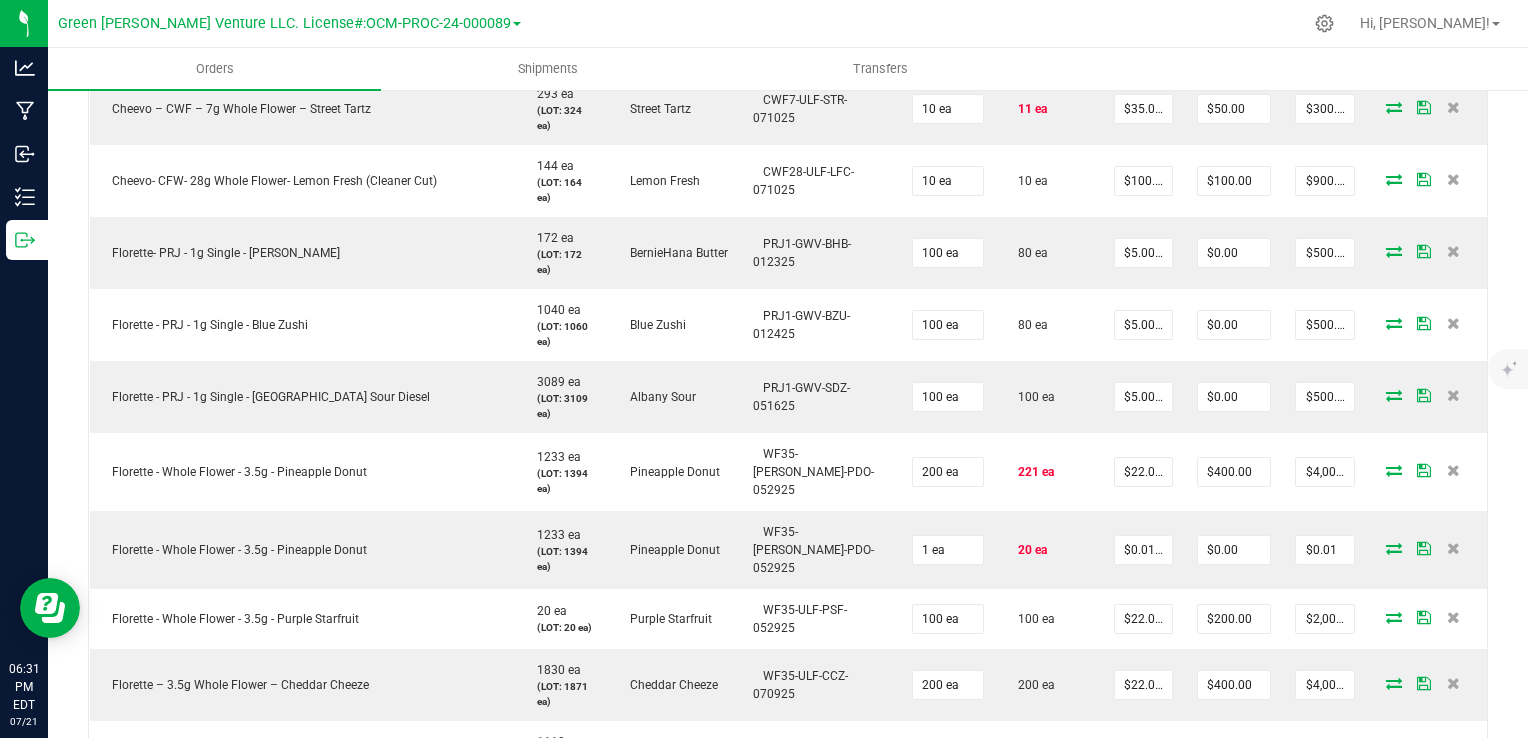 scroll, scrollTop: 994, scrollLeft: 0, axis: vertical 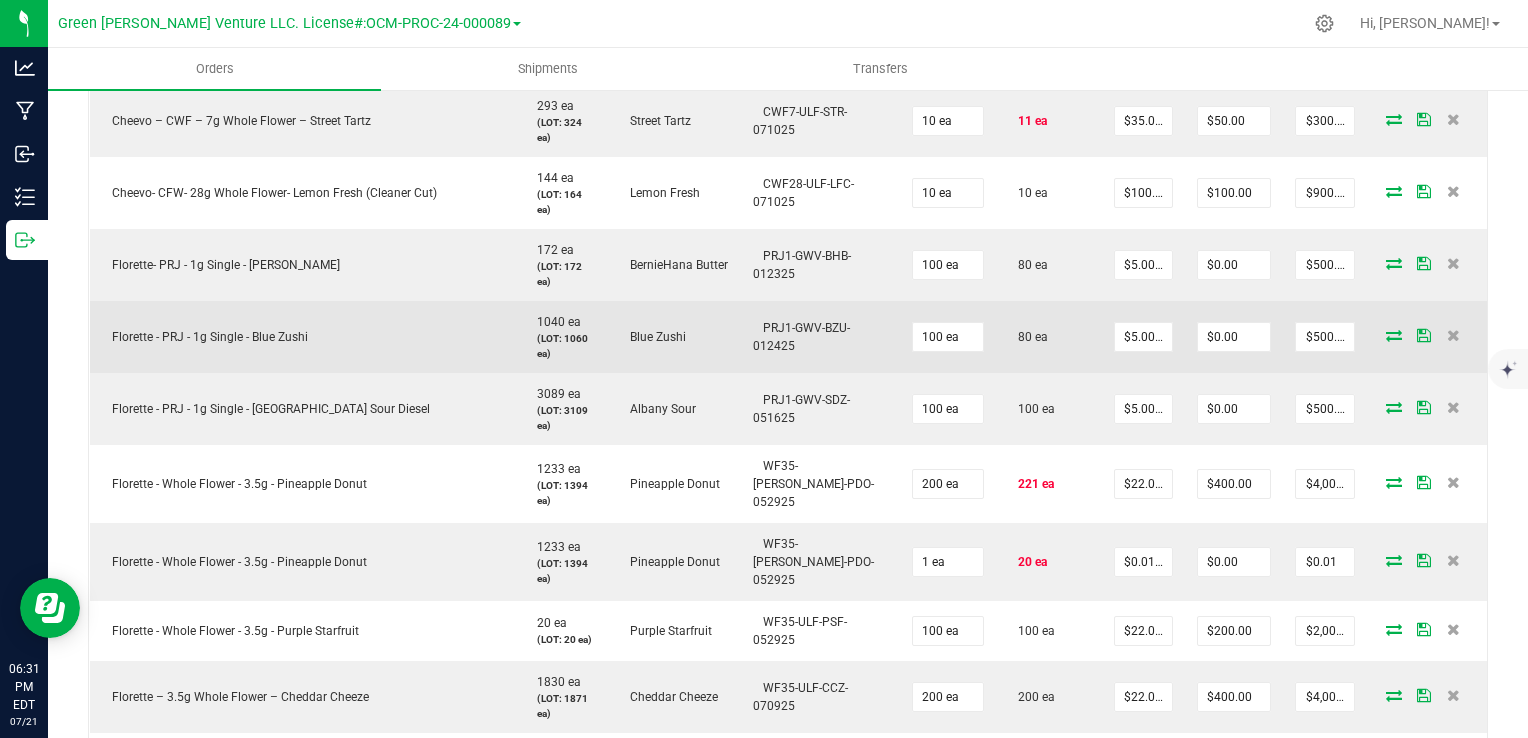 click at bounding box center [1394, 335] 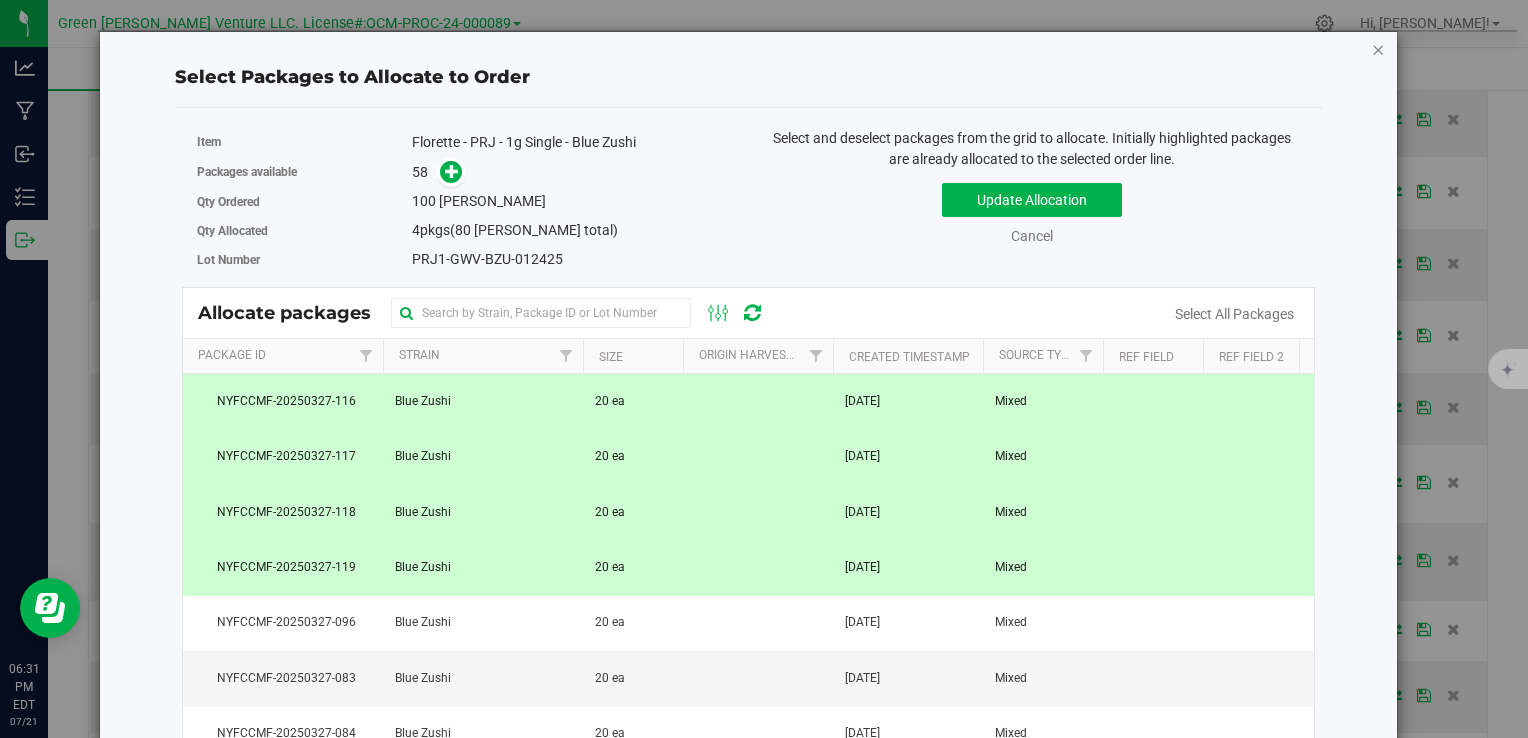 click at bounding box center (1379, 49) 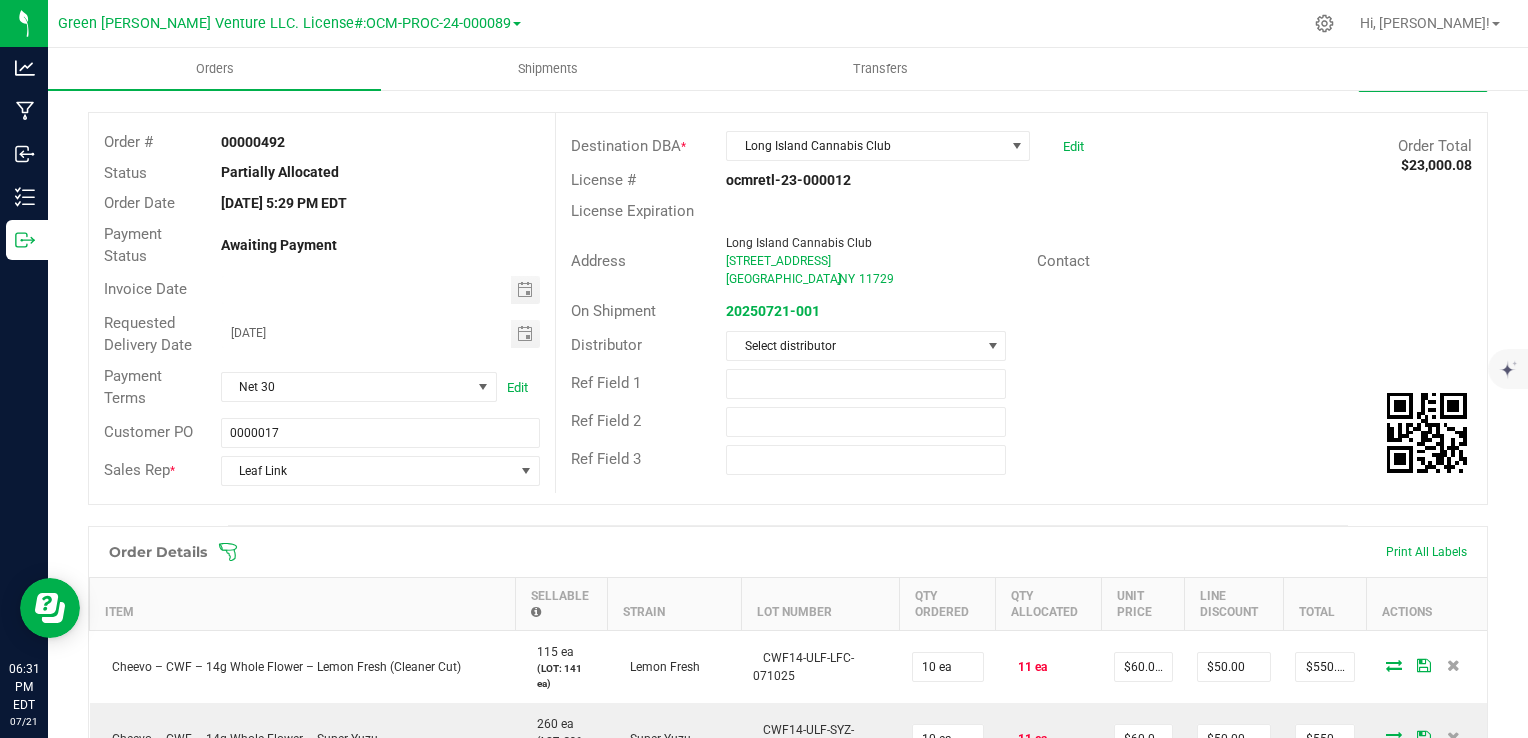 scroll, scrollTop: 84, scrollLeft: 0, axis: vertical 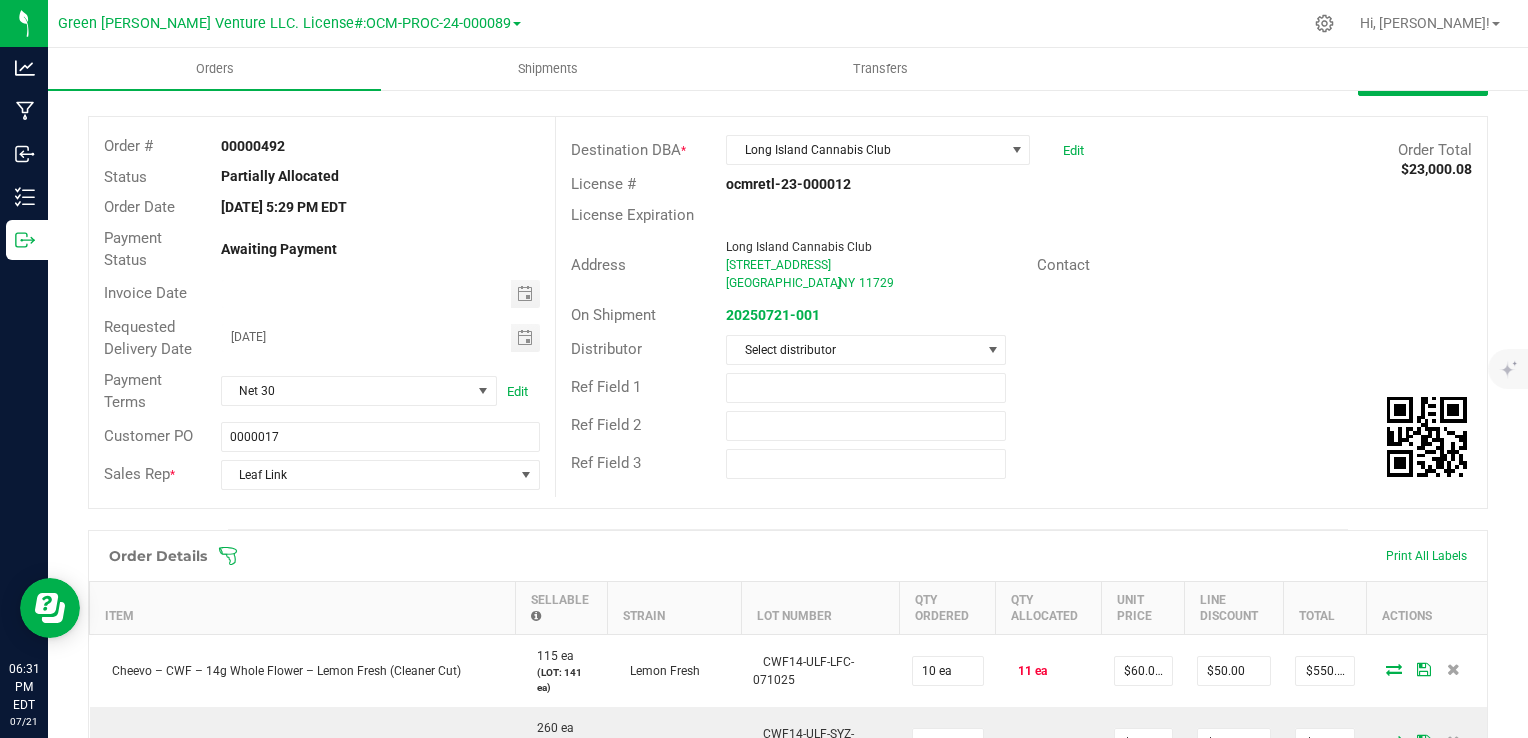 click 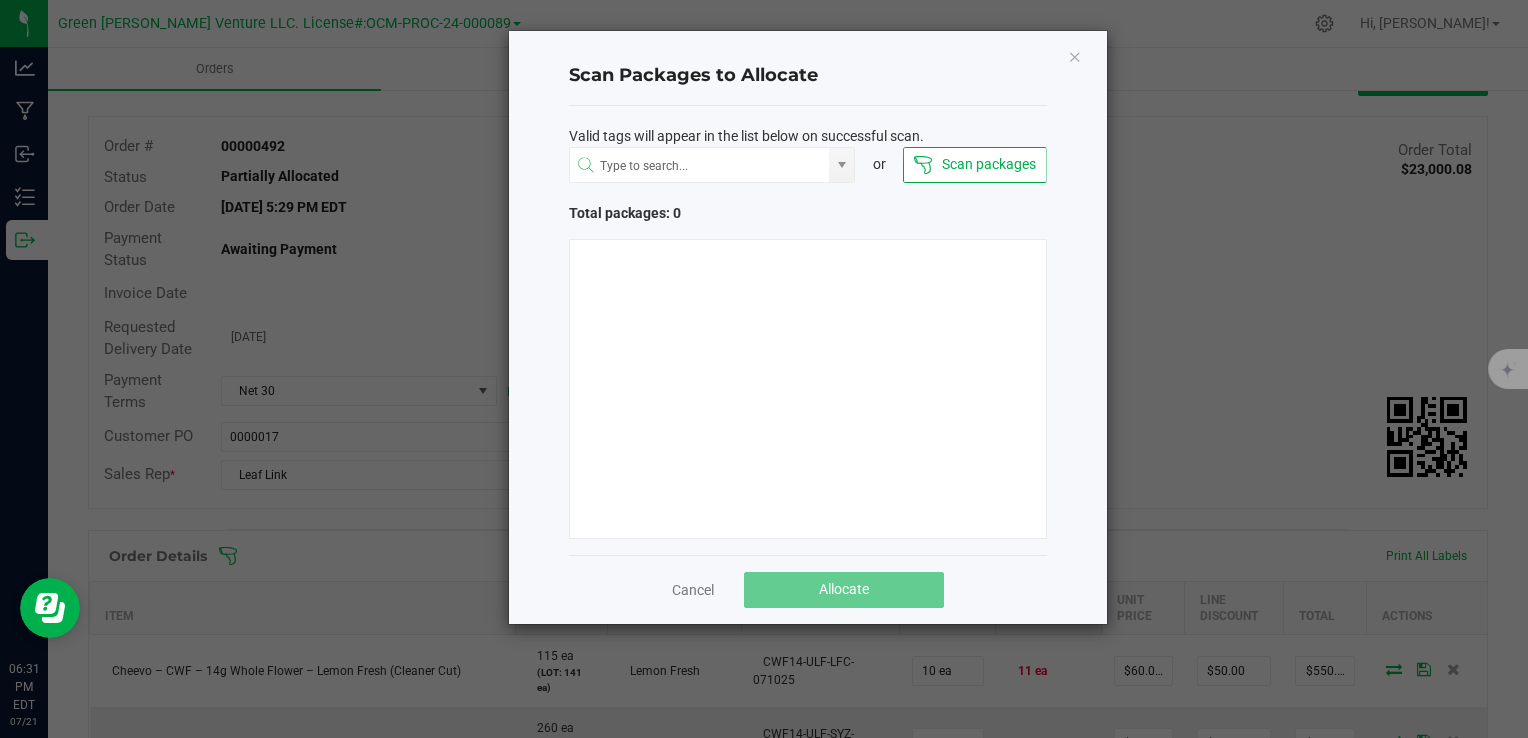 type 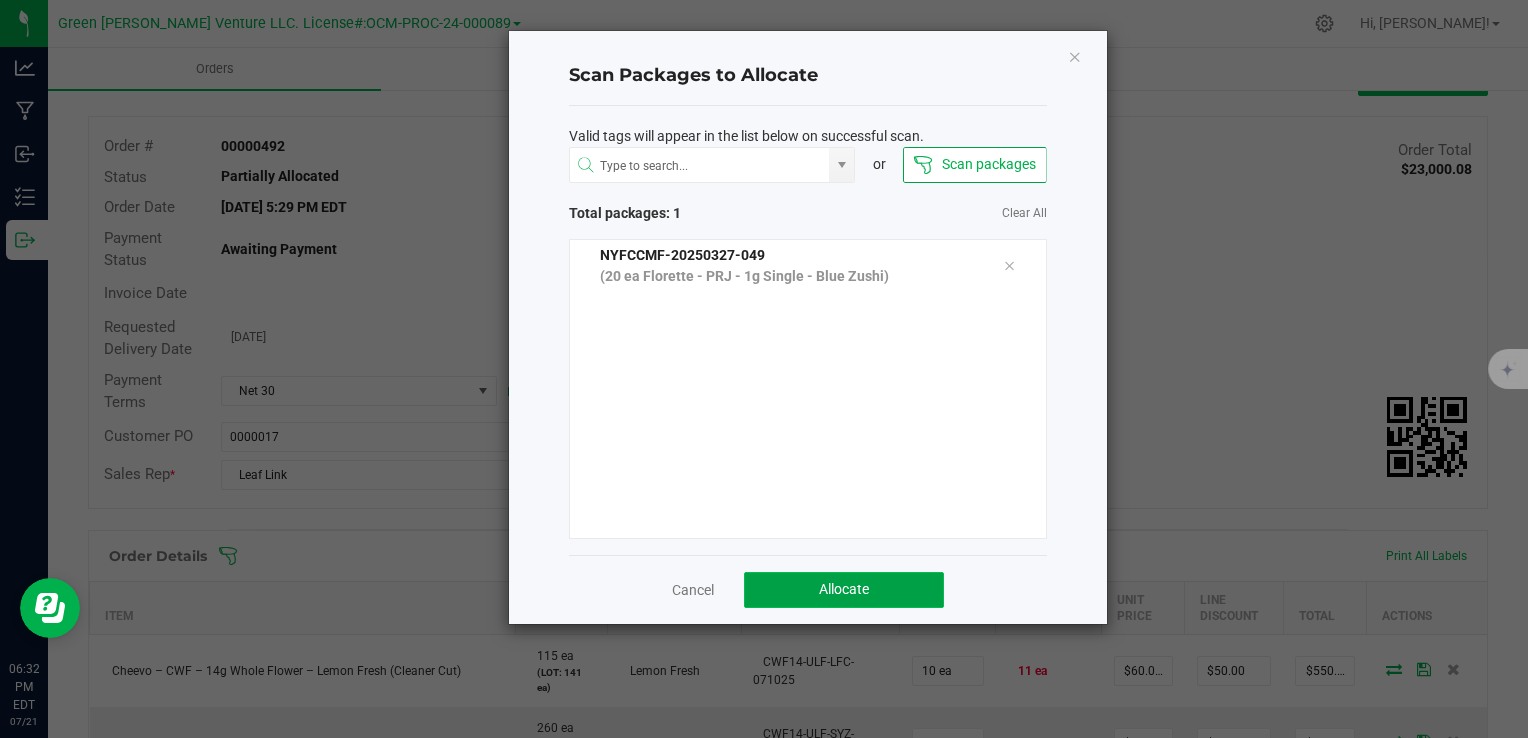 click on "Allocate" 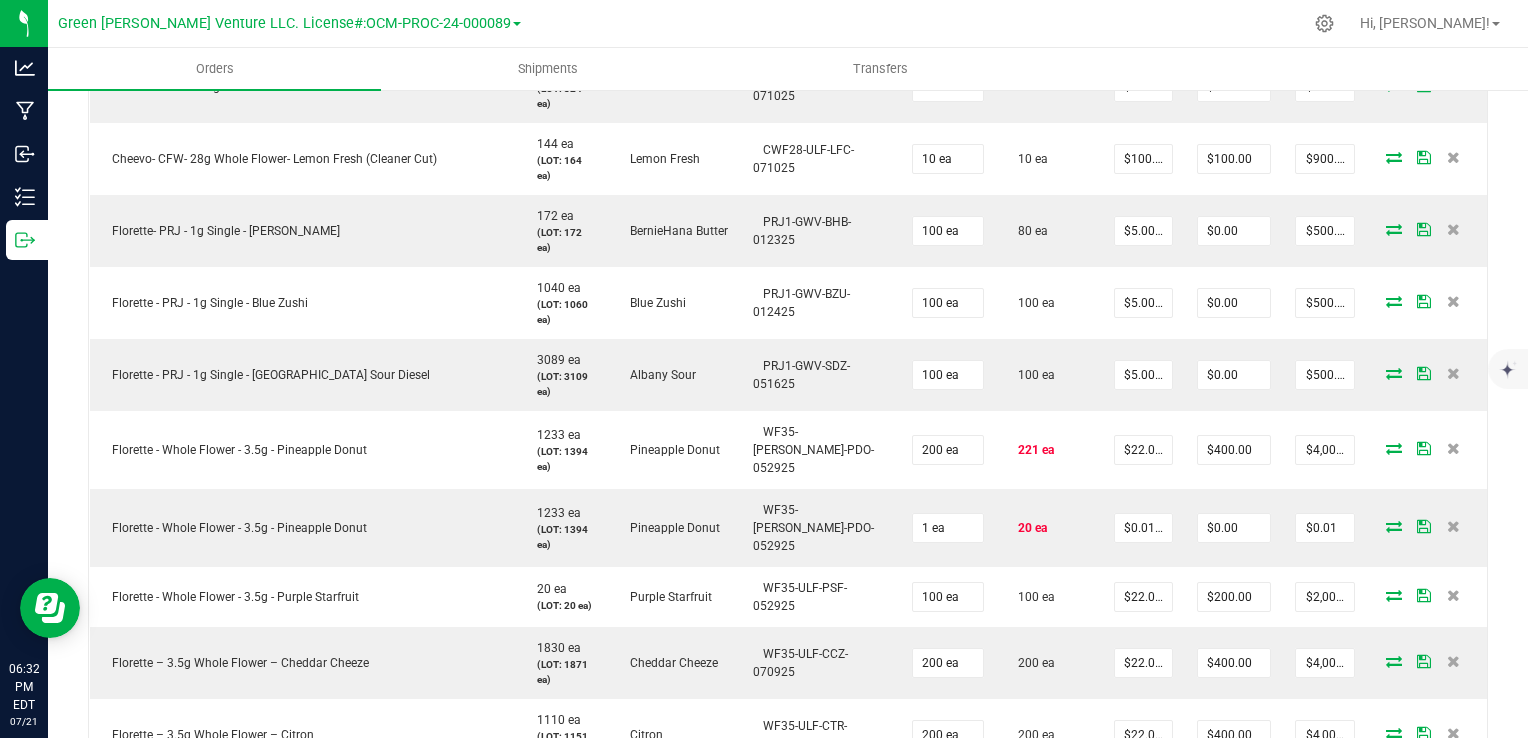 scroll, scrollTop: 954, scrollLeft: 0, axis: vertical 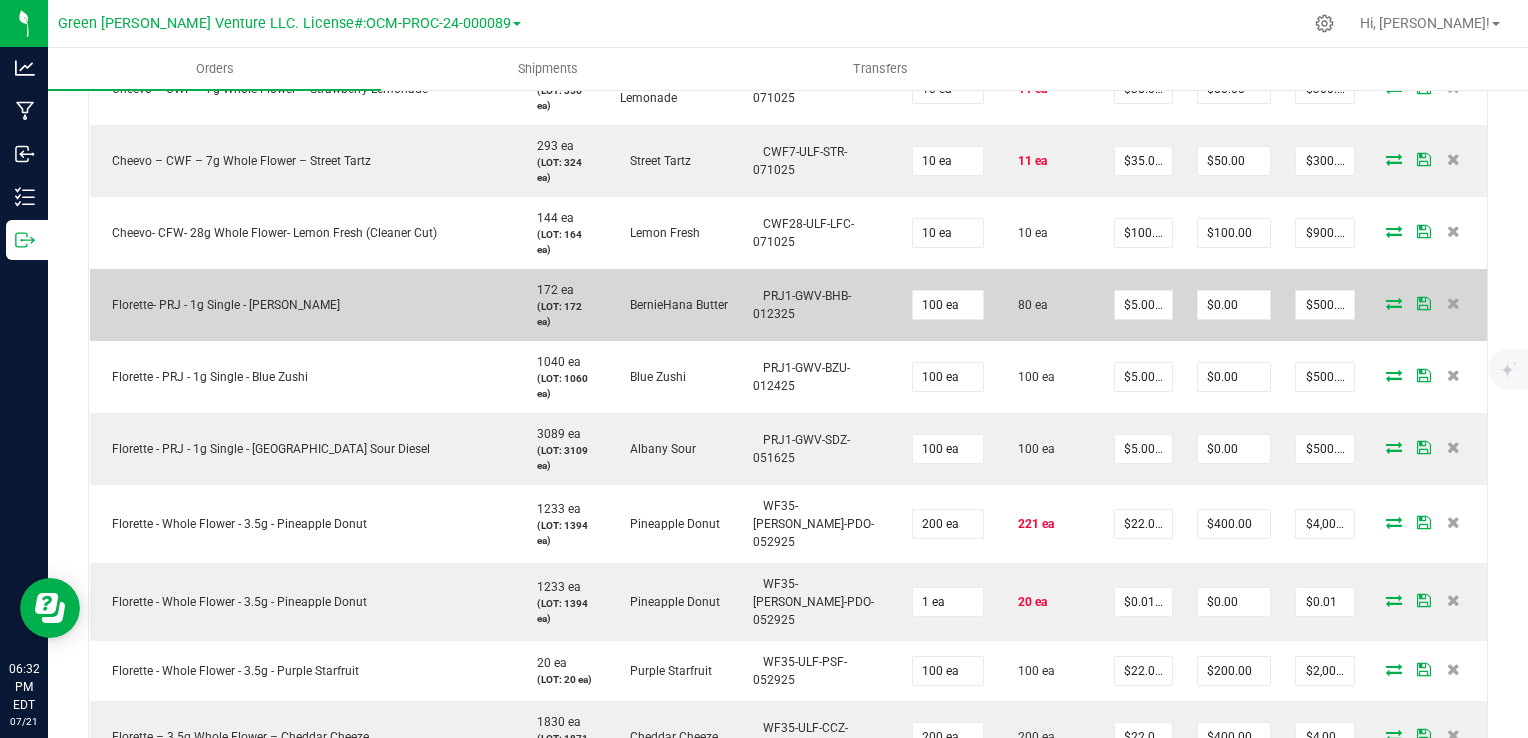 click at bounding box center [1394, 303] 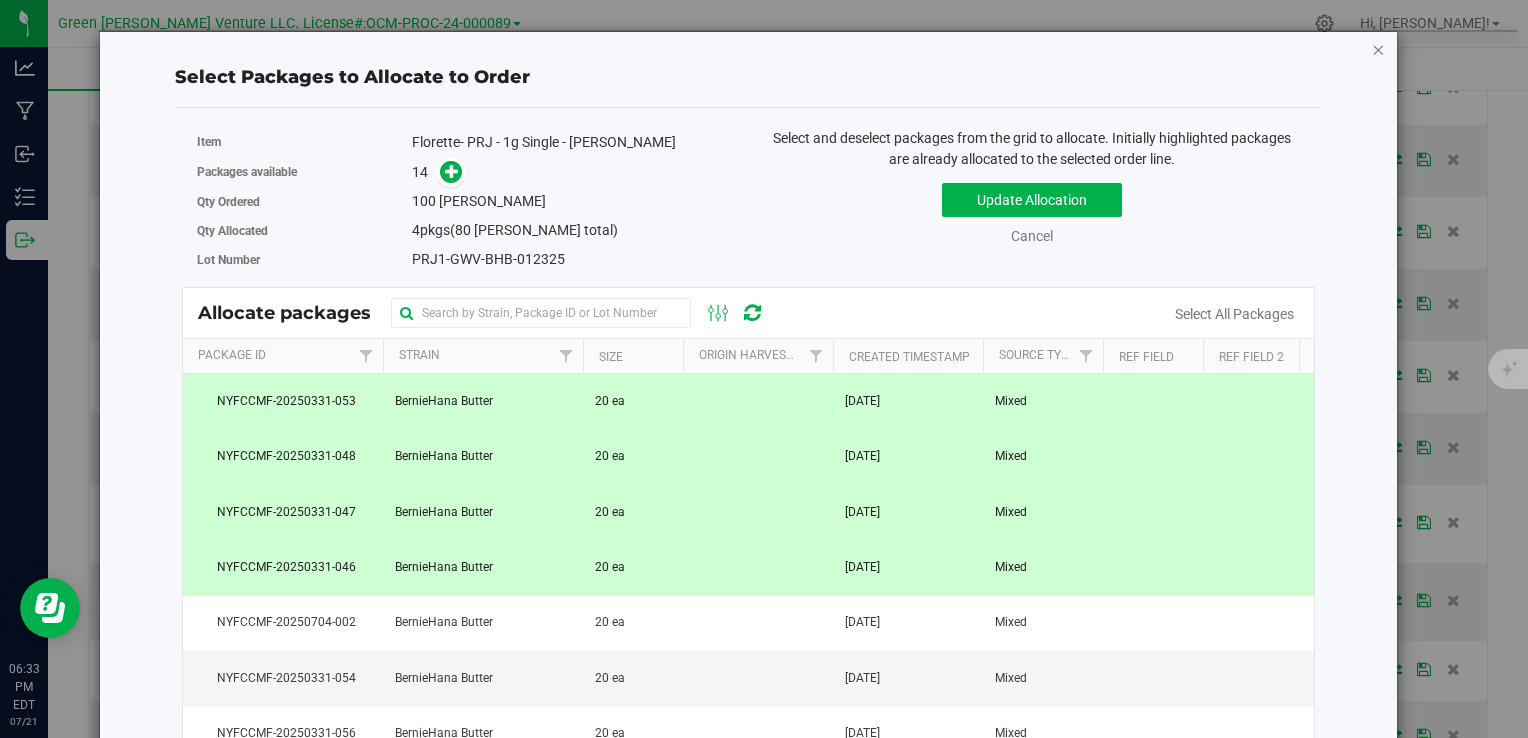 click at bounding box center [1379, 49] 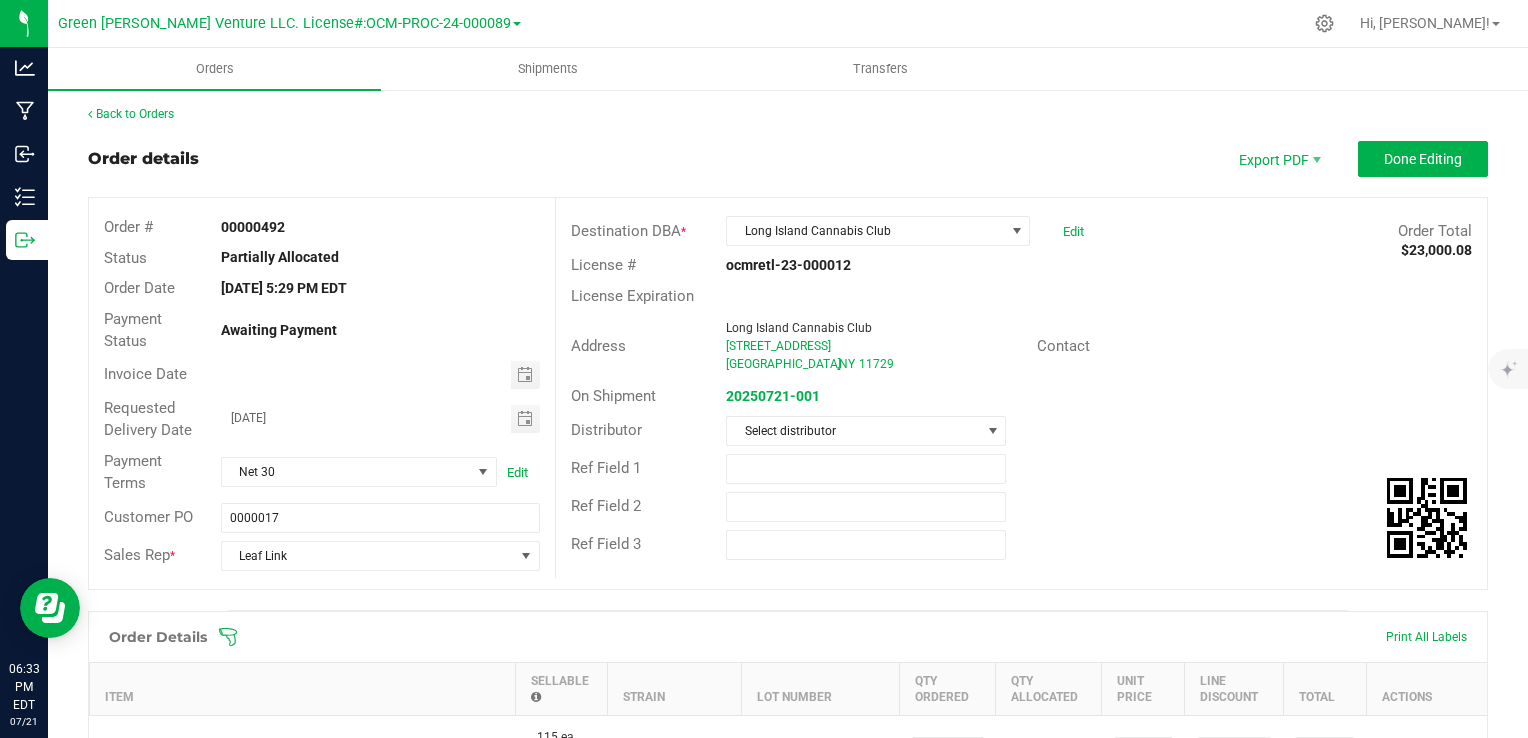 scroll, scrollTop: 141, scrollLeft: 0, axis: vertical 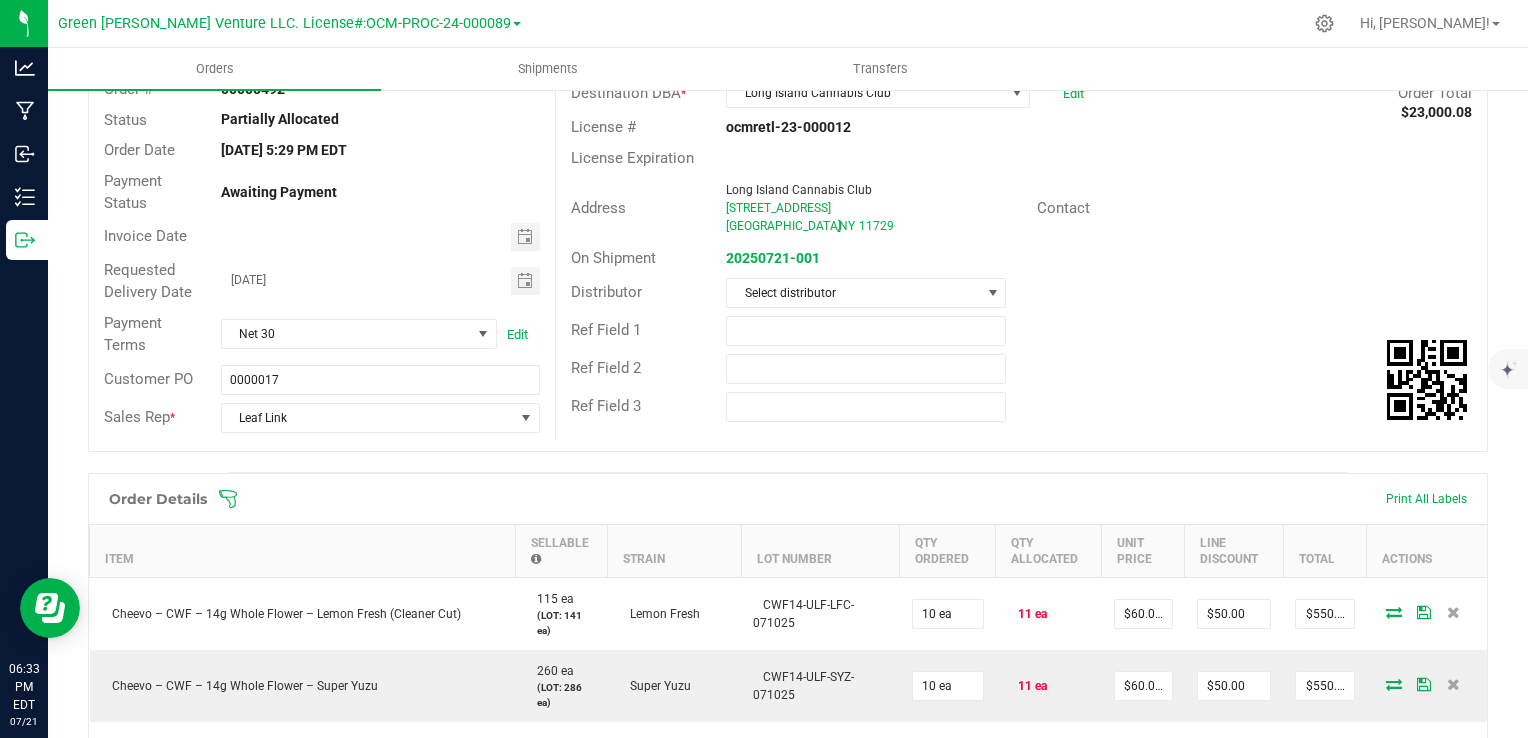 click 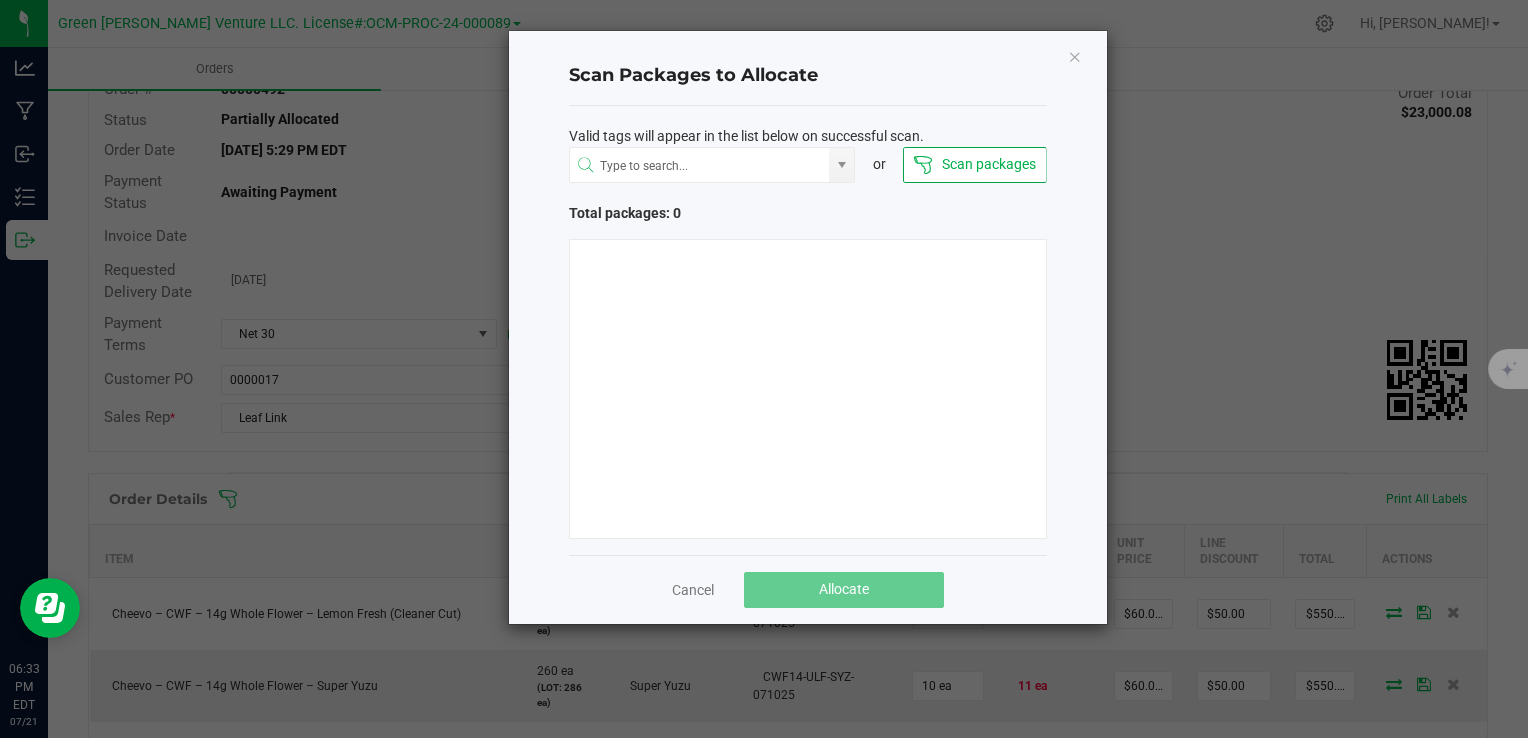 type 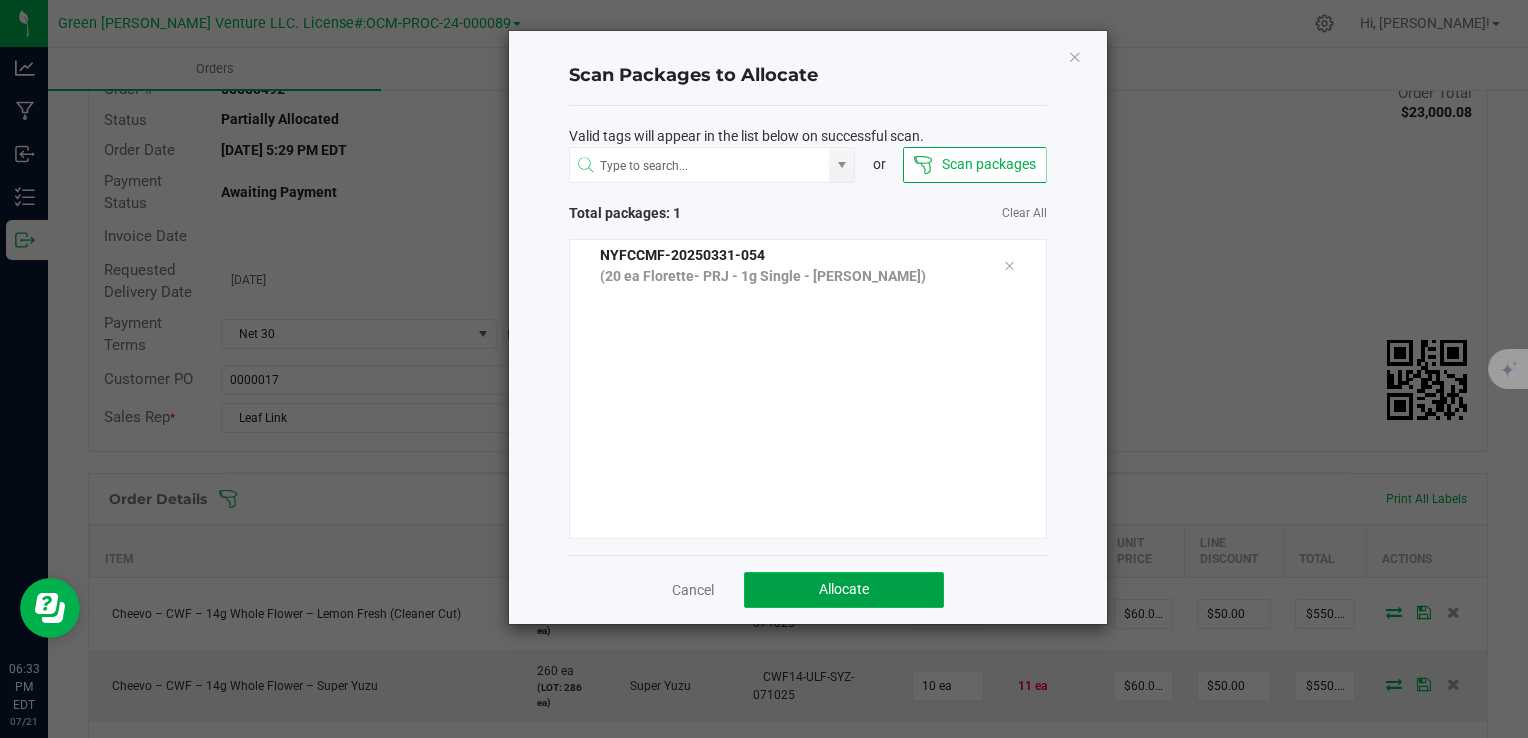 click on "Allocate" 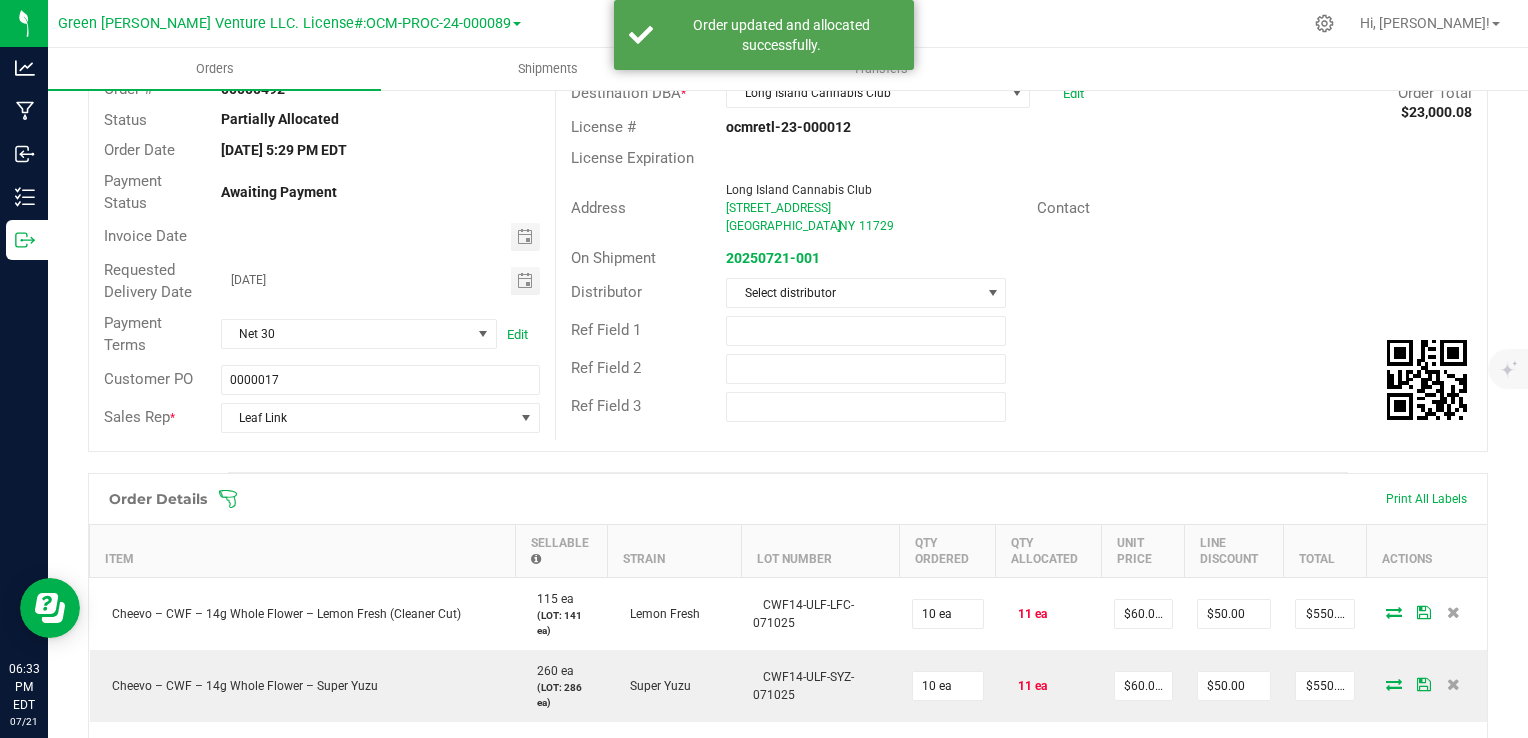 scroll, scrollTop: 0, scrollLeft: 0, axis: both 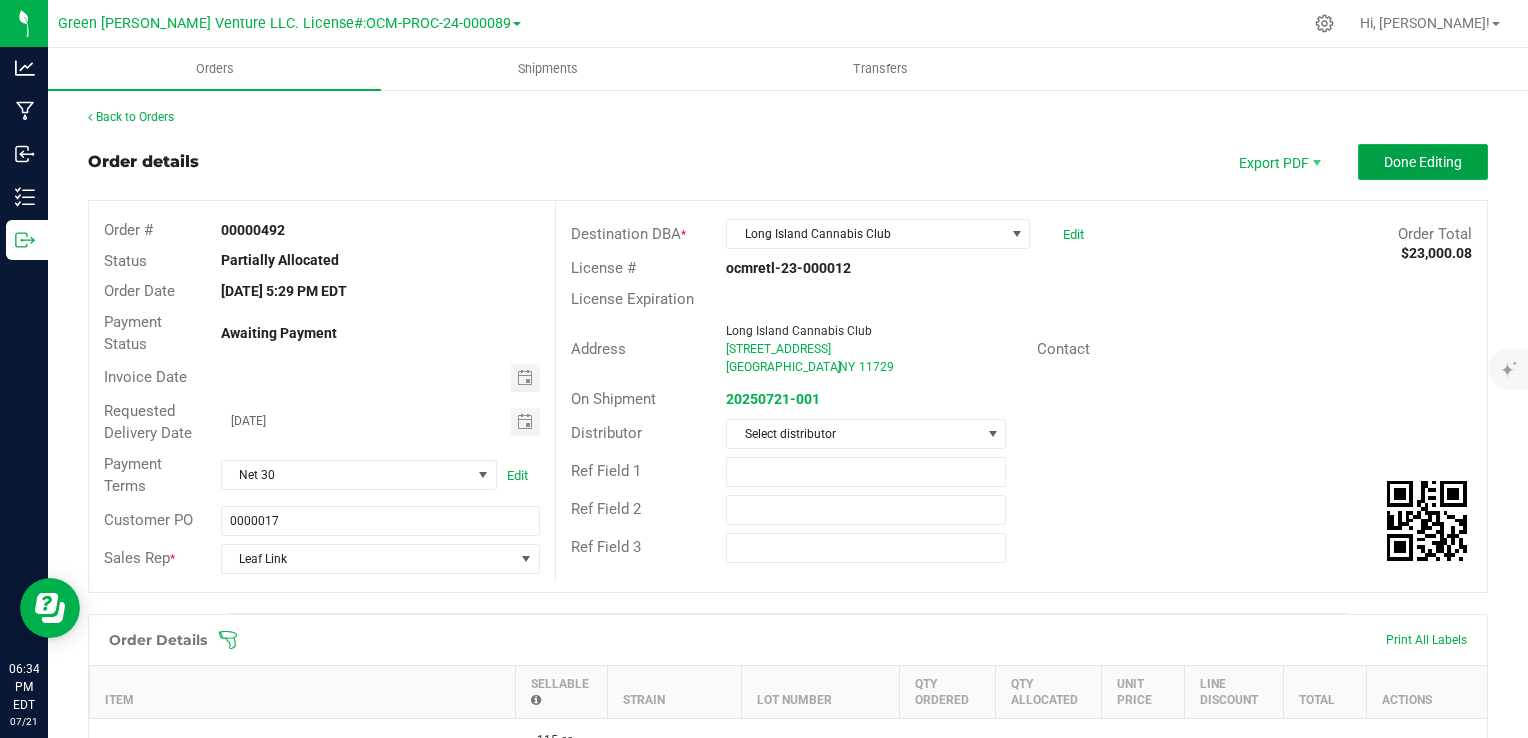 click on "Done Editing" at bounding box center (1423, 162) 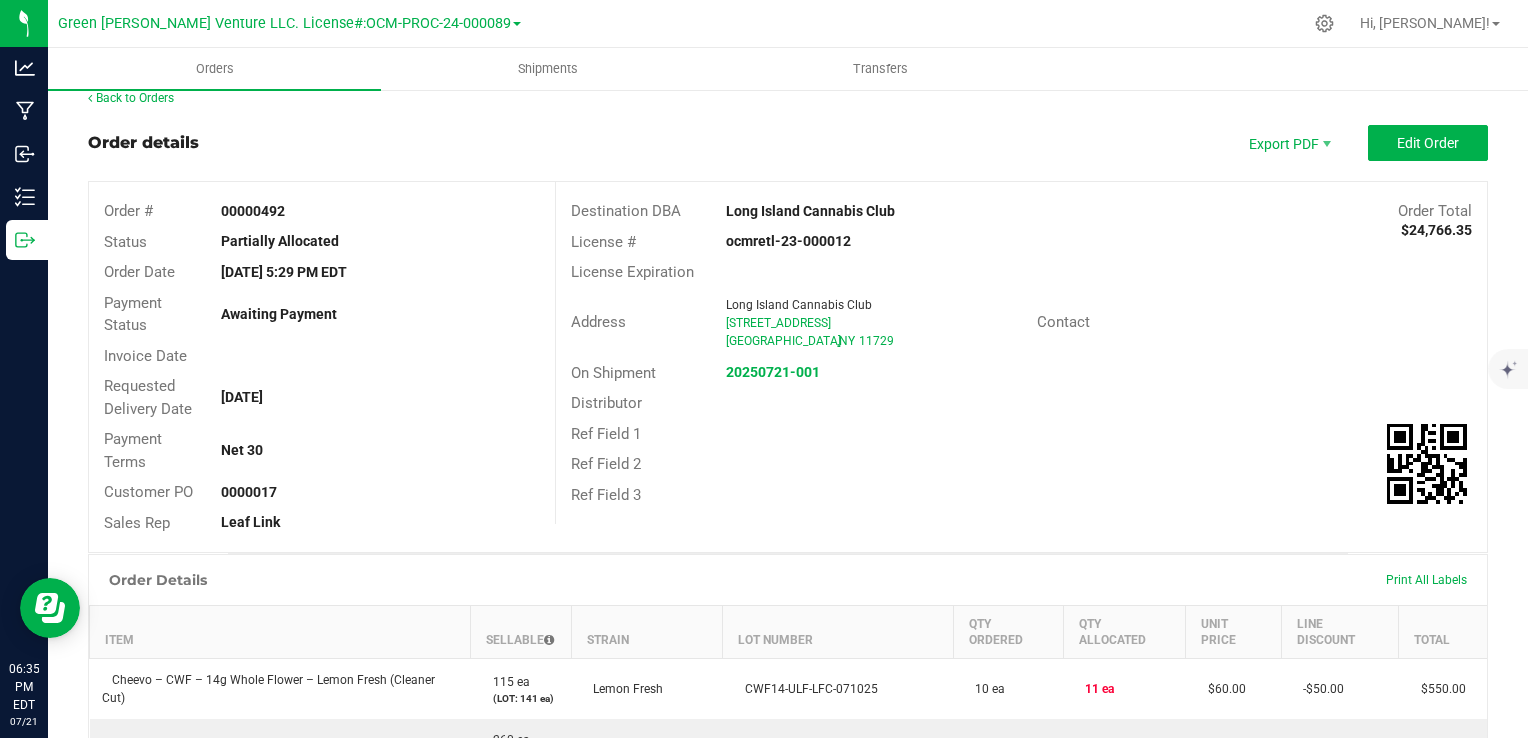 scroll, scrollTop: 0, scrollLeft: 0, axis: both 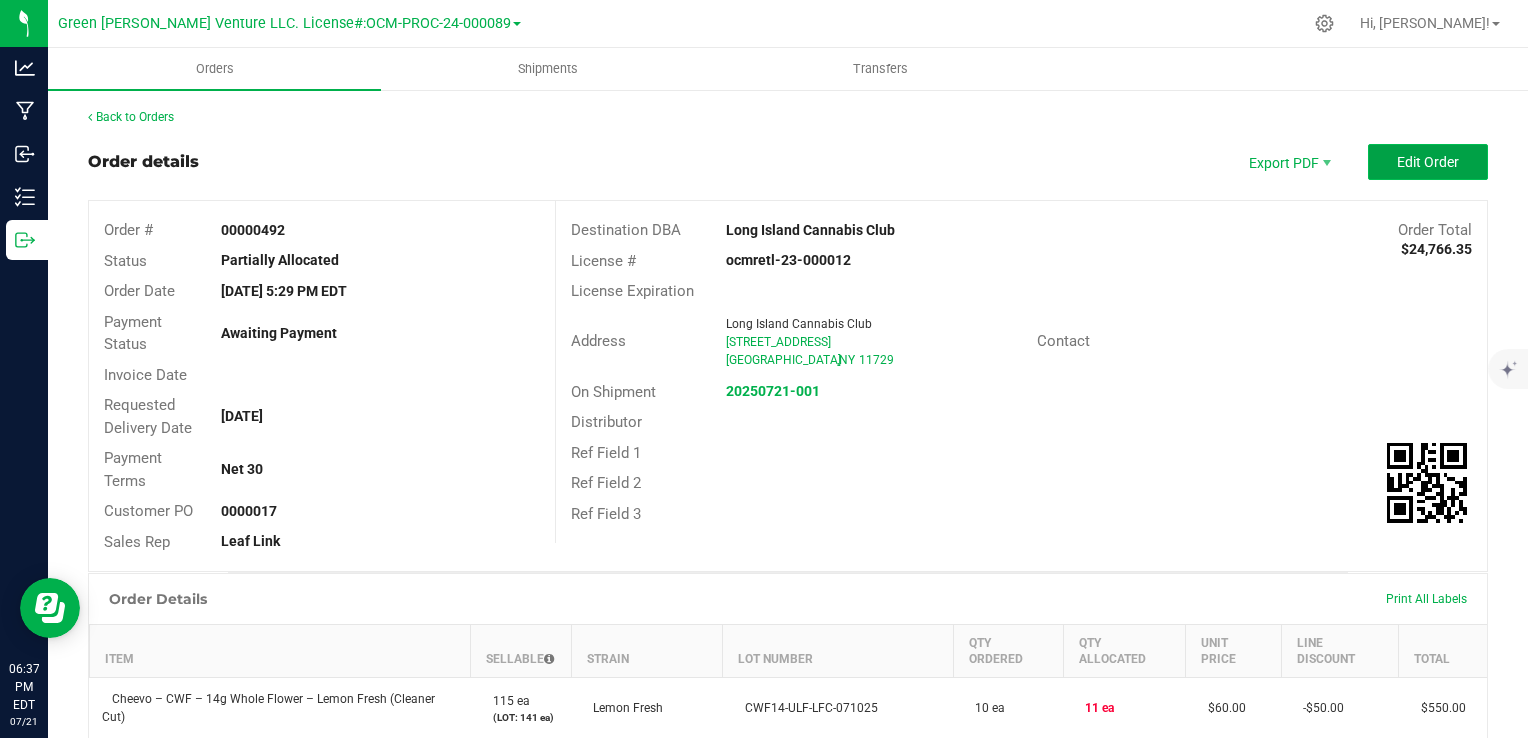 click on "Edit Order" at bounding box center (1428, 162) 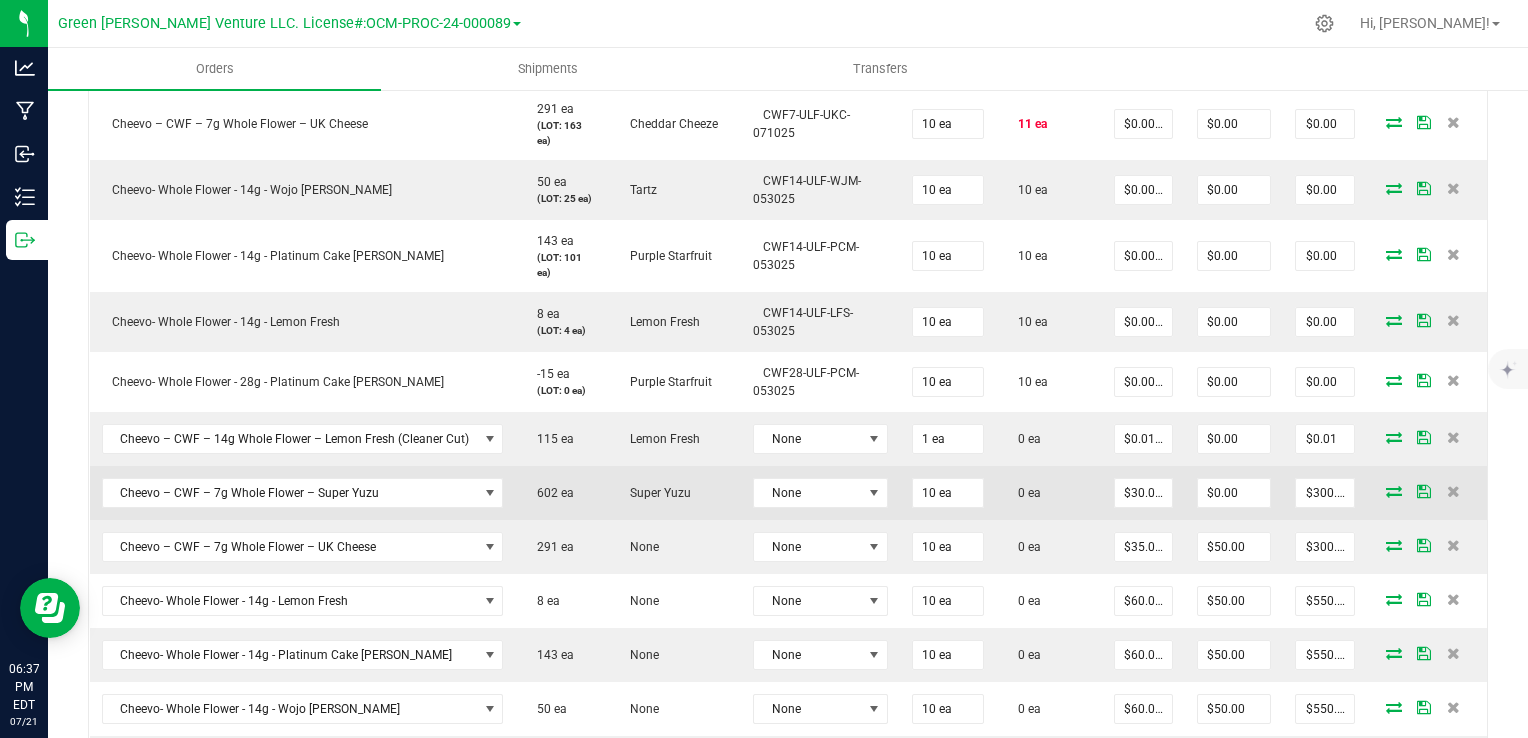 scroll, scrollTop: 1800, scrollLeft: 0, axis: vertical 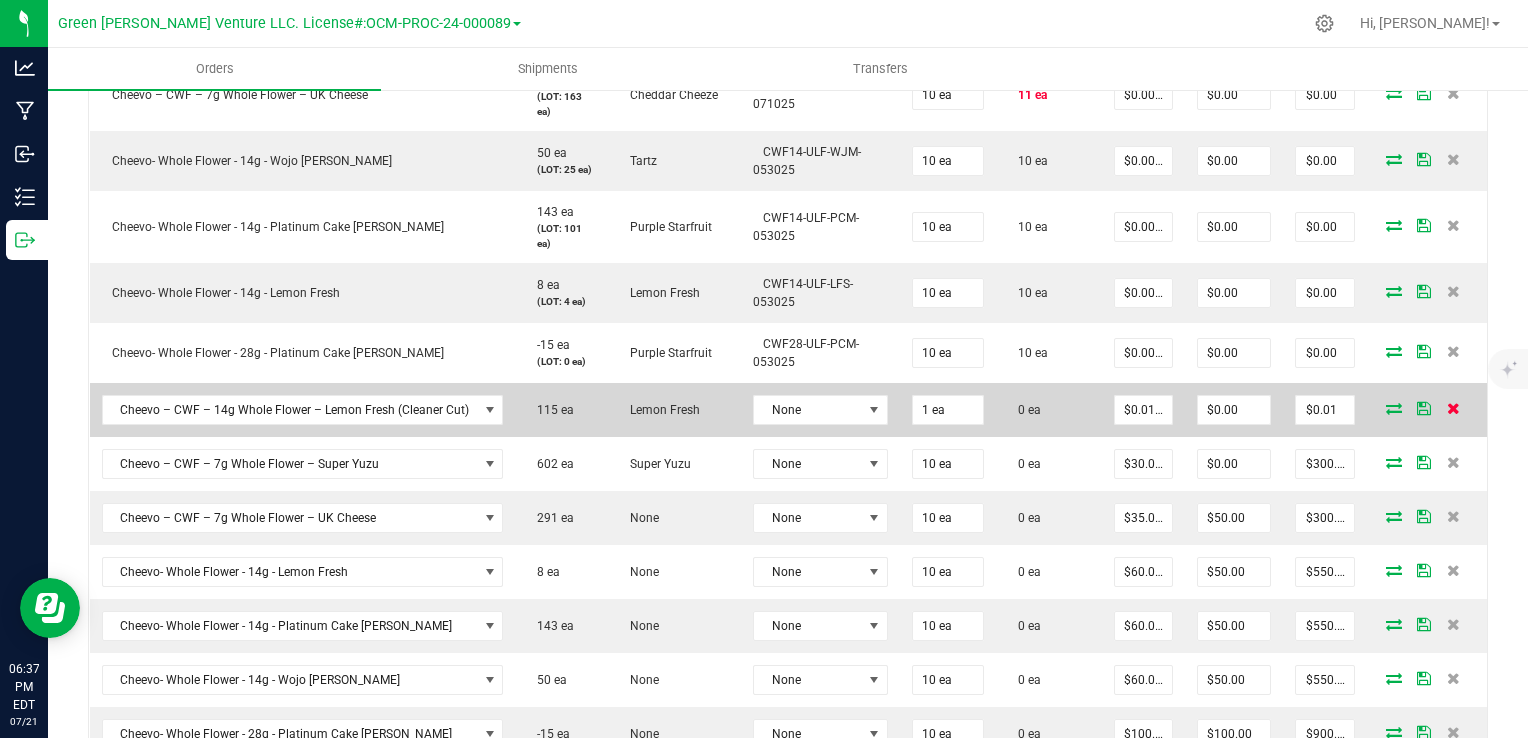 click at bounding box center [1453, 408] 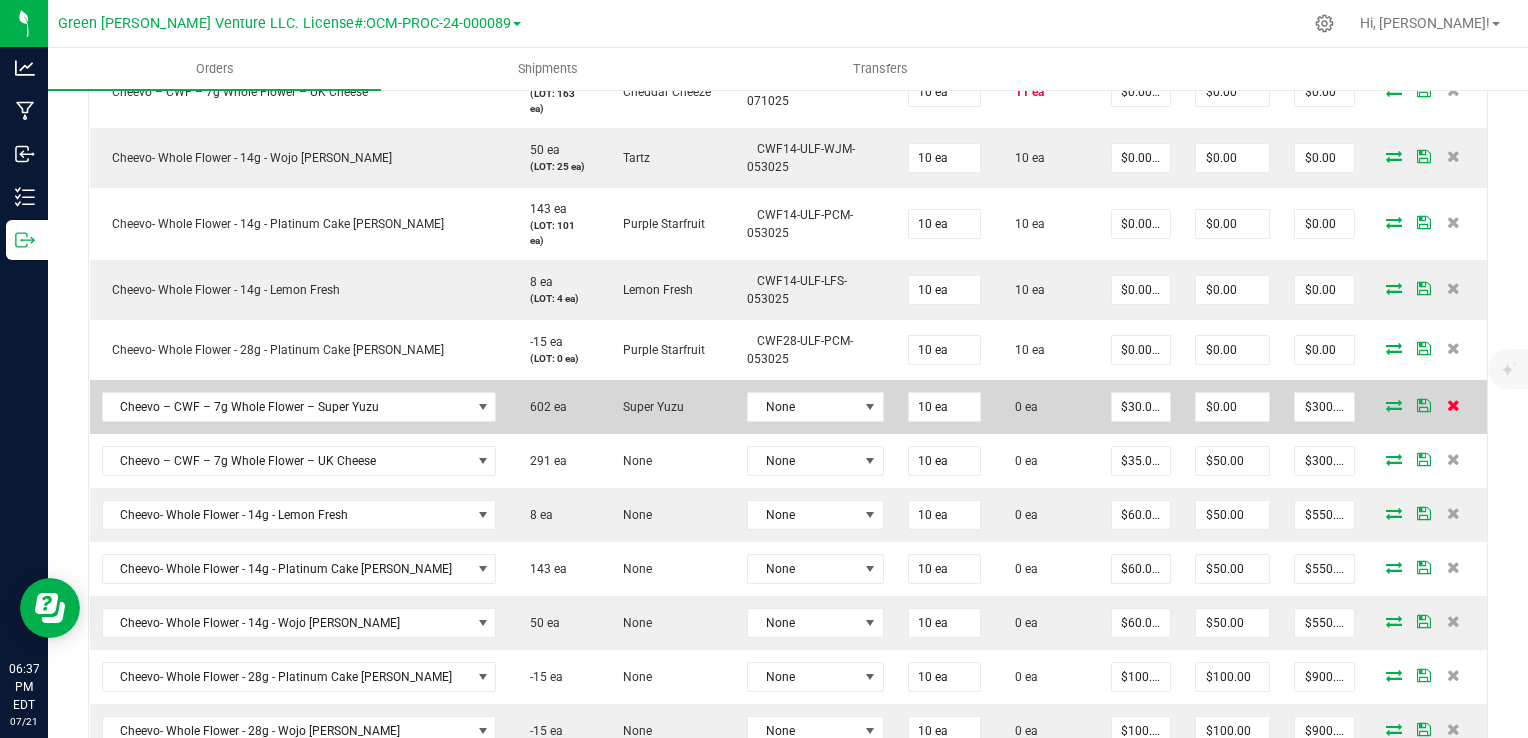 click at bounding box center [1453, 405] 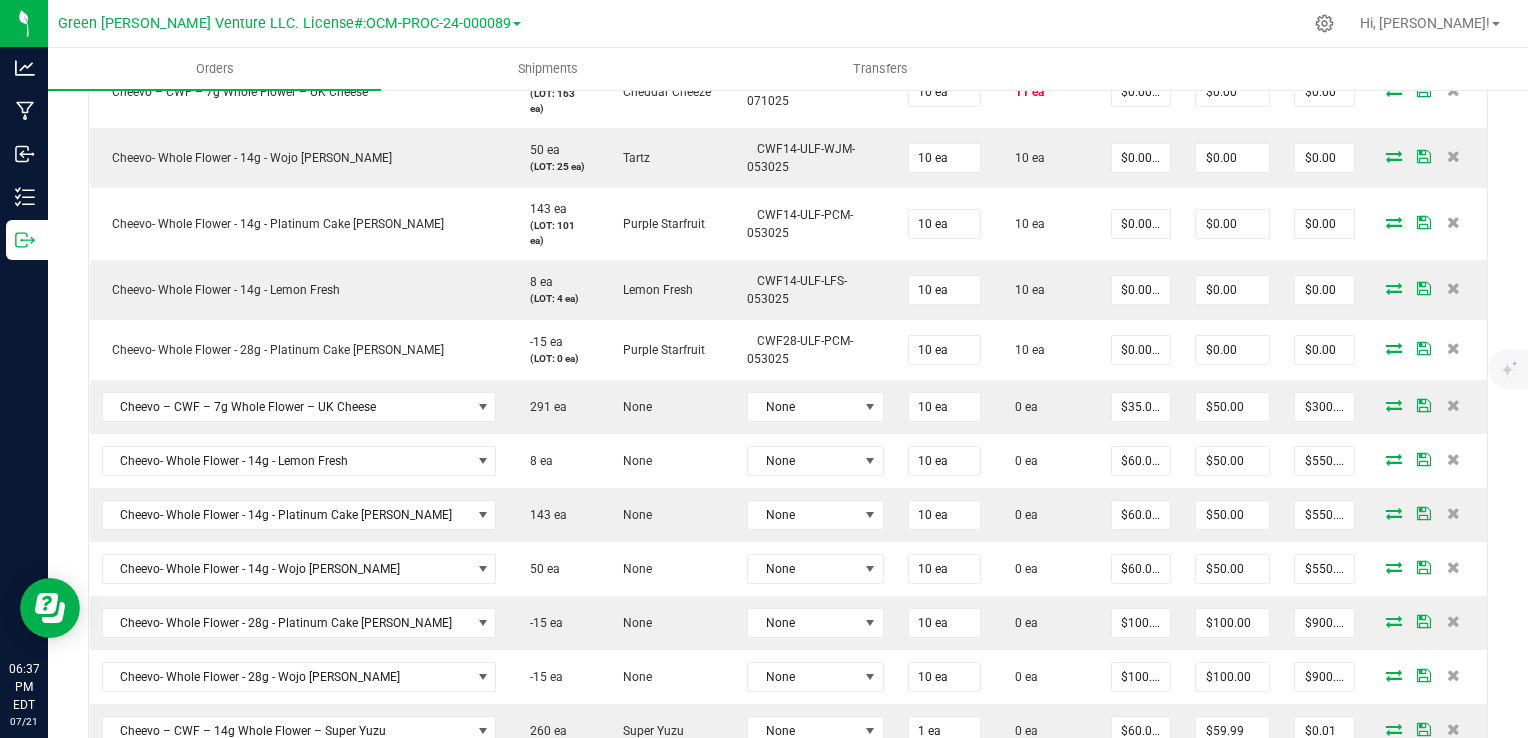 click at bounding box center (1453, 405) 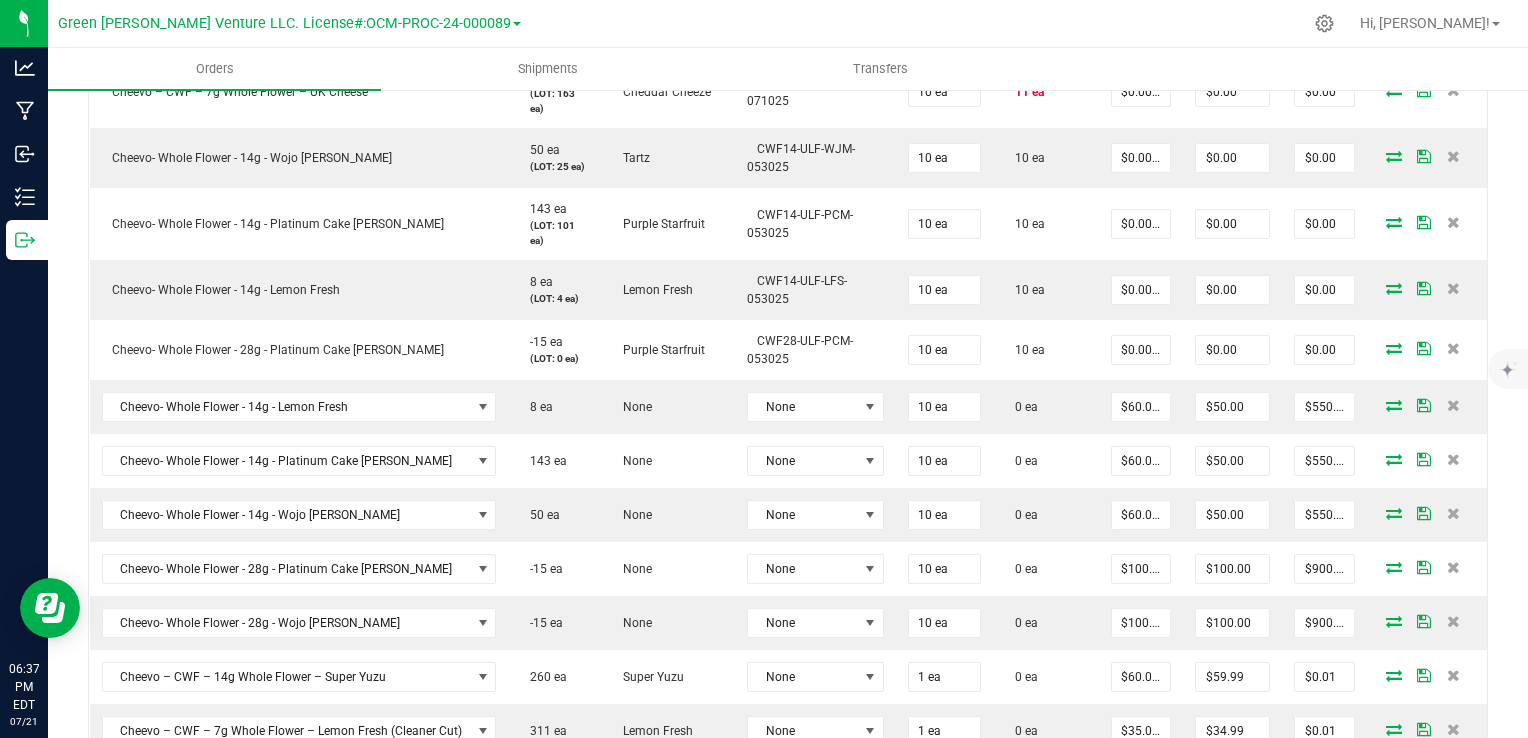 click at bounding box center (1453, 405) 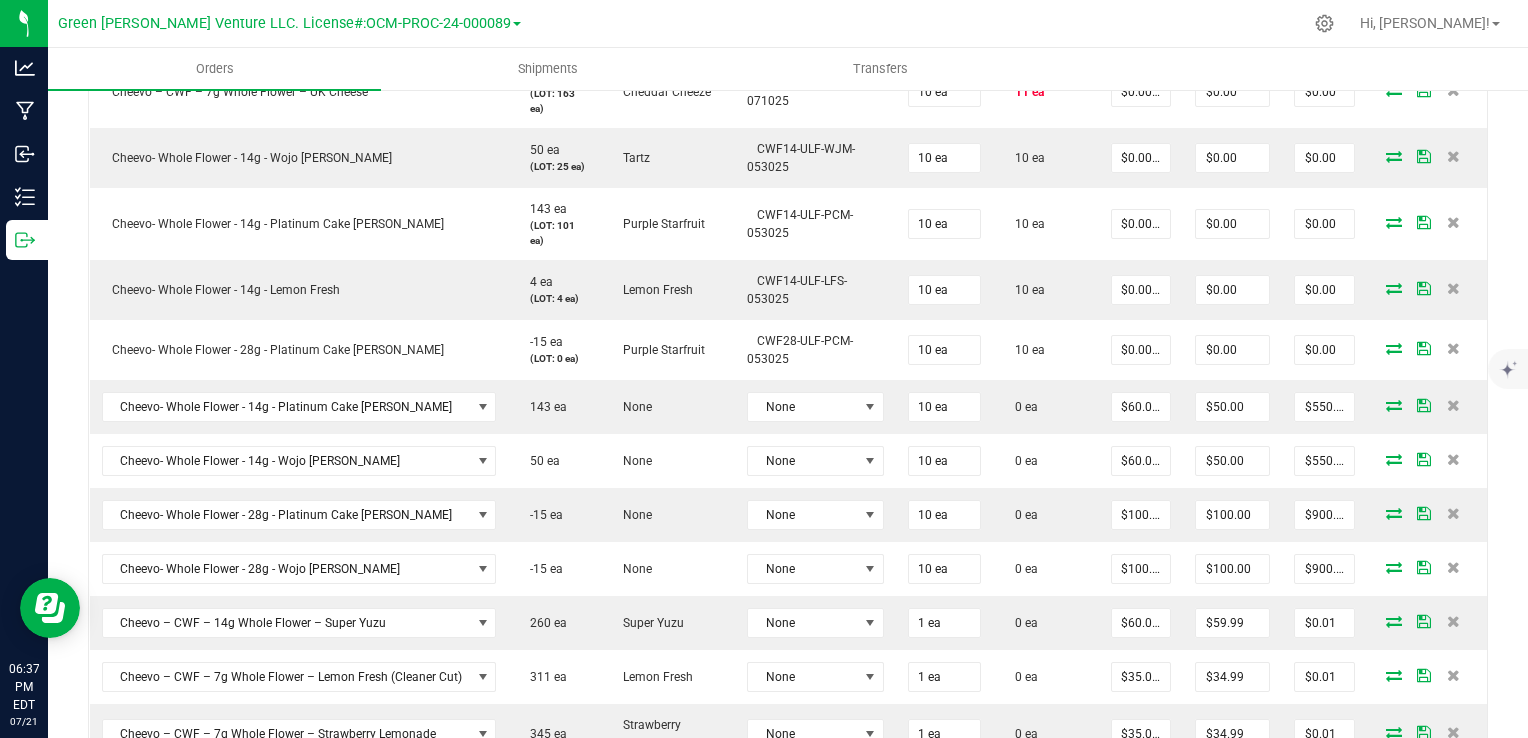 click at bounding box center (1453, 405) 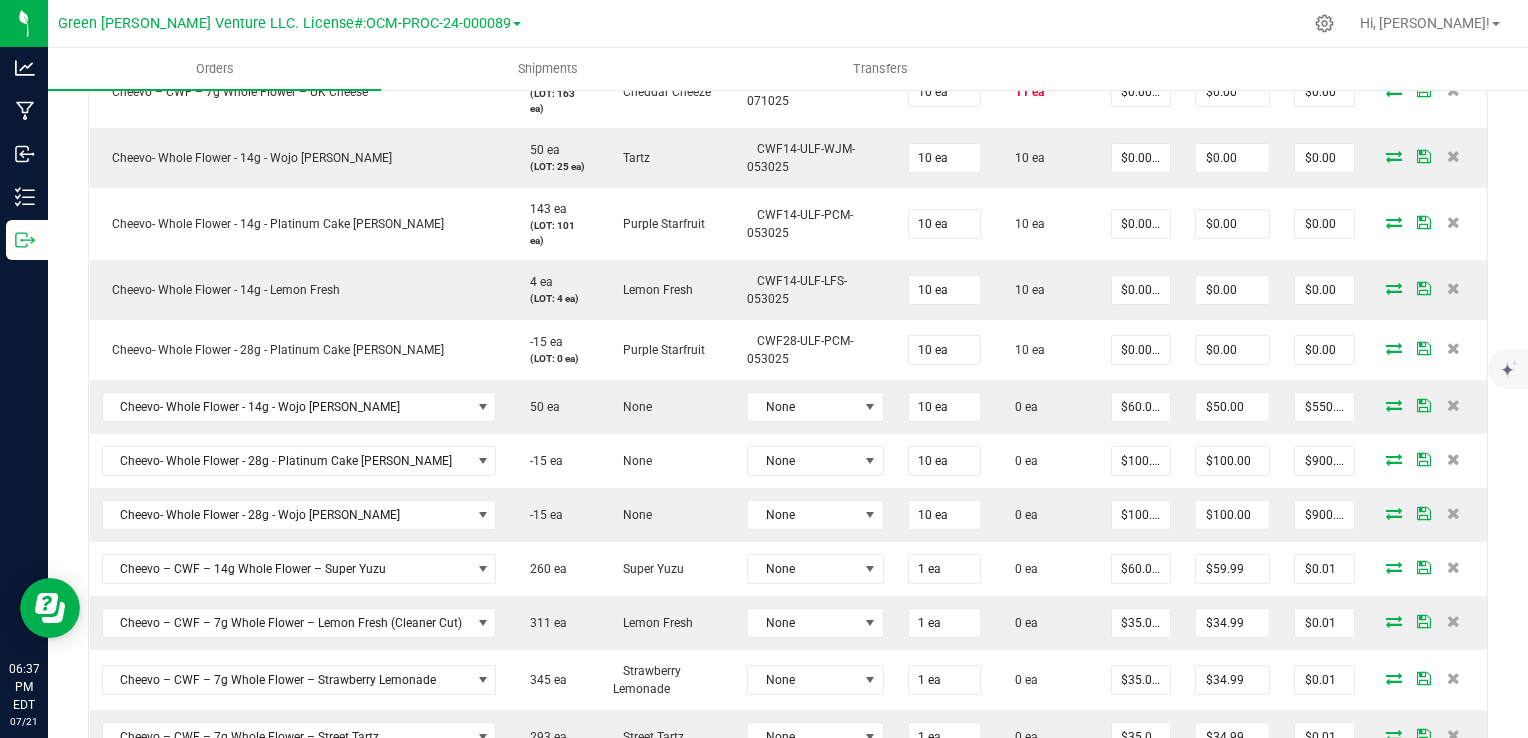 click at bounding box center [1453, 405] 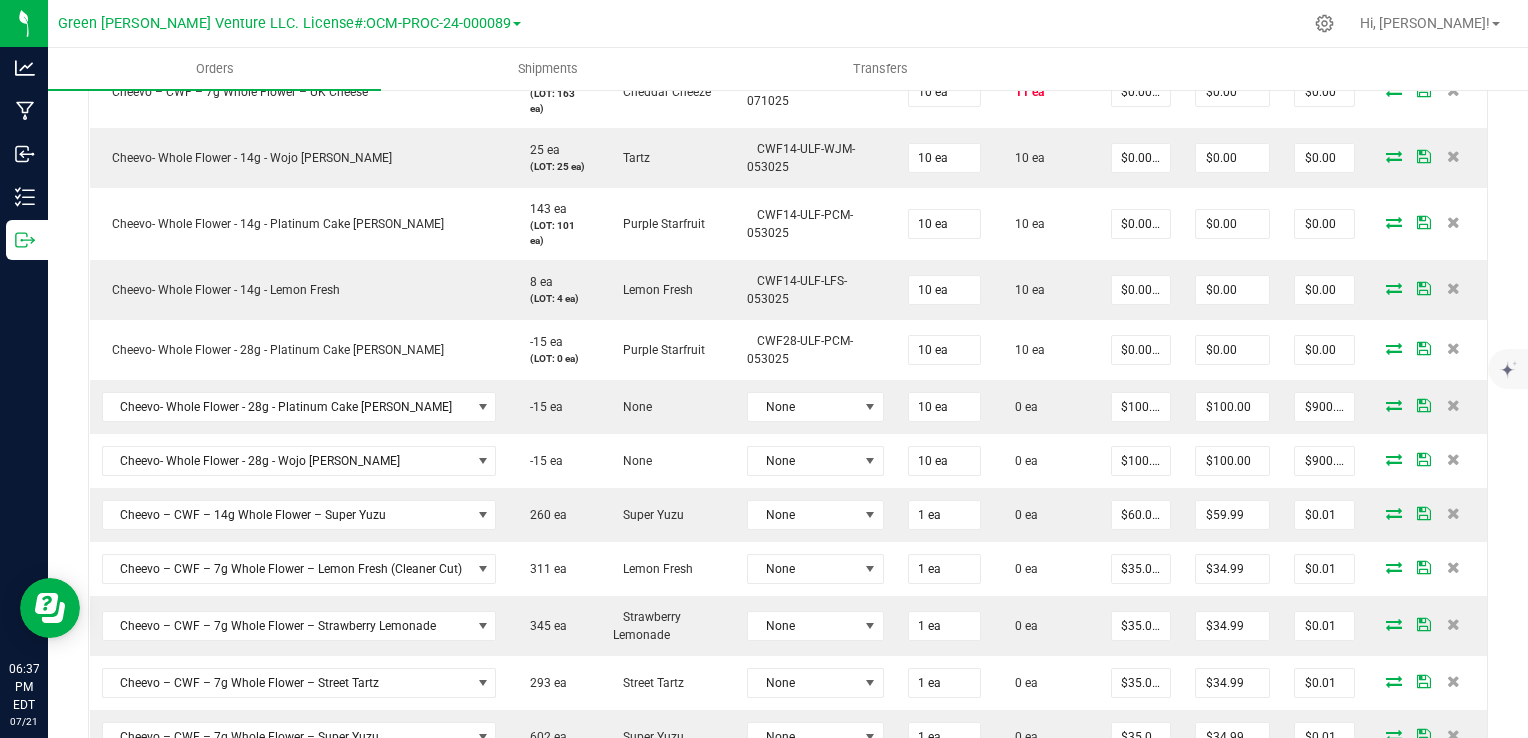 click at bounding box center (1453, 405) 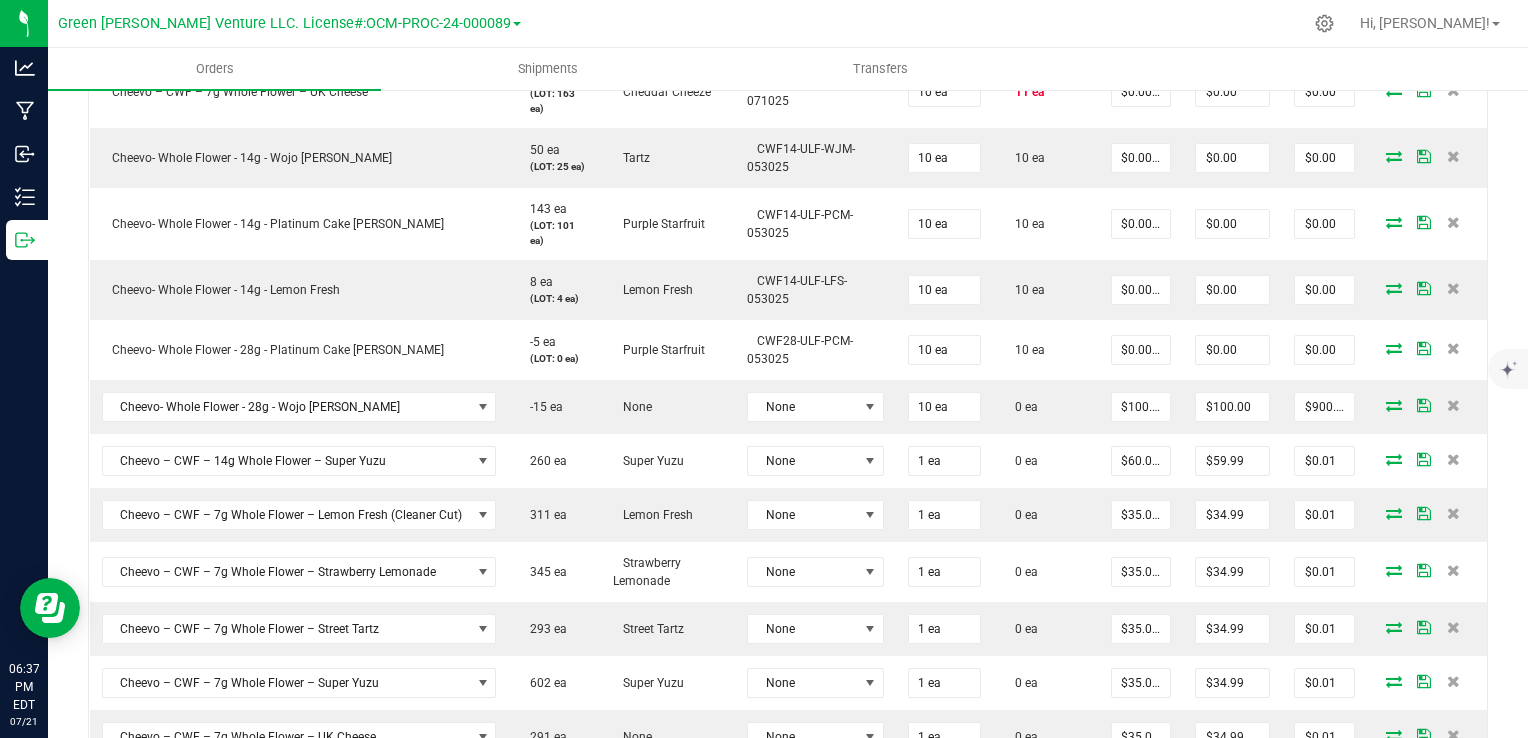 click at bounding box center [1453, 405] 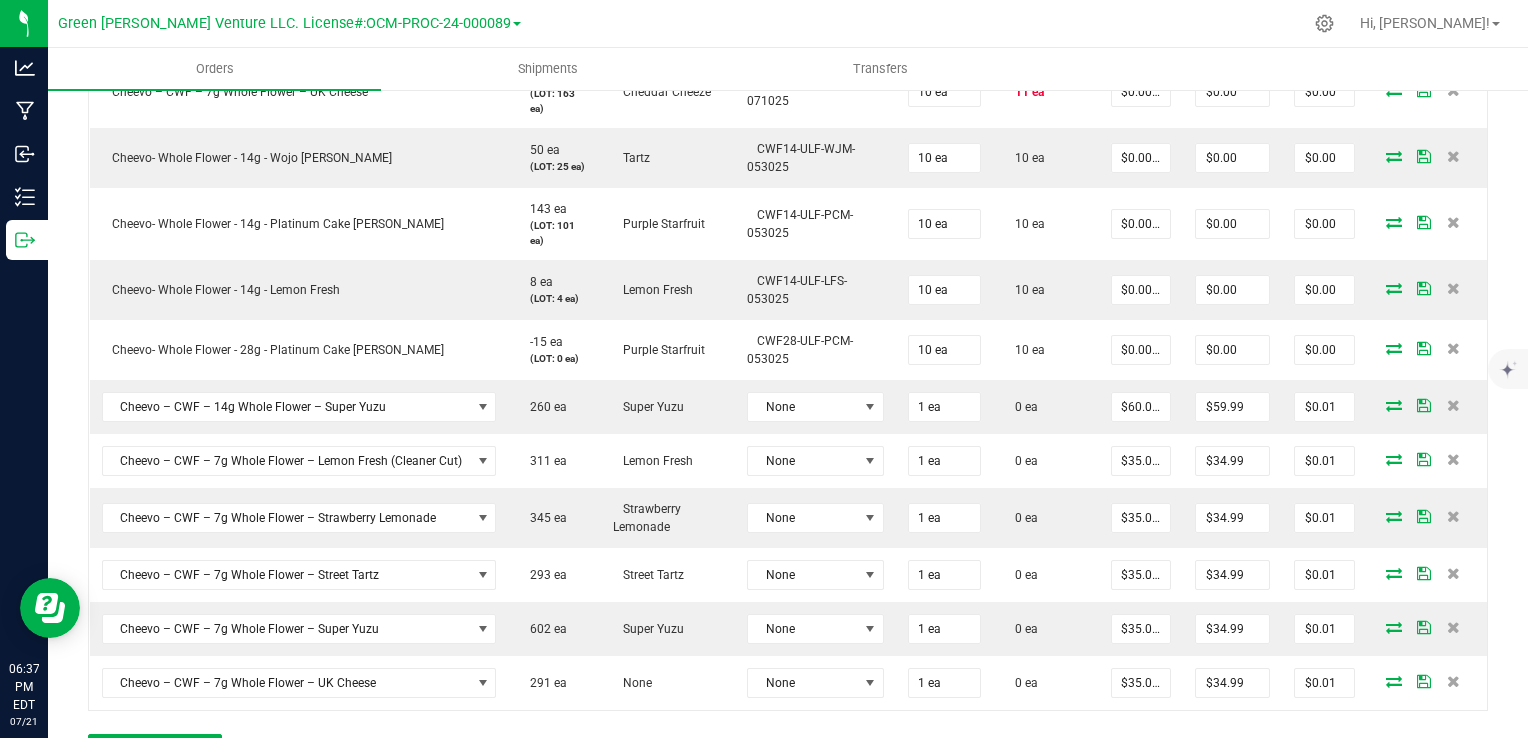 click at bounding box center [1453, 405] 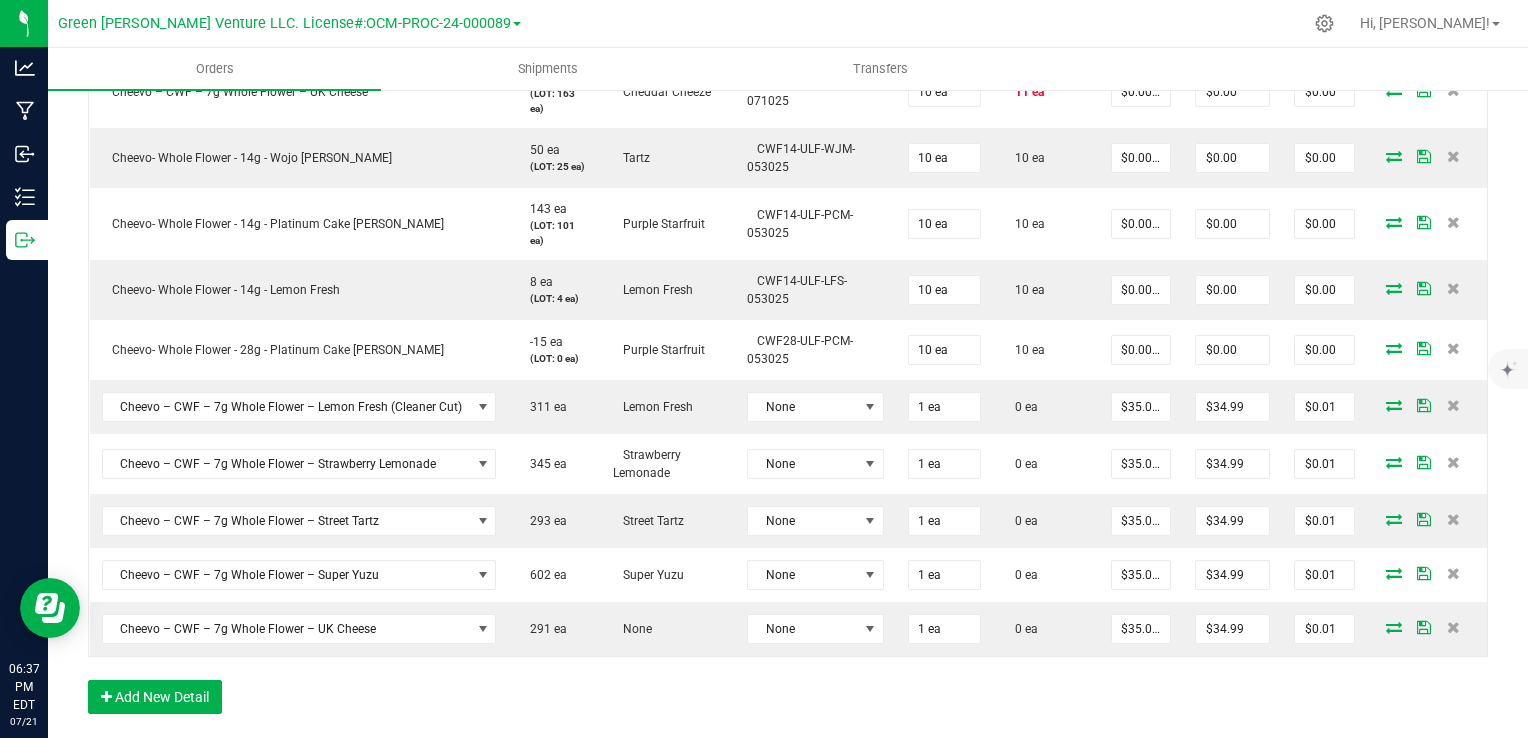 click at bounding box center (1453, 405) 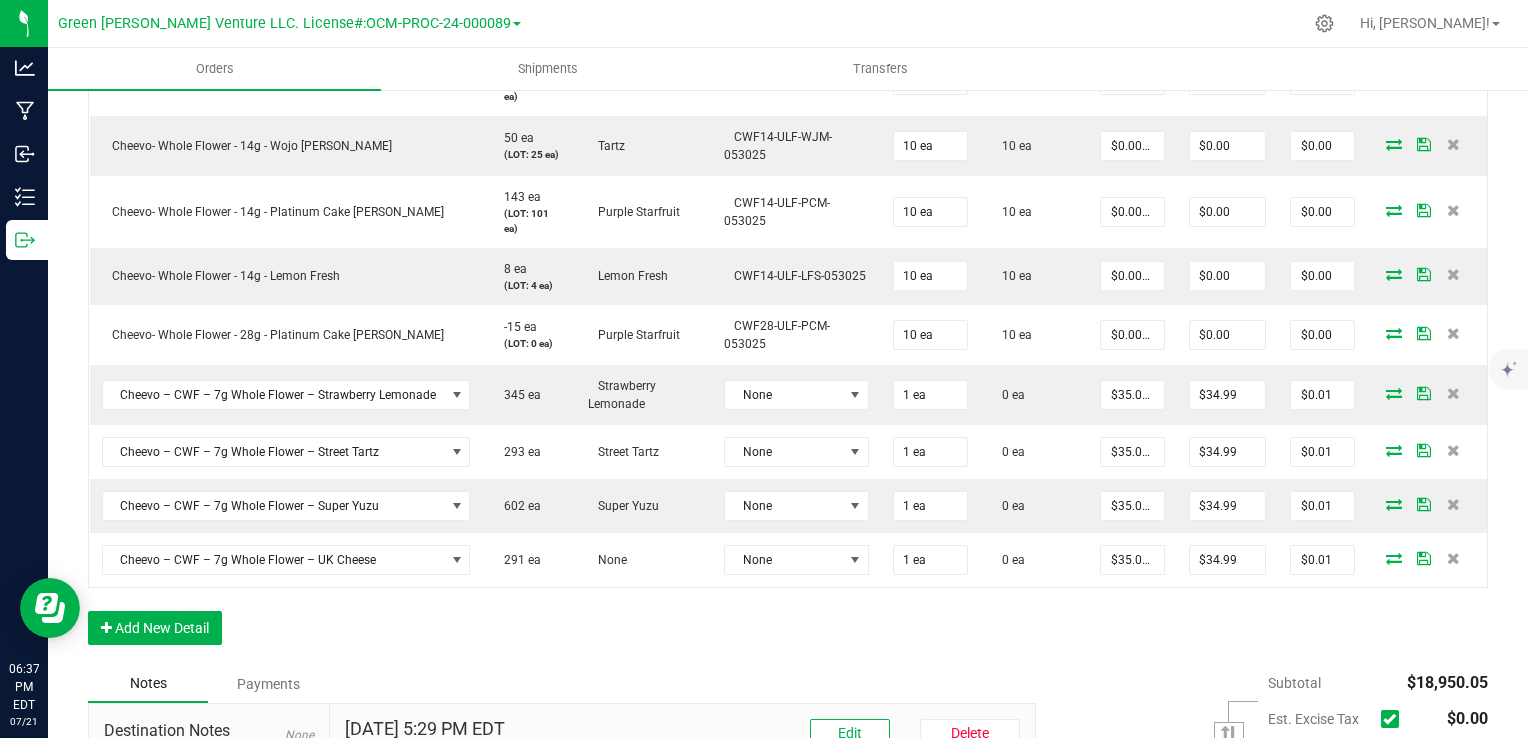 click at bounding box center (1453, 393) 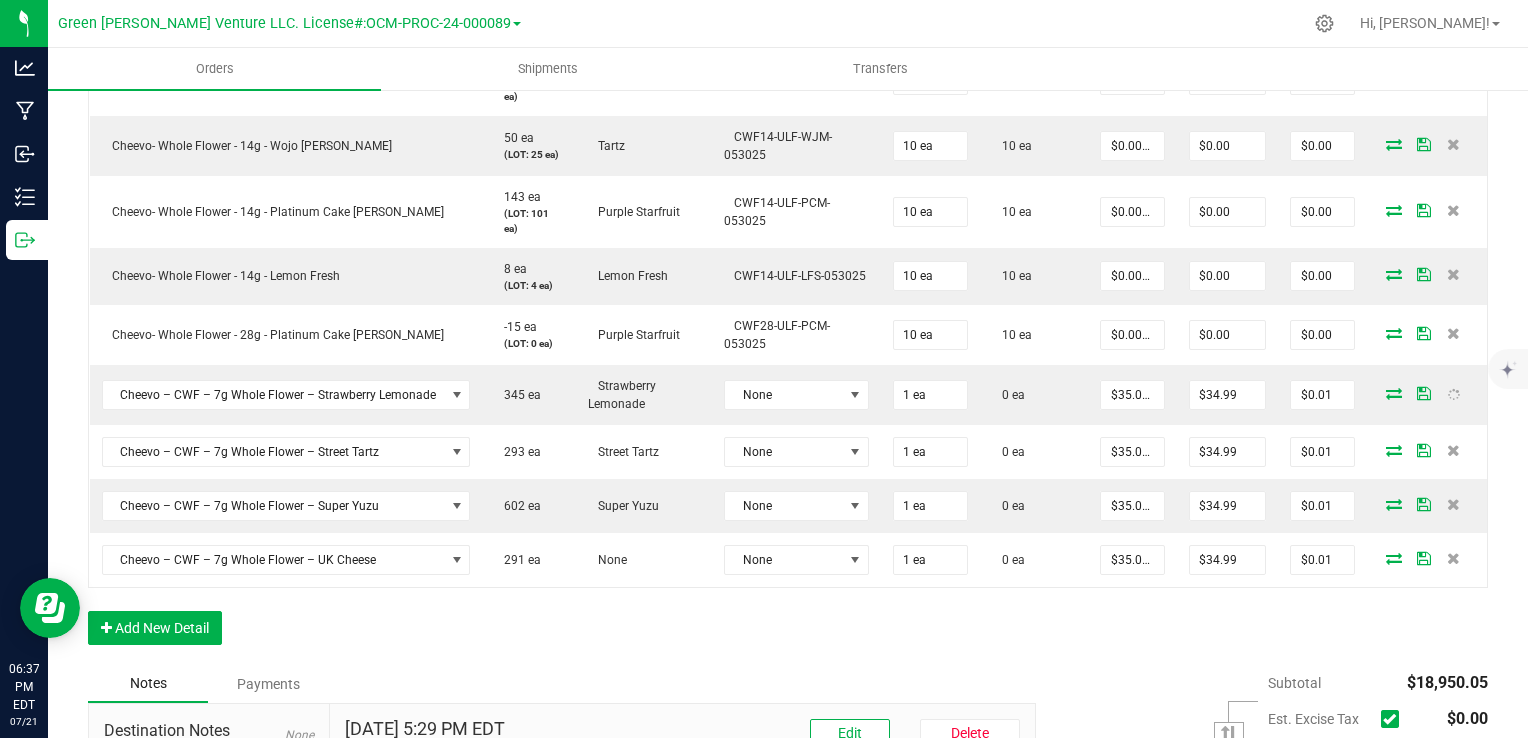 scroll, scrollTop: 1697, scrollLeft: 0, axis: vertical 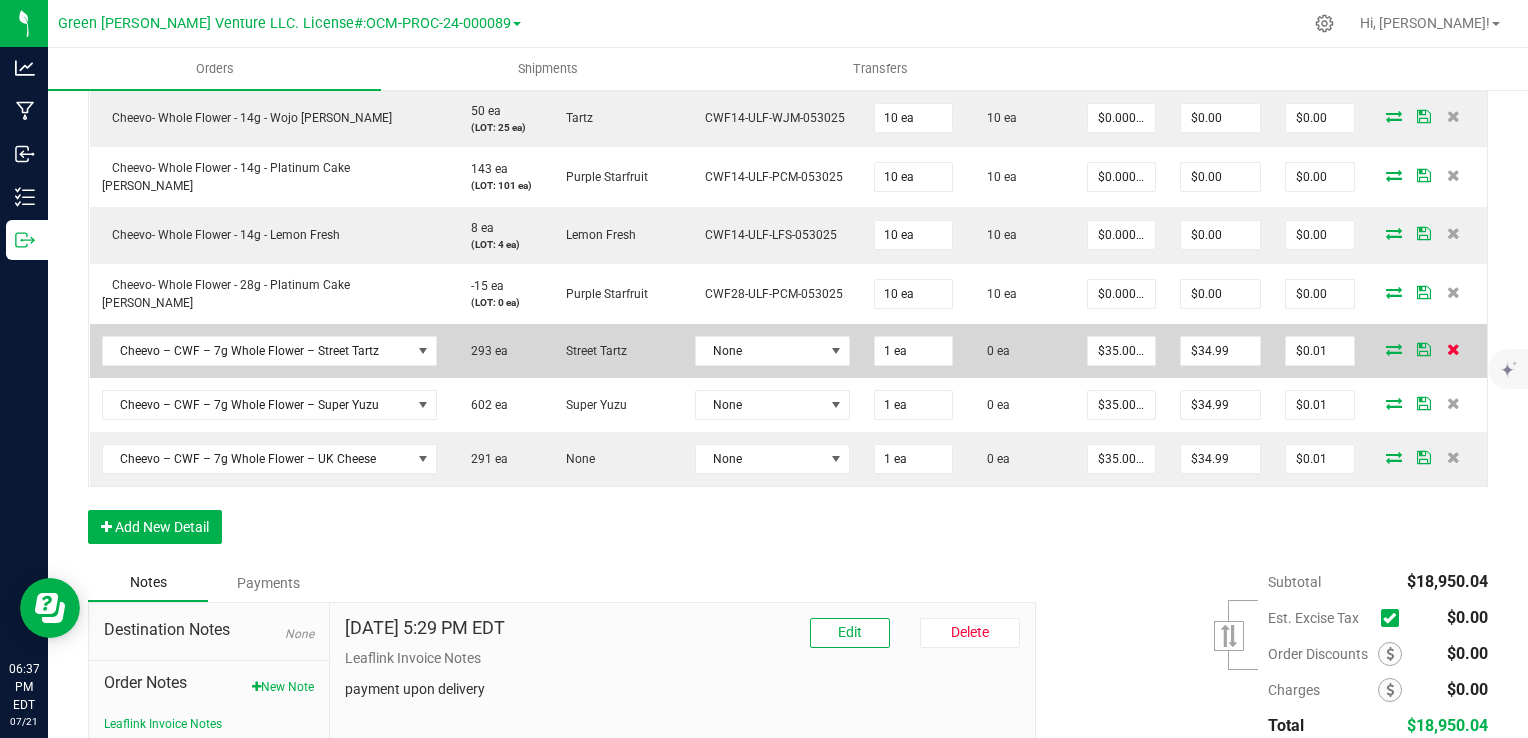 click at bounding box center [1453, 349] 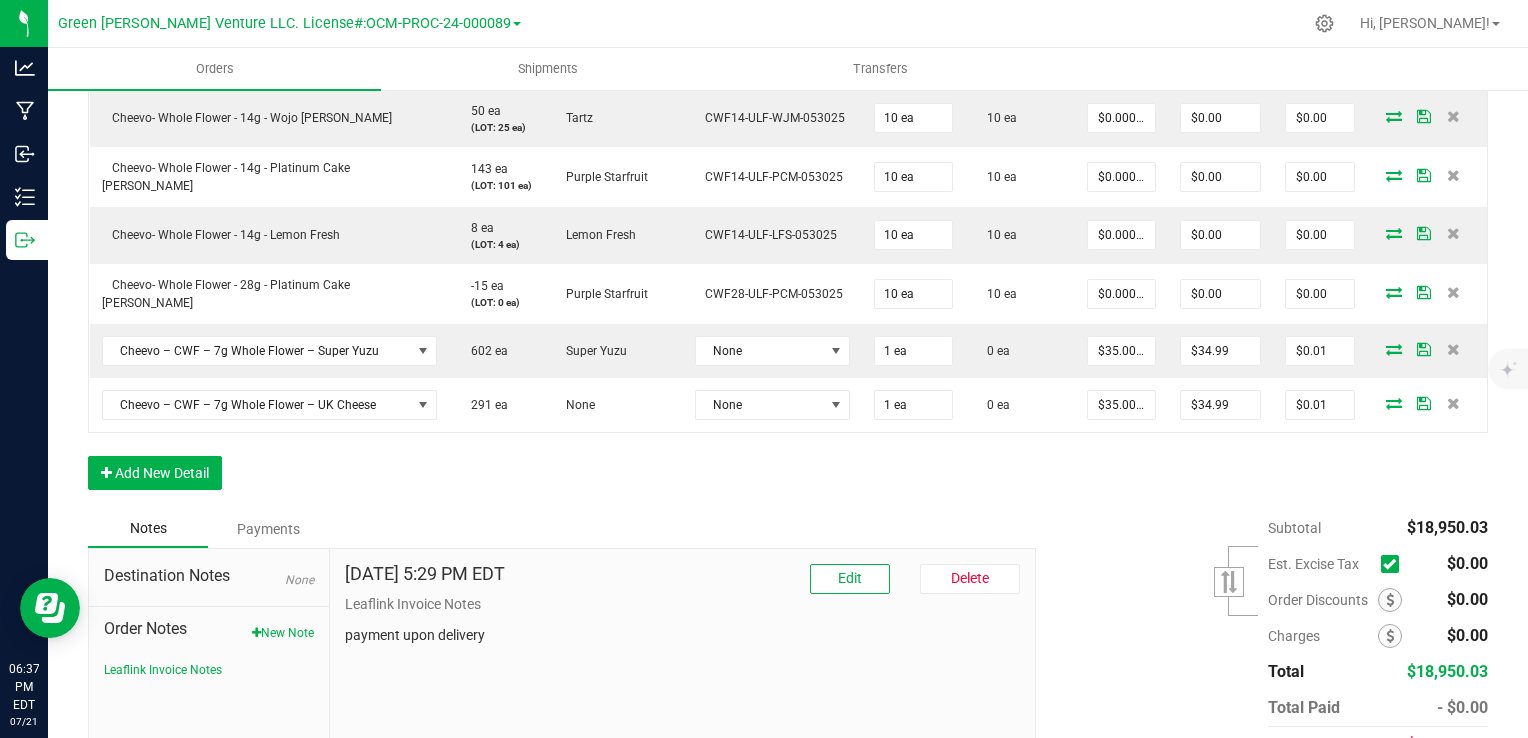 click at bounding box center [1453, 349] 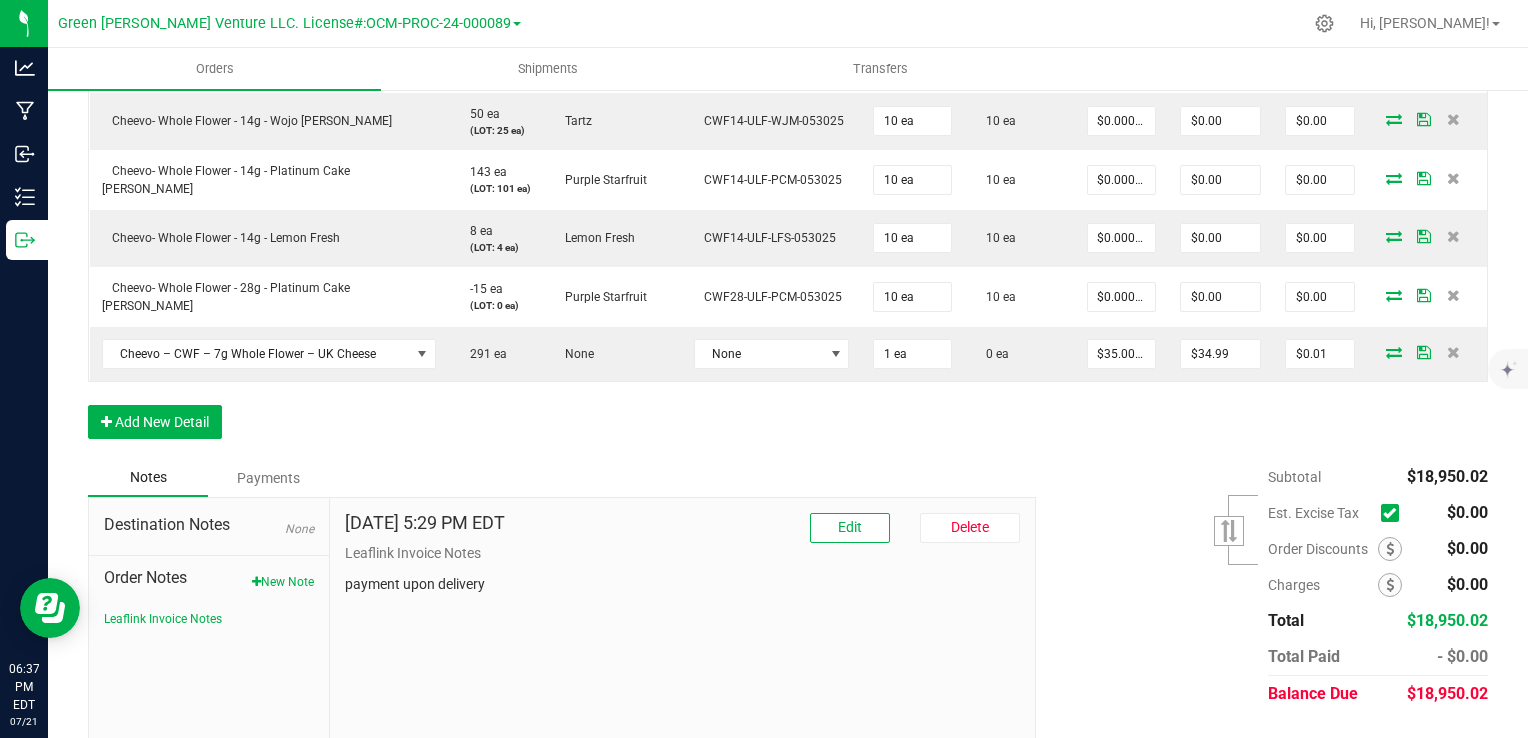 click at bounding box center (1453, 352) 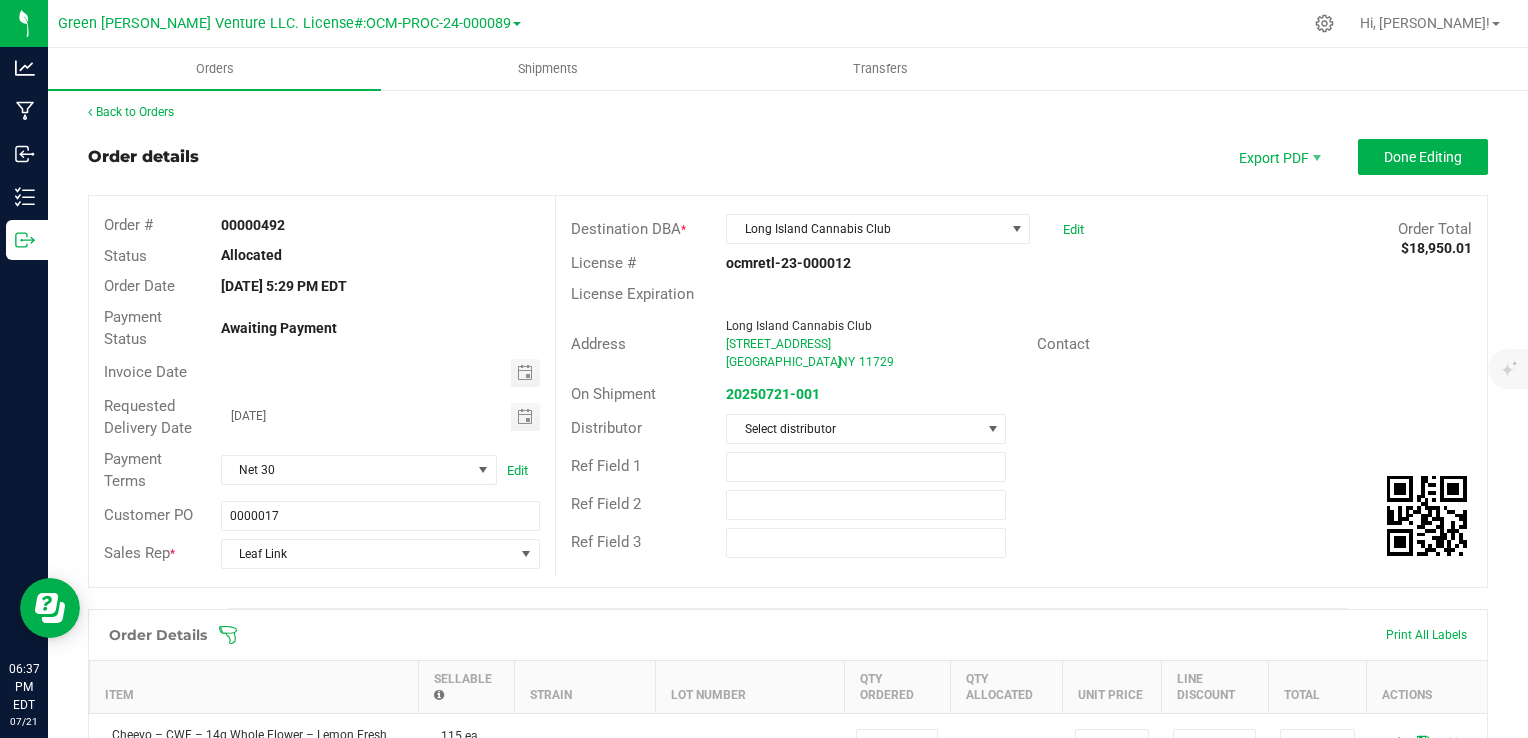 scroll, scrollTop: 0, scrollLeft: 0, axis: both 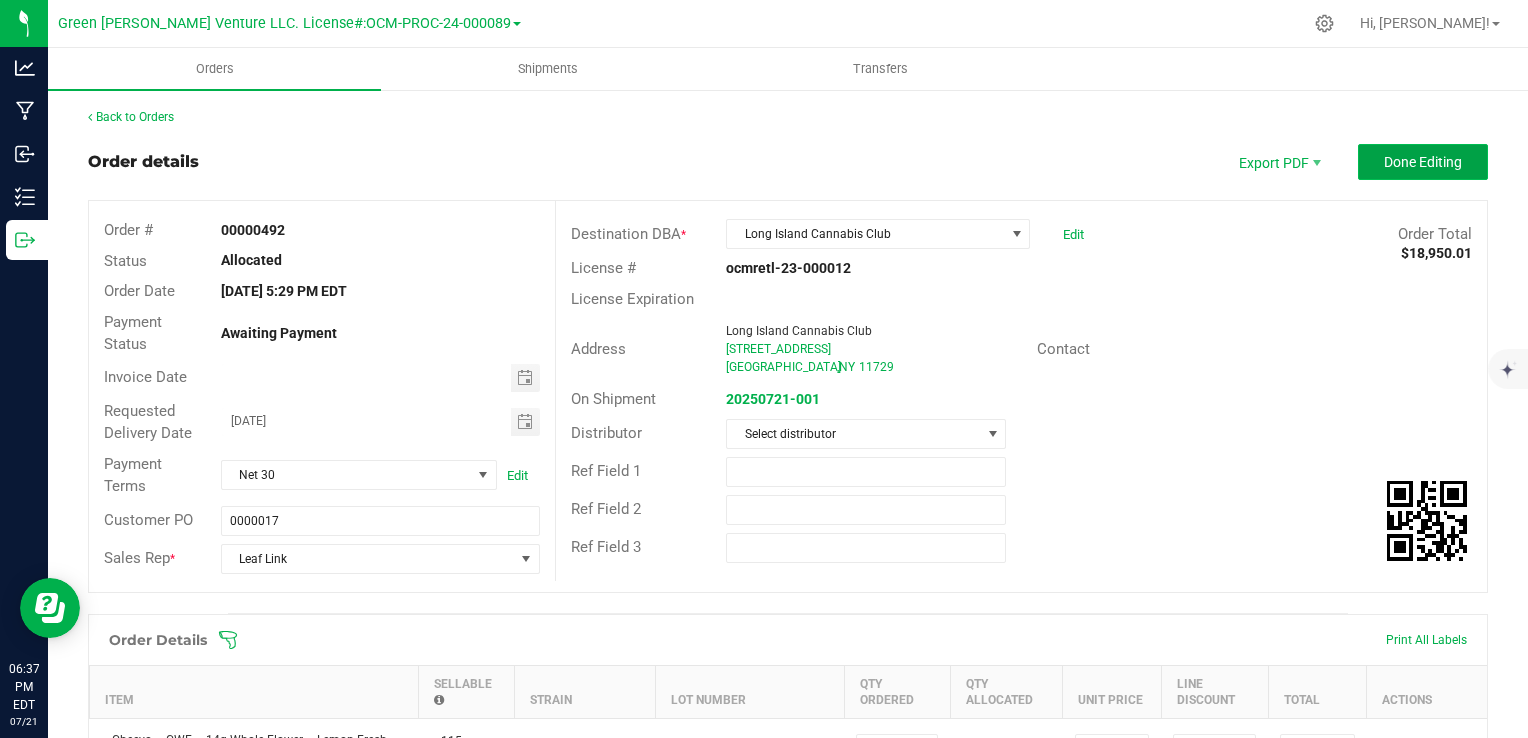 click on "Done Editing" at bounding box center (1423, 162) 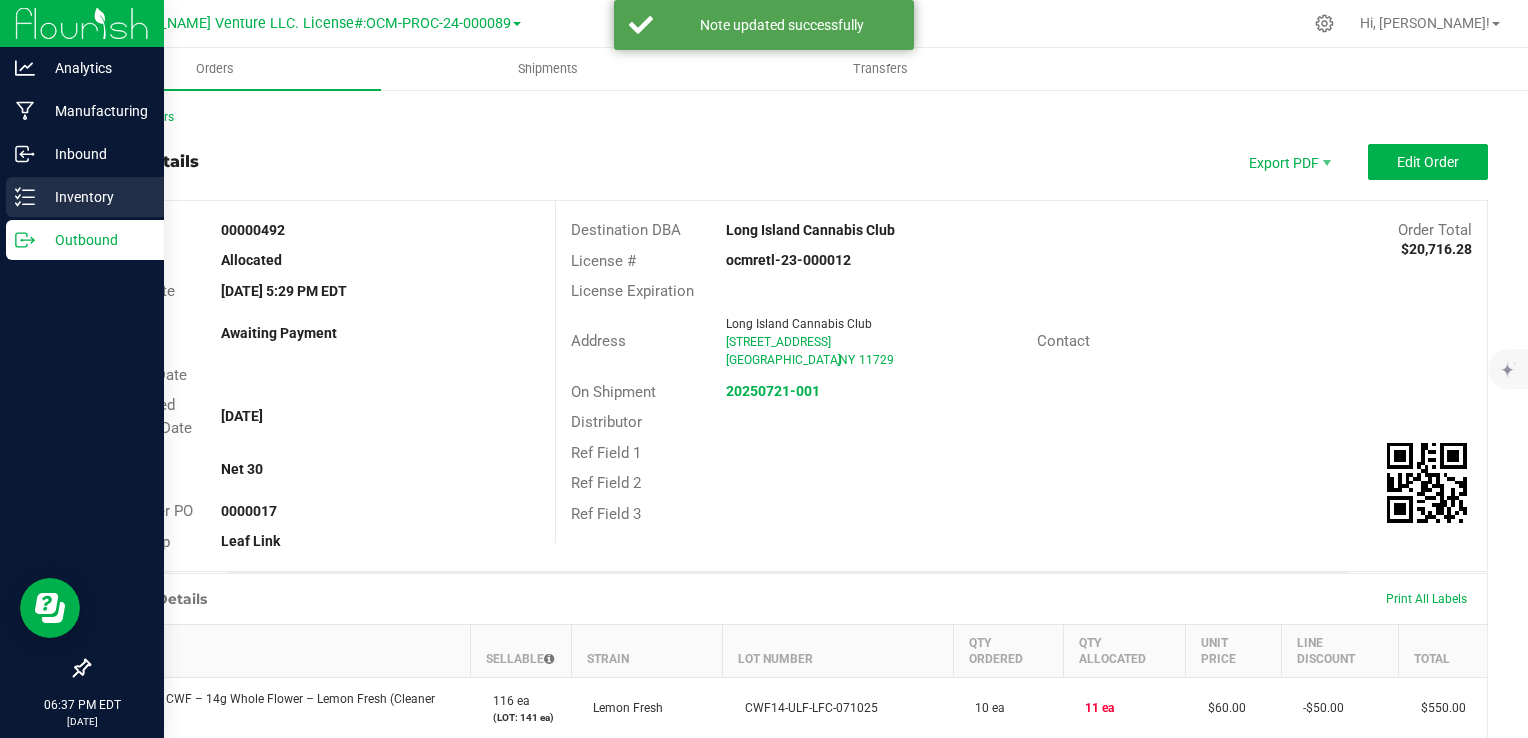 click on "Inventory" at bounding box center (85, 197) 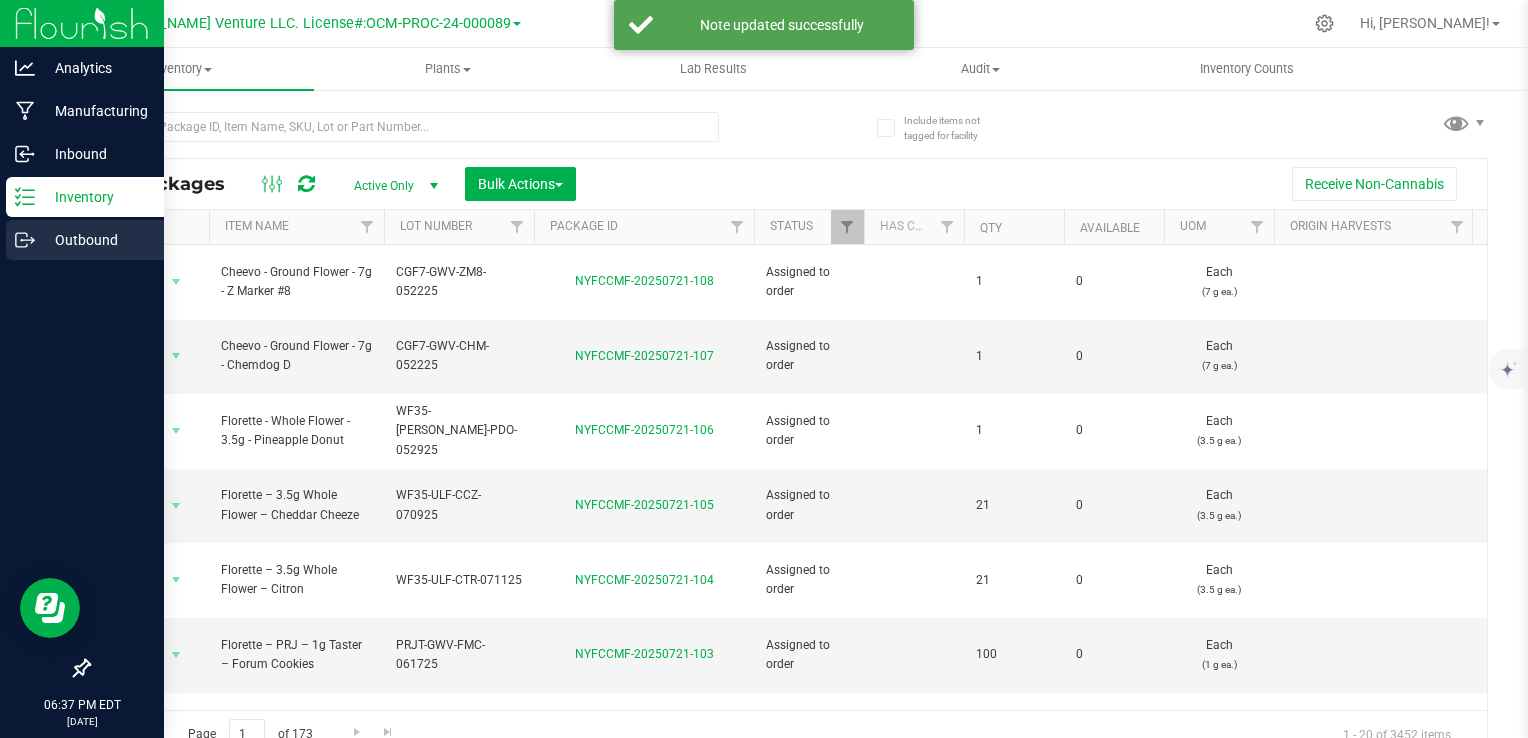 click 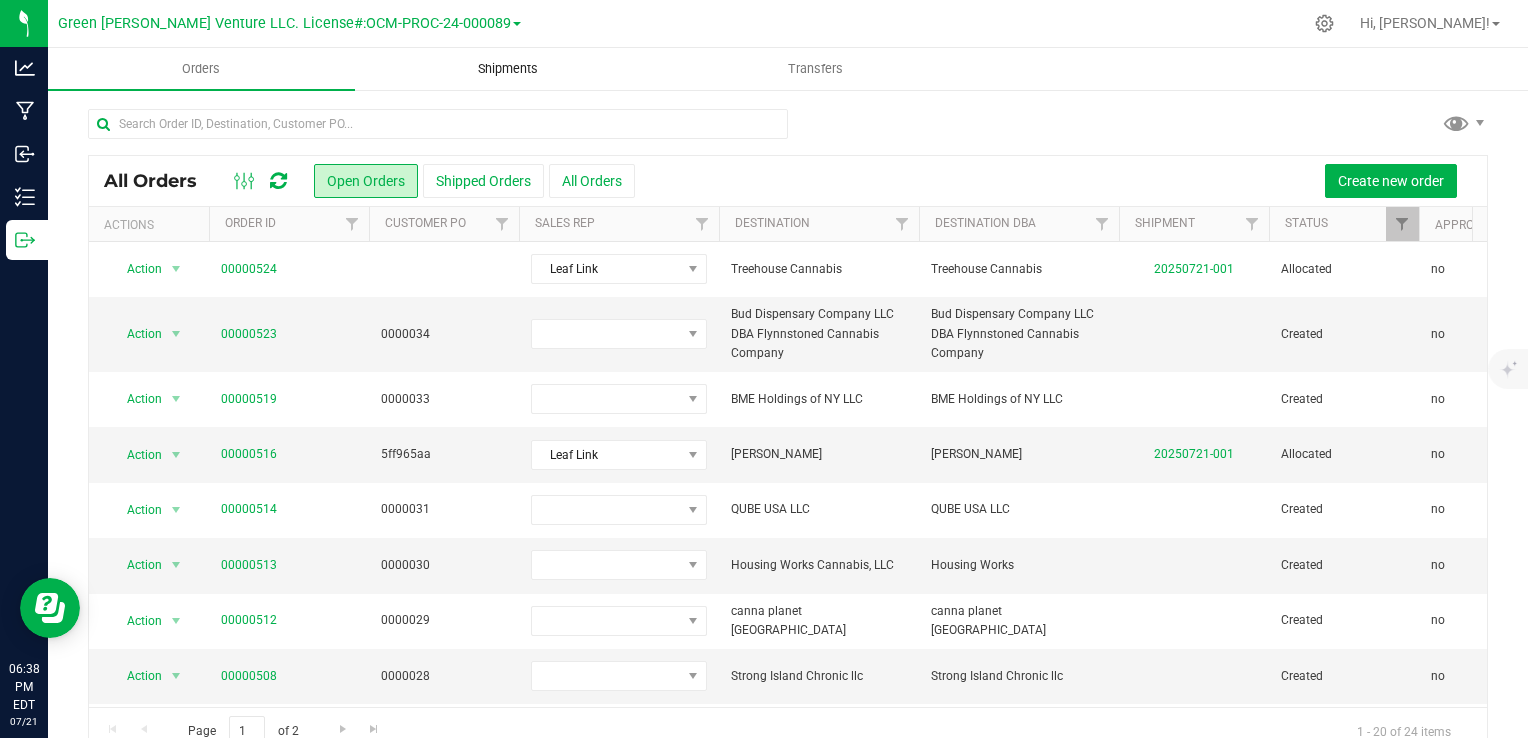 click on "Shipments" at bounding box center [508, 69] 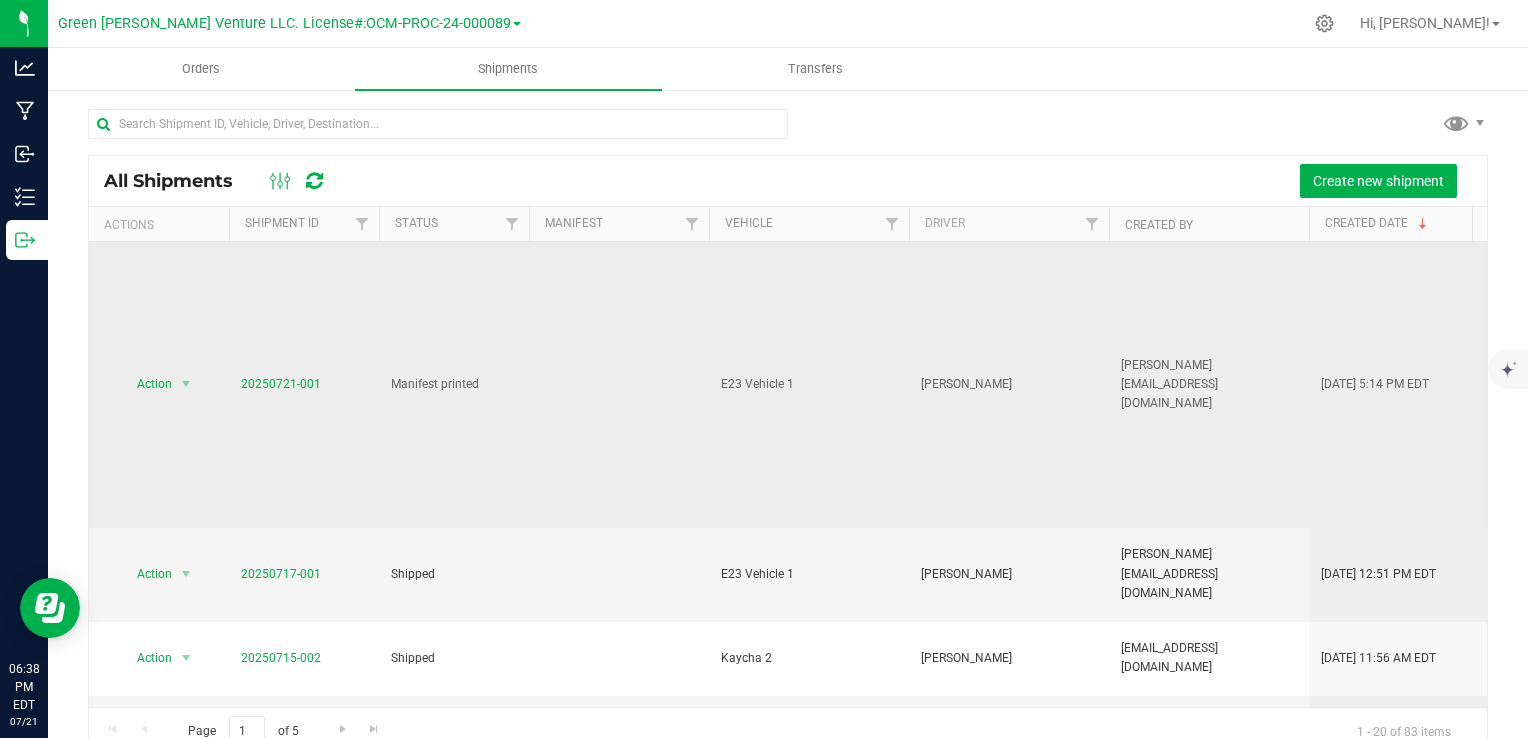 click on "20250721-001" at bounding box center (304, 385) 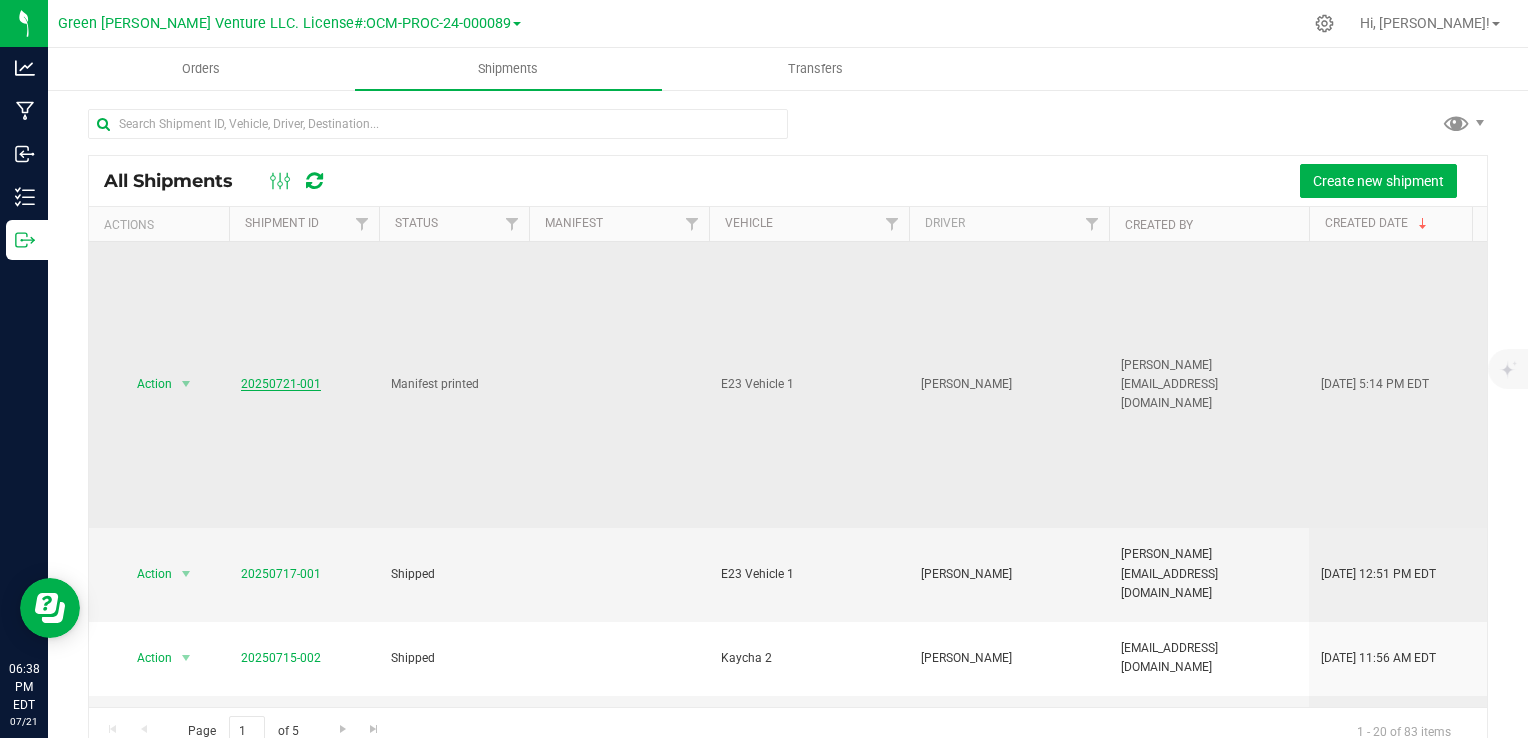 click on "20250721-001" at bounding box center [281, 384] 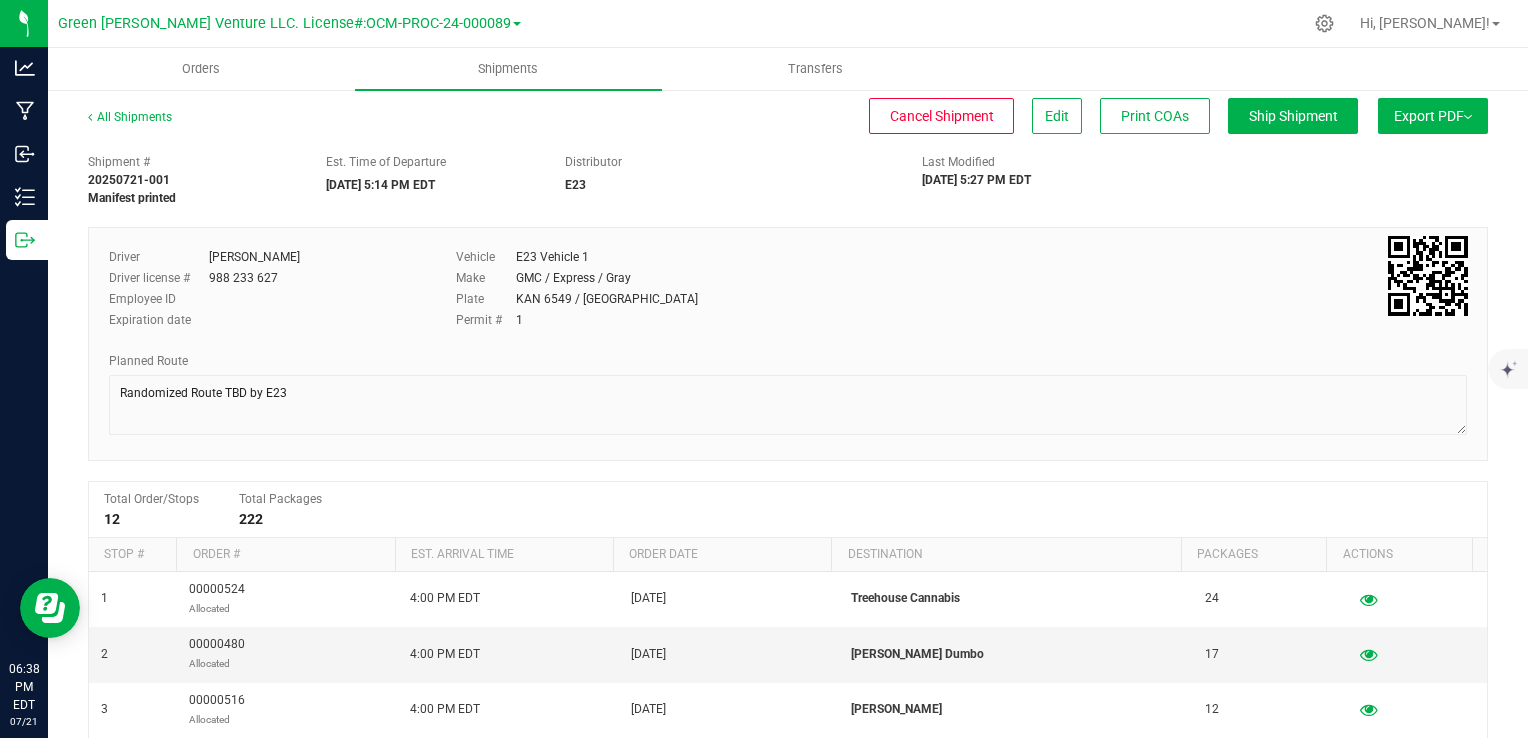 click on "All Shipments
Cancel Shipment
Edit
Print COAs
Ship Shipment
Export PDF
Manifest by Package ID
Manifest by Lot
NY Manifest
Standard [US_STATE] Trip Ticket
Shipment #
20250721-001
Manifest printed" at bounding box center (788, 827) 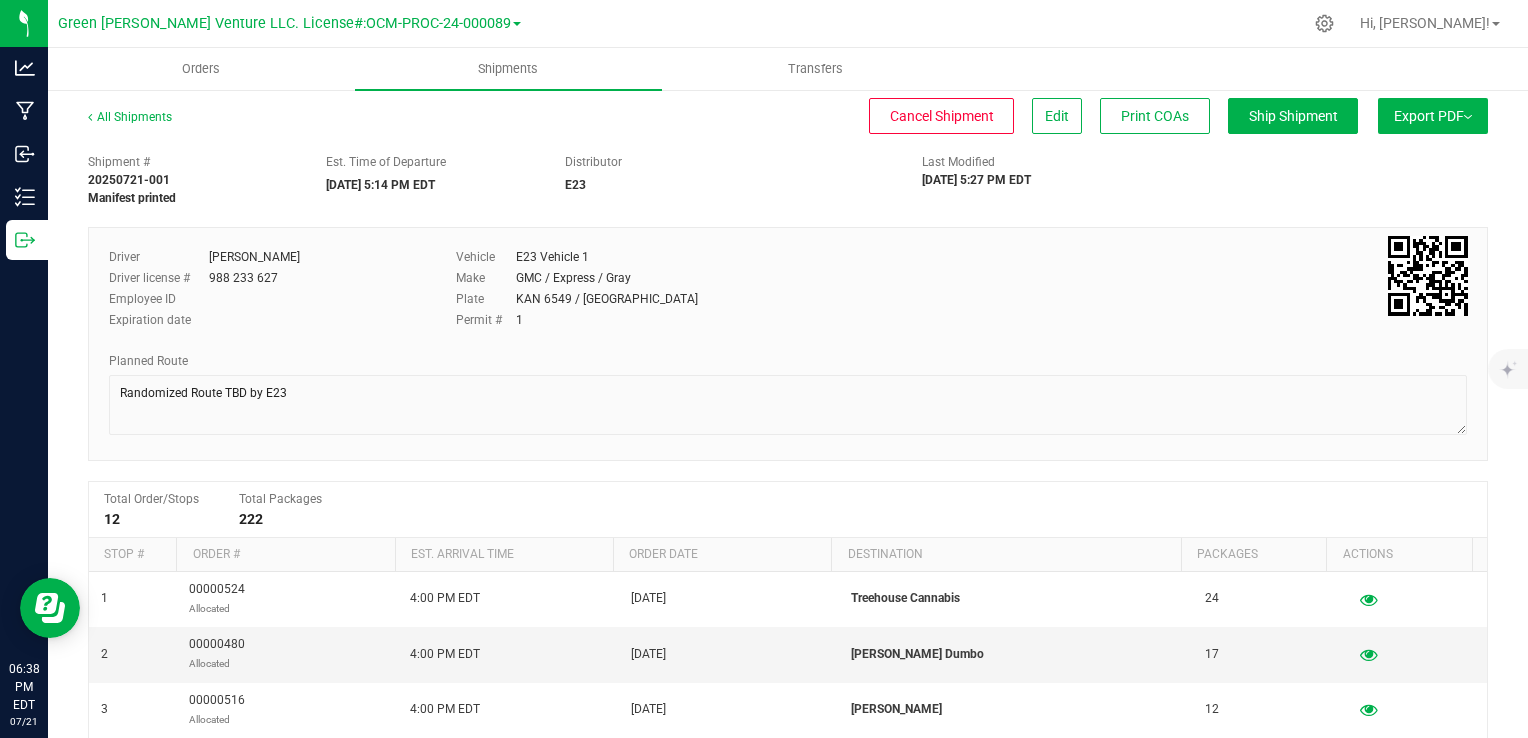 click on "Export PDF" at bounding box center [1433, 116] 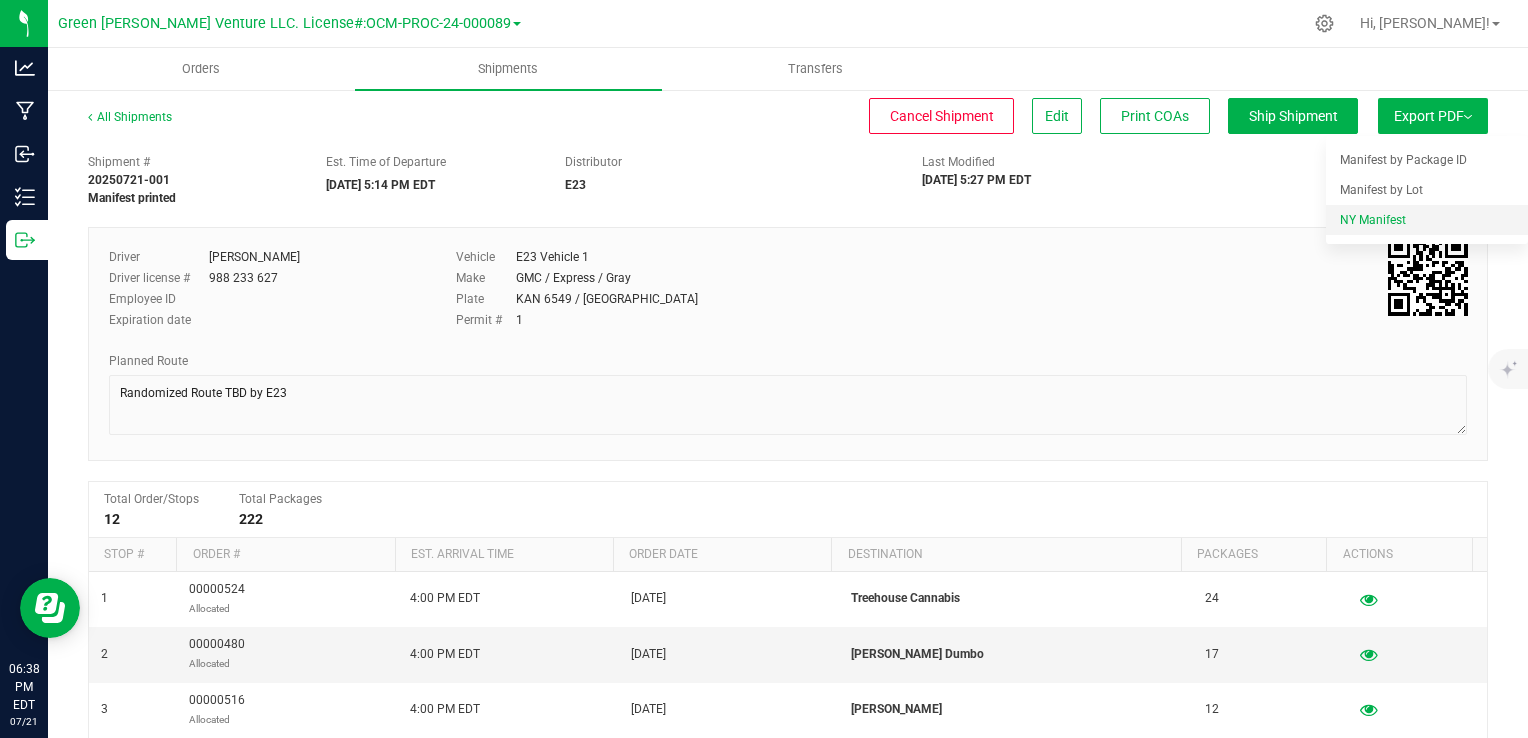 click on "NY Manifest" at bounding box center [1373, 220] 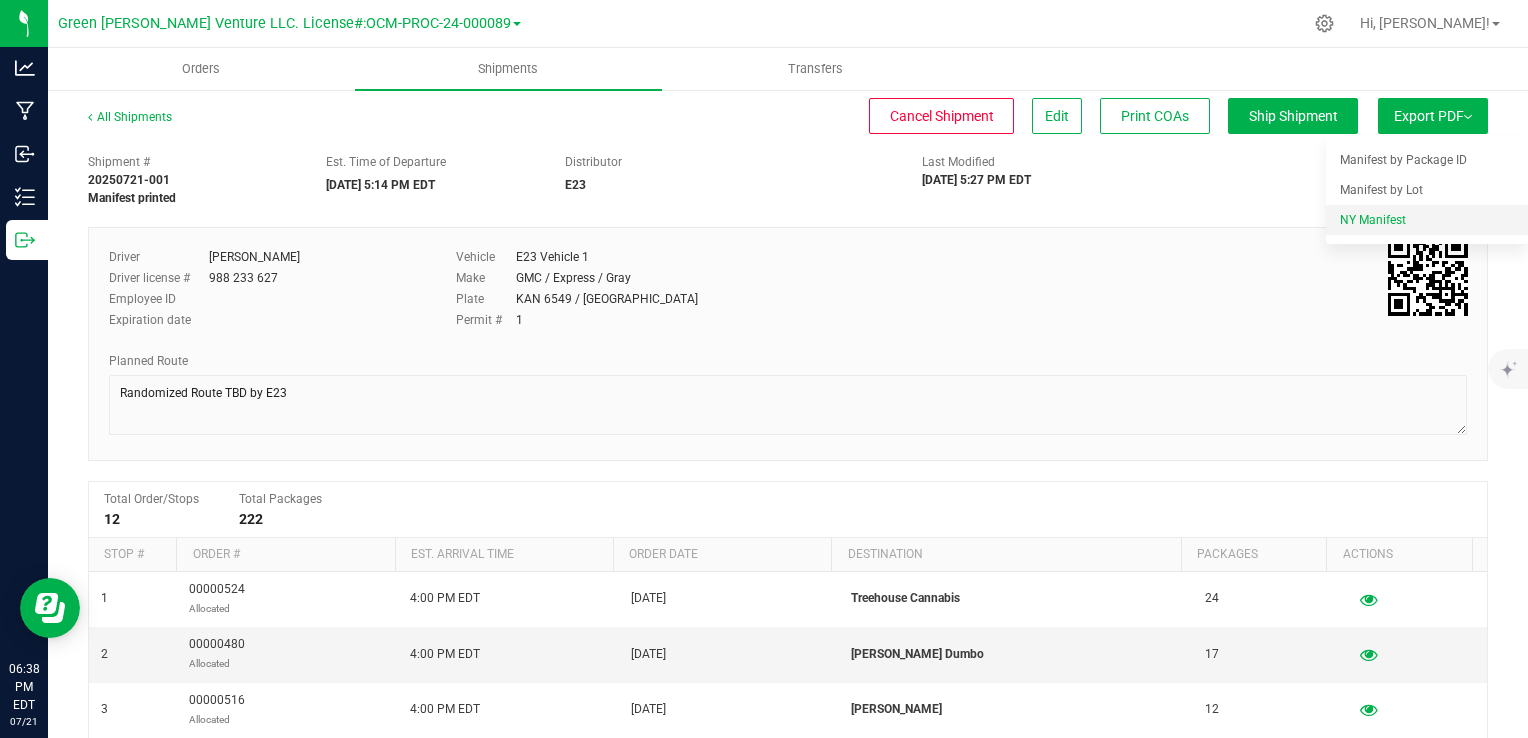 click on "NY Manifest" at bounding box center [1427, 220] 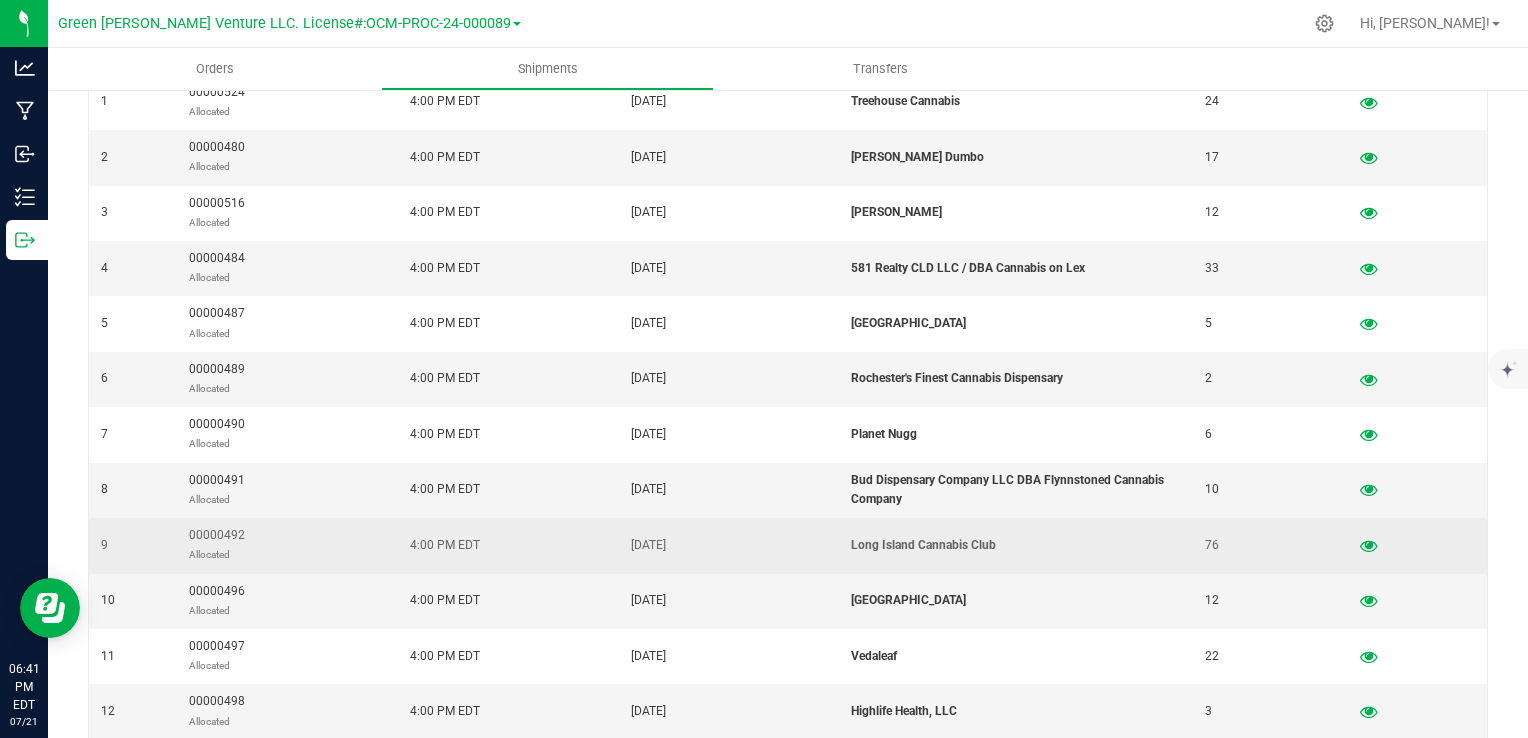 scroll, scrollTop: 500, scrollLeft: 0, axis: vertical 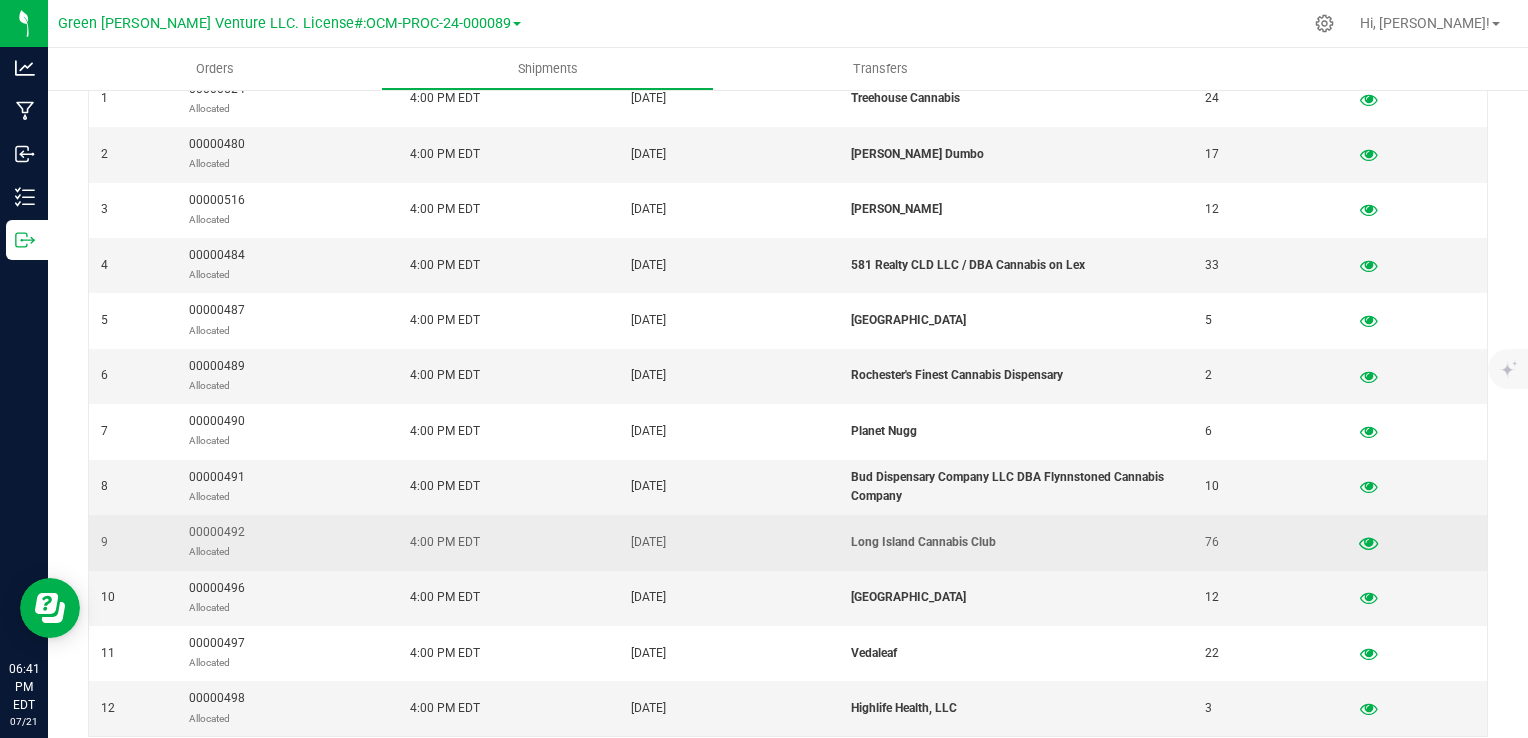 click at bounding box center (1368, 542) 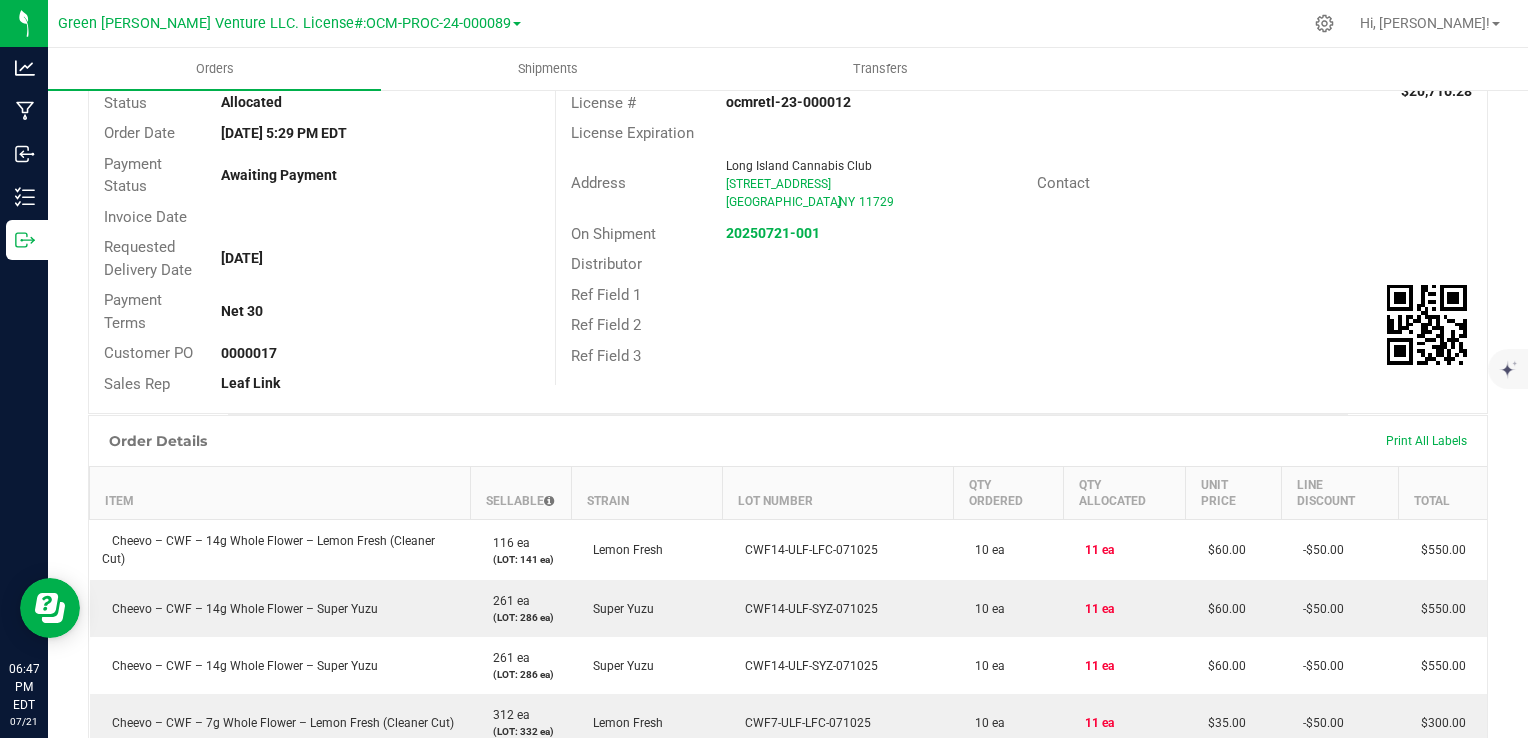 scroll, scrollTop: 0, scrollLeft: 0, axis: both 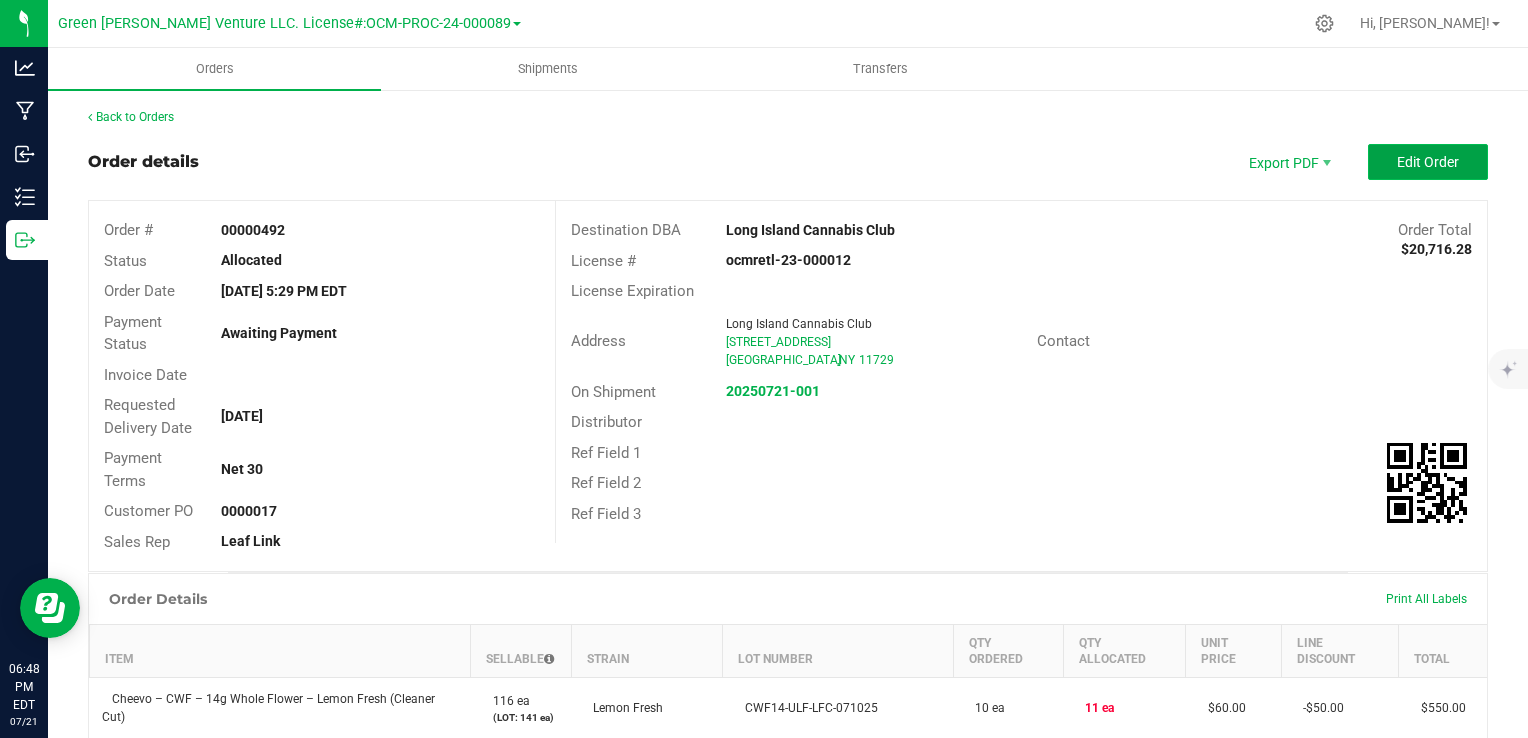 click on "Edit Order" at bounding box center [1428, 162] 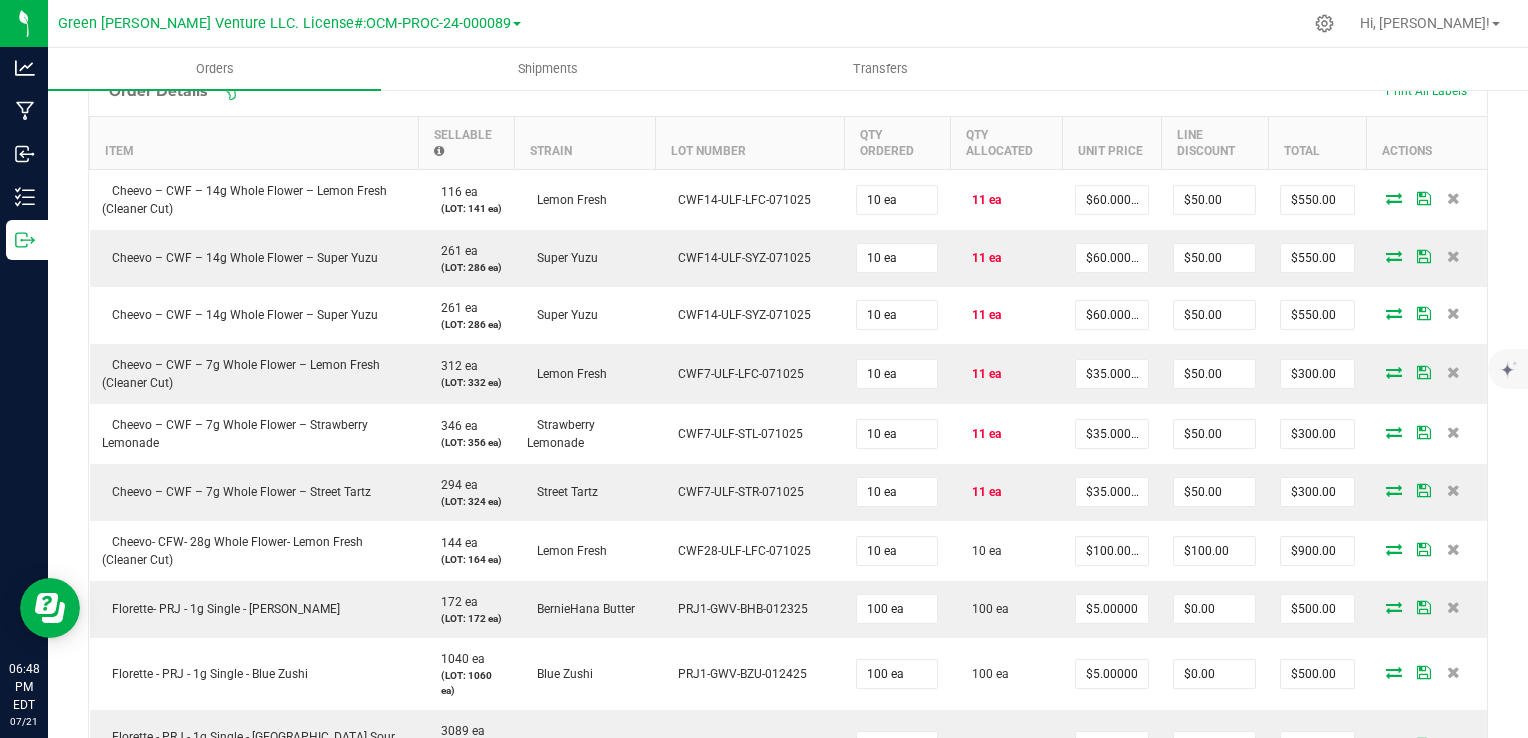 scroll, scrollTop: 600, scrollLeft: 0, axis: vertical 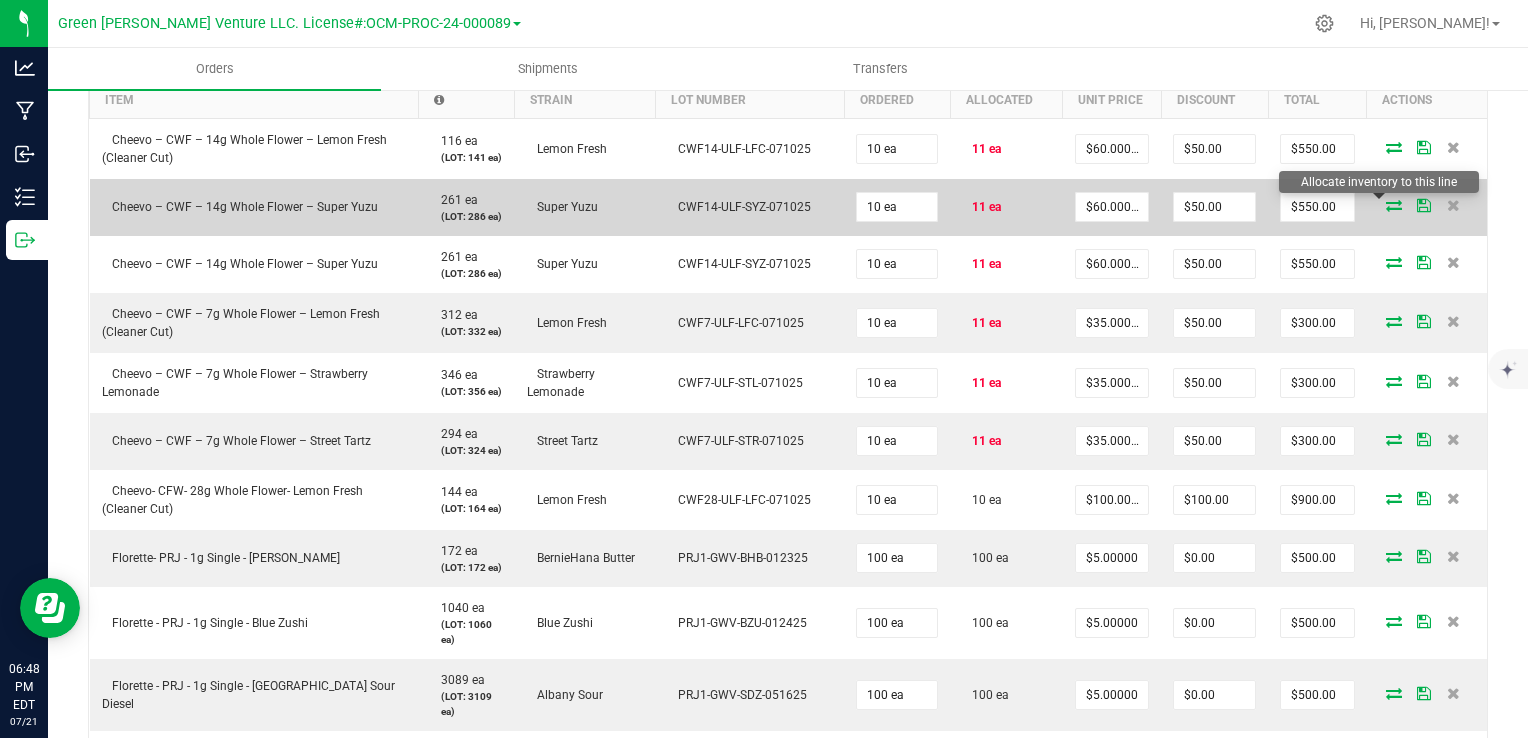 click at bounding box center (1394, 205) 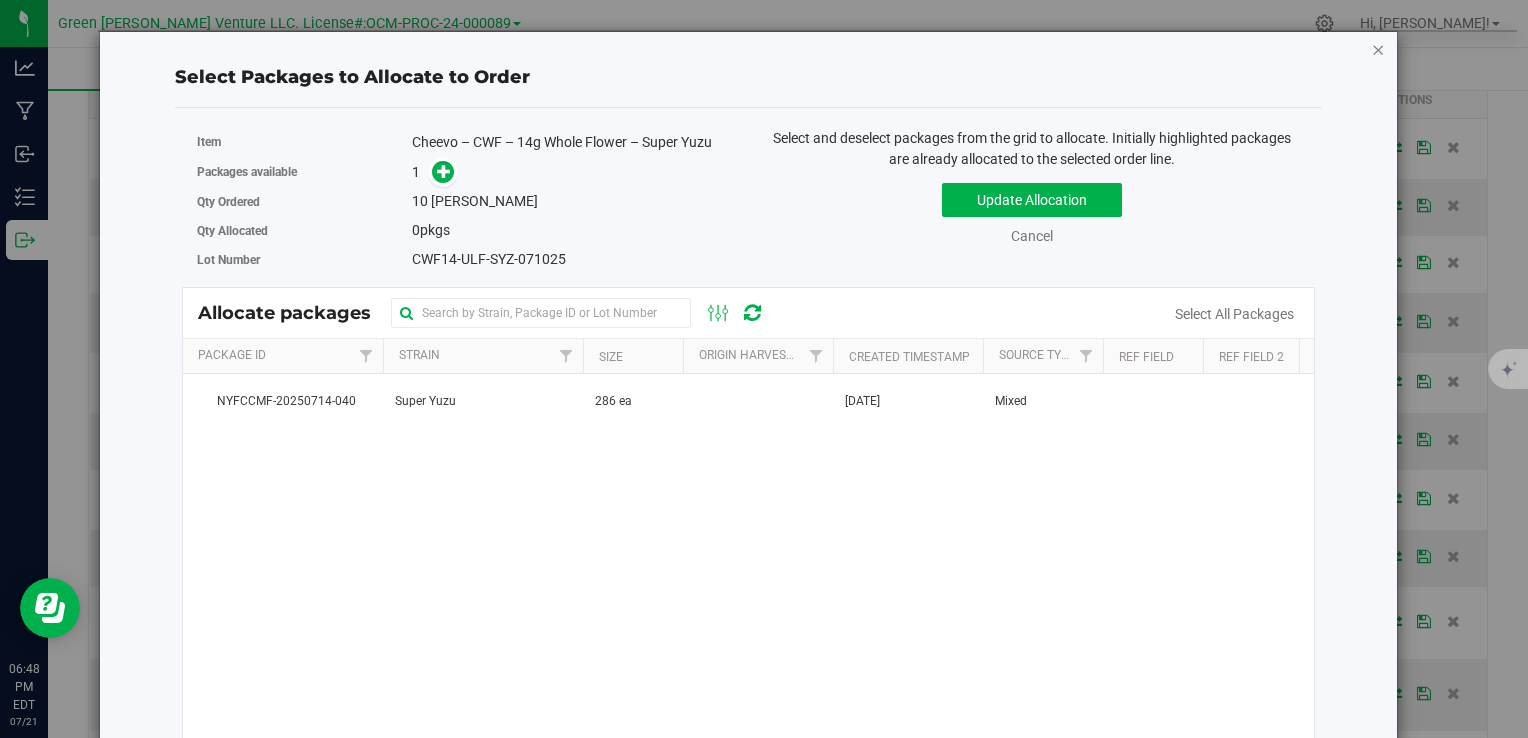 click at bounding box center (1379, 49) 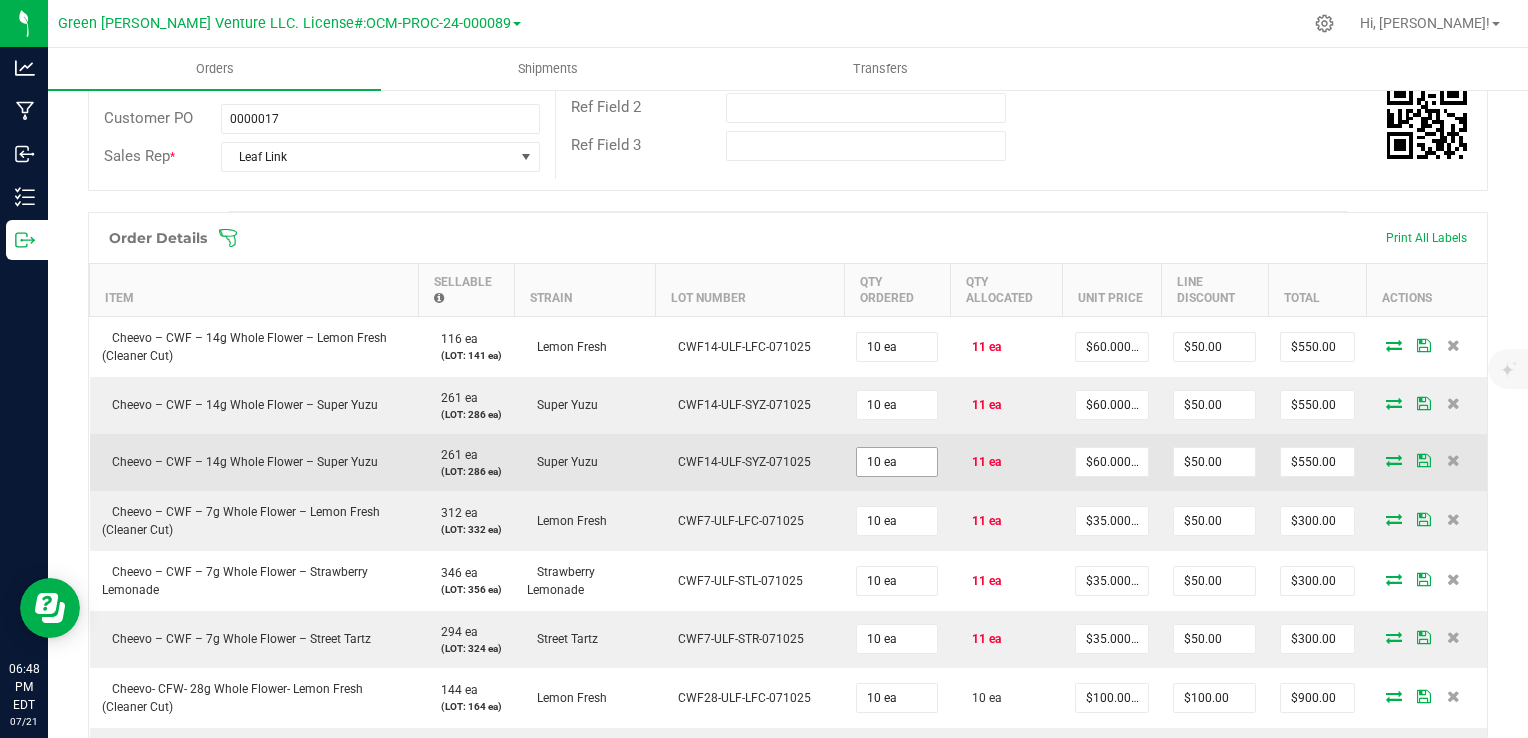 scroll, scrollTop: 415, scrollLeft: 0, axis: vertical 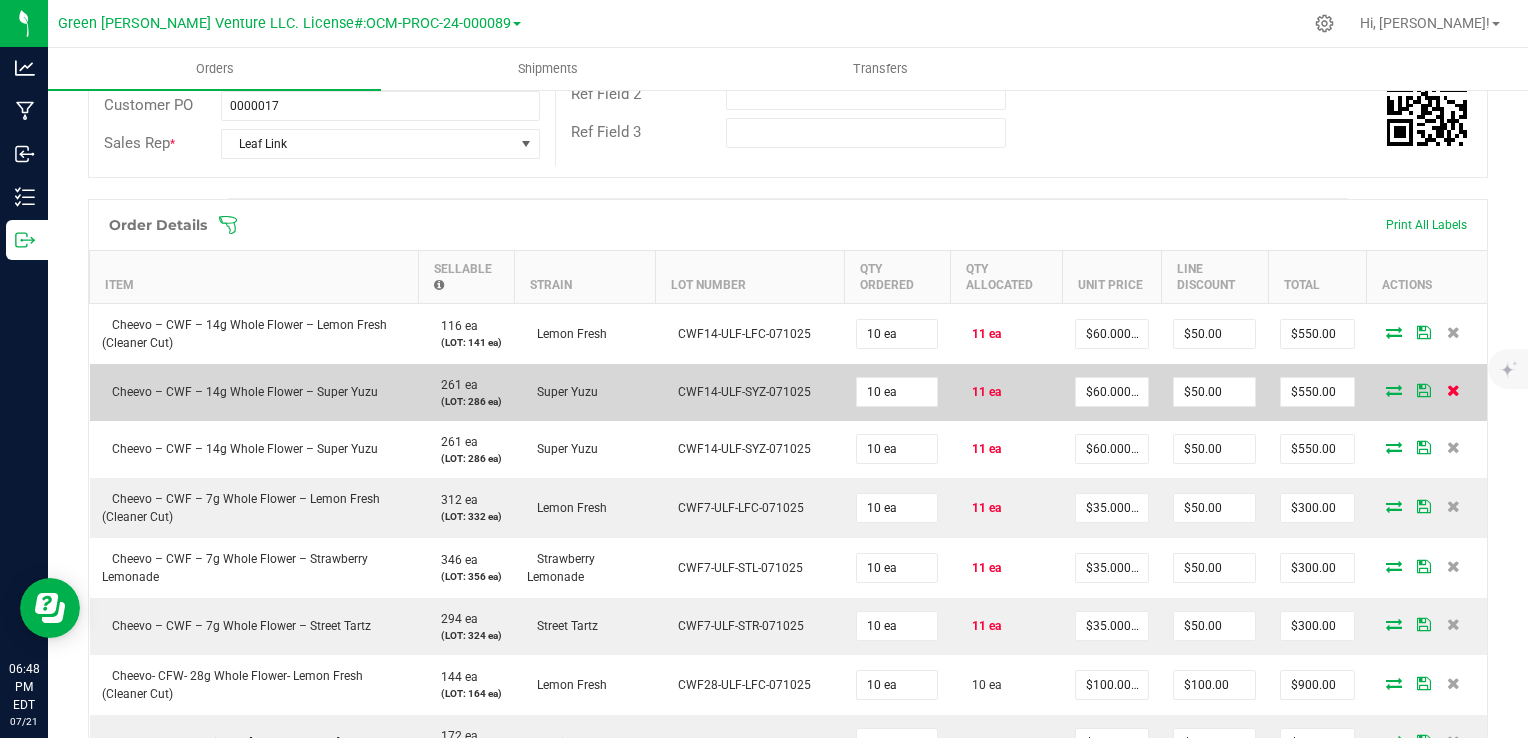click at bounding box center (1453, 390) 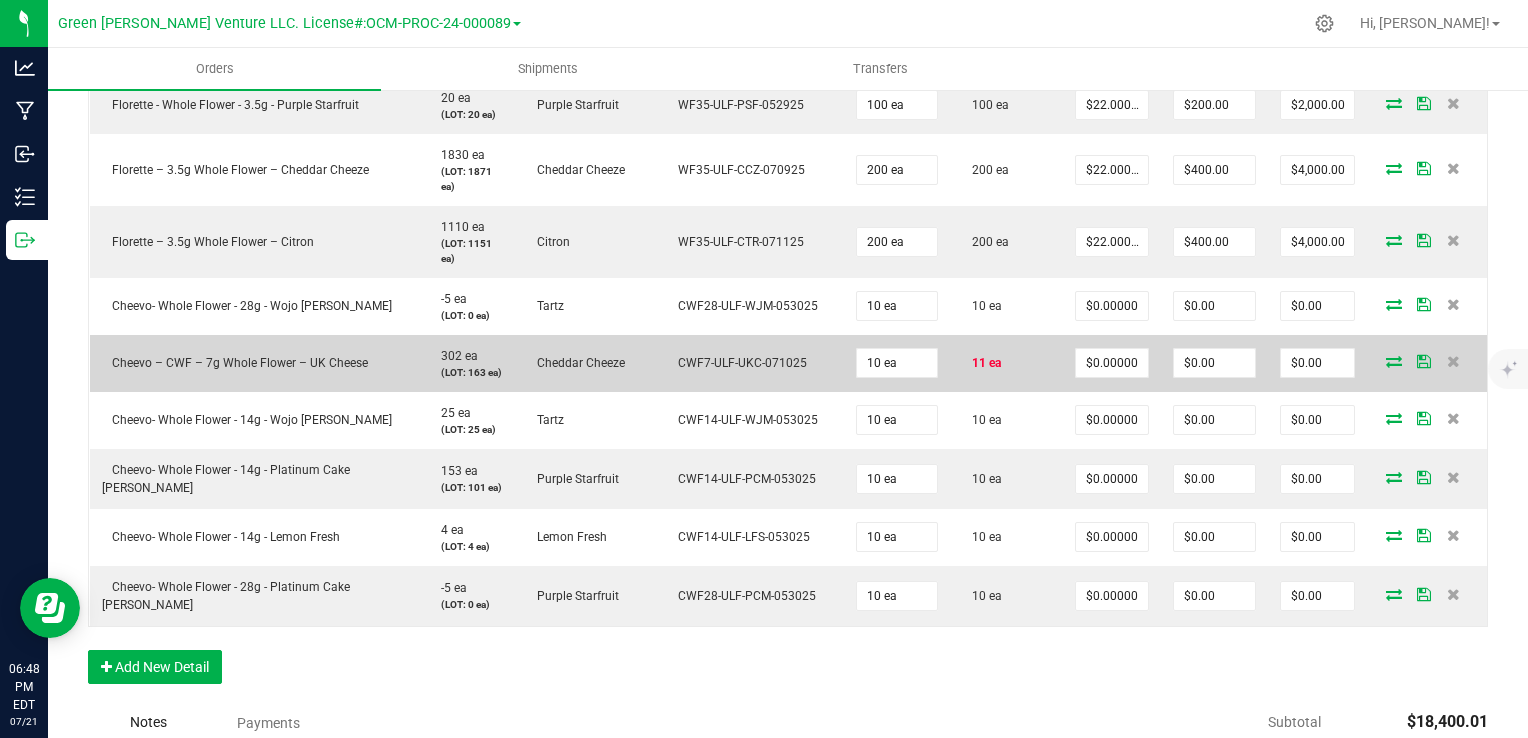 scroll, scrollTop: 1415, scrollLeft: 0, axis: vertical 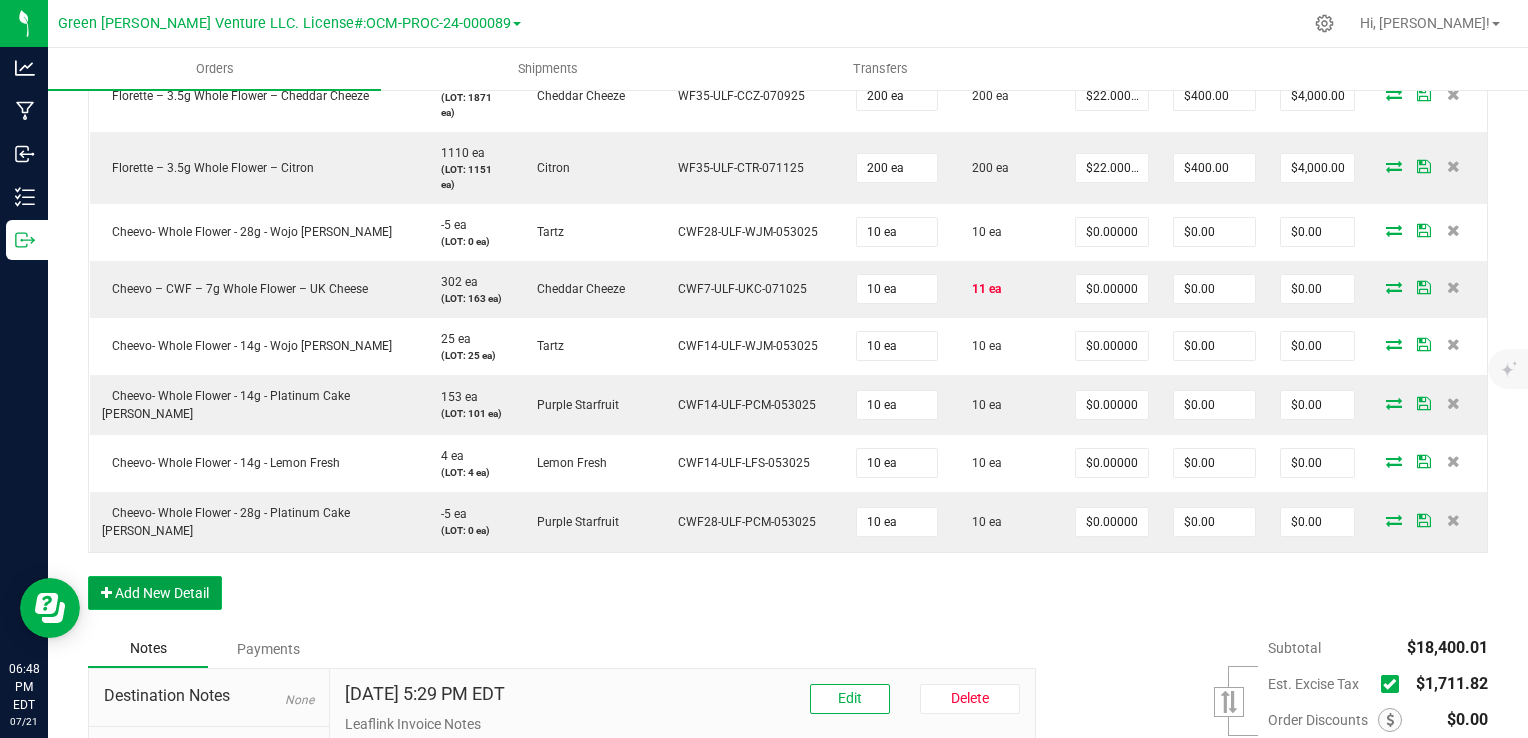 click on "Add New Detail" at bounding box center (155, 593) 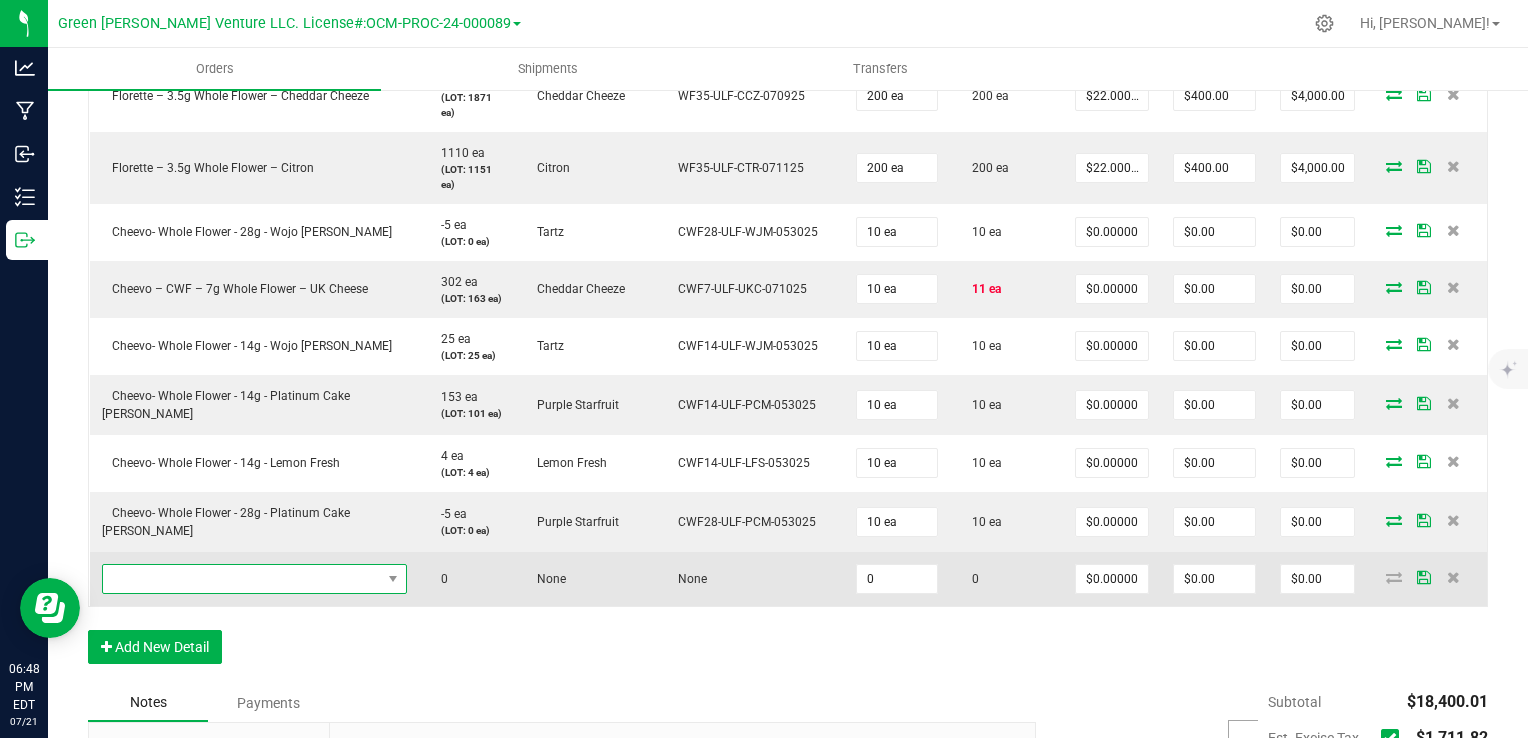 click at bounding box center (242, 579) 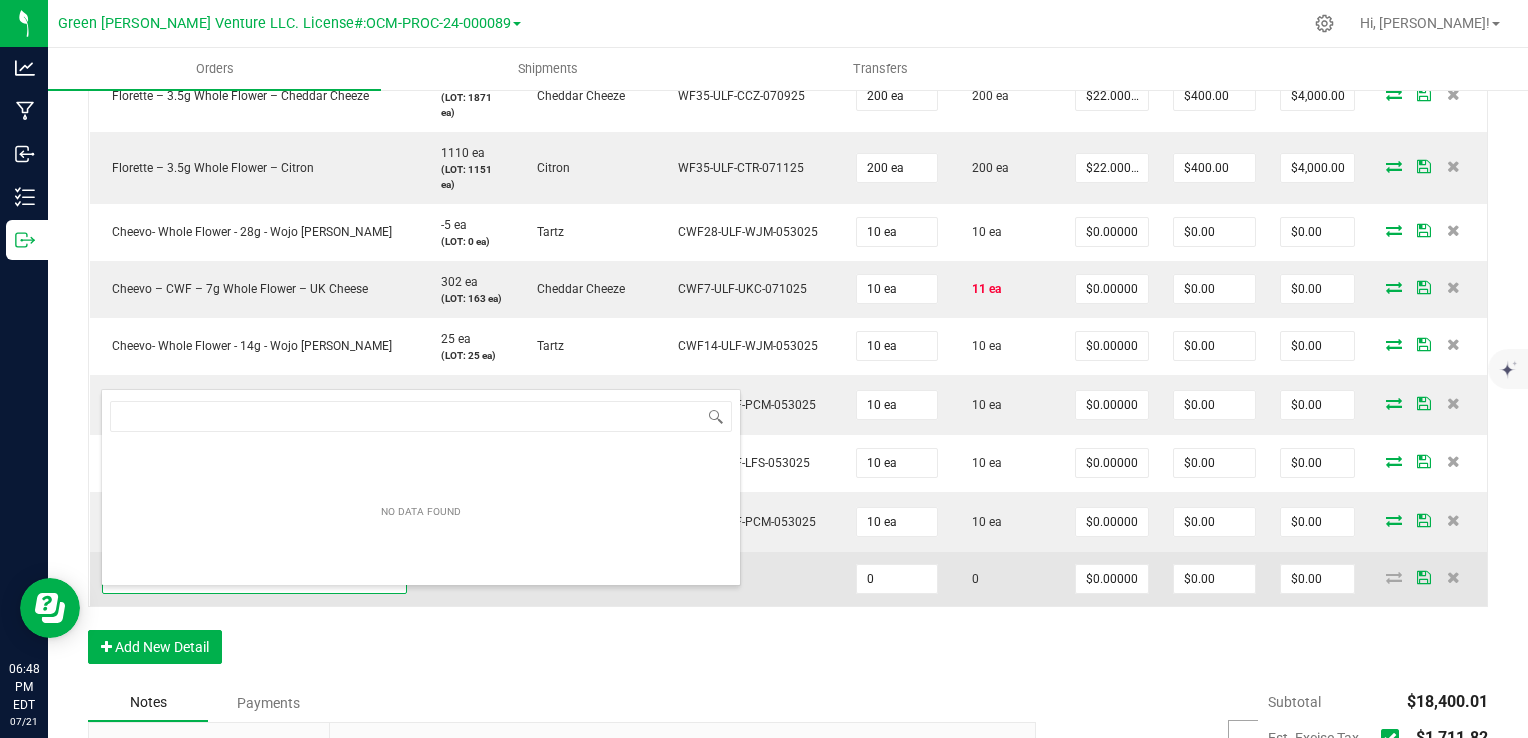scroll, scrollTop: 99970, scrollLeft: 99689, axis: both 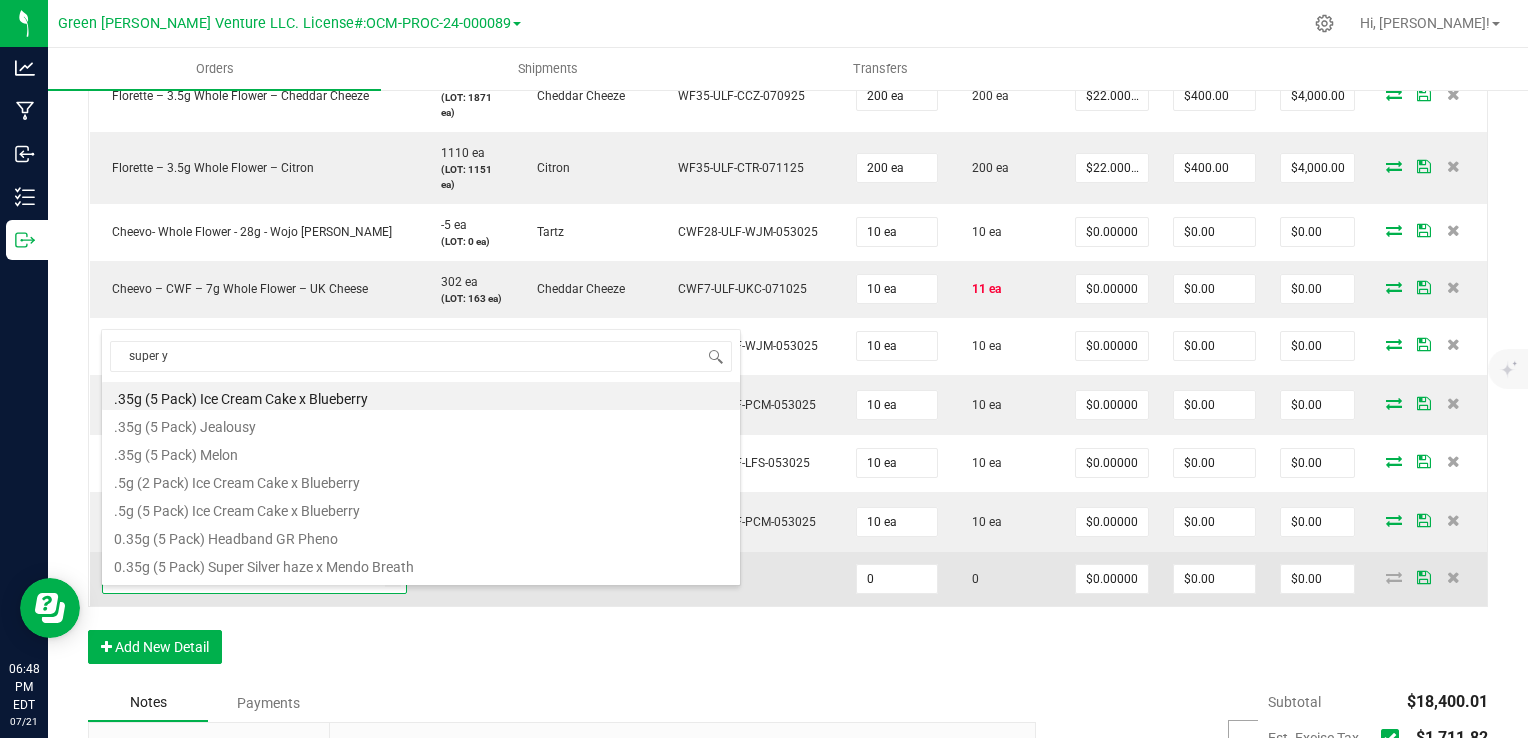 type on "super yu" 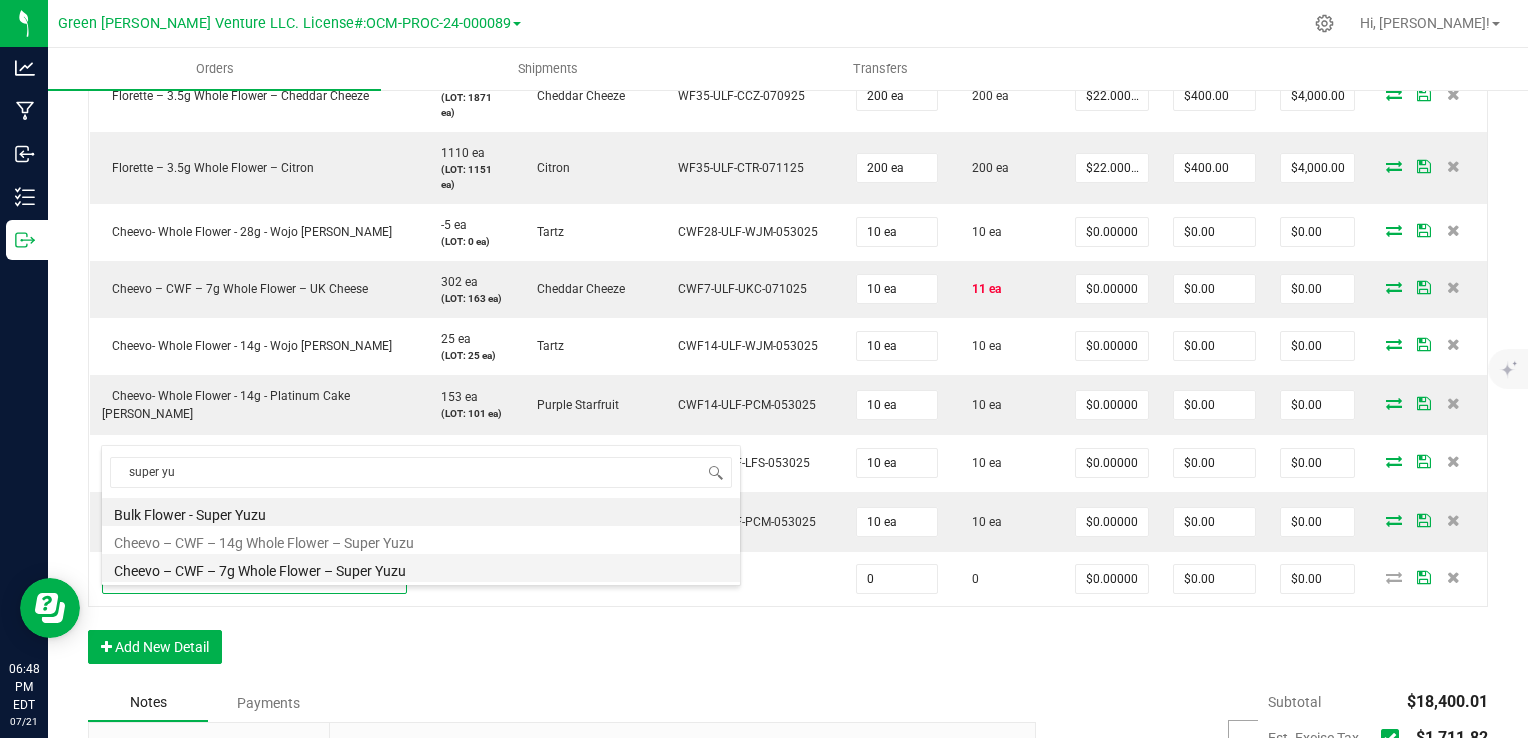 click on "Cheevo – CWF – 7g Whole Flower – Super Yuzu" at bounding box center [421, 568] 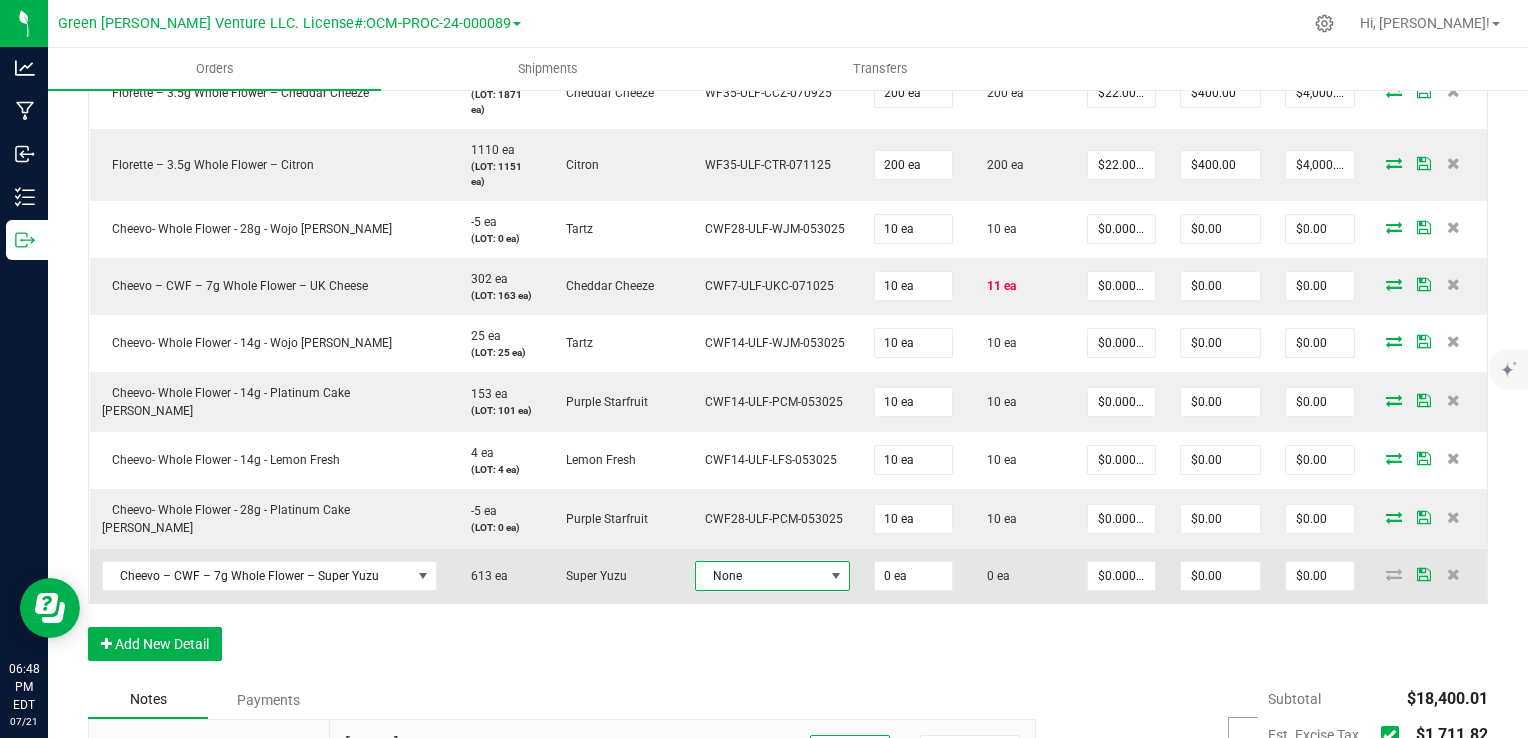 click on "None" at bounding box center (760, 576) 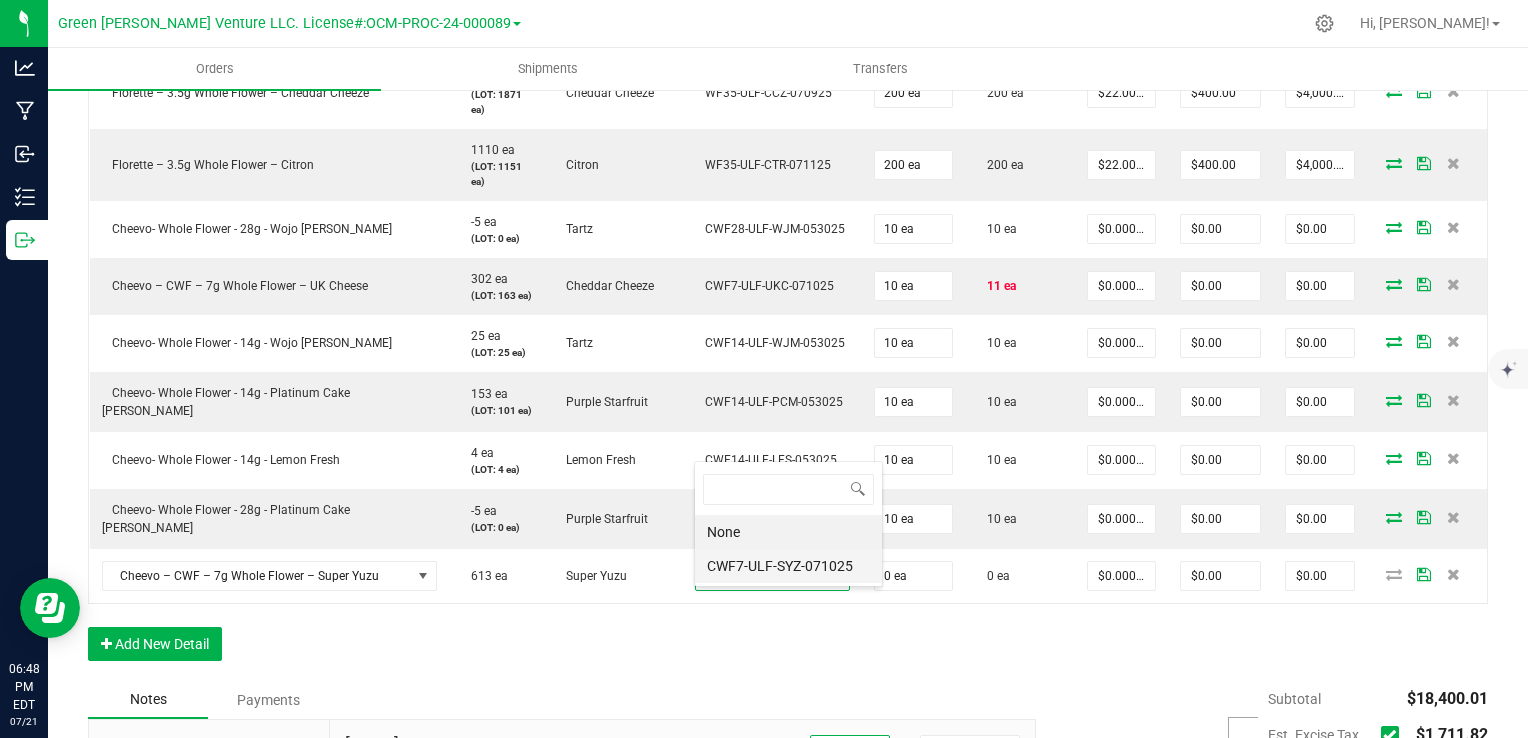 scroll, scrollTop: 99970, scrollLeft: 99872, axis: both 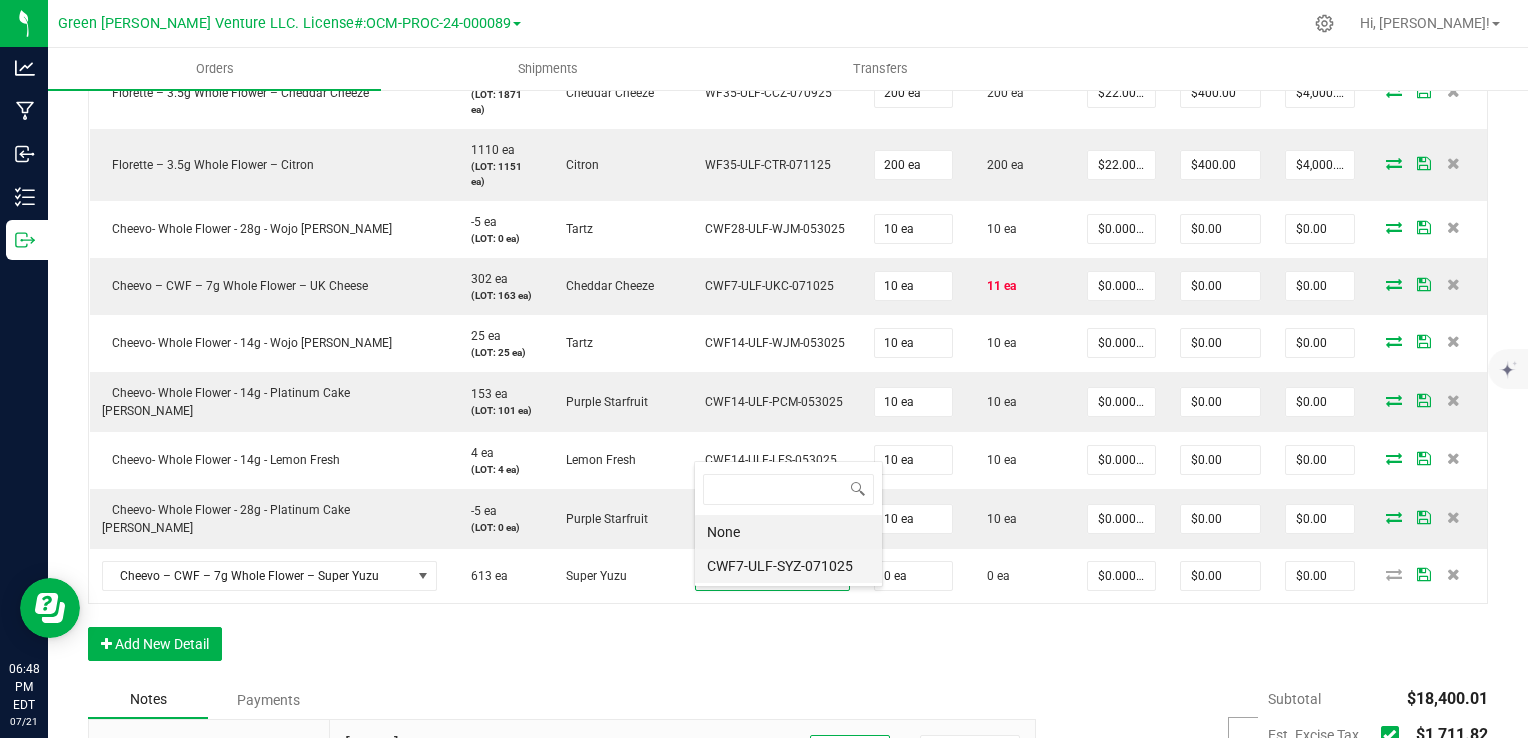 click on "CWF7-ULF-SYZ-071025" at bounding box center (788, 566) 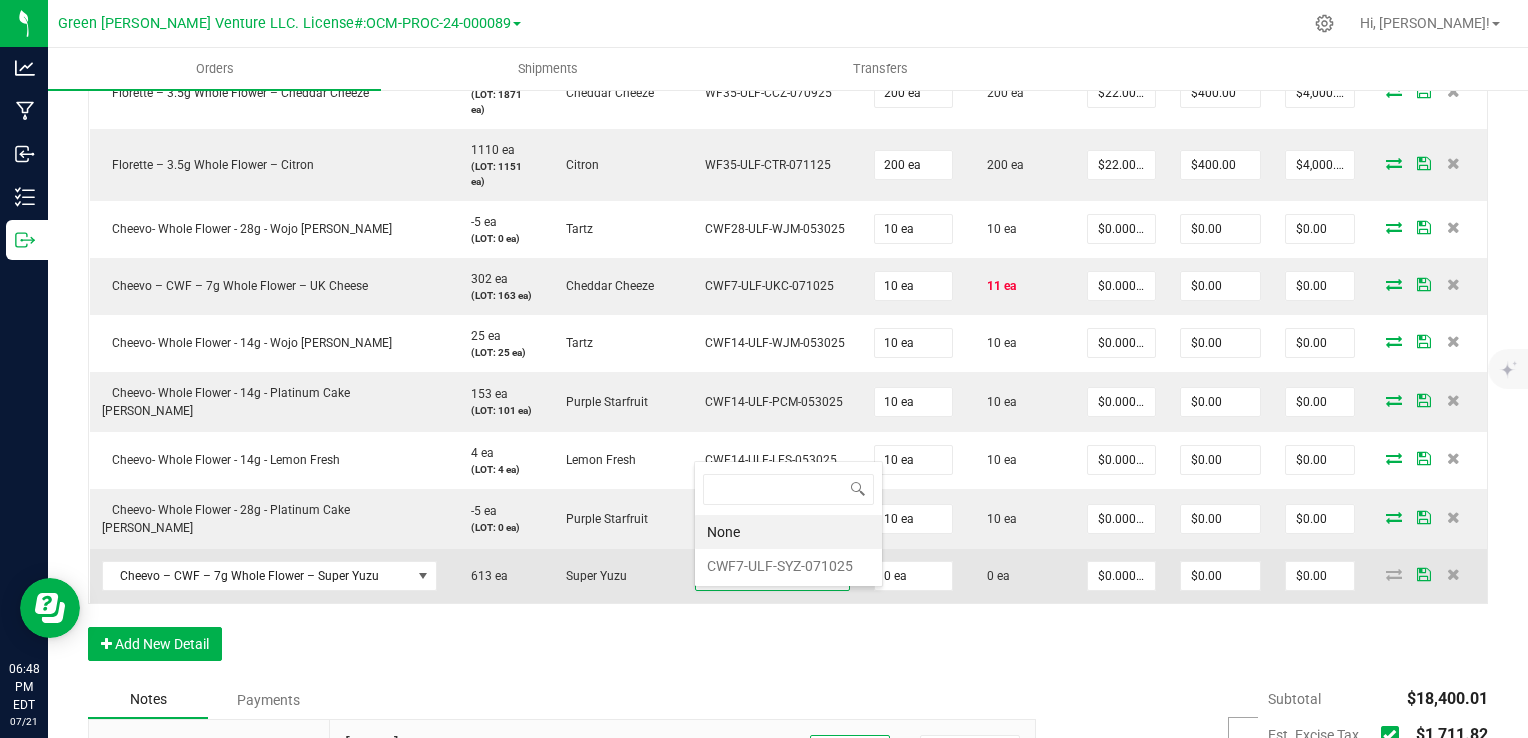 scroll, scrollTop: 1499, scrollLeft: 0, axis: vertical 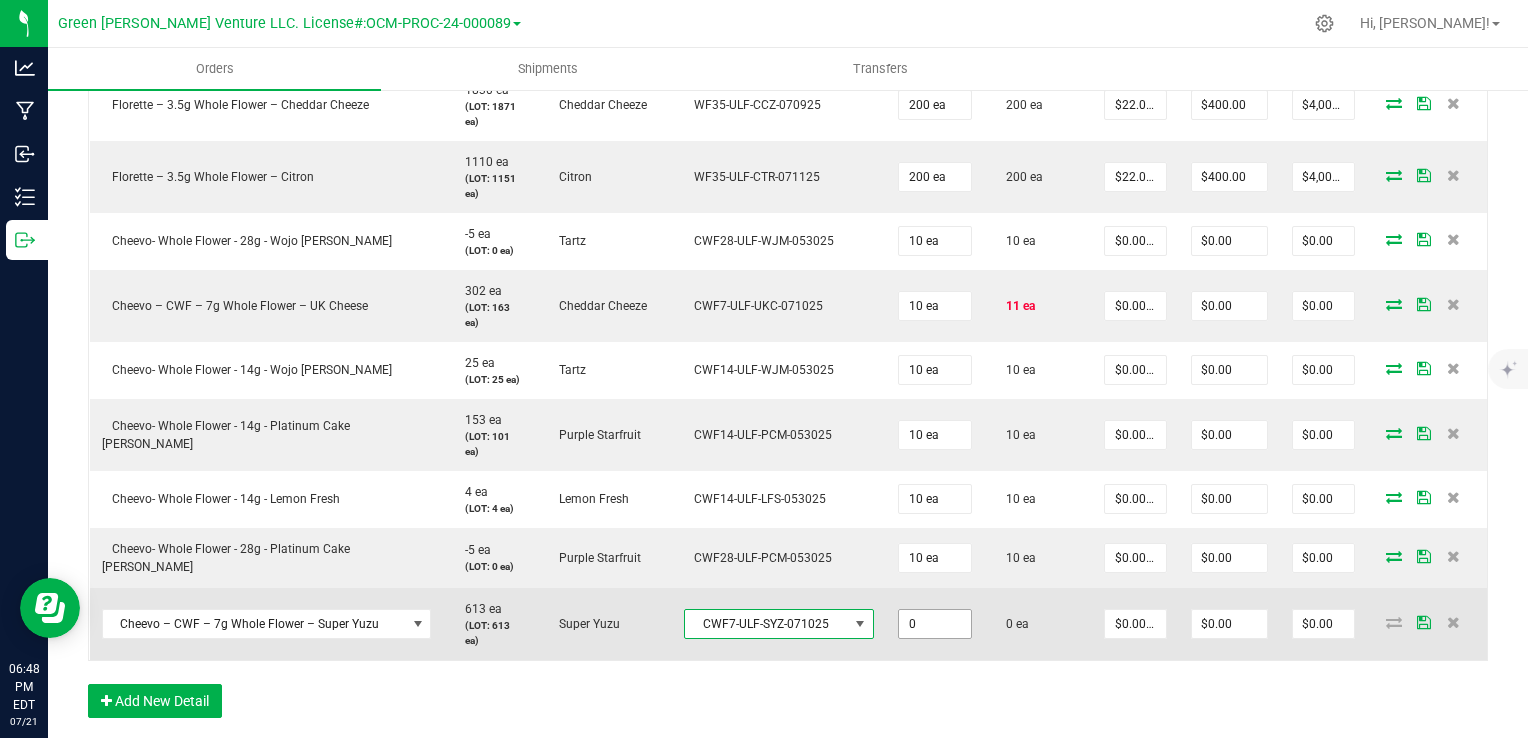 click on "0" at bounding box center (935, 624) 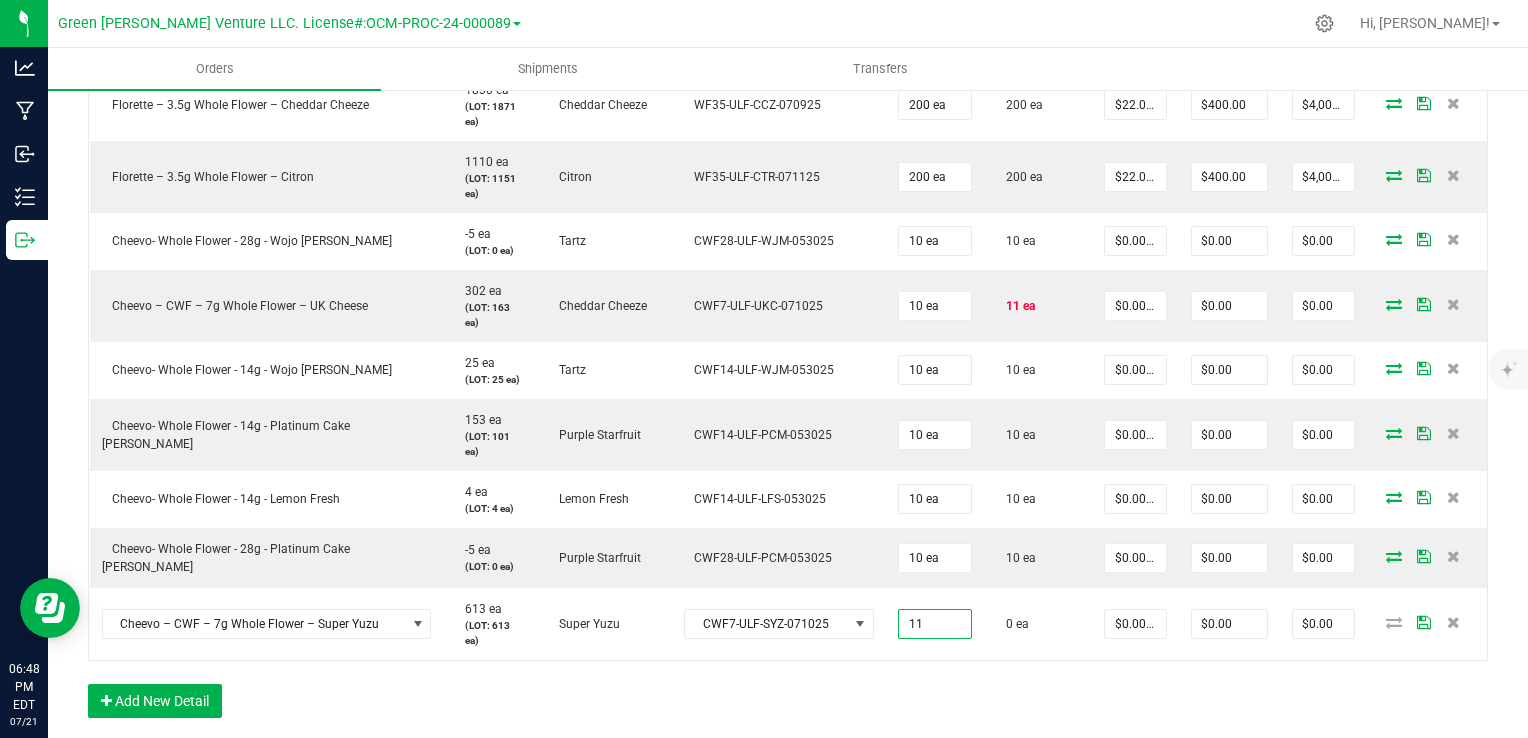 type on "11 ea" 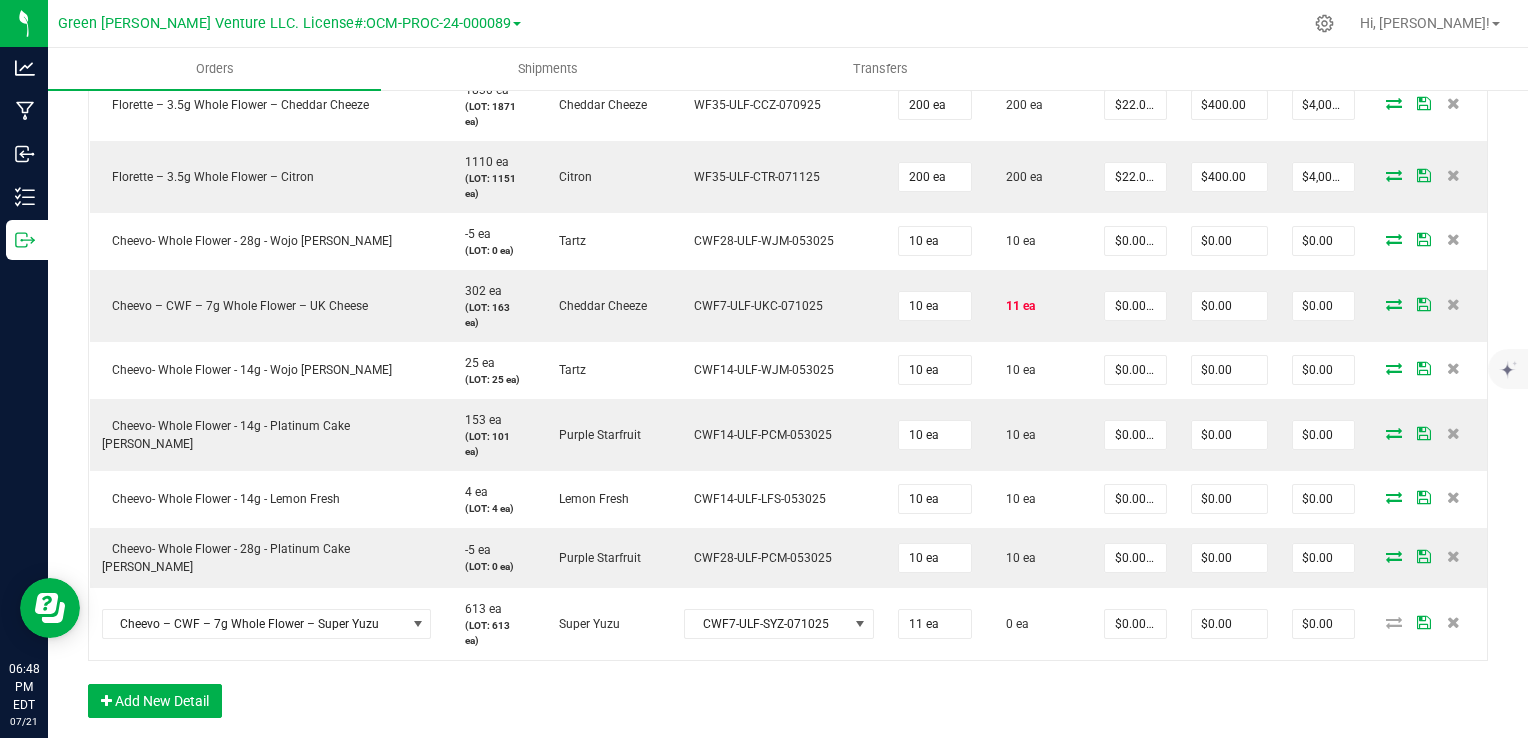 click on "Order Details Print All Labels Item  Sellable  Strain  Lot Number  Qty Ordered Qty Allocated Unit Price Line Discount Total Actions  Cheevo – CWF – 14g Whole Flower – Lemon Fresh (Cleaner Cut)   116 ea   (LOT: 141 ea)   Lemon Fresh   CWF14-ULF-LFC-071025  10 ea  11 ea  $60.00000 $50.00 $550.00  Cheevo – CWF – 14g Whole Flower – Super Yuzu   272 ea   (LOT: 297 ea)   Super Yuzu   CWF14-ULF-SYZ-071025  10 ea  11 ea  $60.00000 $50.00 $550.00  Cheevo – CWF – 7g Whole Flower – Lemon Fresh (Cleaner Cut)   312 ea   (LOT: 332 ea)   Lemon Fresh   CWF7-ULF-LFC-071025  10 ea  11 ea  $35.00000 $50.00 $300.00  Cheevo – CWF – 7g Whole Flower – Strawberry Lemonade   346 ea   (LOT: 356 ea)   Strawberry Lemonade   CWF7-ULF-STL-071025  10 ea  11 ea  $35.00000 $50.00 $300.00  Cheevo – CWF – 7g Whole Flower – Street Tartz   294 ea   (LOT: 324 ea)   Street Tartz   CWF7-ULF-STR-071025  10 ea  11 ea  $35.00000 $50.00 $300.00  144 ea   (LOT: 164 ea)   Lemon Fresh  10 ea" at bounding box center [788, -74] 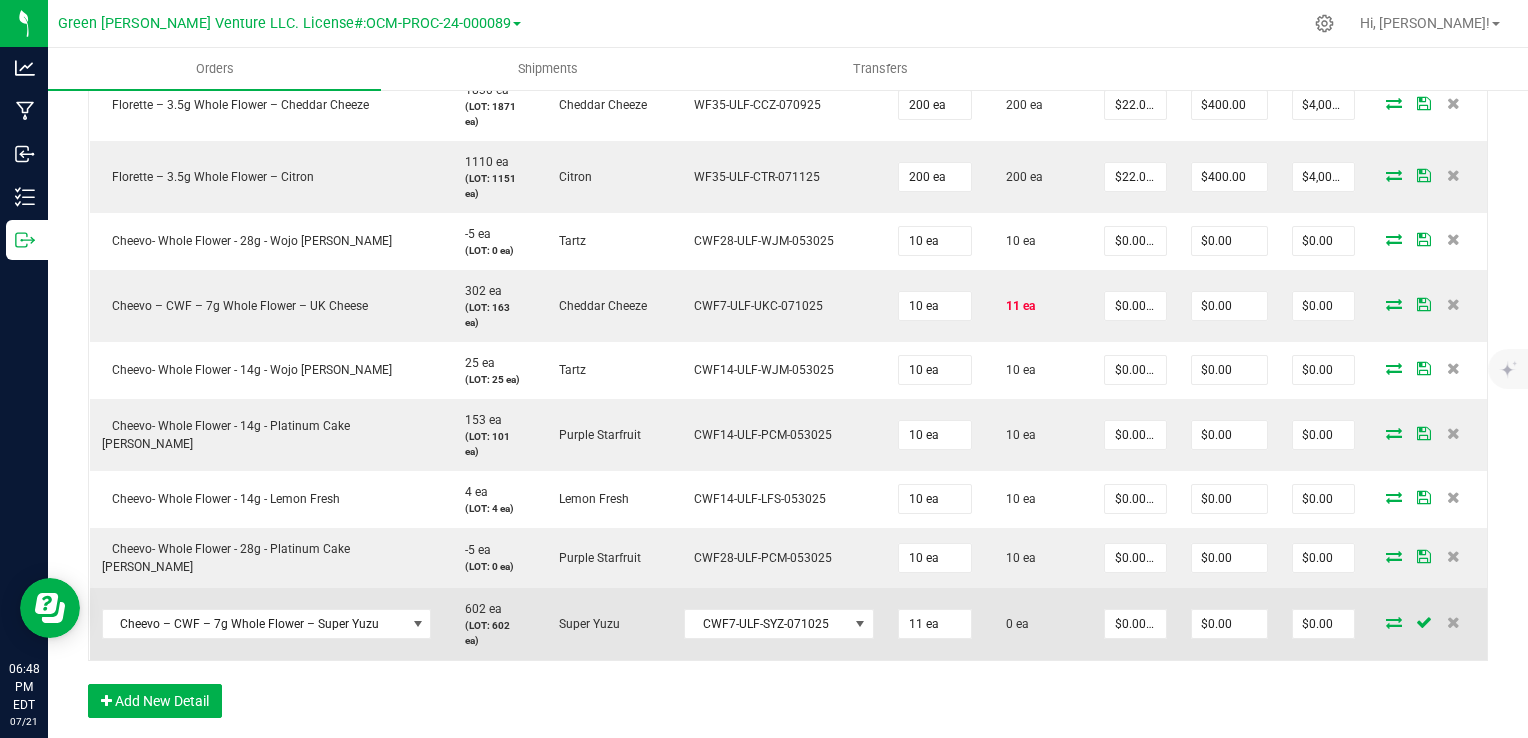 click at bounding box center [1394, 622] 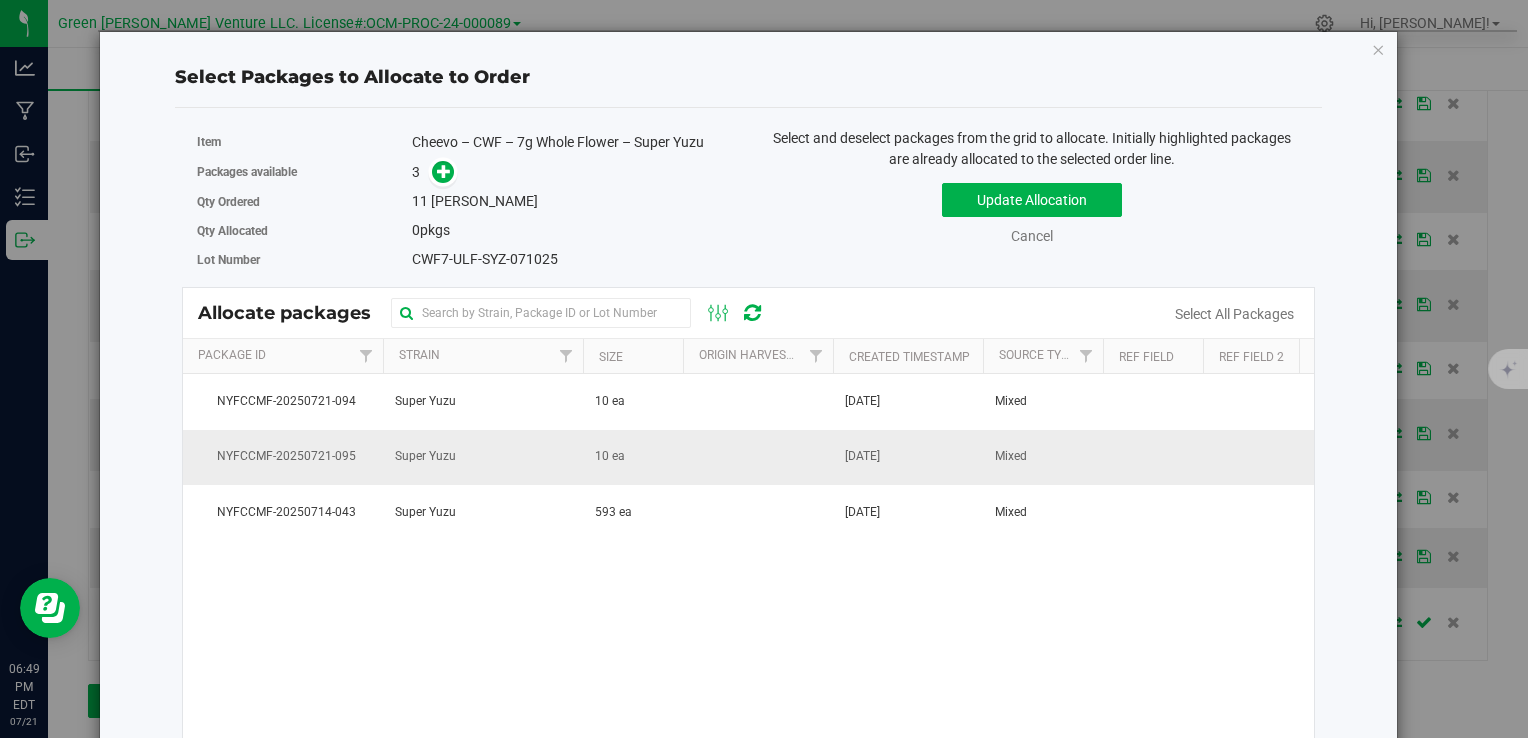 click on "Super Yuzu" at bounding box center [483, 457] 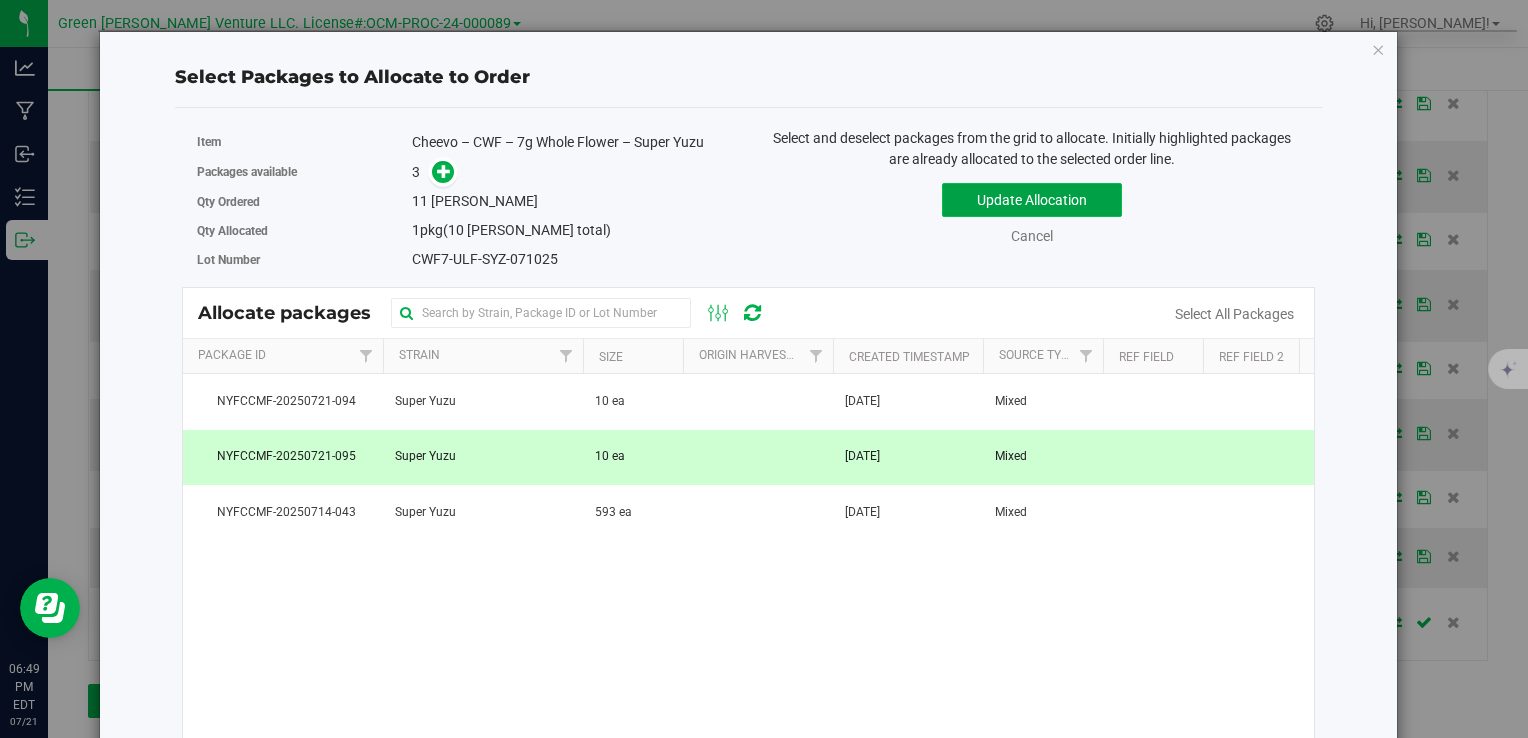 click on "Update Allocation" at bounding box center [1032, 200] 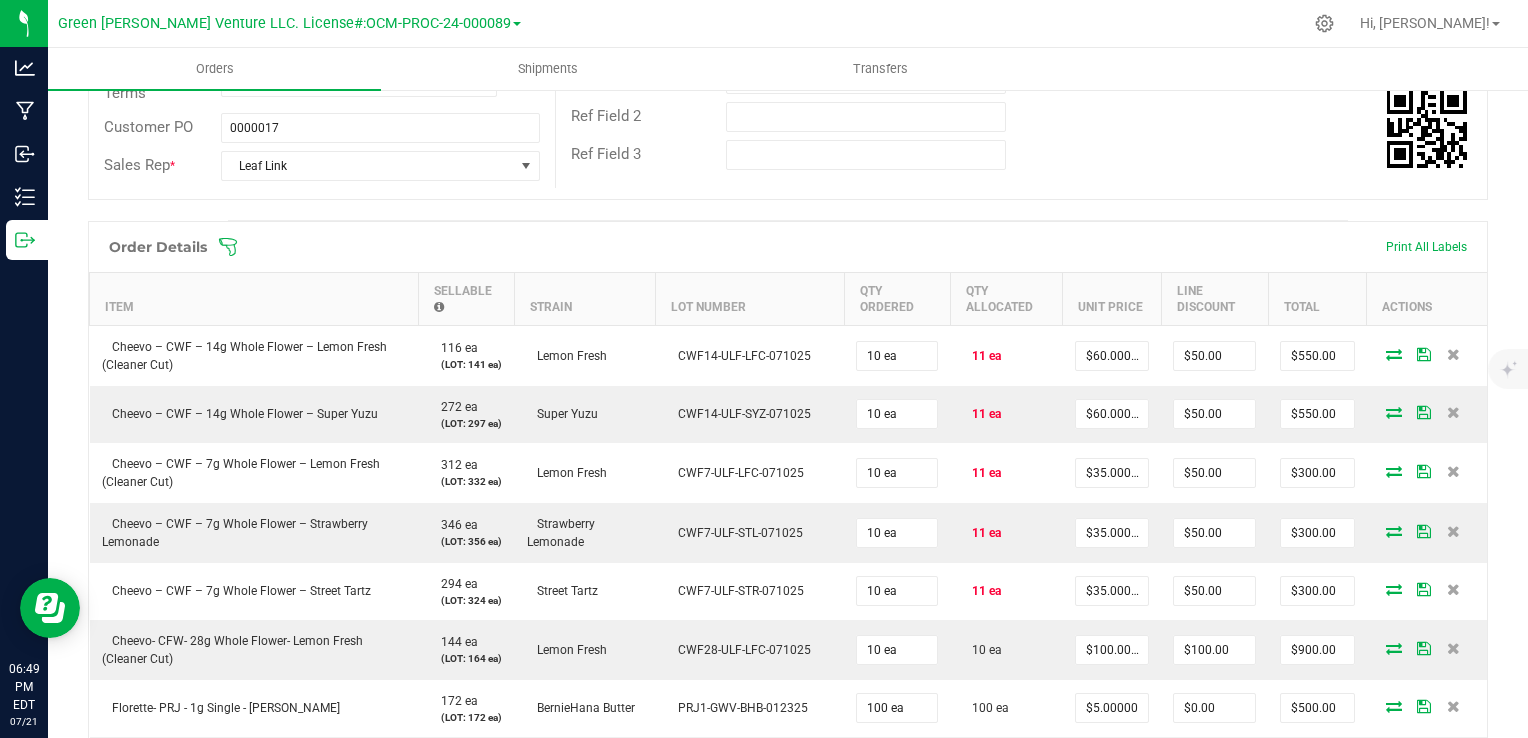 scroll, scrollTop: 399, scrollLeft: 0, axis: vertical 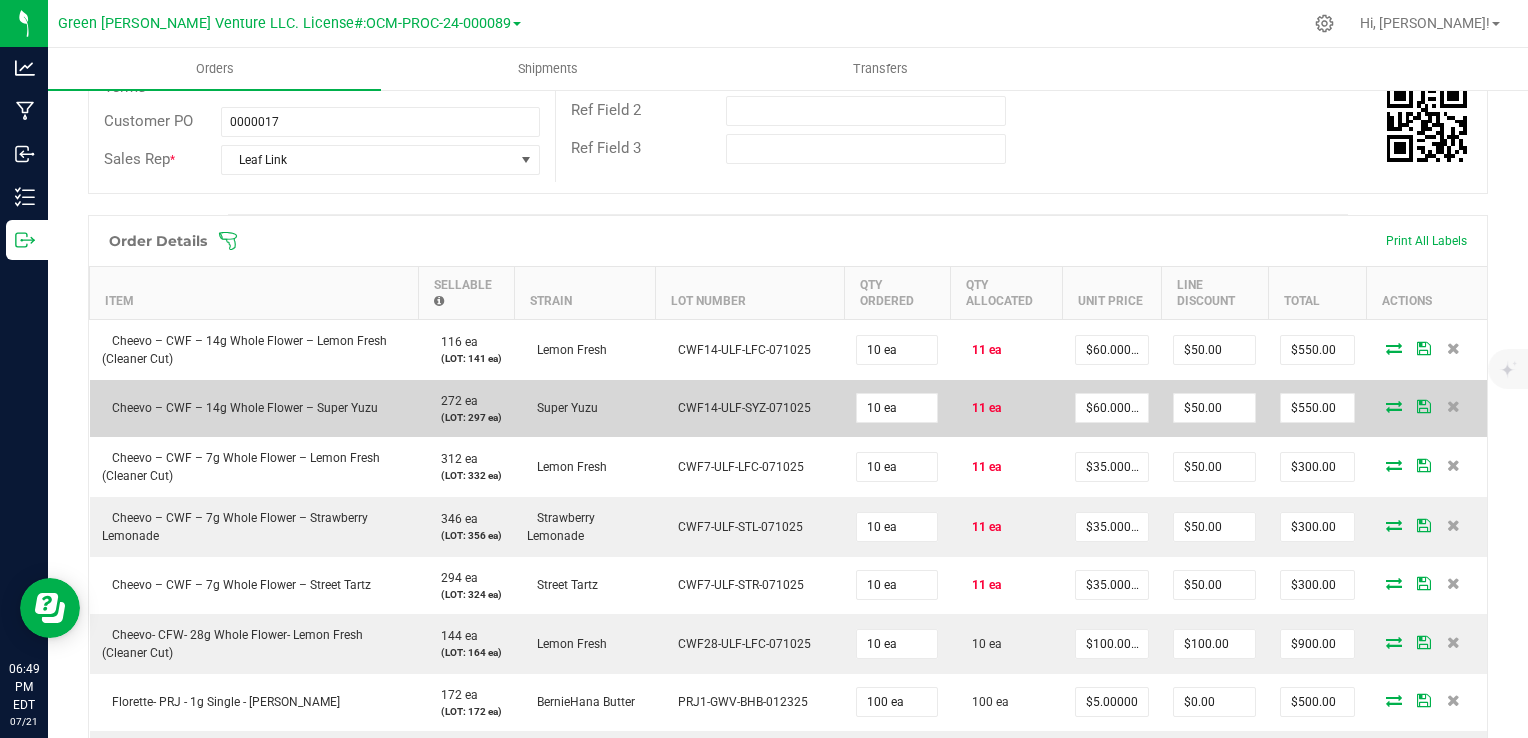 click at bounding box center [1394, 406] 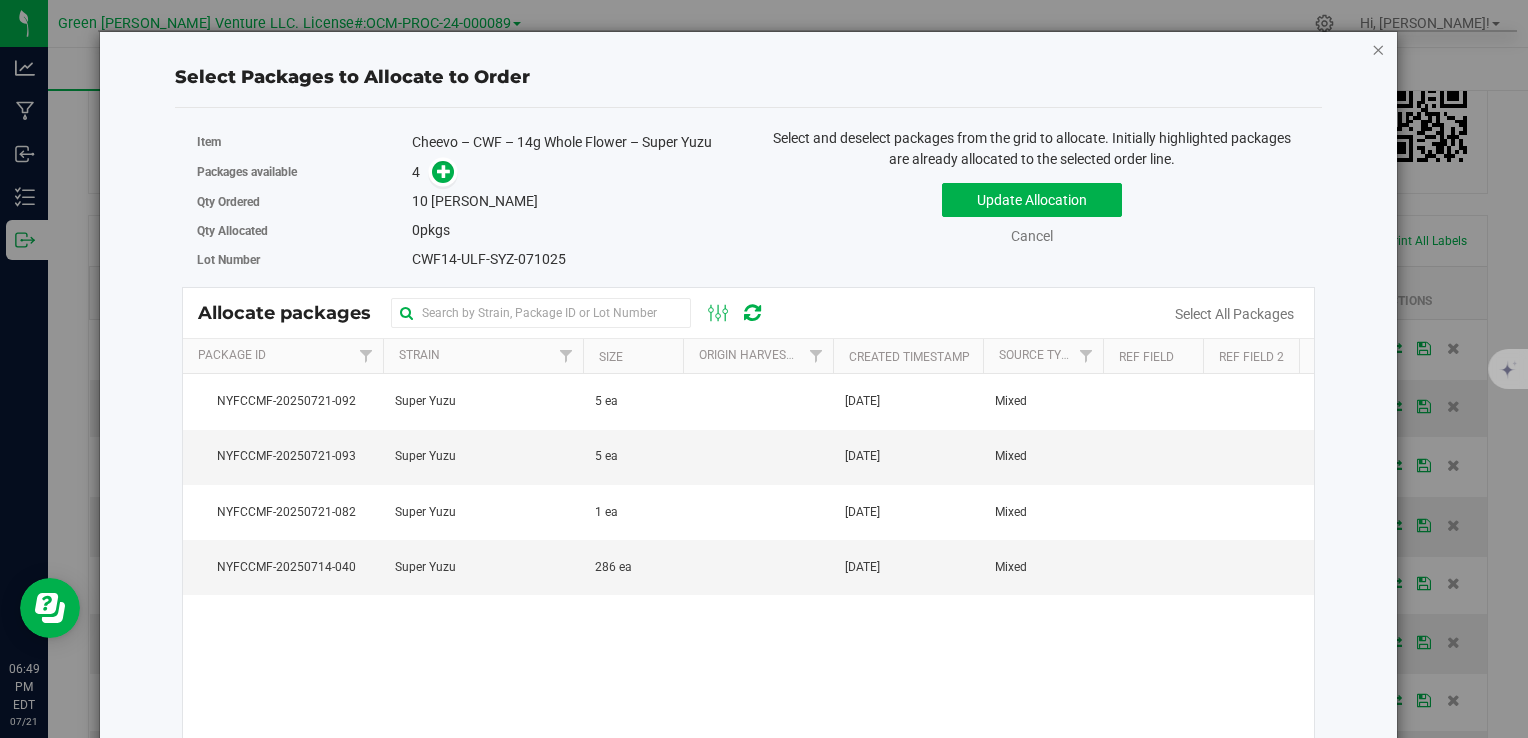 click at bounding box center (1379, 49) 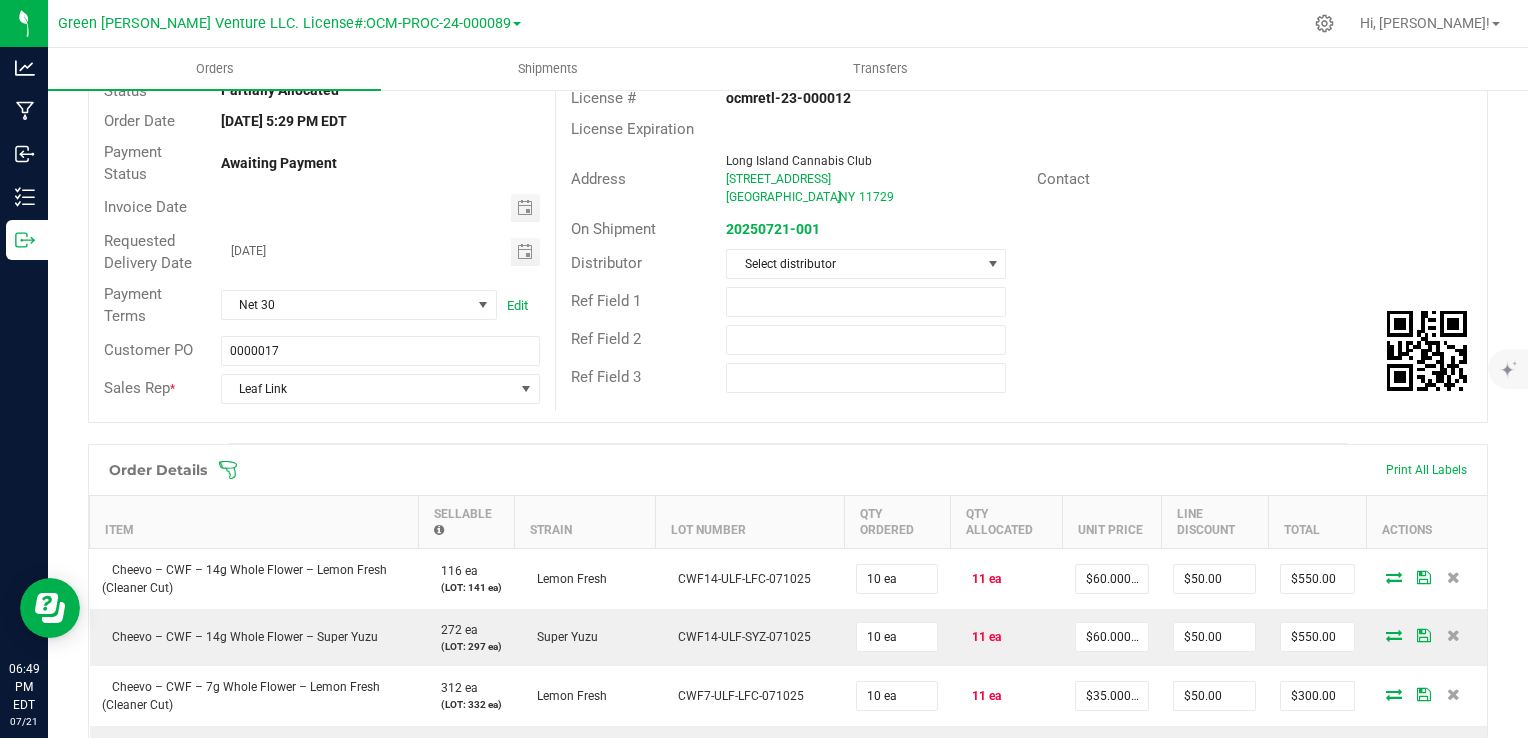 scroll, scrollTop: 0, scrollLeft: 0, axis: both 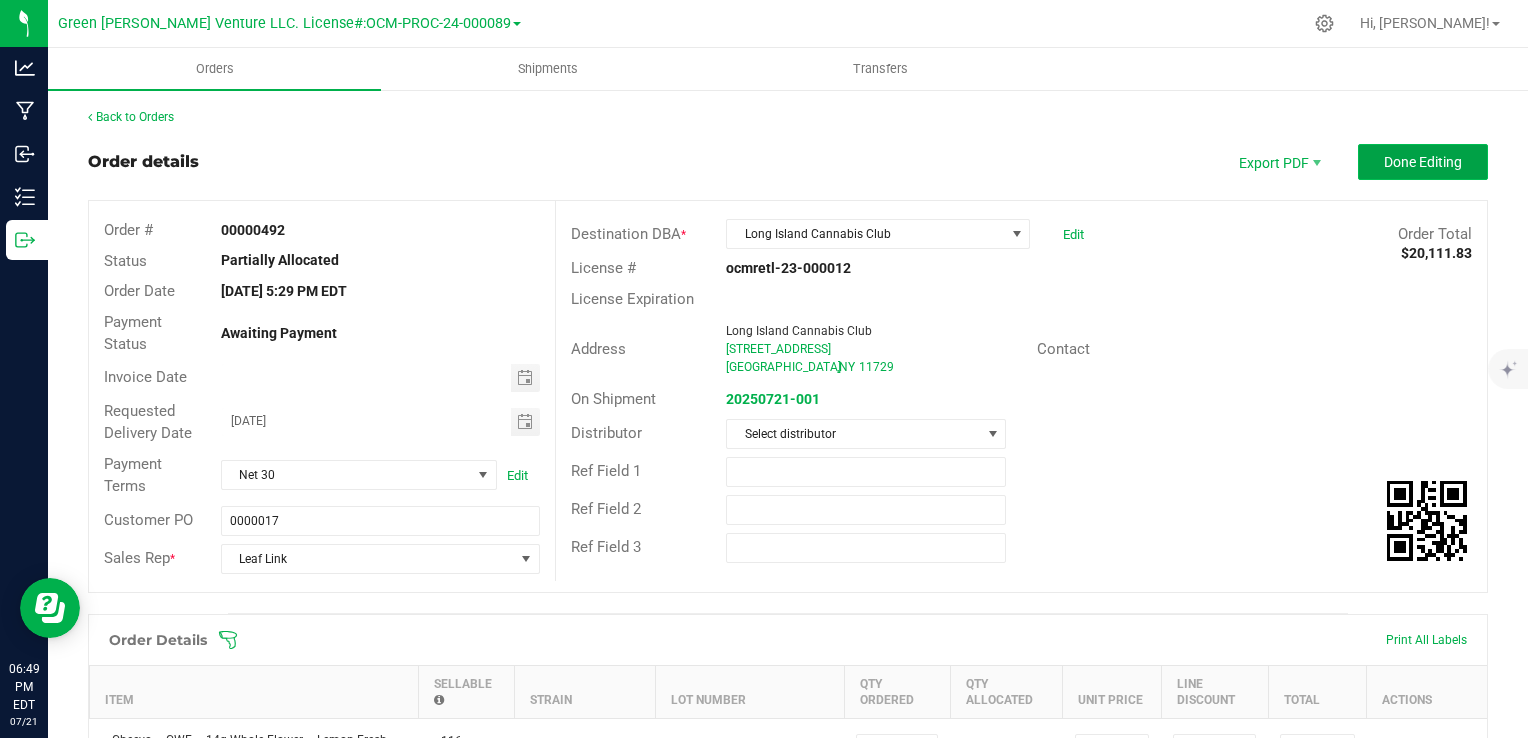 click on "Done Editing" at bounding box center (1423, 162) 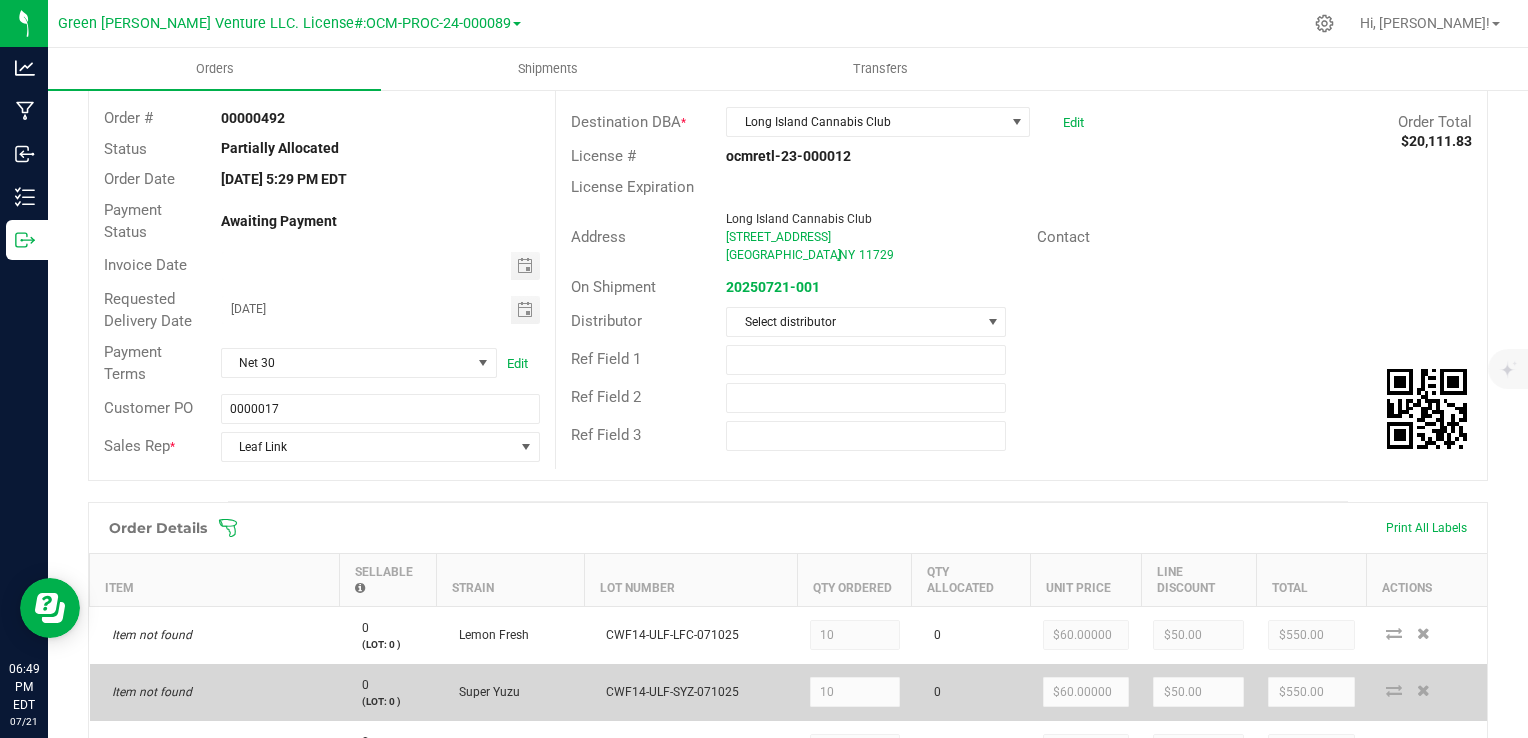 scroll, scrollTop: 0, scrollLeft: 0, axis: both 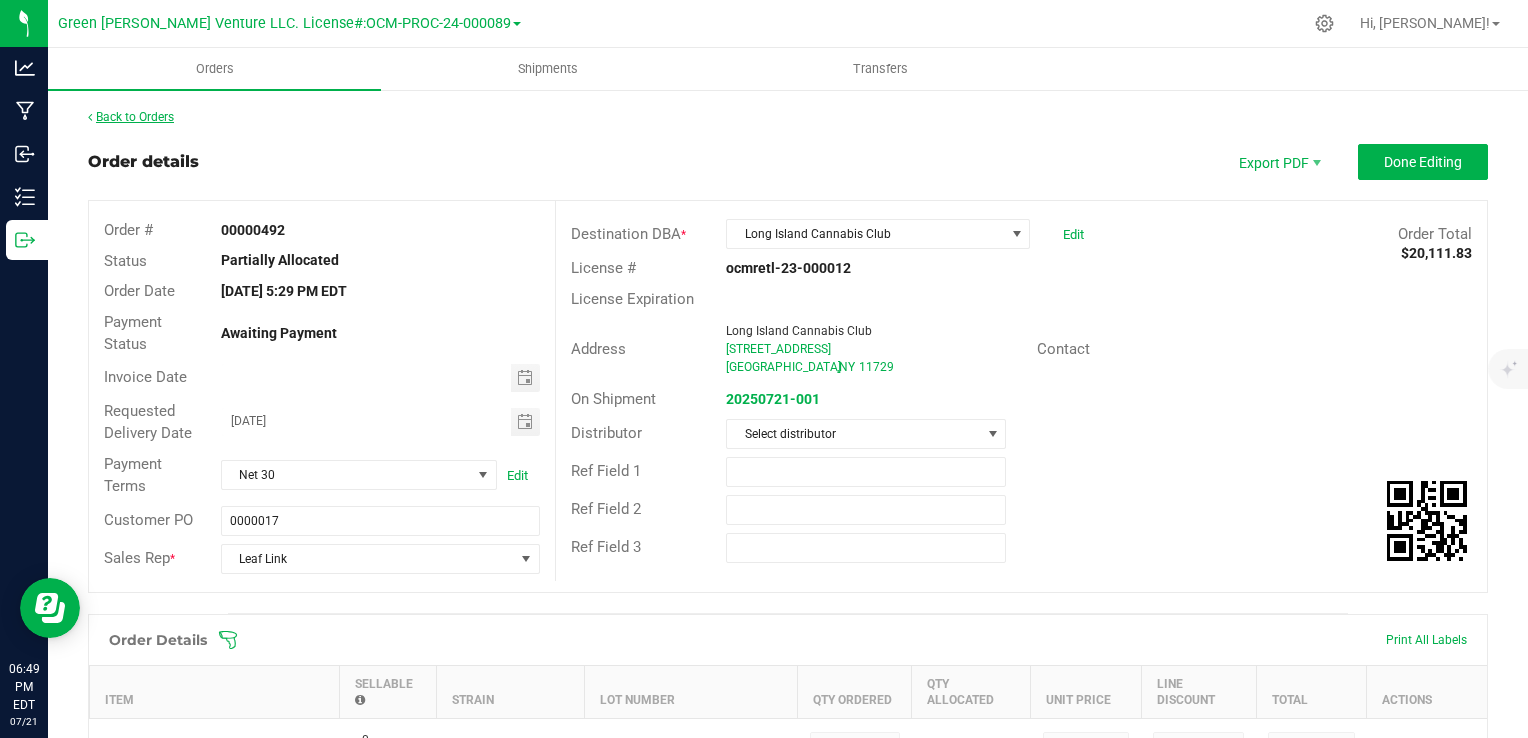 click on "Back to Orders" at bounding box center [131, 117] 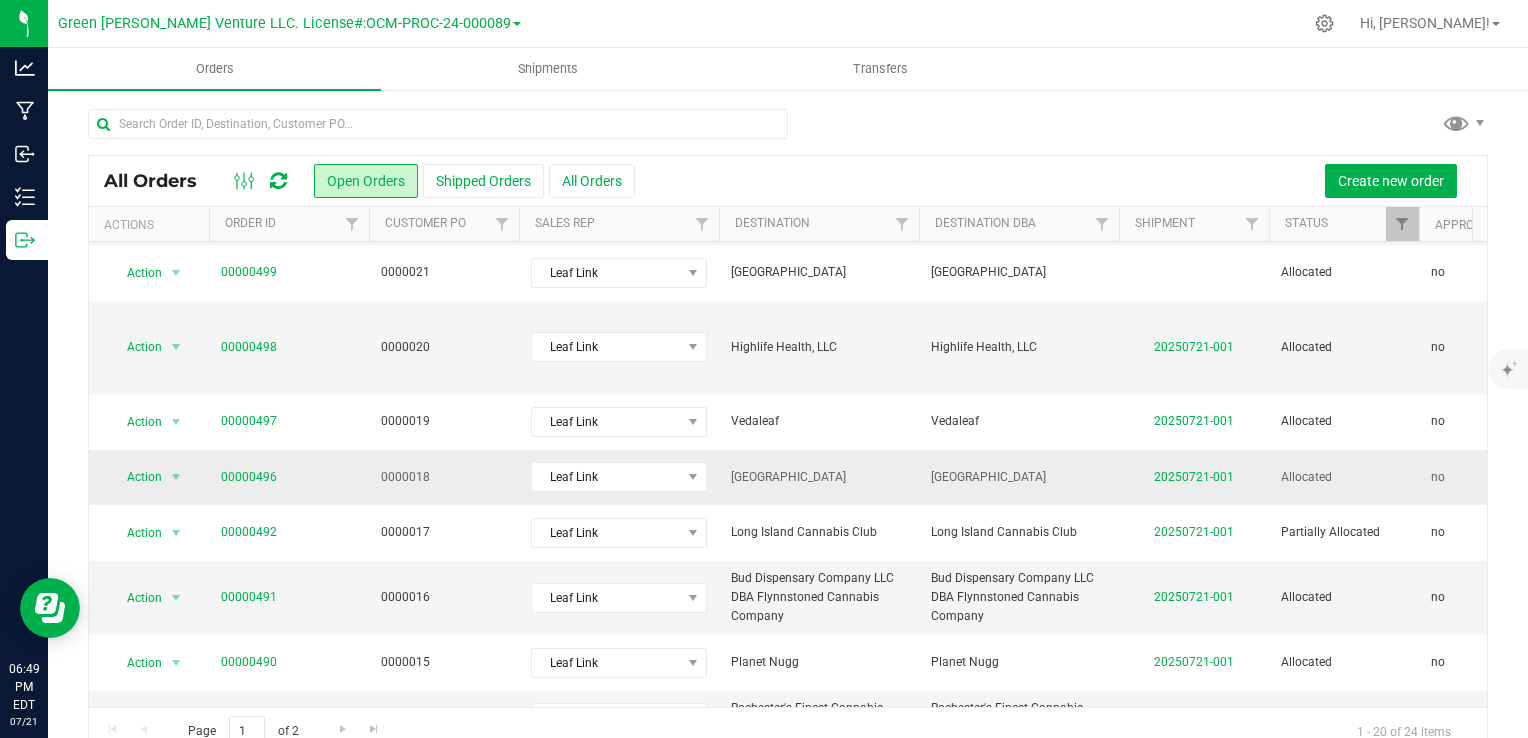 scroll, scrollTop: 711, scrollLeft: 0, axis: vertical 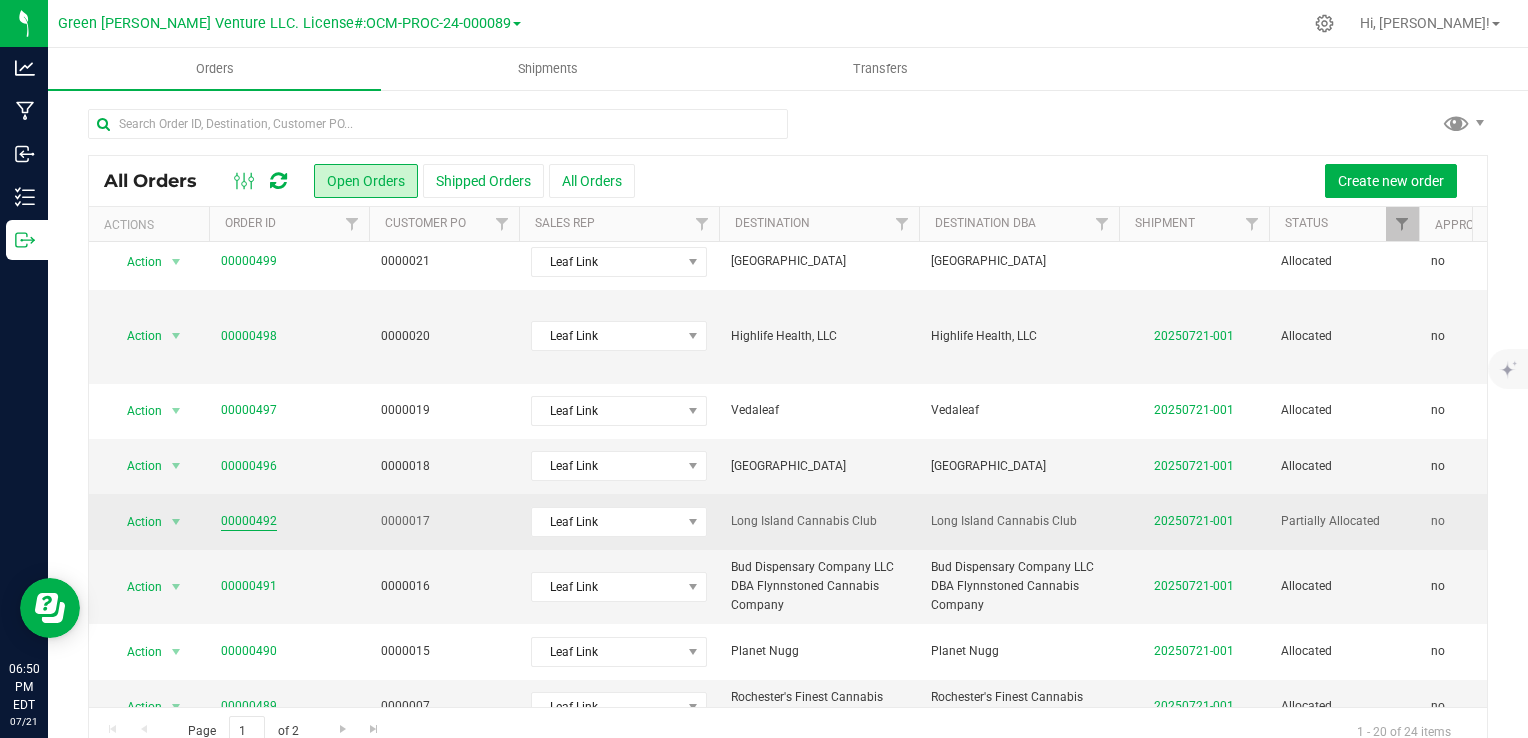click on "00000492" at bounding box center [249, 521] 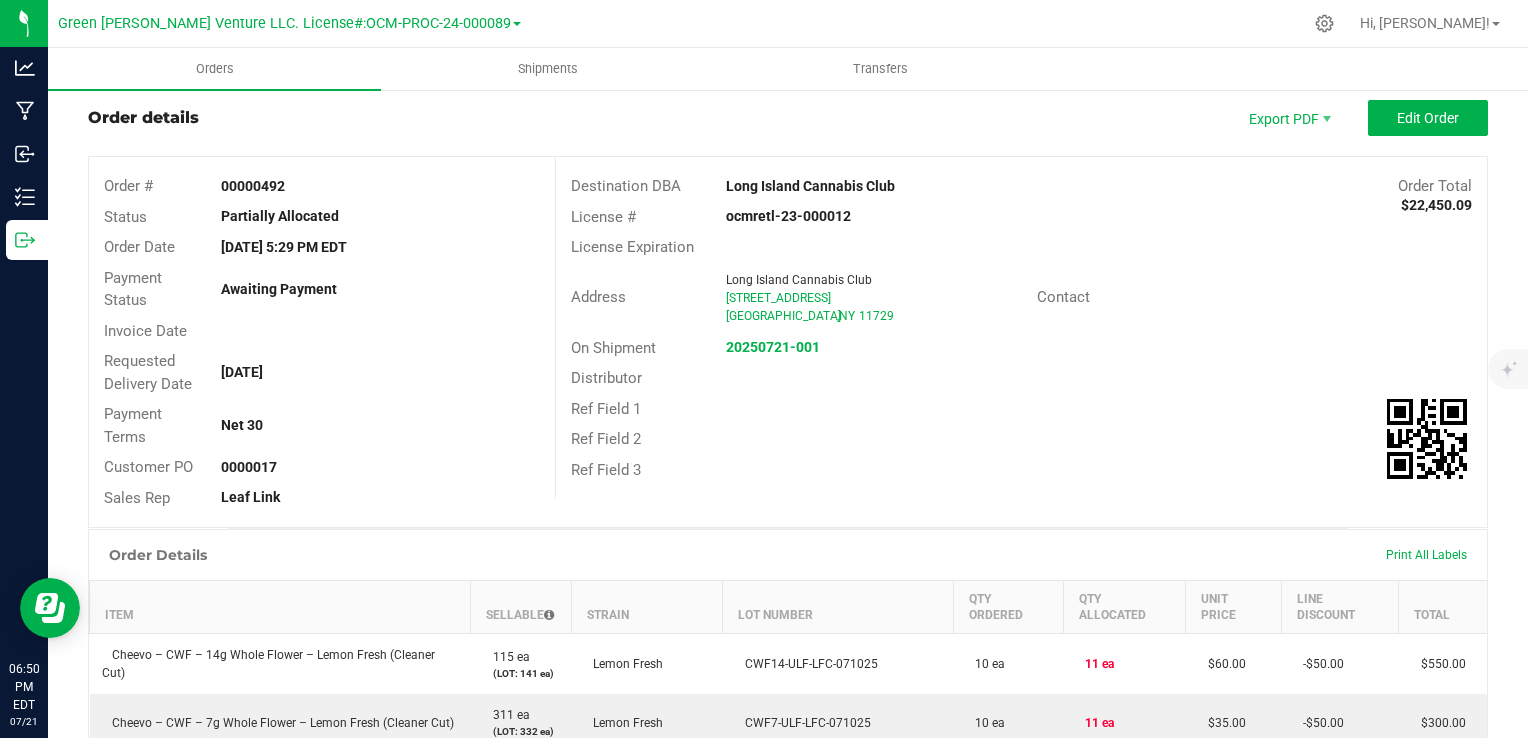 scroll, scrollTop: 0, scrollLeft: 0, axis: both 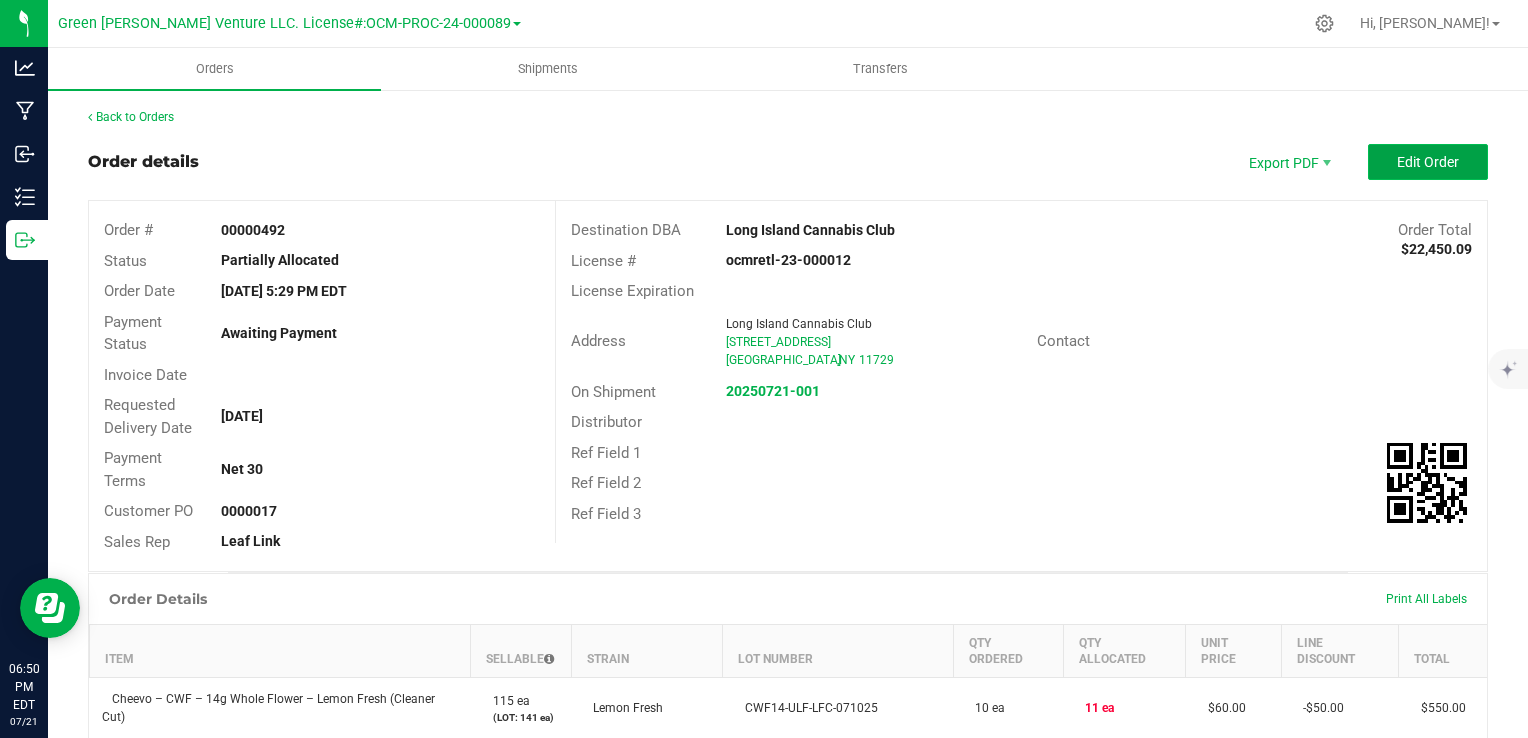 click on "Edit Order" at bounding box center [1428, 162] 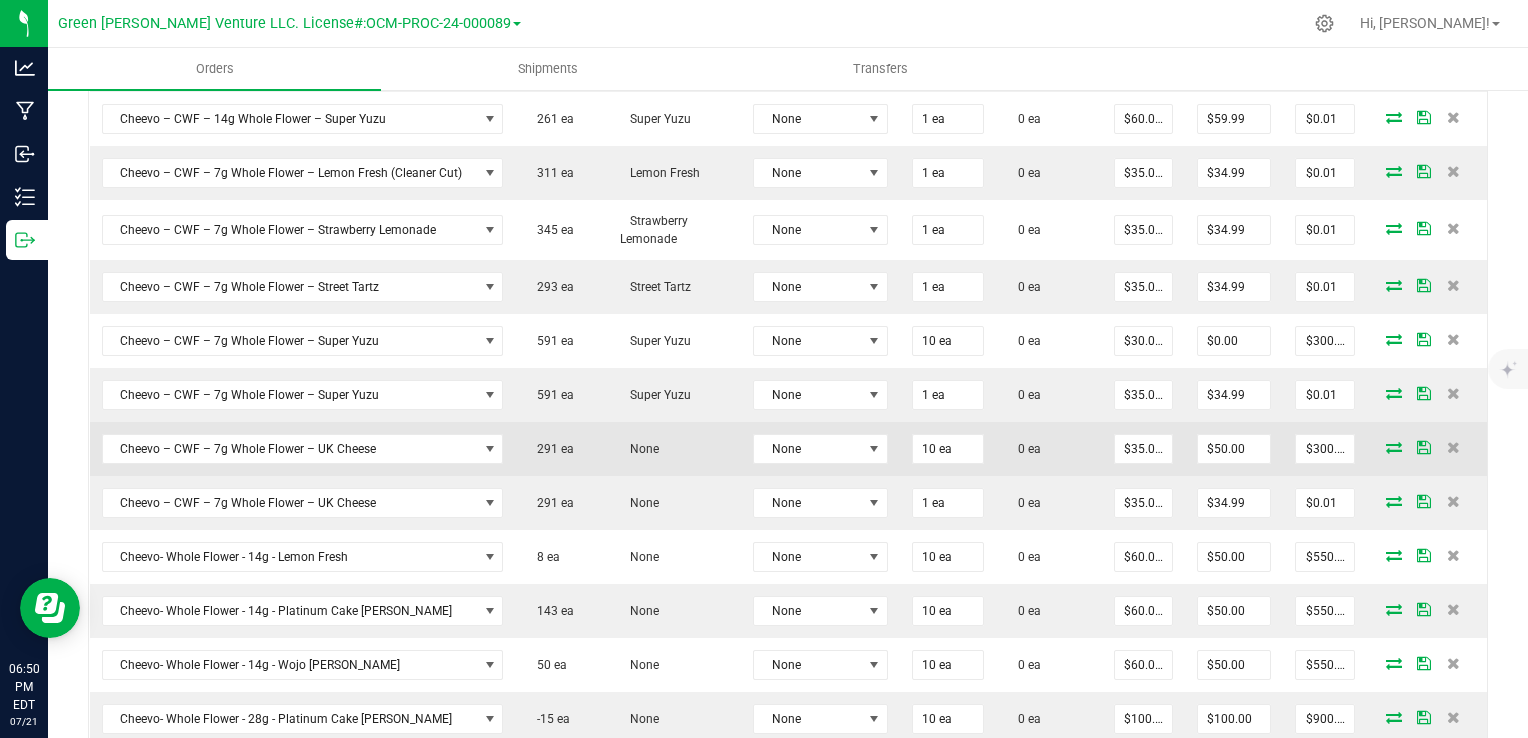 scroll, scrollTop: 2627, scrollLeft: 0, axis: vertical 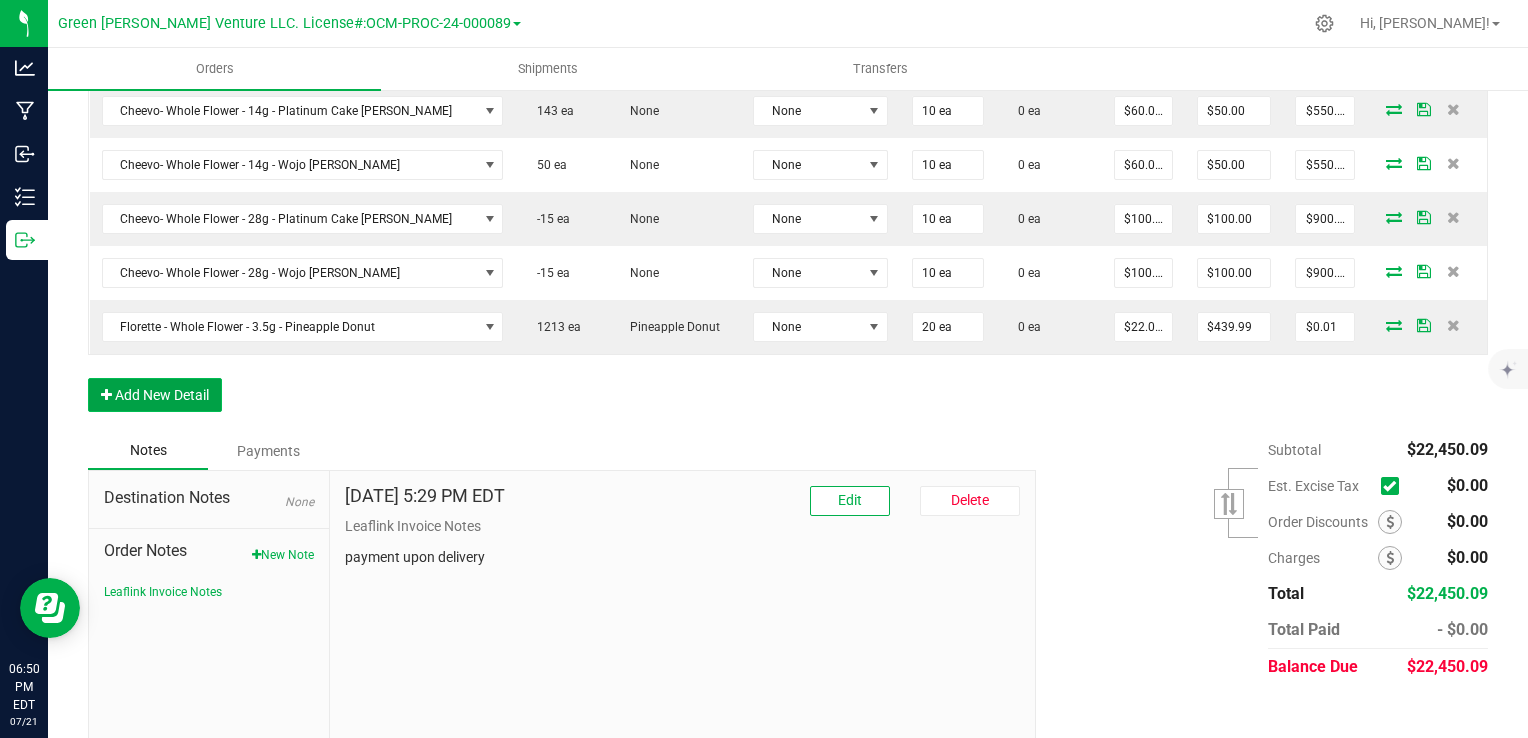 click on "Add New Detail" at bounding box center (155, 395) 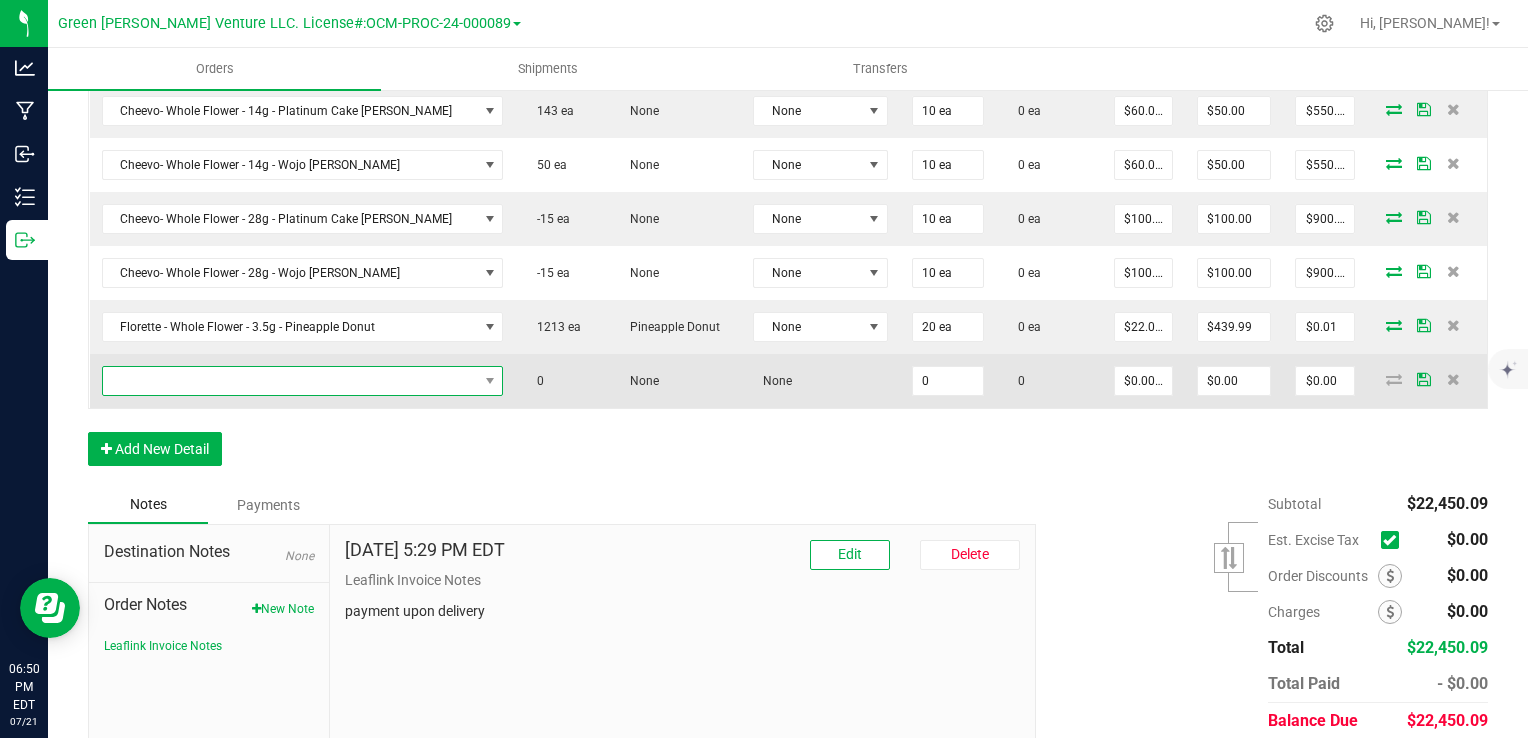 click at bounding box center (290, 381) 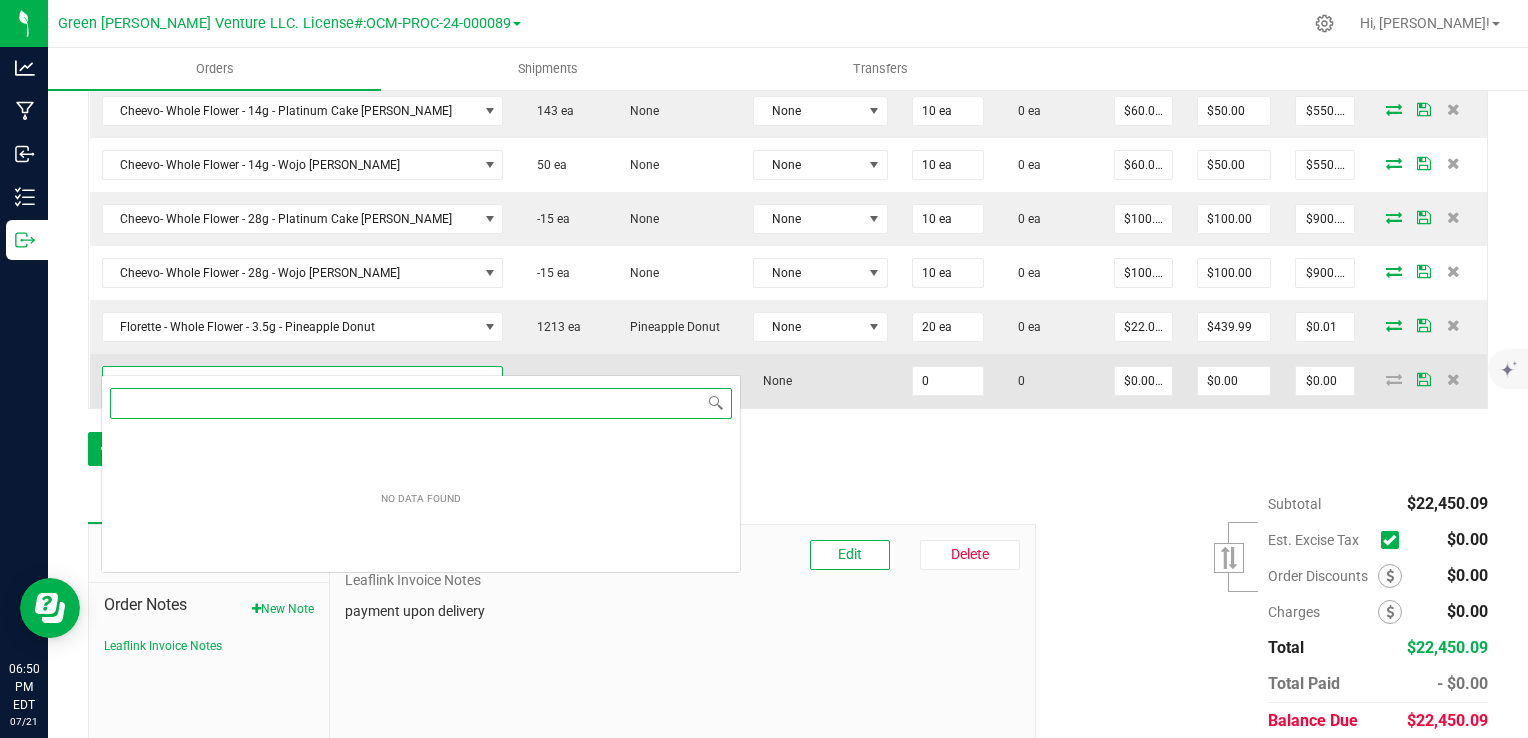 scroll, scrollTop: 99970, scrollLeft: 99603, axis: both 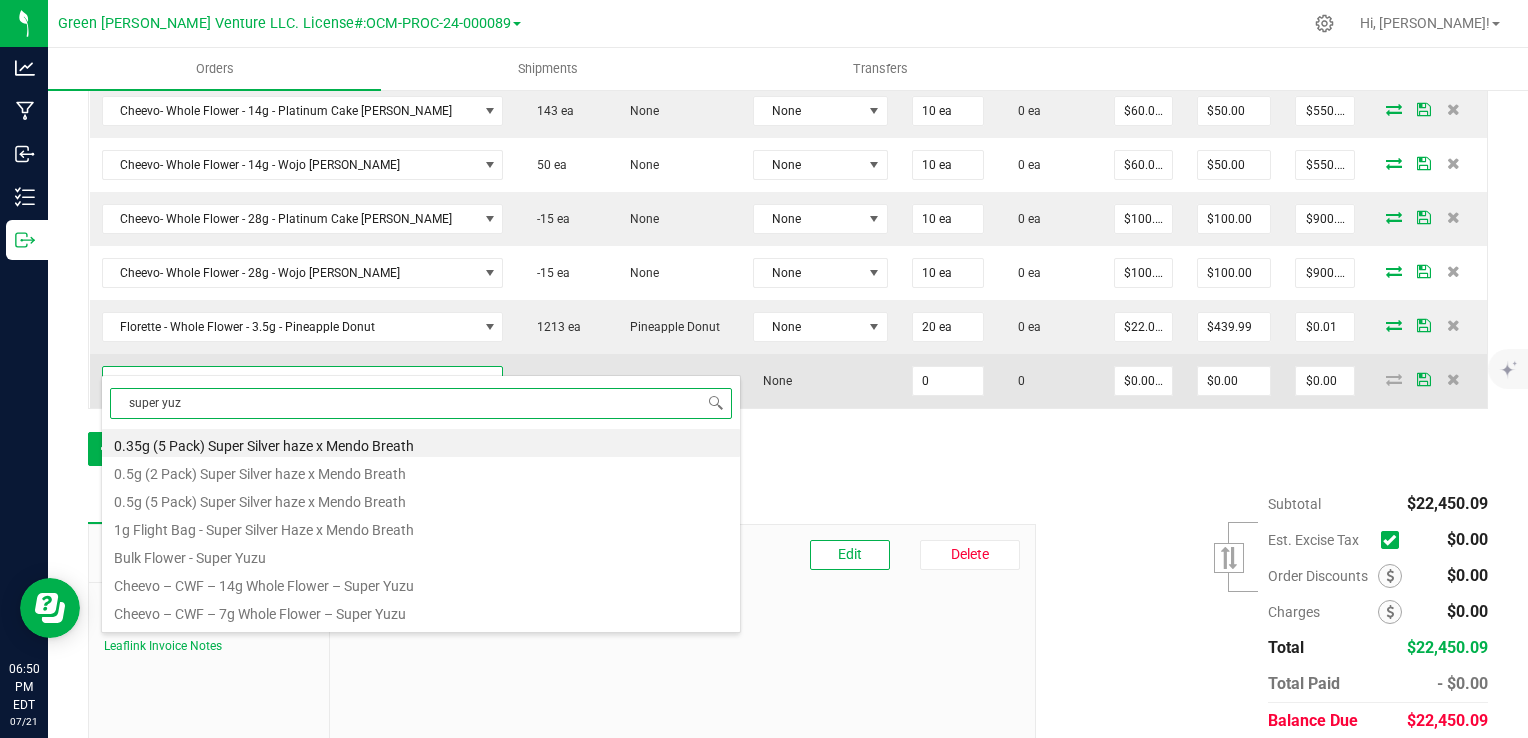 type on "super yuzu" 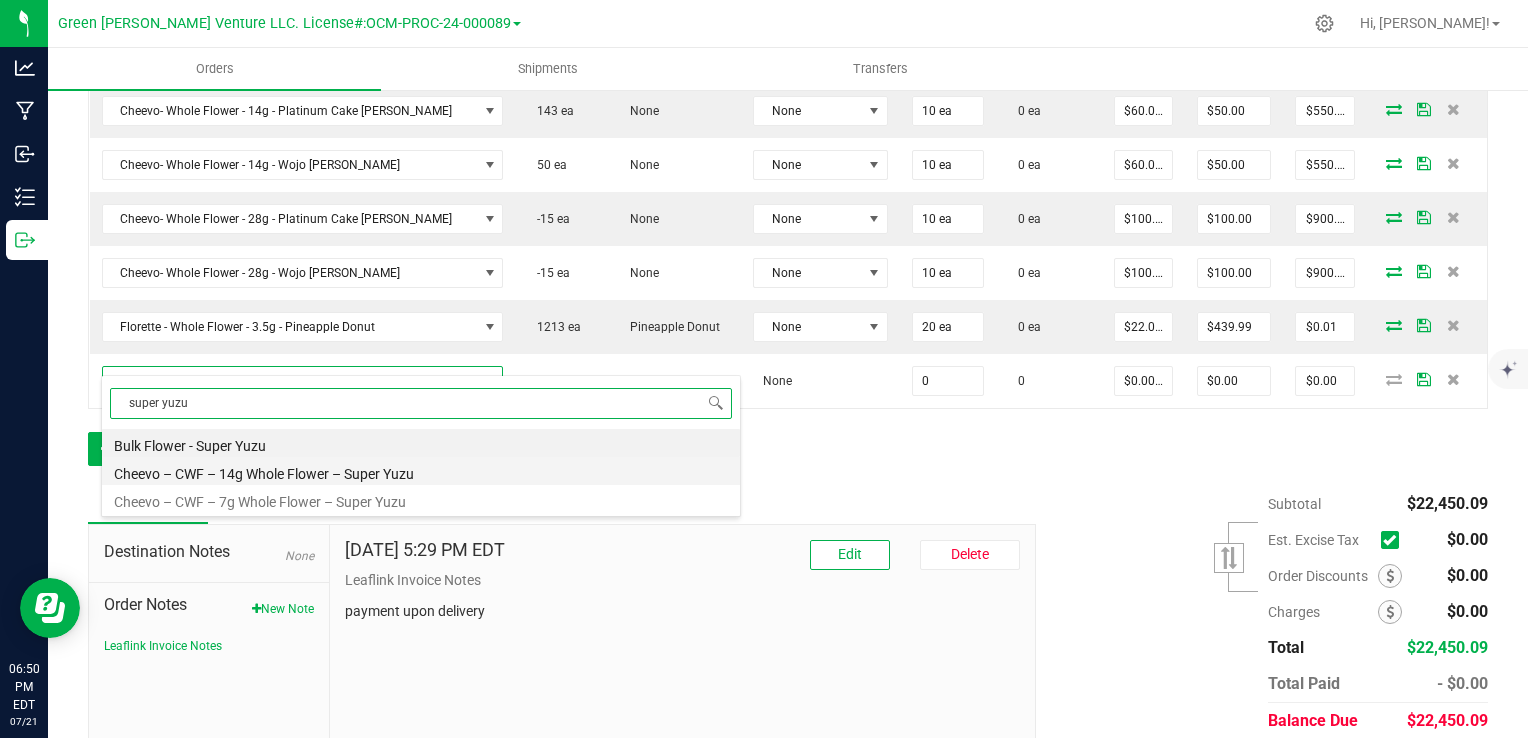click on "Cheevo – CWF – 14g Whole Flower – Super Yuzu" at bounding box center (421, 471) 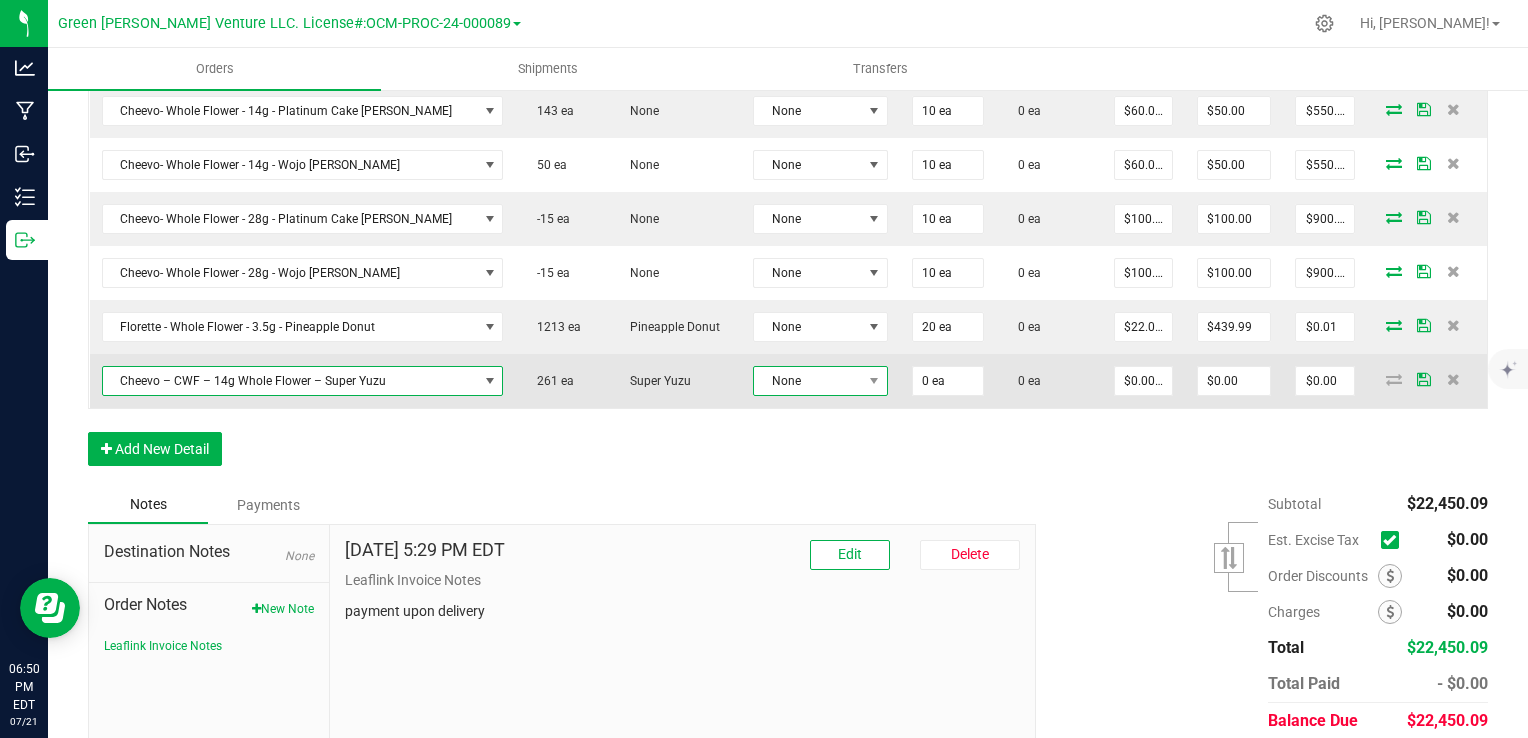 click on "None" at bounding box center (808, 381) 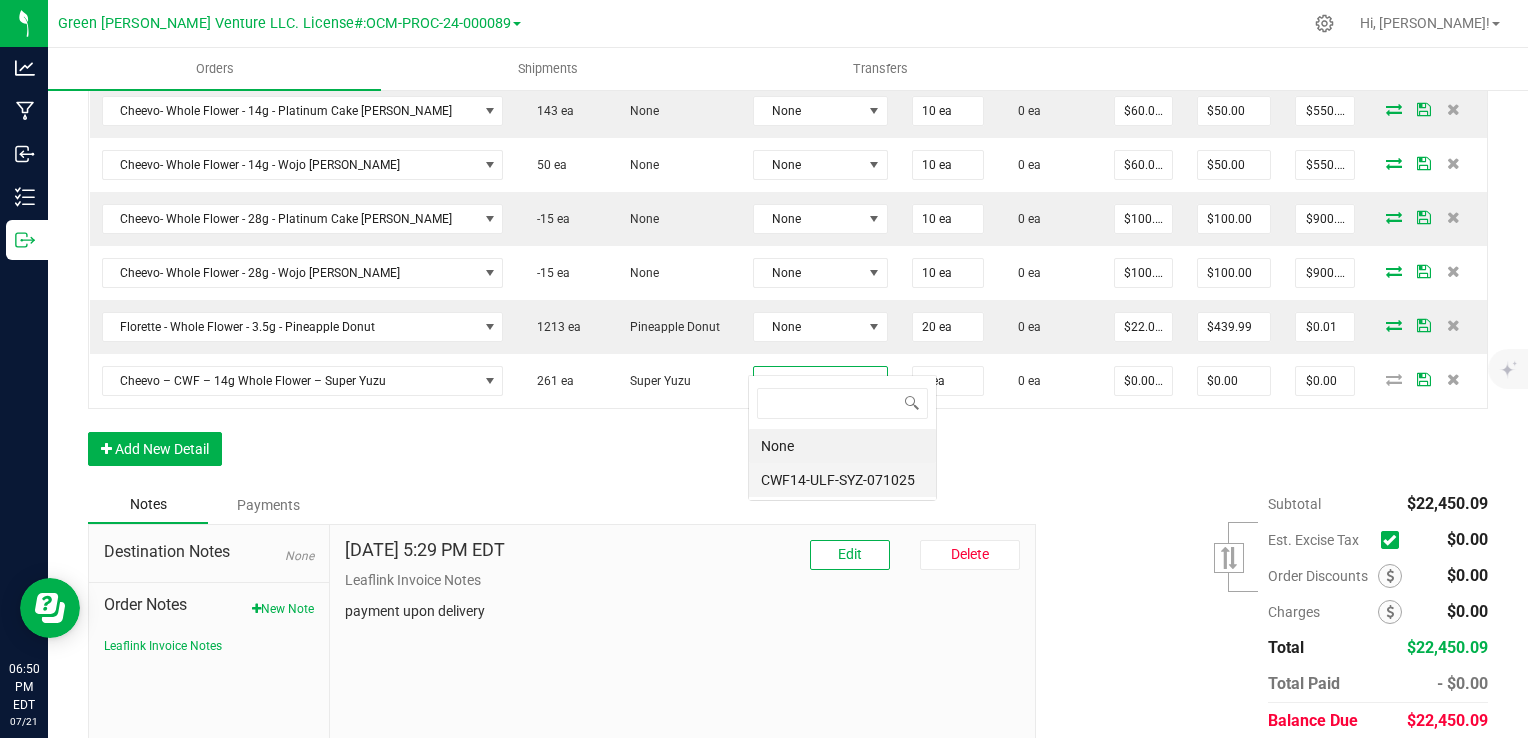 scroll, scrollTop: 99970, scrollLeft: 99882, axis: both 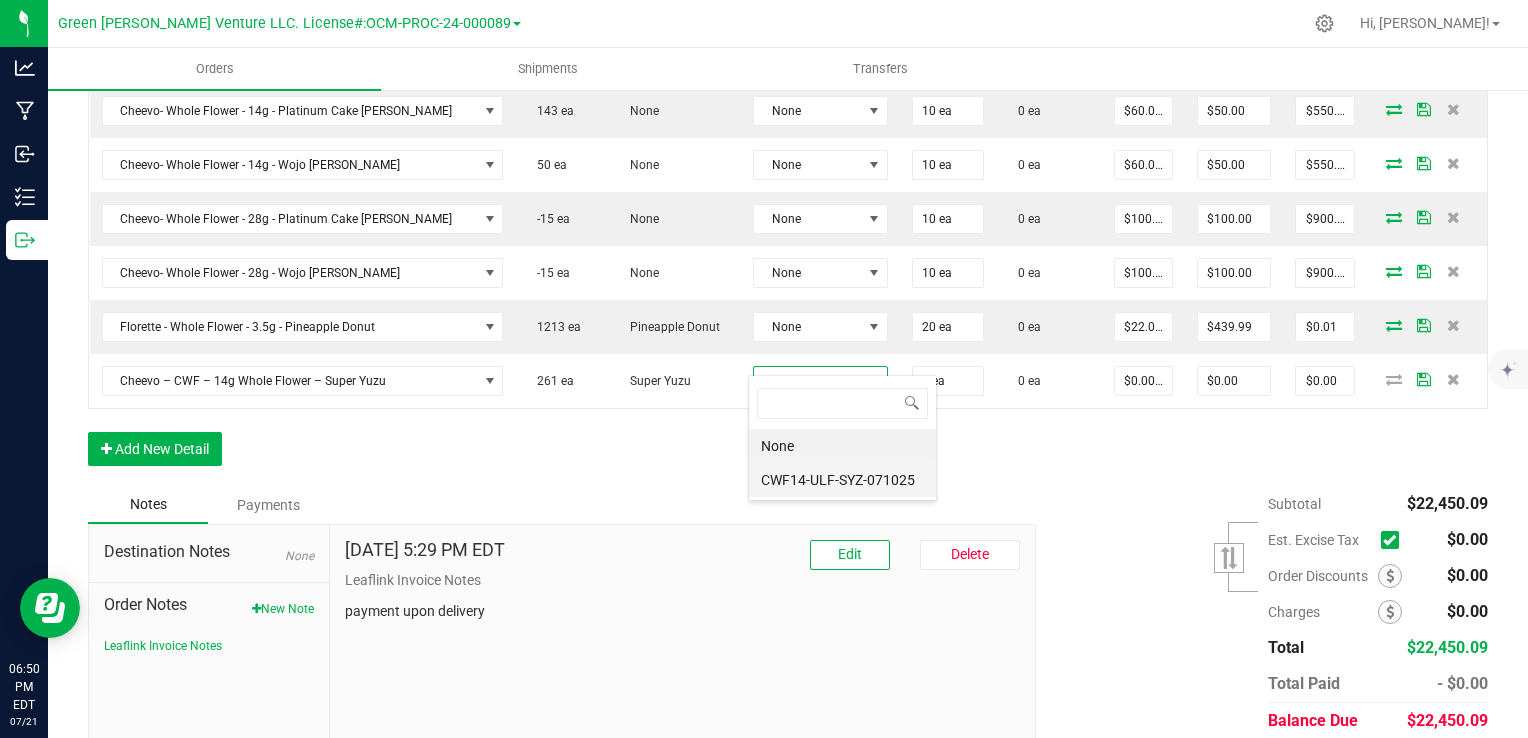 click on "CWF14-ULF-SYZ-071025" at bounding box center [842, 480] 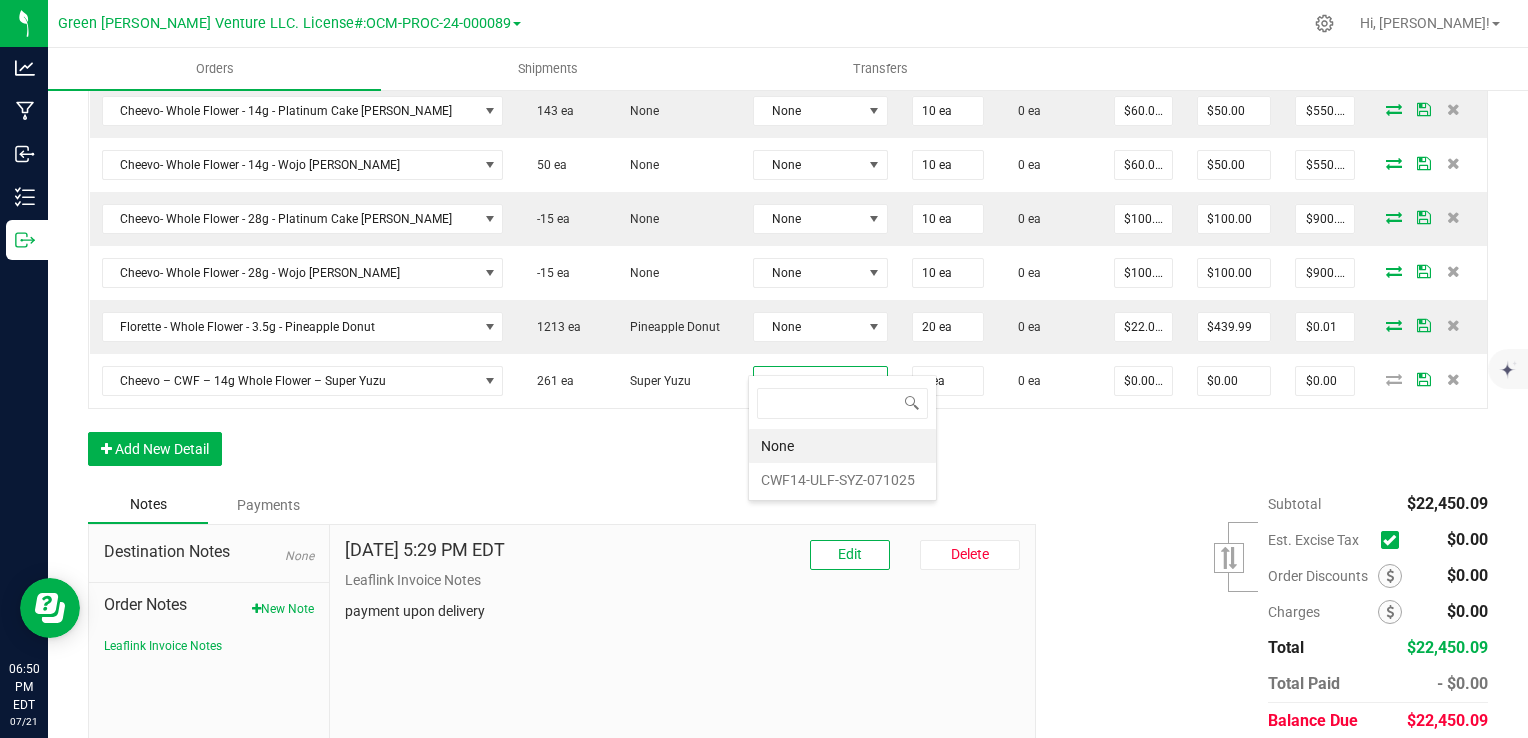 scroll, scrollTop: 2642, scrollLeft: 0, axis: vertical 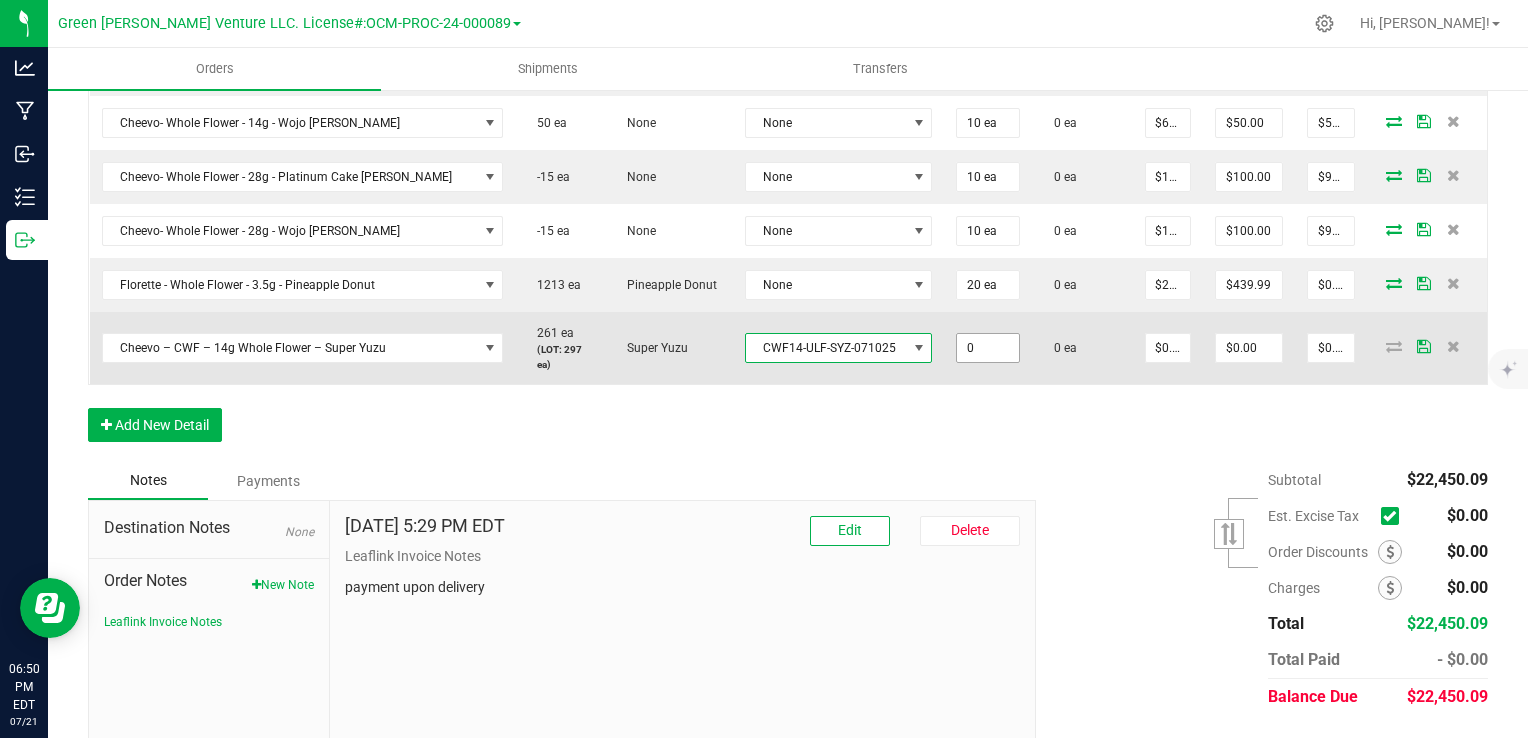 click on "0" at bounding box center [988, 348] 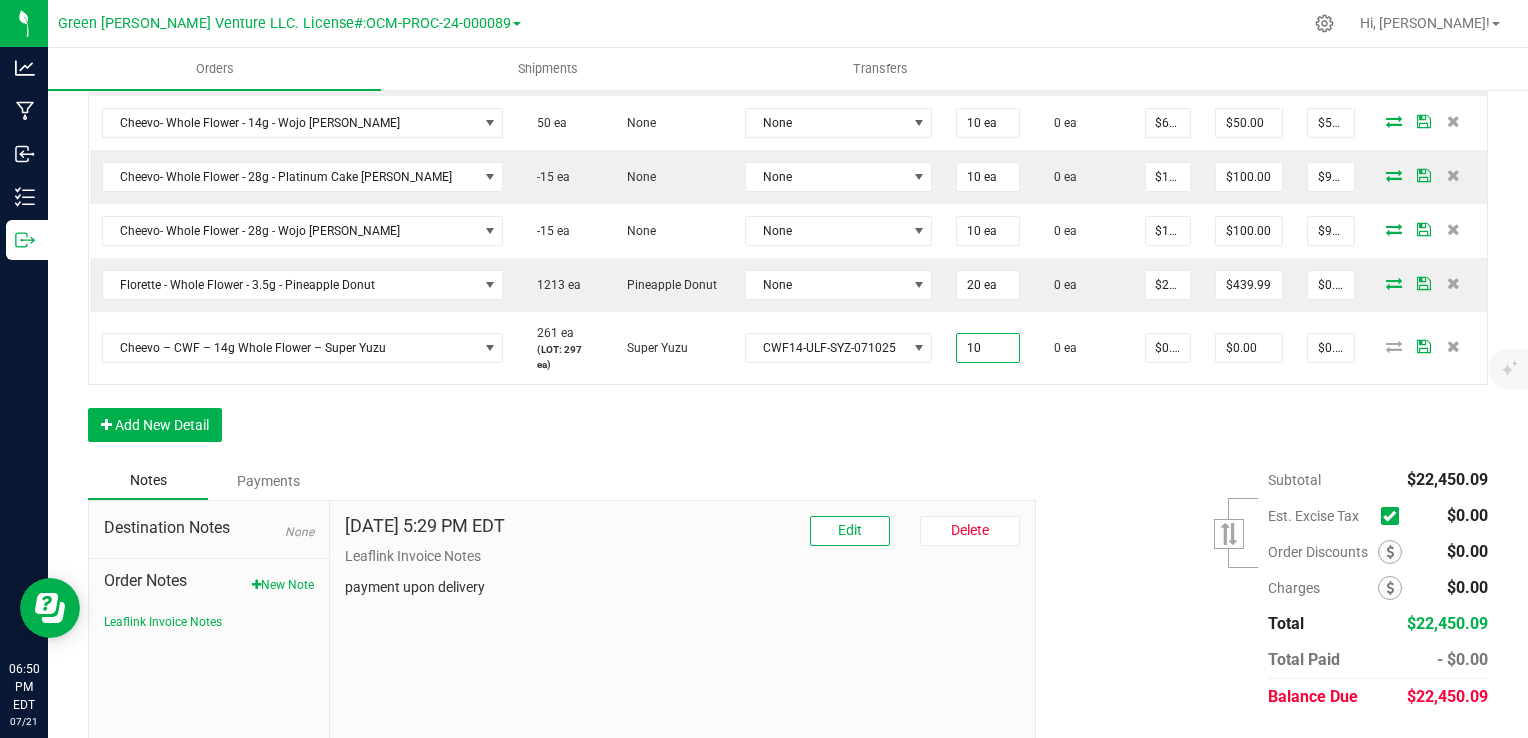 type on "10 ea" 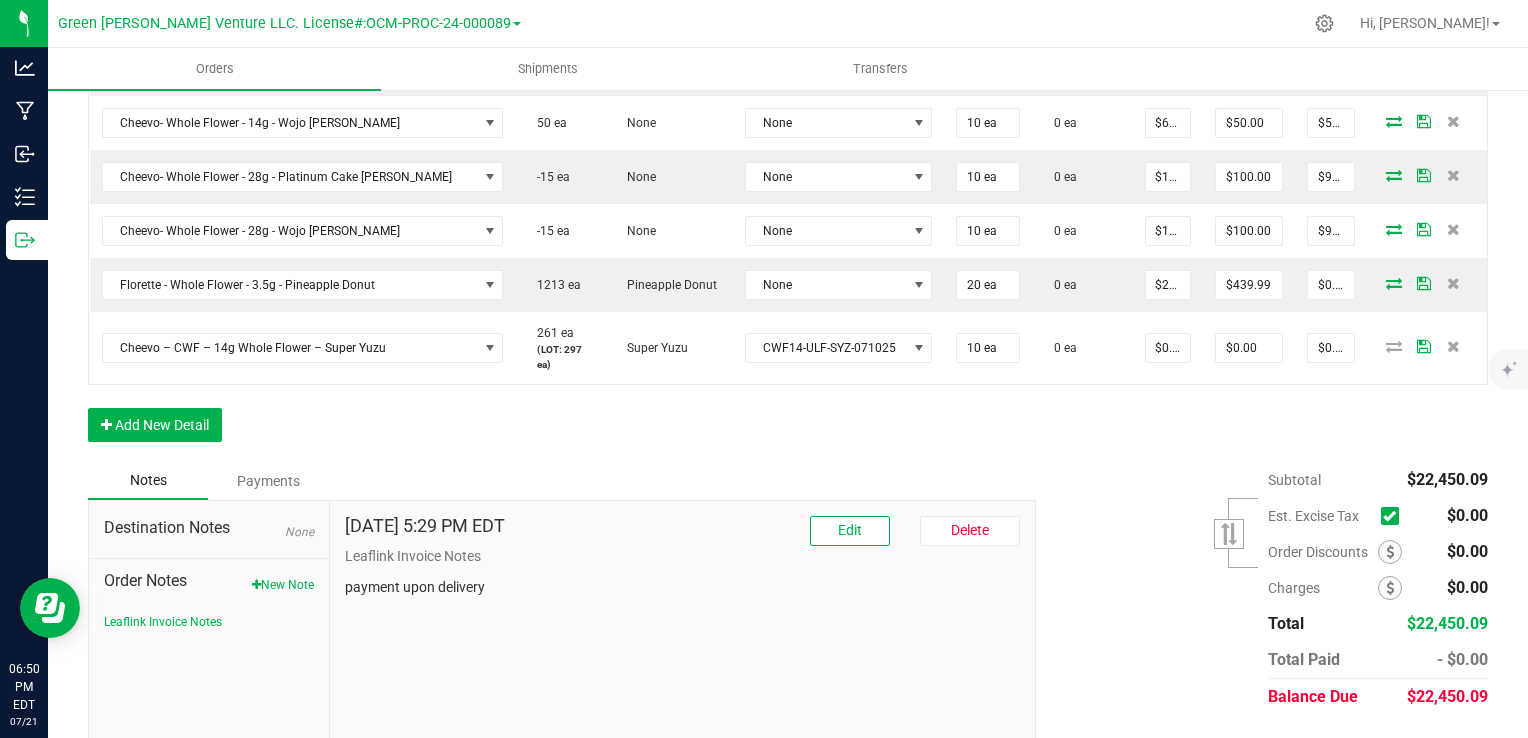 click on "Order Details Print All Labels Item  Sellable  Strain  Lot Number  Qty Ordered Qty Allocated Unit Price Line Discount Total Actions  Cheevo – CWF – 14g Whole Flower – Lemon Fresh (Cleaner Cut)   115 ea   (LOT: 141 ea)   Lemon Fresh   CWF14-ULF-LFC-071025  10 ea  11 ea  $60.00000 $50.00 $550.00  Cheevo – CWF – 7g Whole Flower – Lemon Fresh (Cleaner Cut)   311 ea   (LOT: 332 ea)   Lemon Fresh   CWF7-ULF-LFC-071025  10 ea  11 ea  $35.00000 $50.00 $300.00  Cheevo – CWF – 7g Whole Flower – Strawberry Lemonade   345 ea   (LOT: 356 ea)   Strawberry Lemonade   CWF7-ULF-STL-071025  10 ea  11 ea  $35.00000 $50.00 $300.00  Cheevo – CWF – 7g Whole Flower – Street Tartz   293 ea   (LOT: 324 ea)   Street Tartz   CWF7-ULF-STR-071025  10 ea  11 ea  $35.00000 $50.00 $300.00  Cheevo- CFW- 28g Whole Flower- Lemon Fresh (Cleaner Cut)   144 ea   (LOT: 164 ea)   Lemon Fresh   CWF28-ULF-LFC-071025  10 ea  10 ea  $100.00000 $100.00 $900.00  172 ea   (LOT: 172 ea)  100 ea 1 ea" at bounding box center (788, -783) 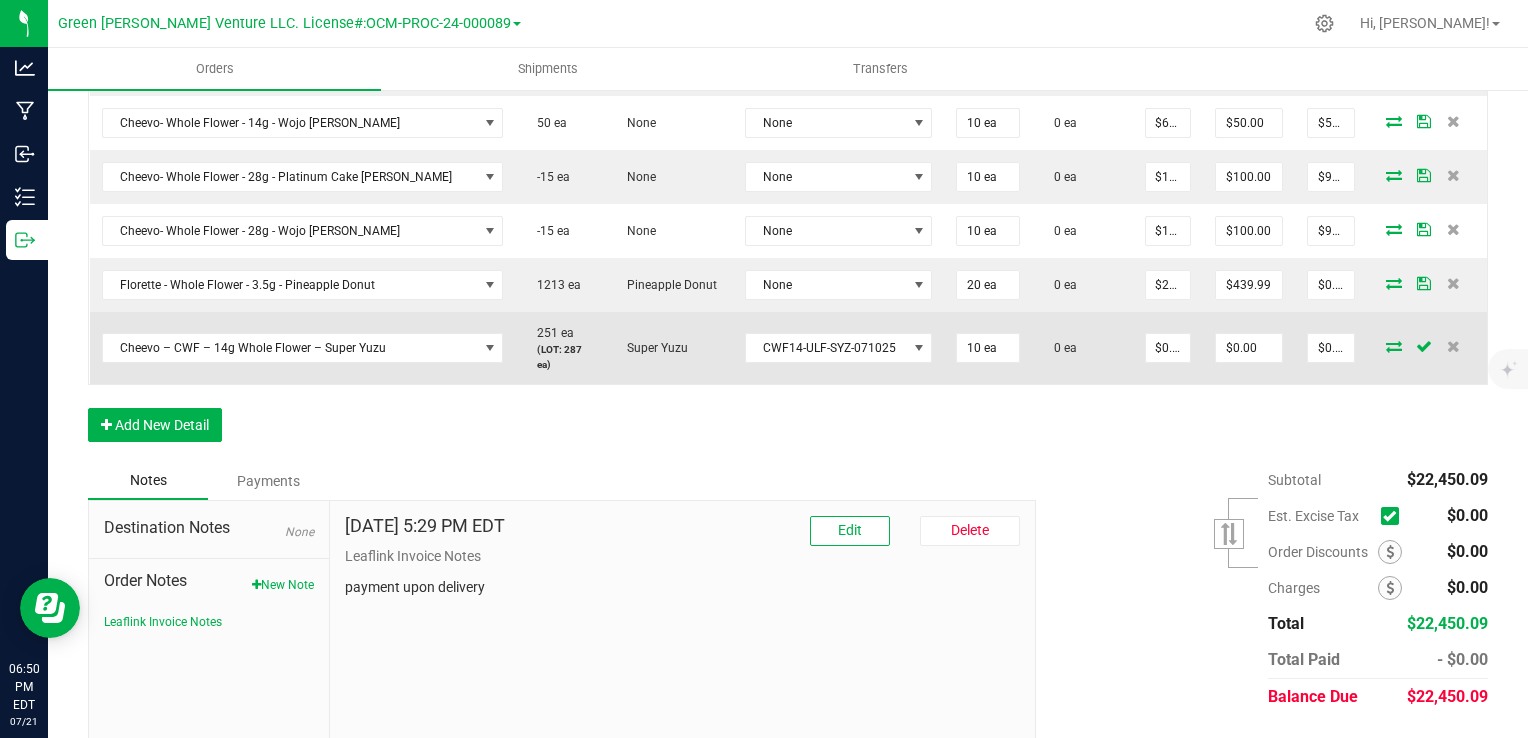 click at bounding box center [1394, 346] 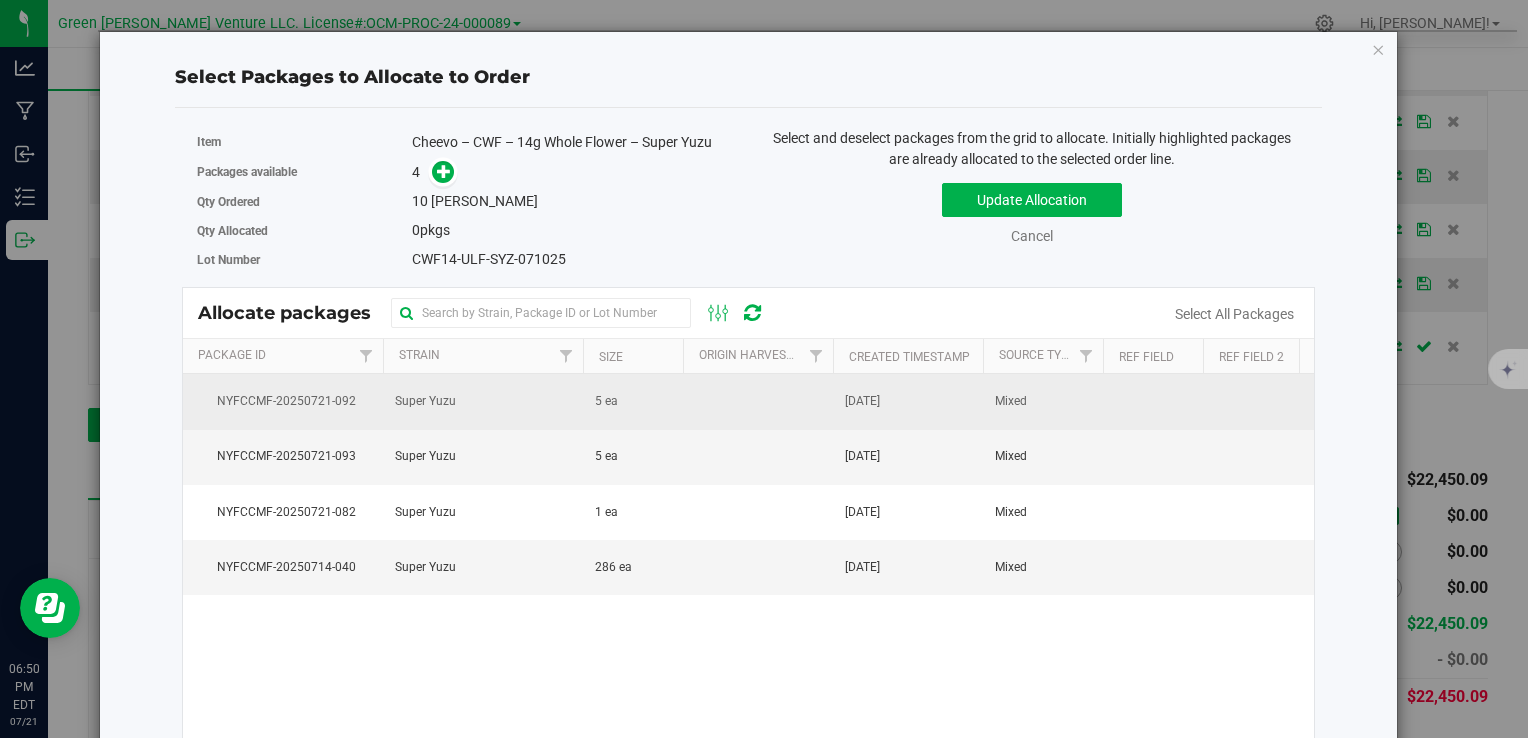 click on "Super Yuzu" at bounding box center [483, 401] 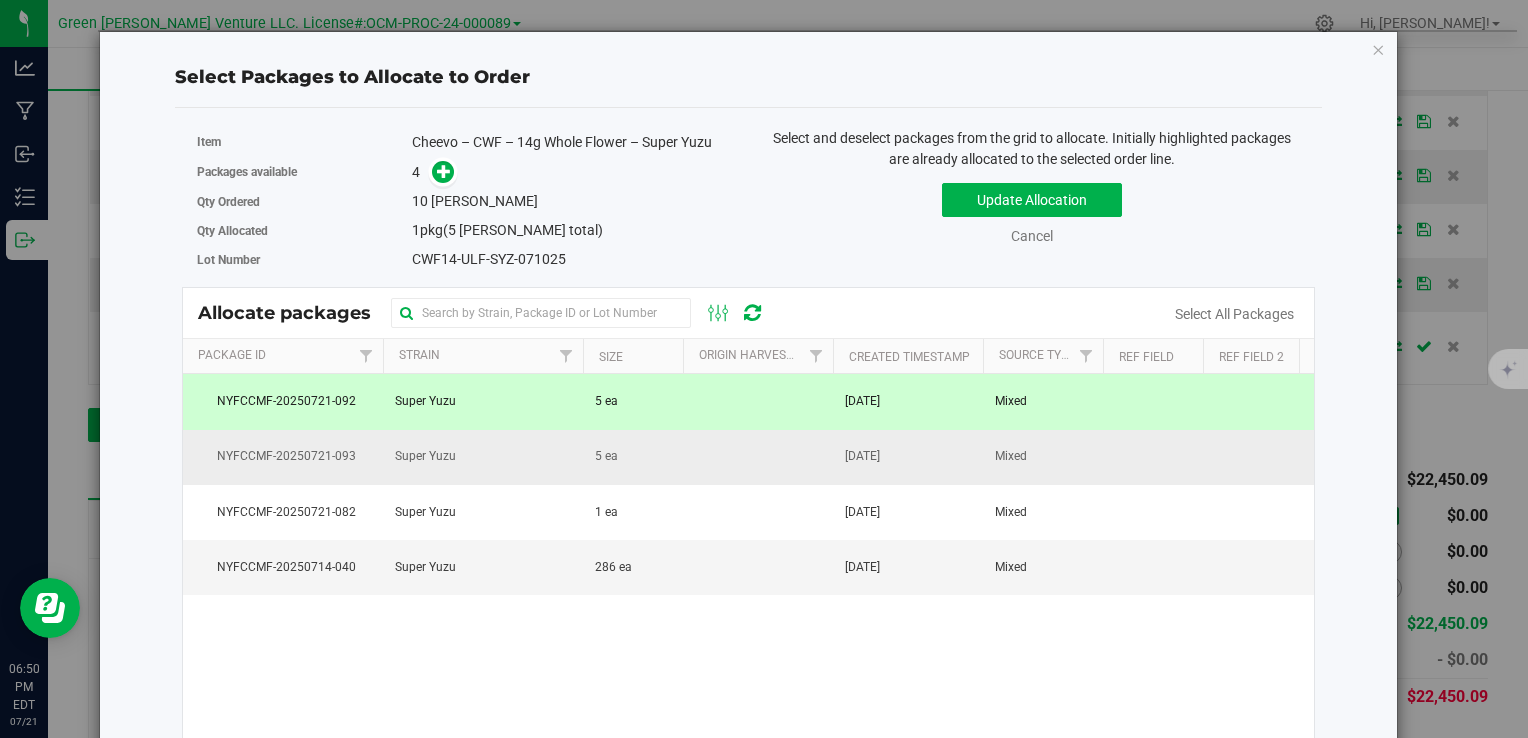 click on "Super Yuzu" at bounding box center (483, 457) 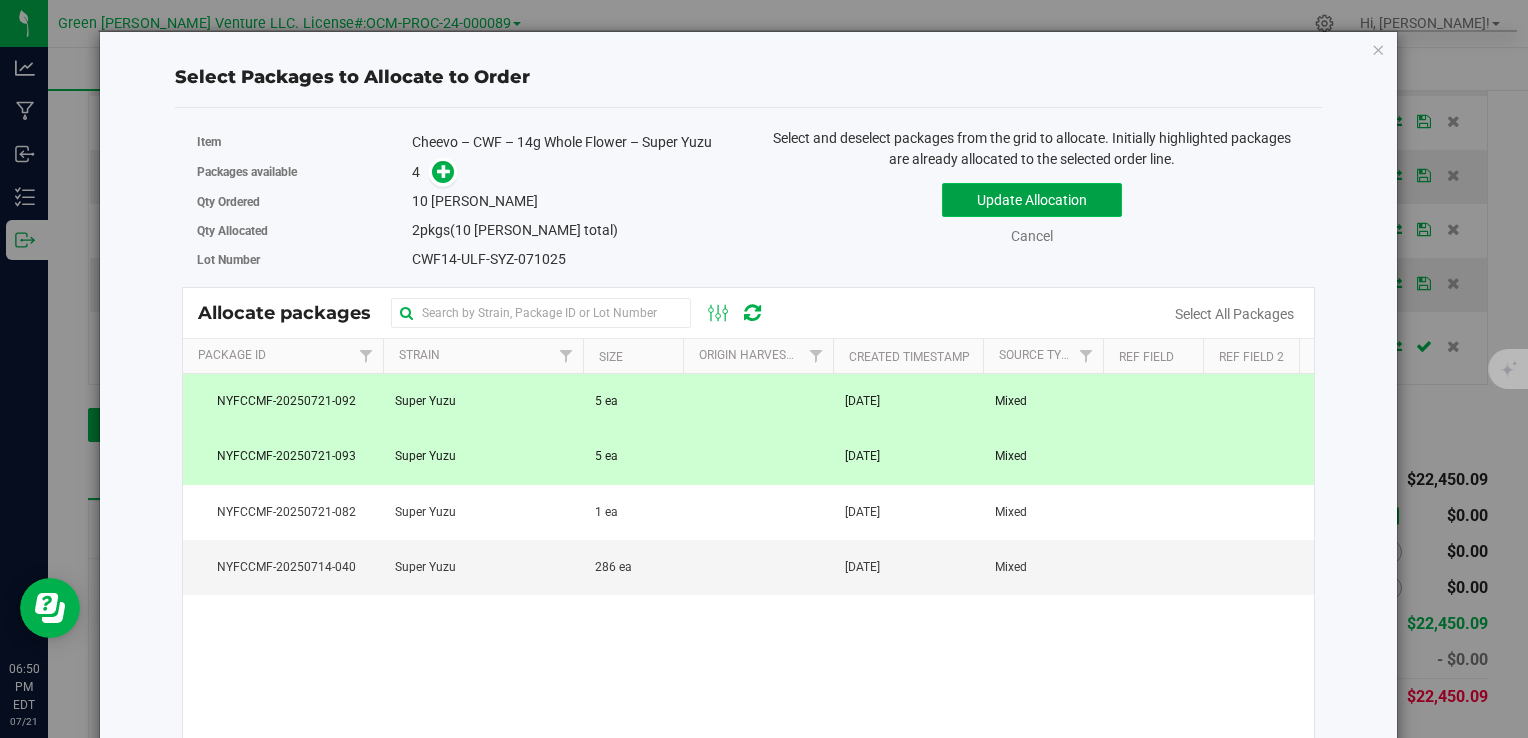 click on "Update Allocation" at bounding box center [1032, 200] 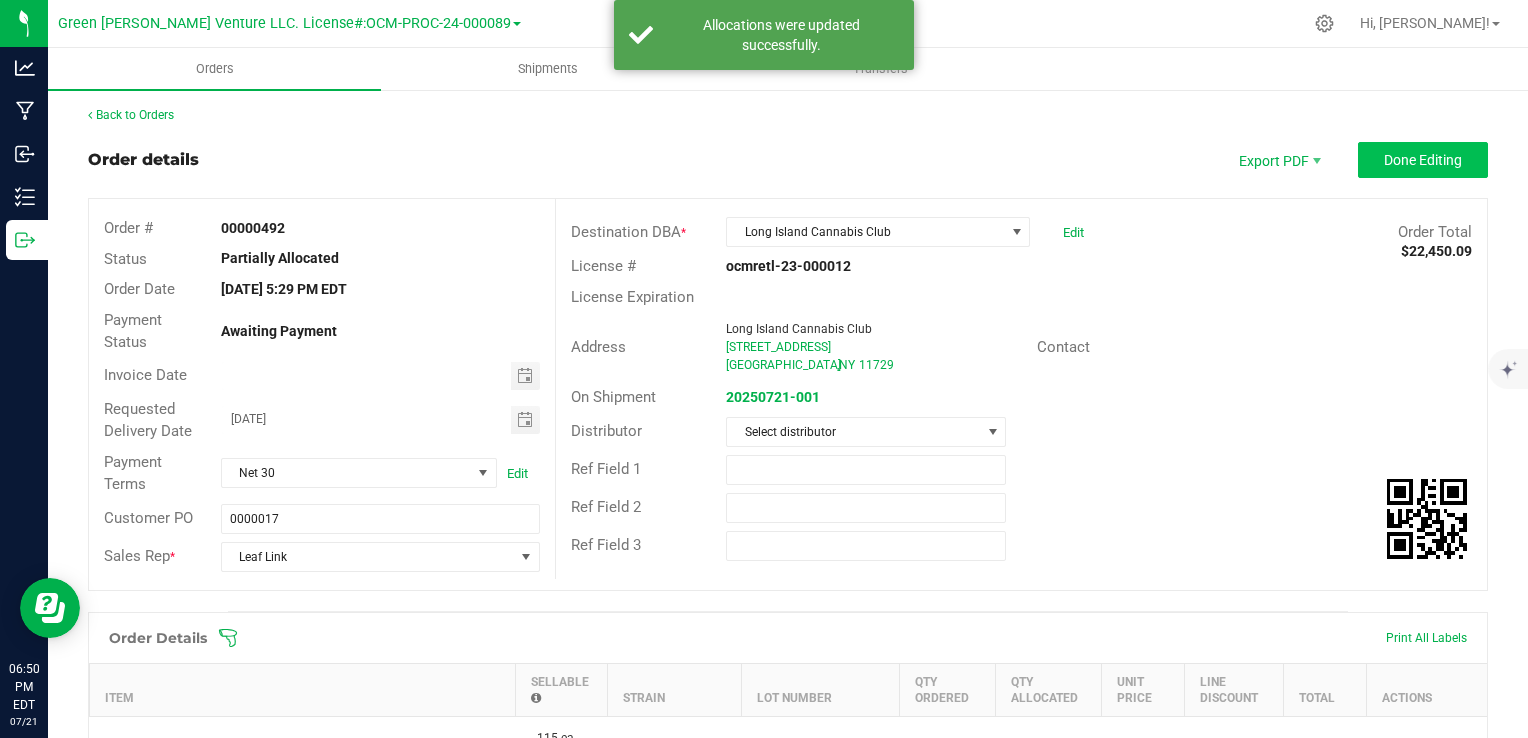 scroll, scrollTop: 0, scrollLeft: 0, axis: both 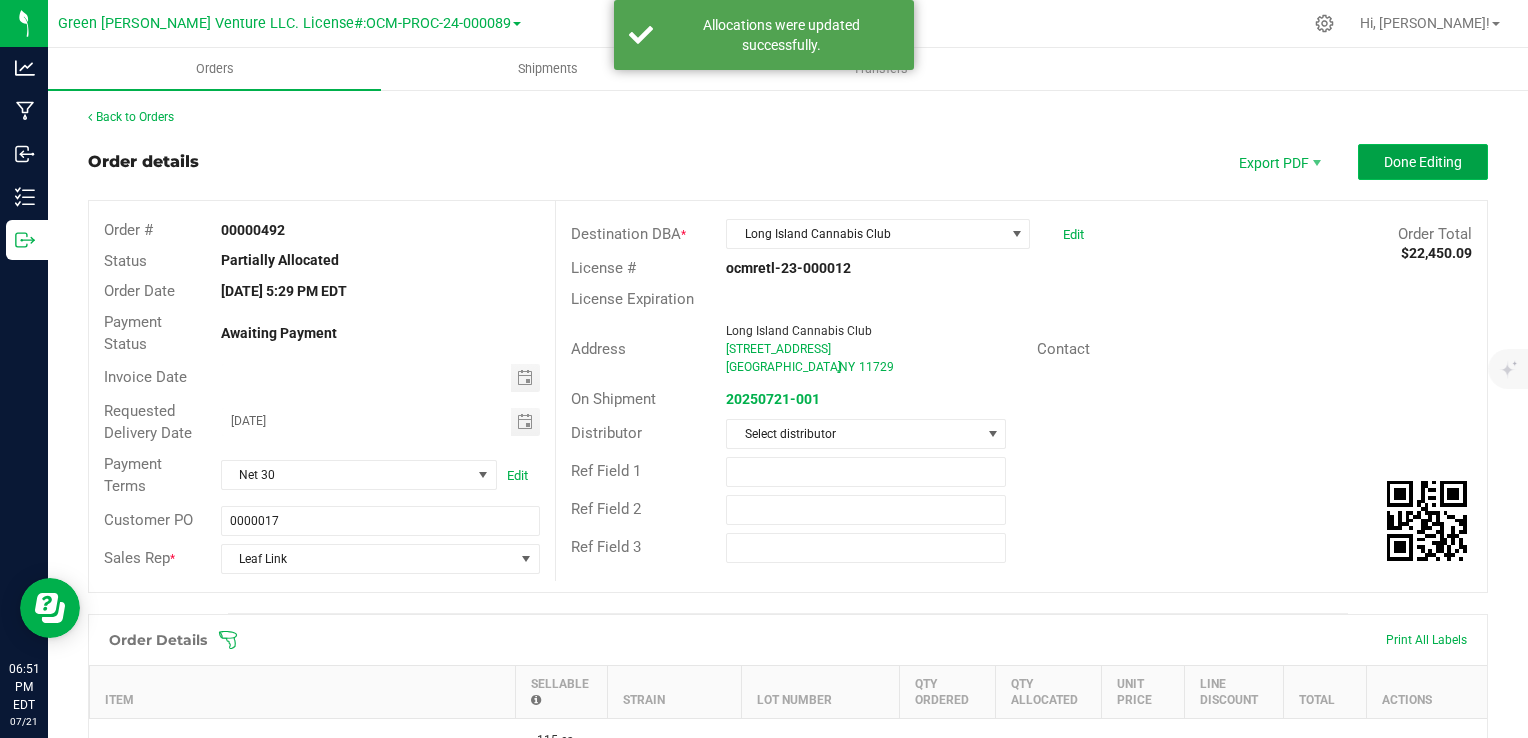click on "Done Editing" at bounding box center [1423, 162] 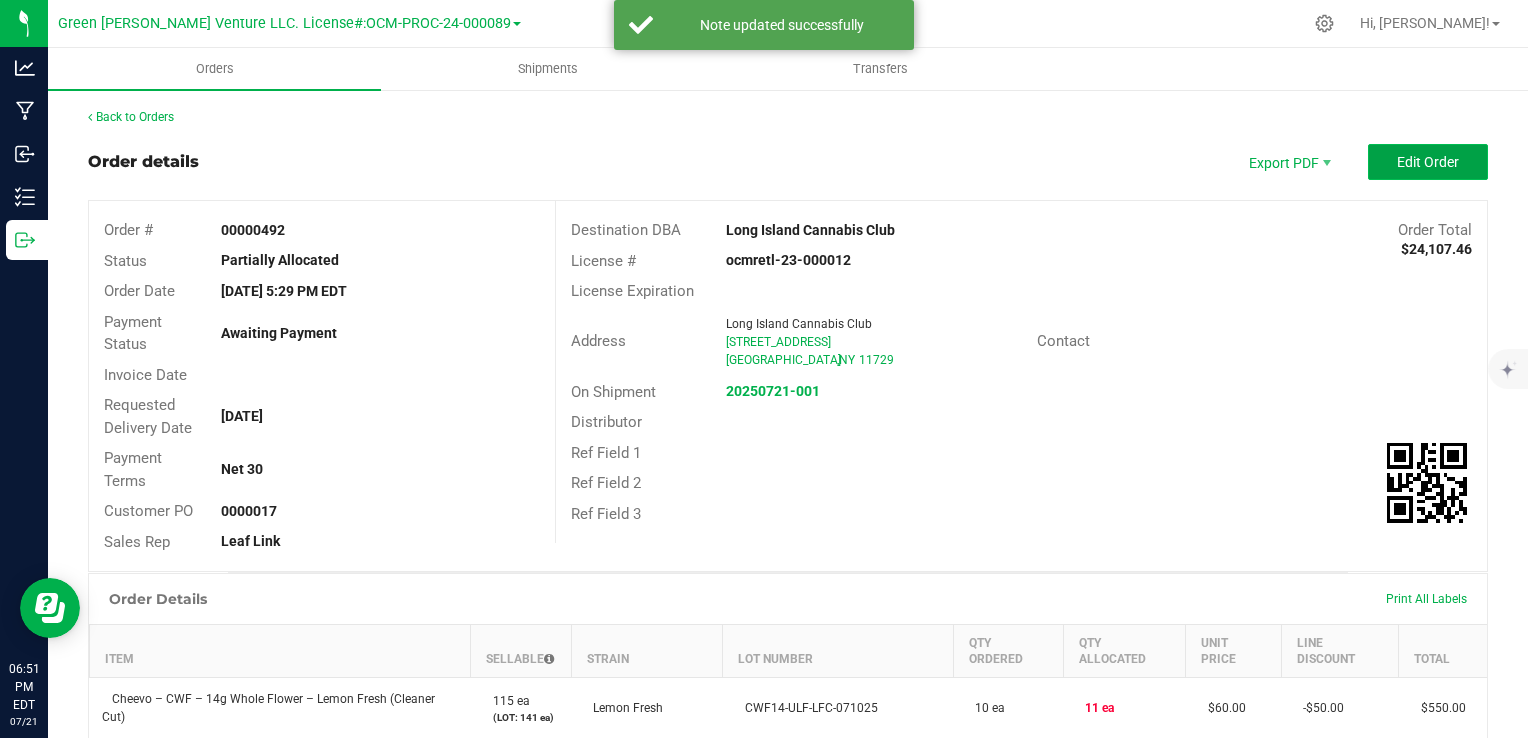click on "Edit Order" at bounding box center [1428, 162] 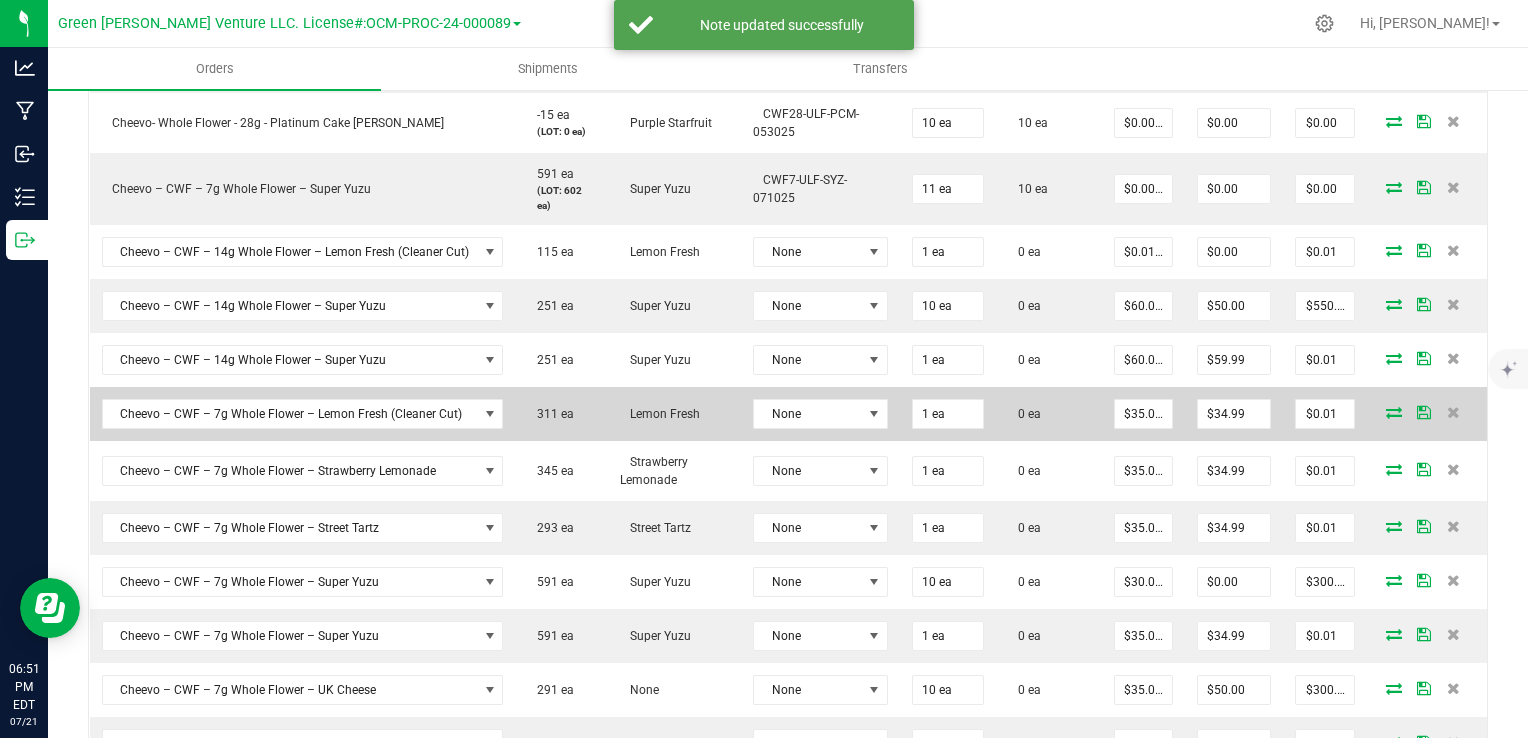 scroll, scrollTop: 1900, scrollLeft: 0, axis: vertical 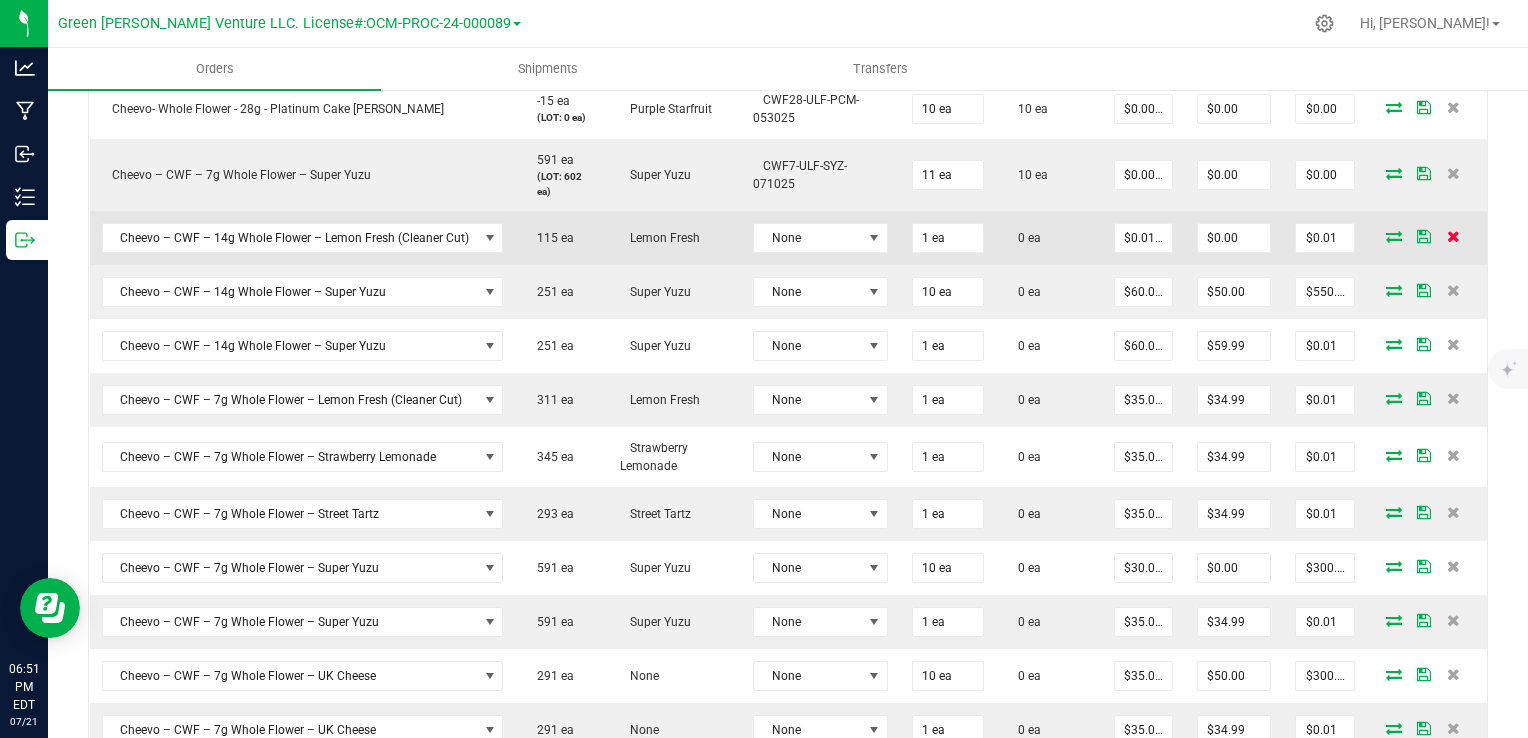 click at bounding box center [1453, 236] 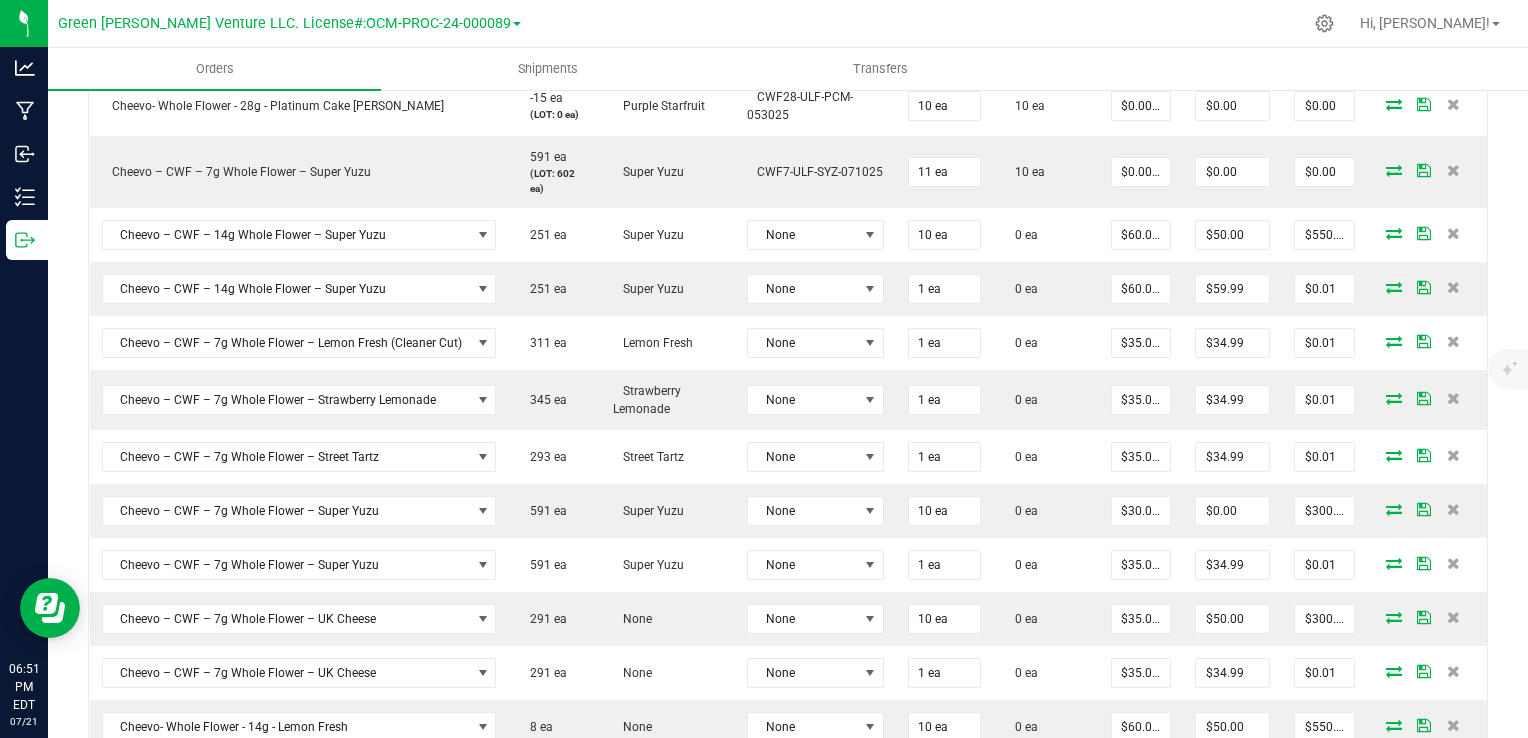 click at bounding box center (1453, 233) 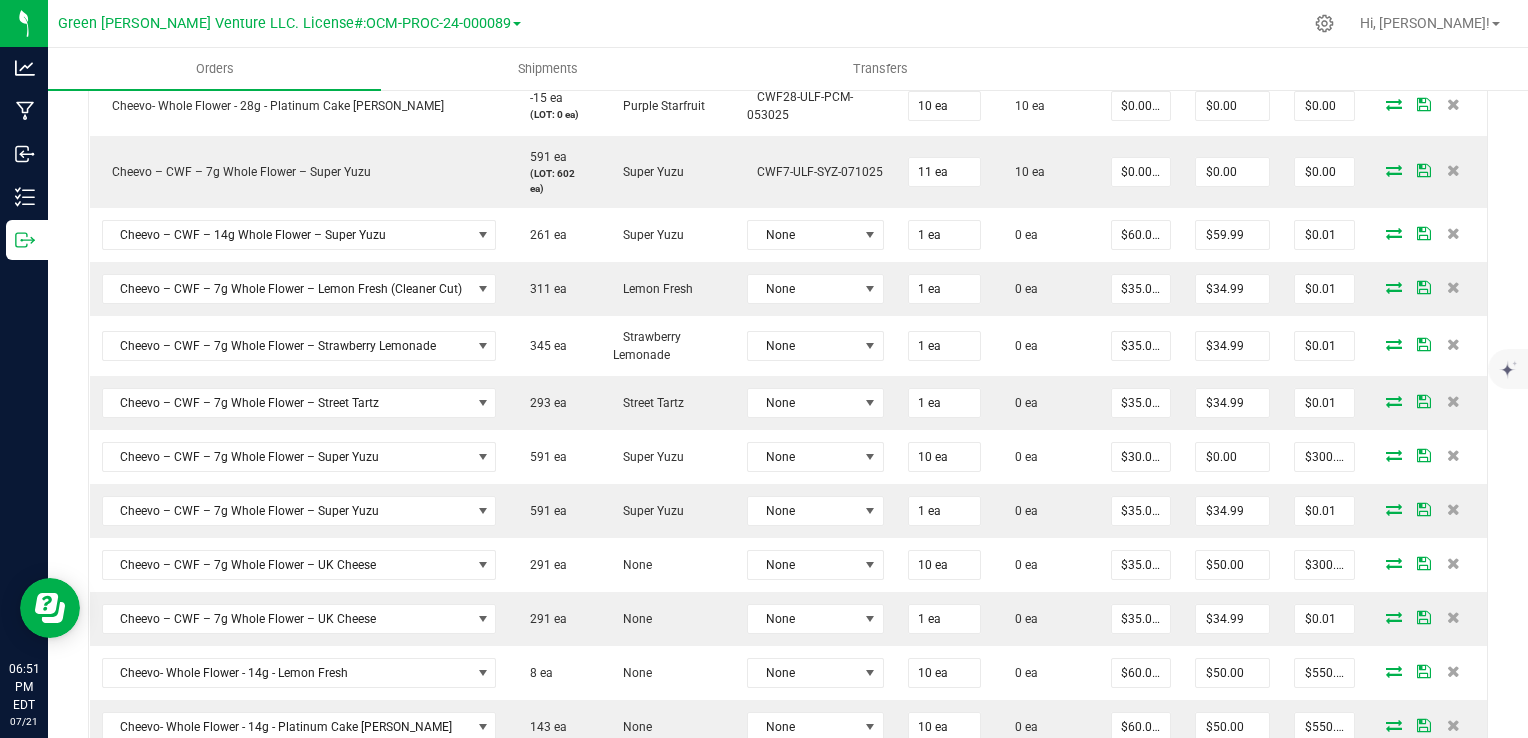 click at bounding box center (1453, 233) 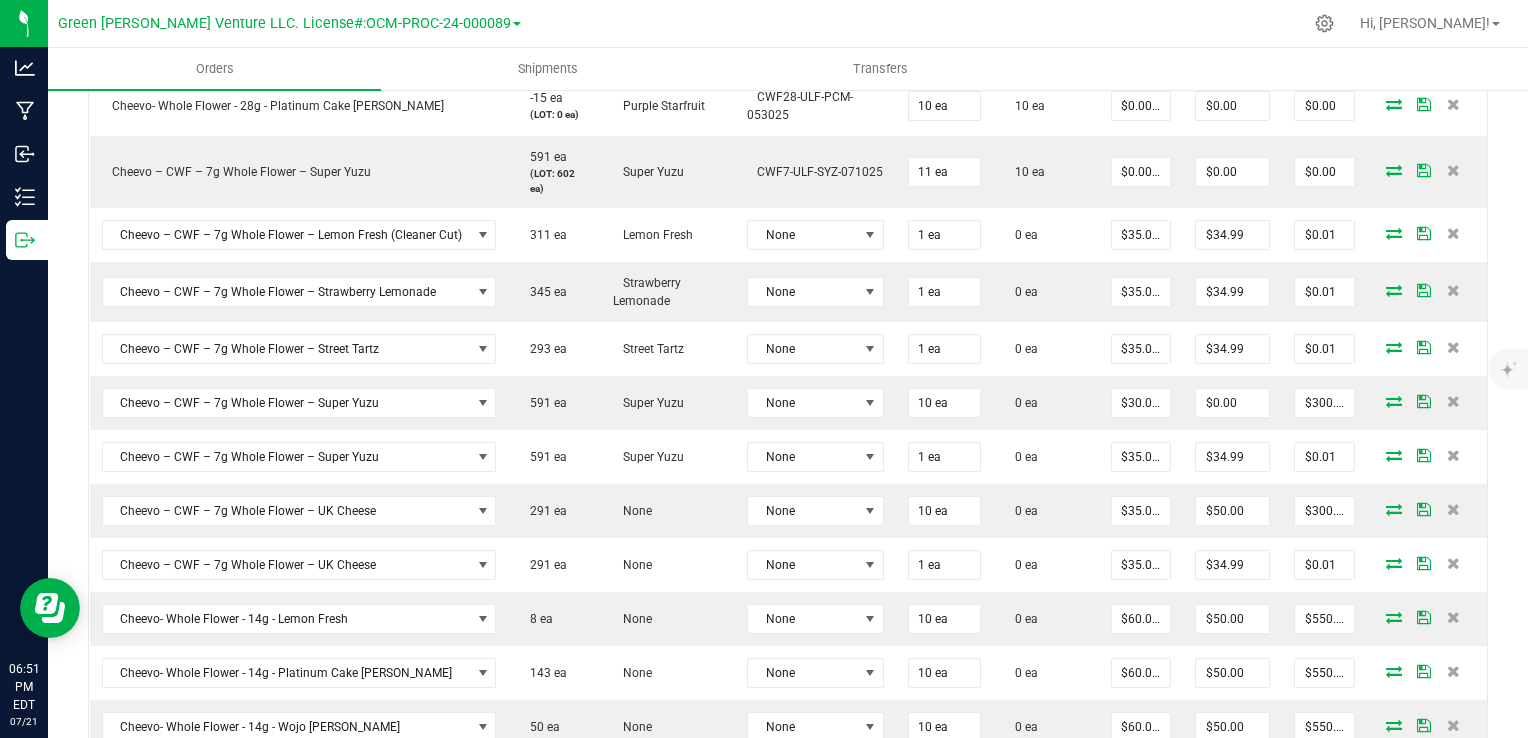 click at bounding box center (1453, 233) 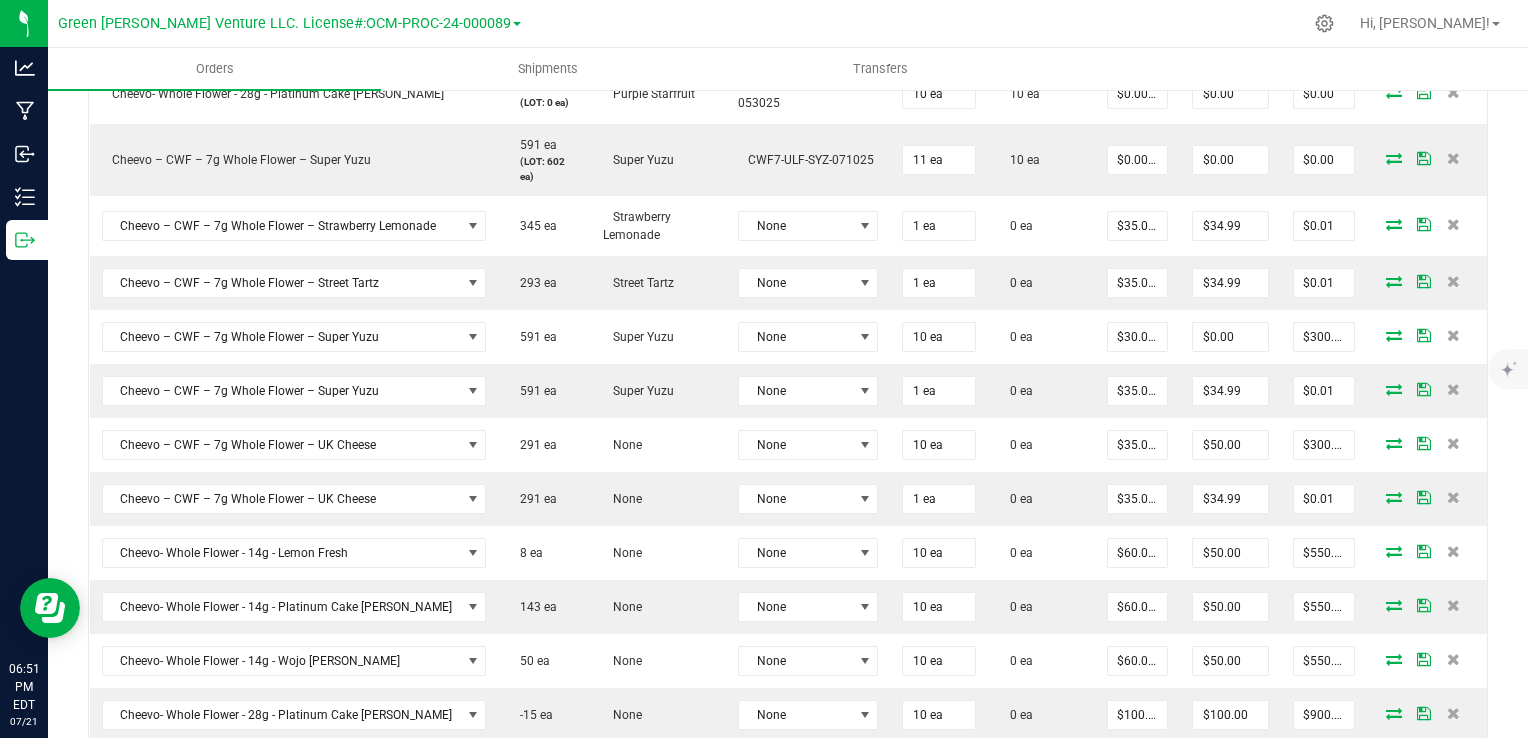 click at bounding box center (1453, 224) 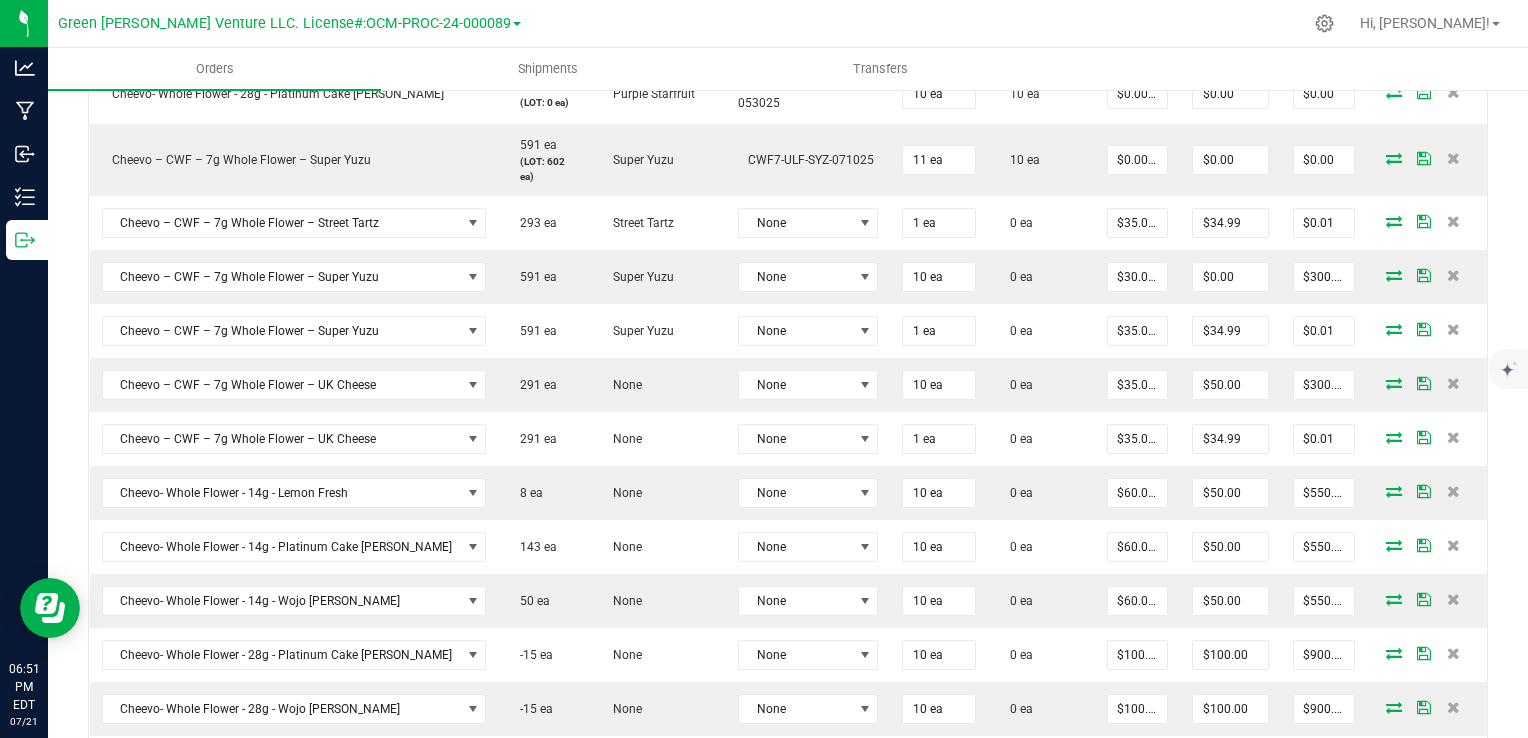 click at bounding box center [1453, 221] 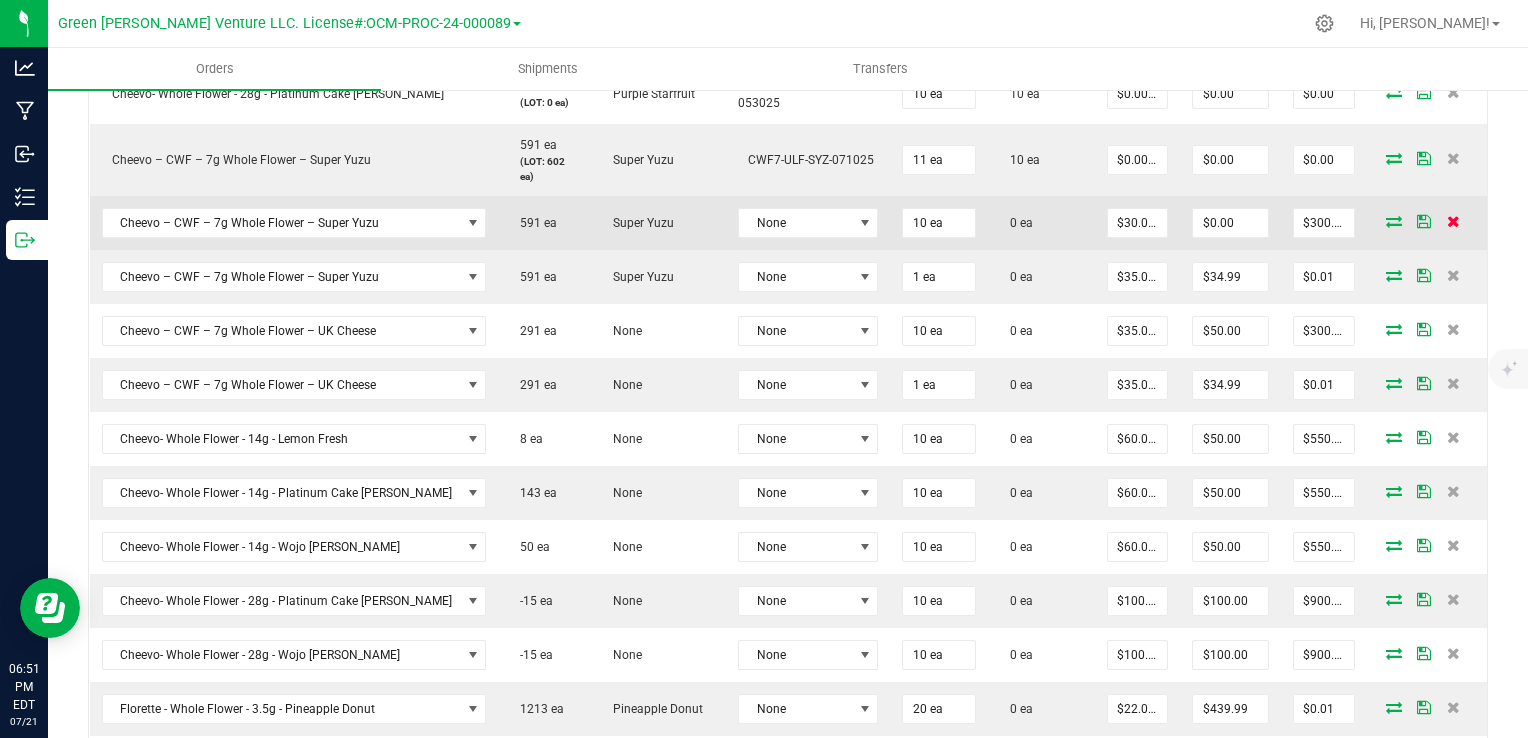 click at bounding box center [1453, 221] 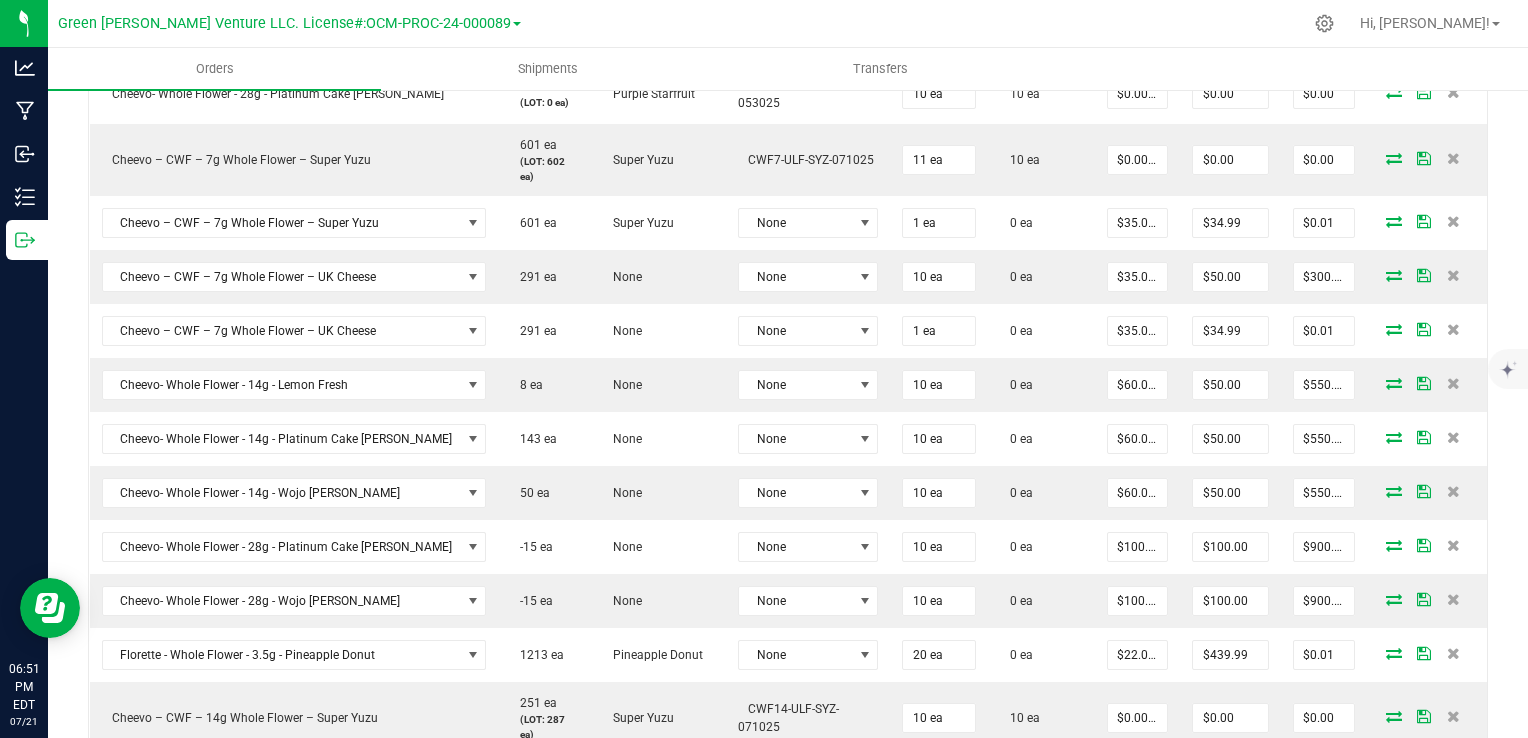 click at bounding box center (1453, 221) 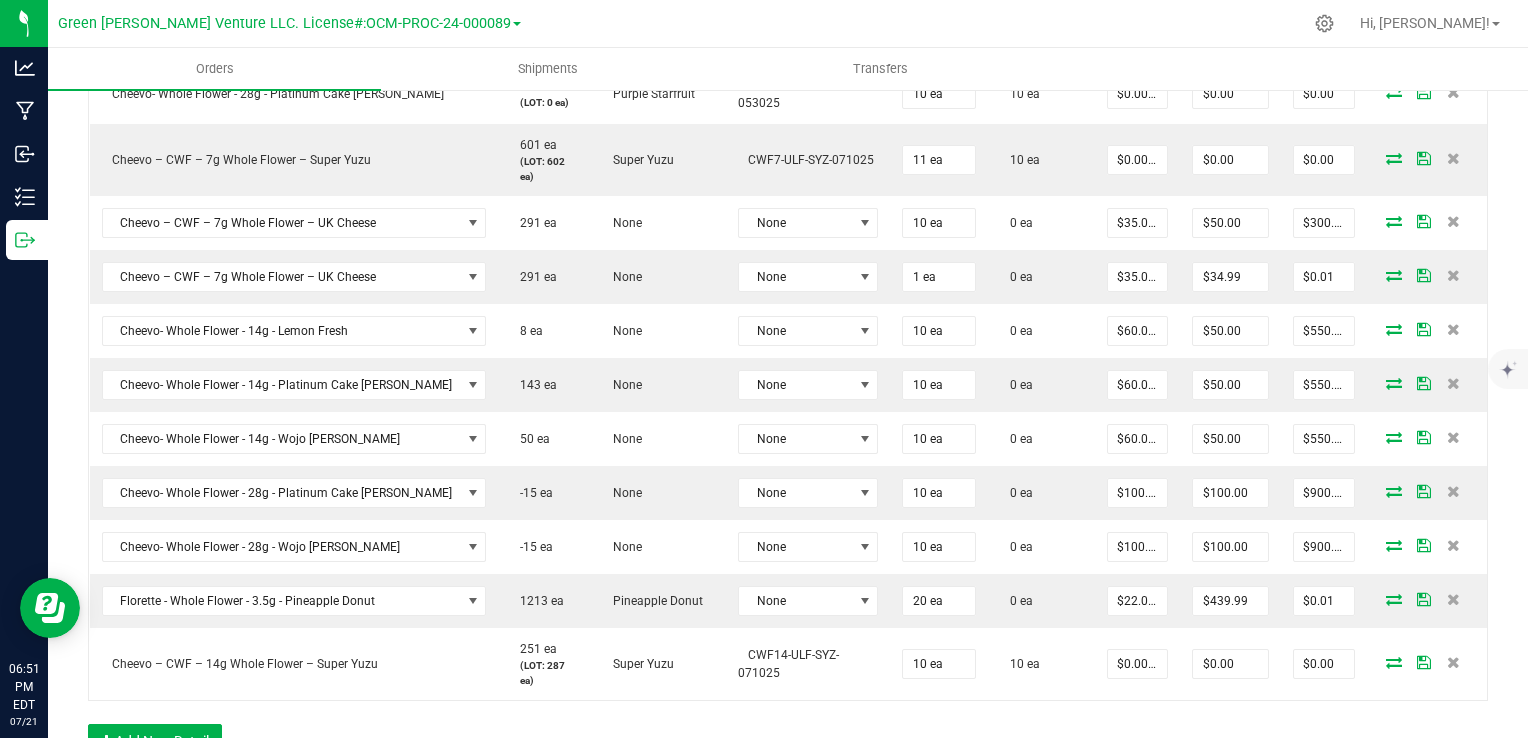 click at bounding box center [1453, 221] 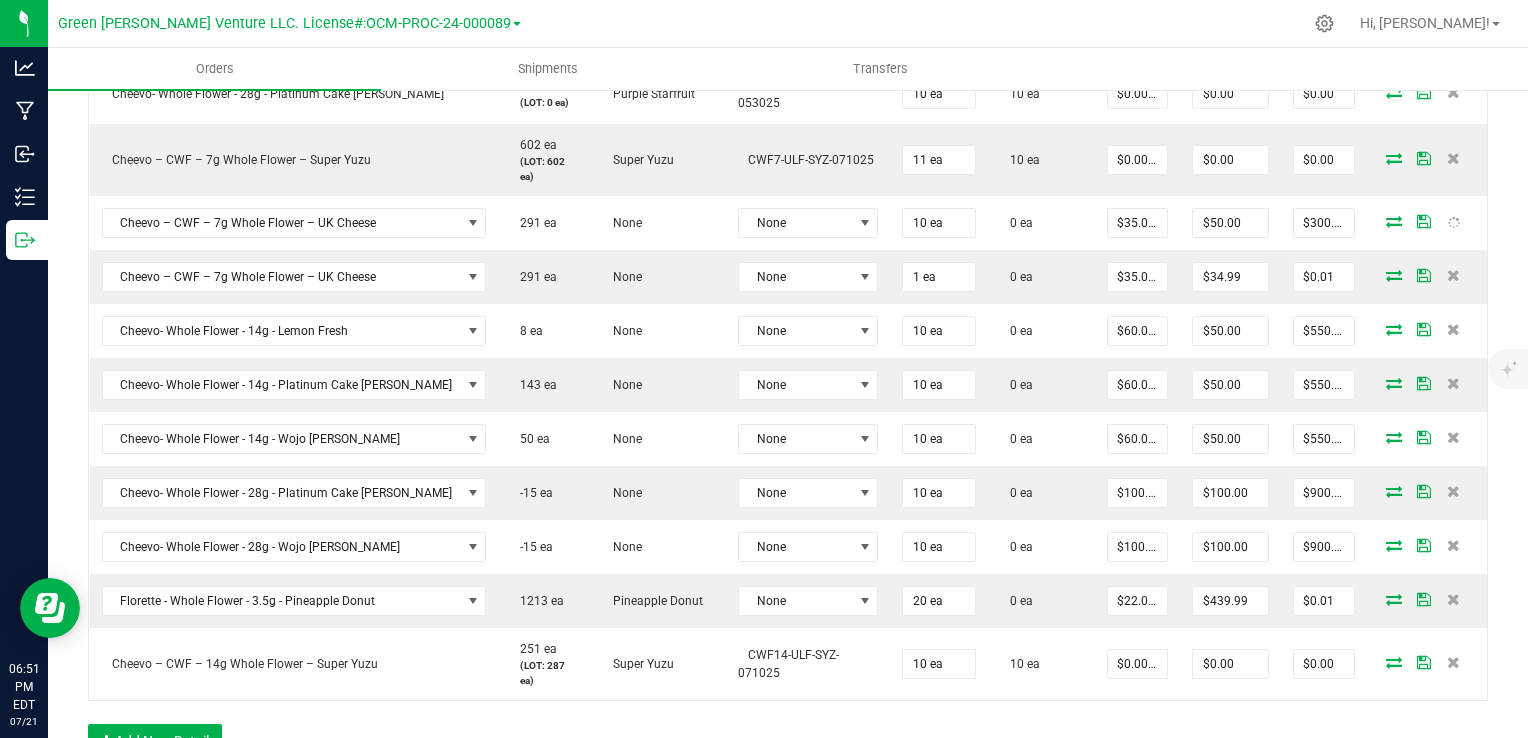 click at bounding box center (1453, 275) 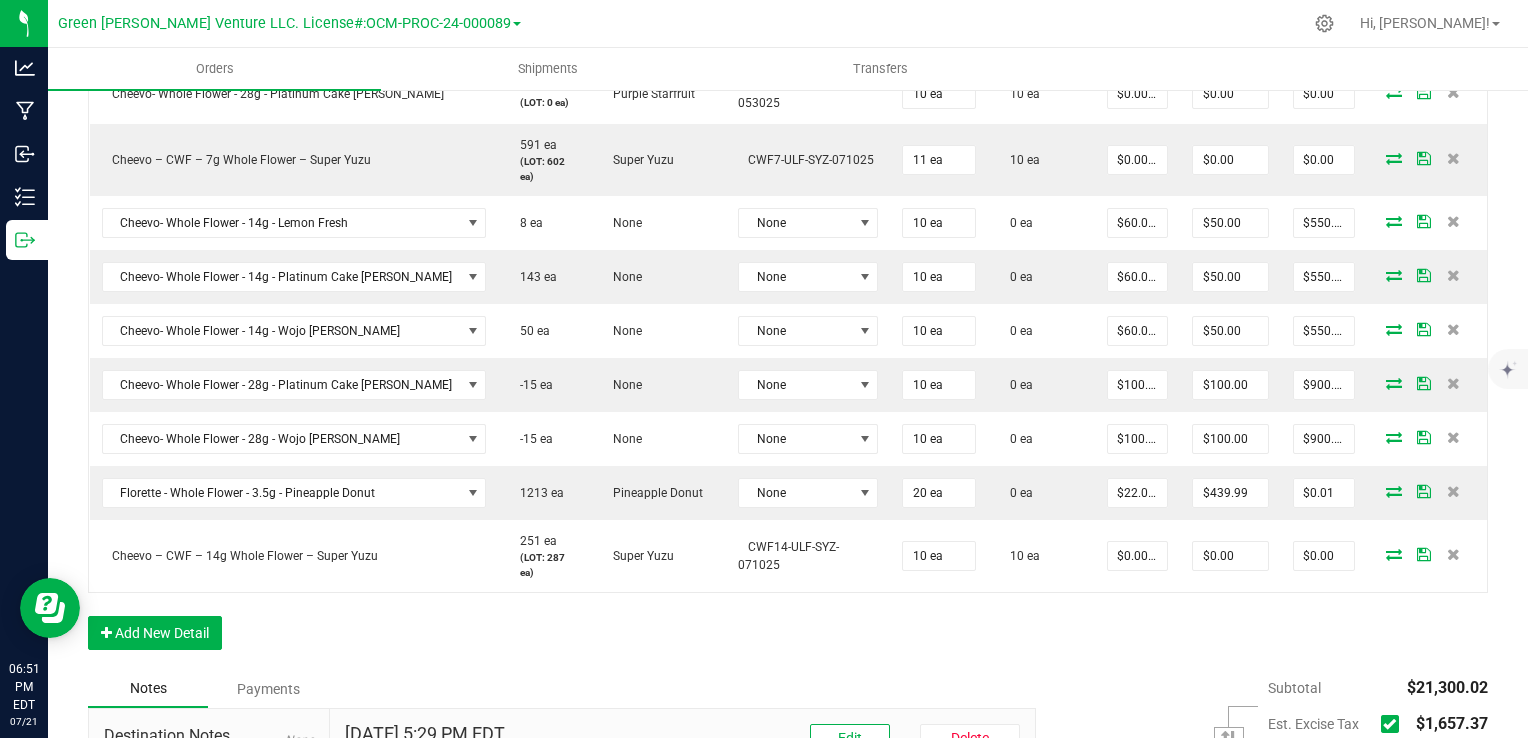 click at bounding box center (1453, 221) 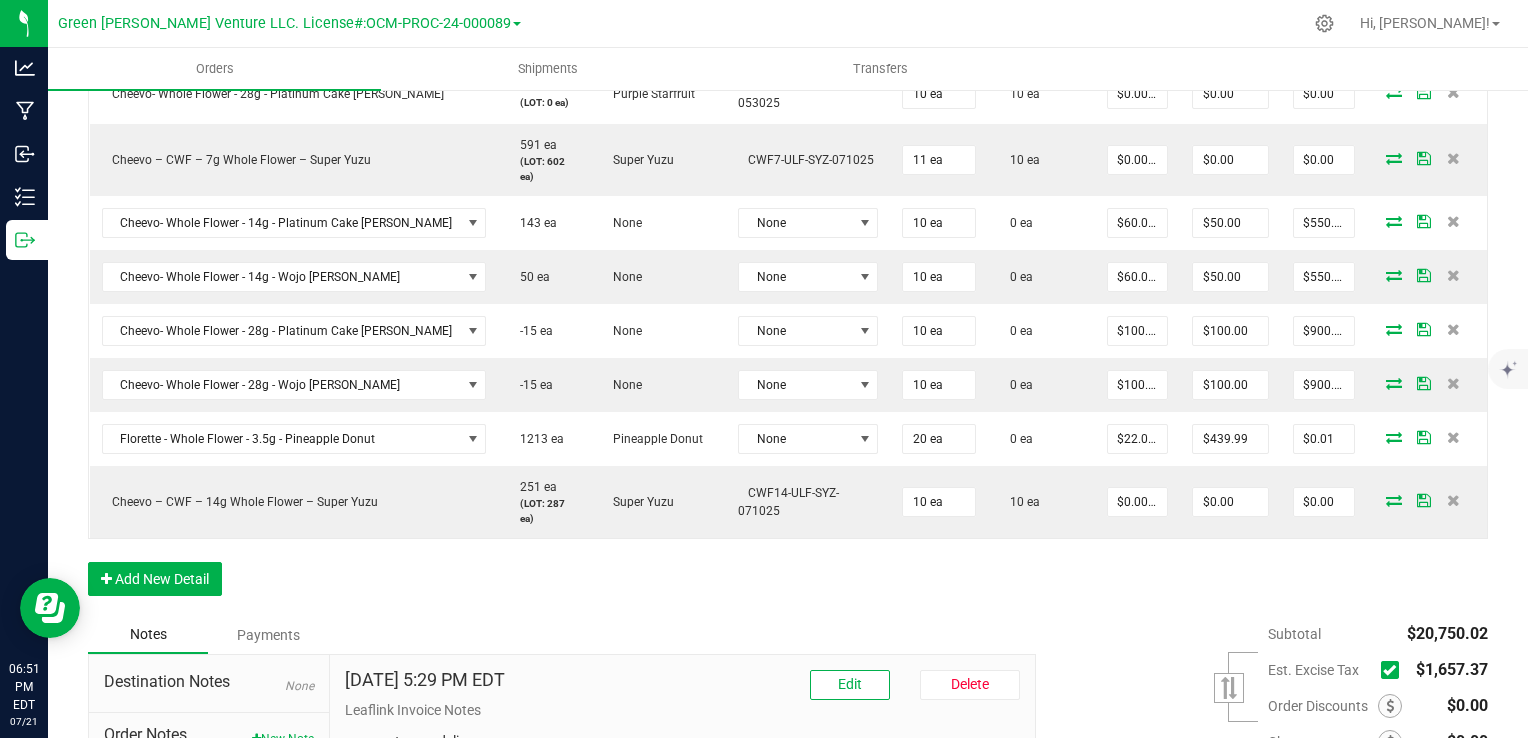 click at bounding box center (1453, 221) 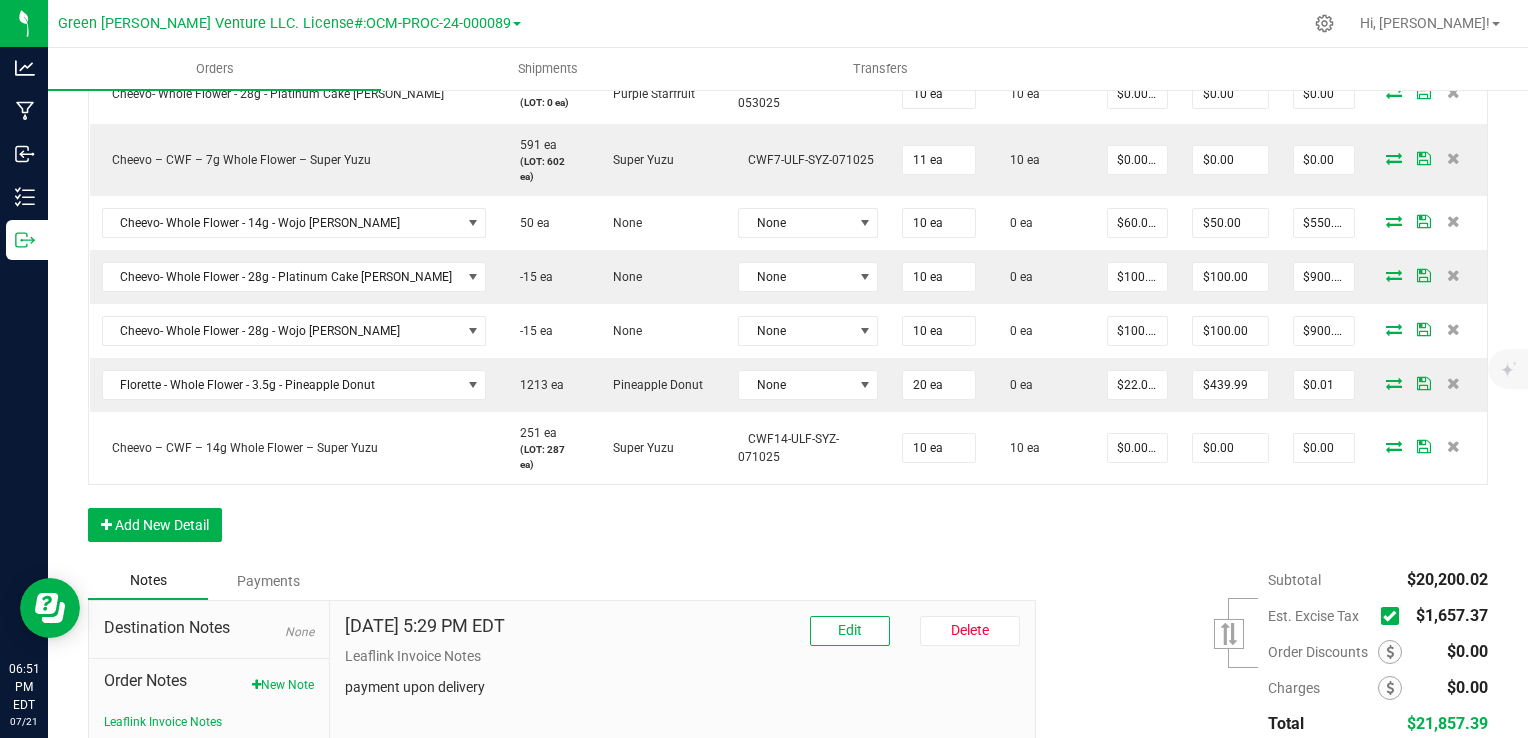 click at bounding box center (1453, 221) 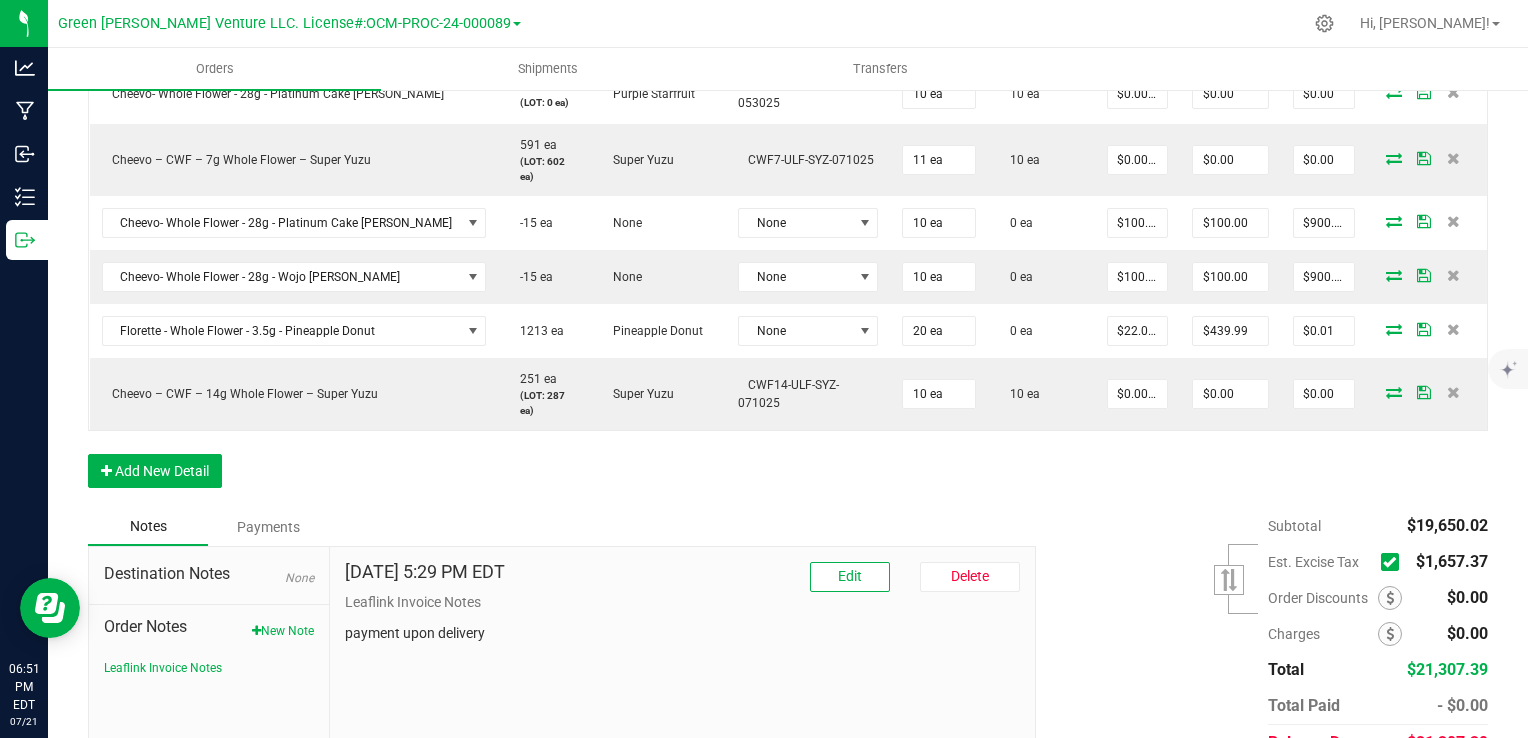 click at bounding box center [1453, 221] 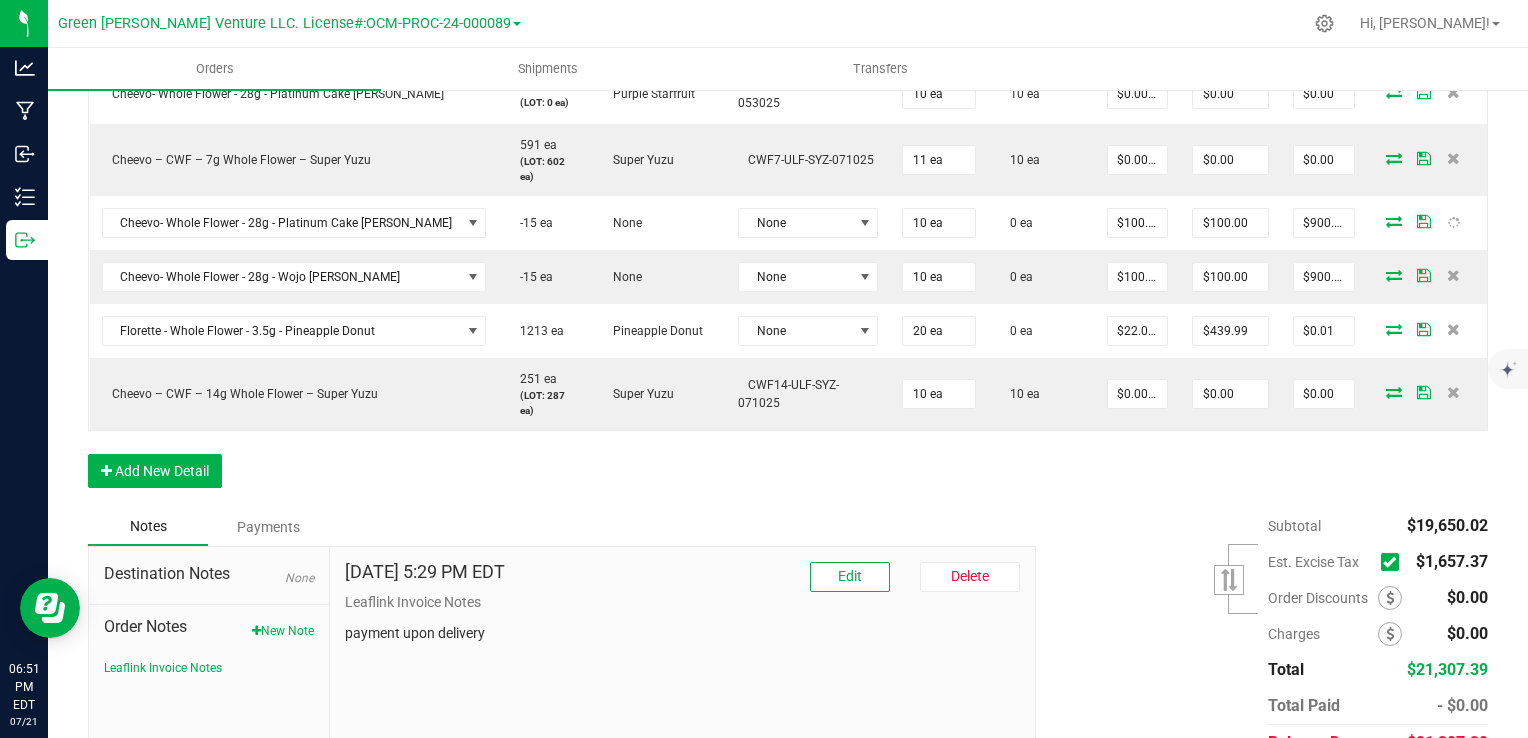 click at bounding box center [1454, 223] 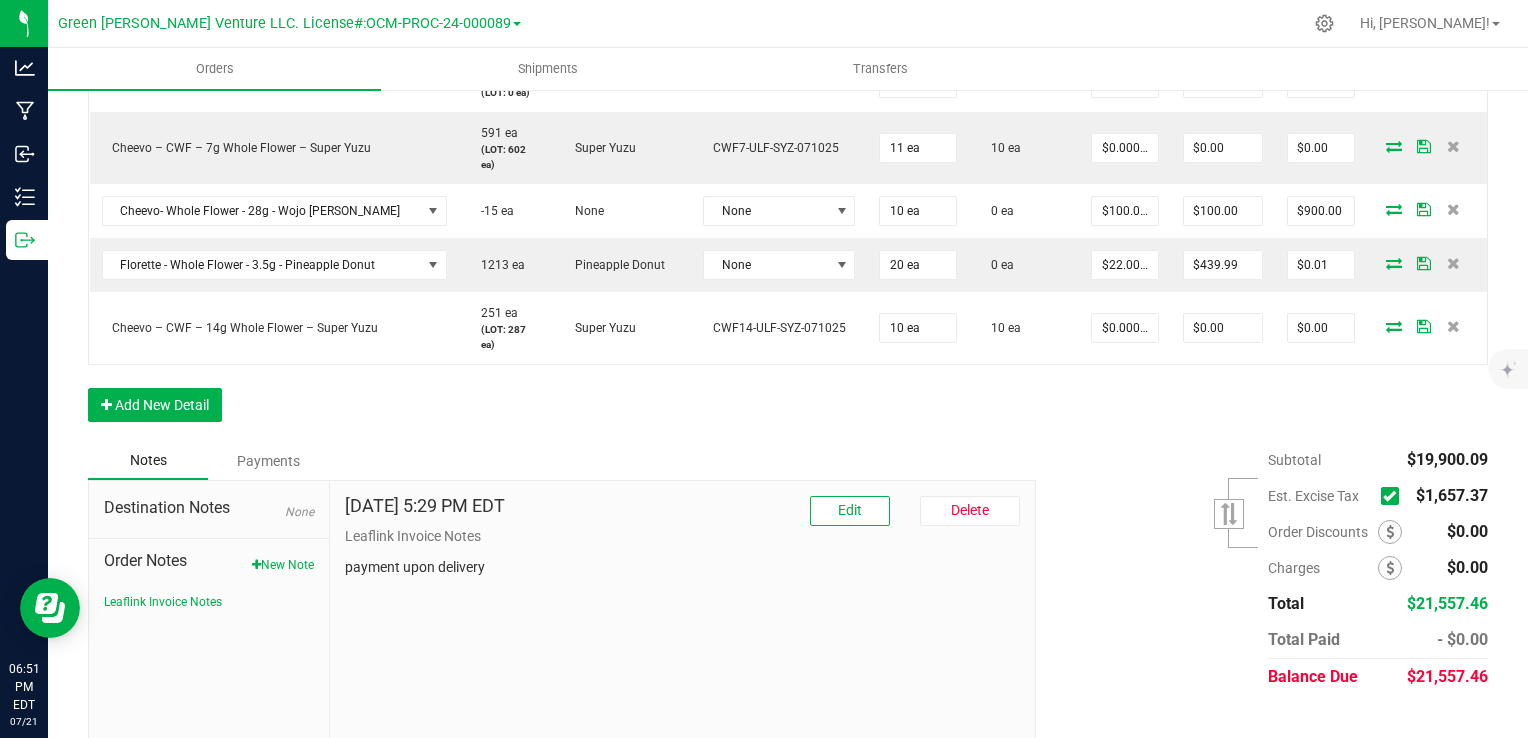 scroll, scrollTop: 1804, scrollLeft: 0, axis: vertical 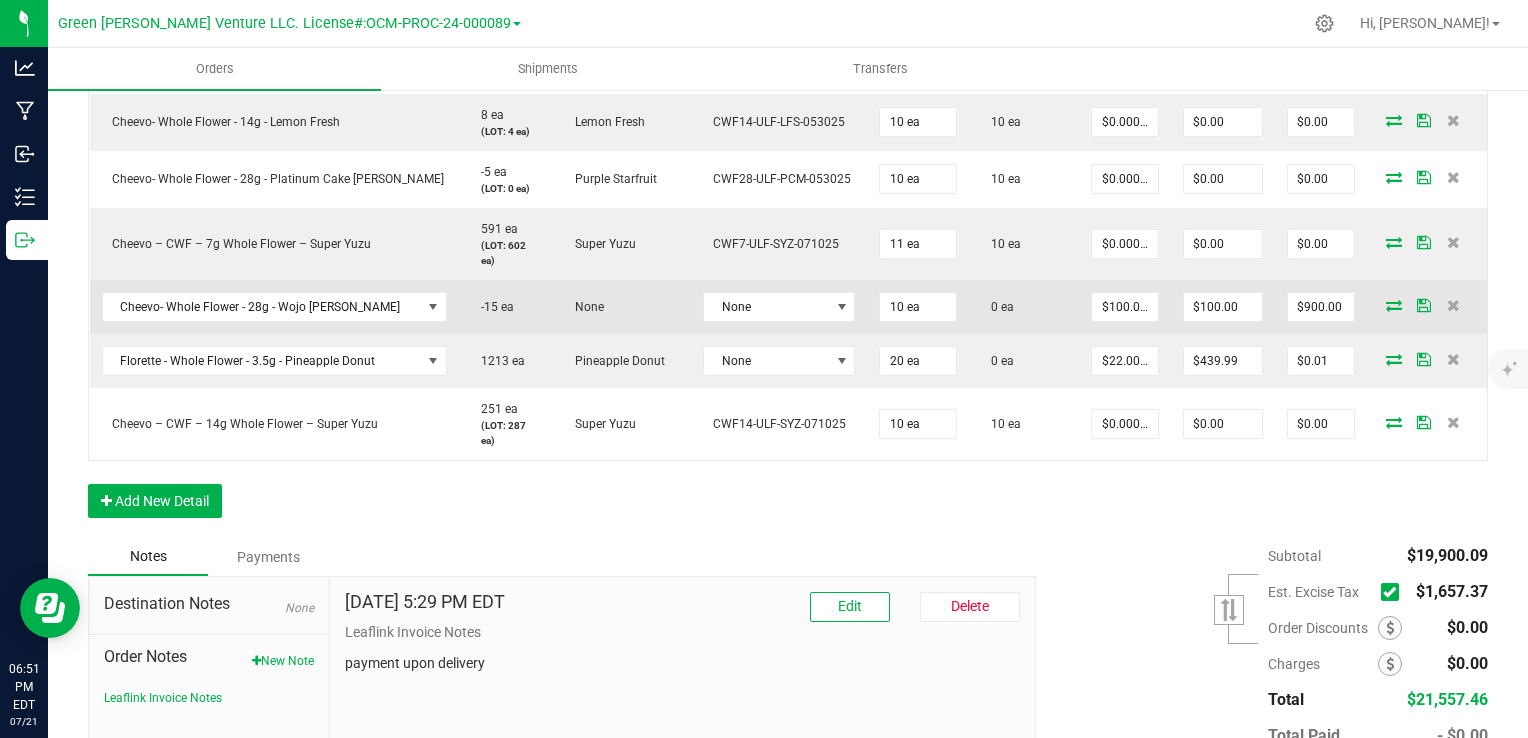 click at bounding box center [1427, 307] 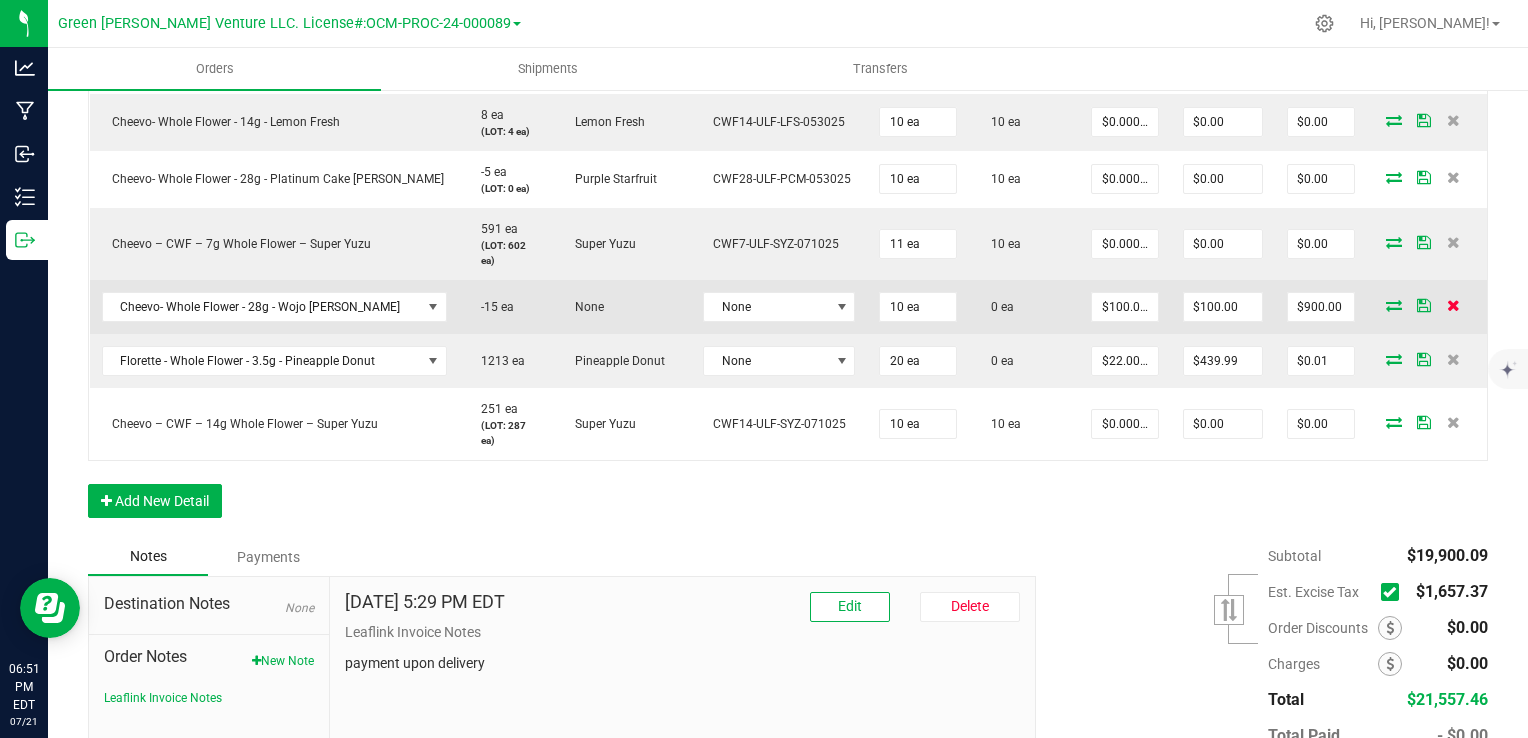 click at bounding box center (1453, 305) 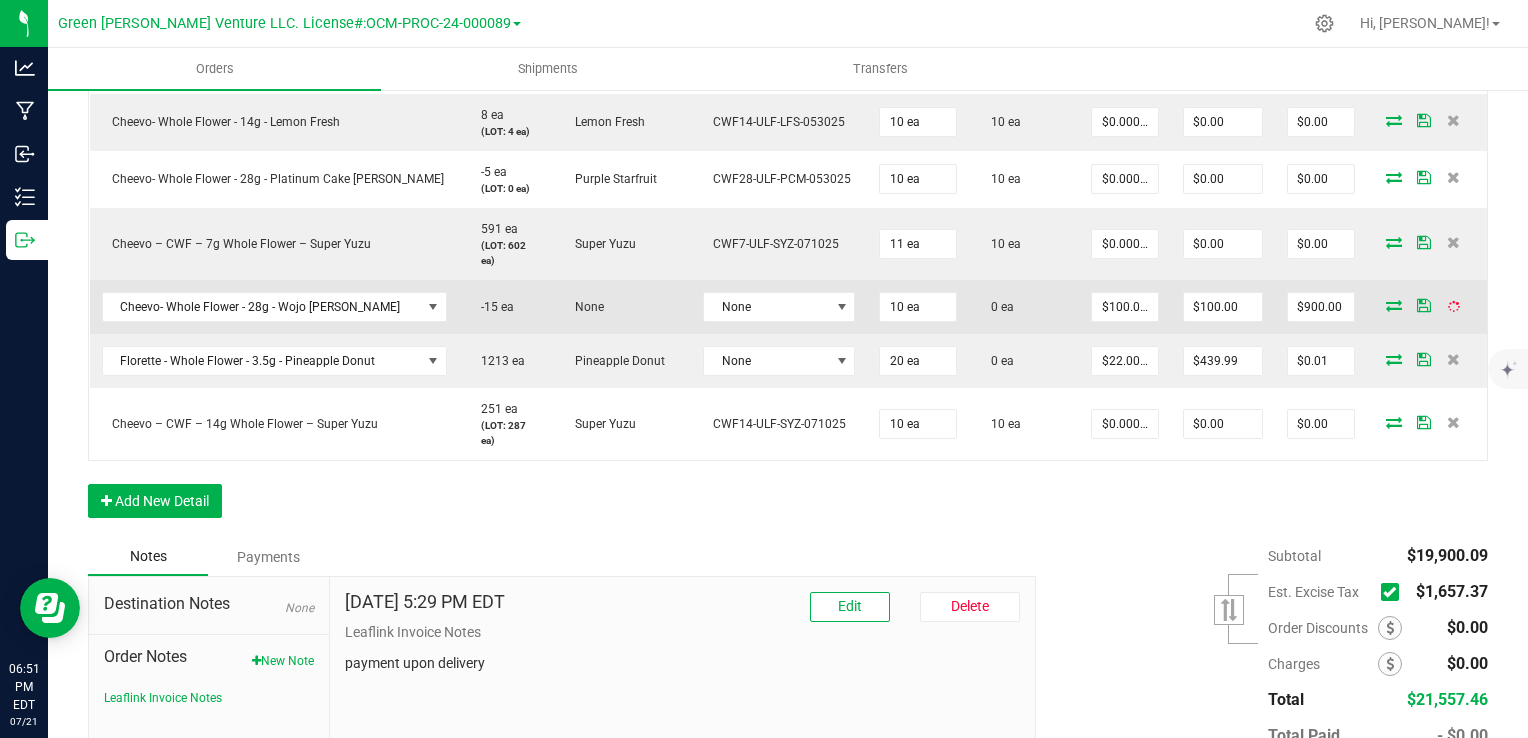 scroll, scrollTop: 1768, scrollLeft: 0, axis: vertical 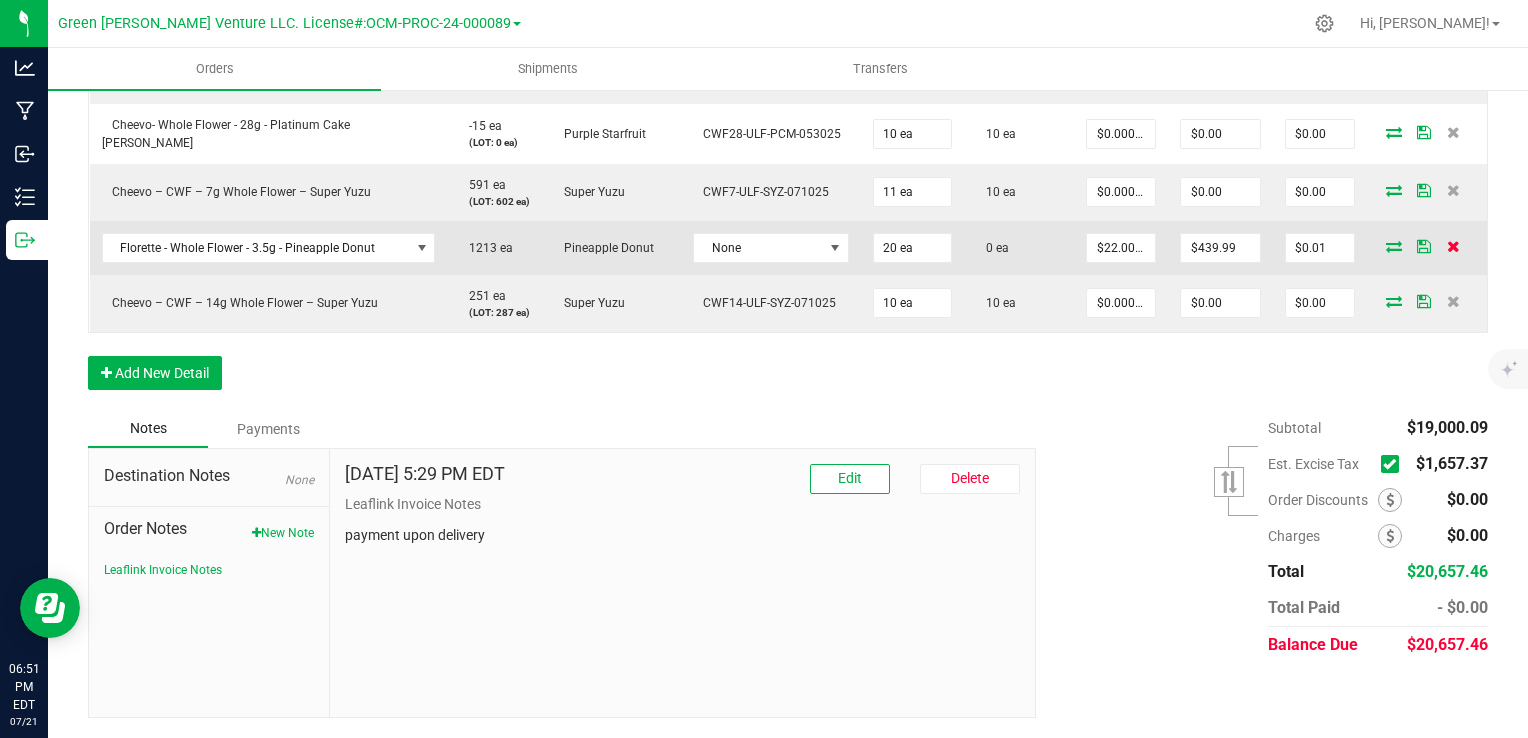 click at bounding box center (1453, 246) 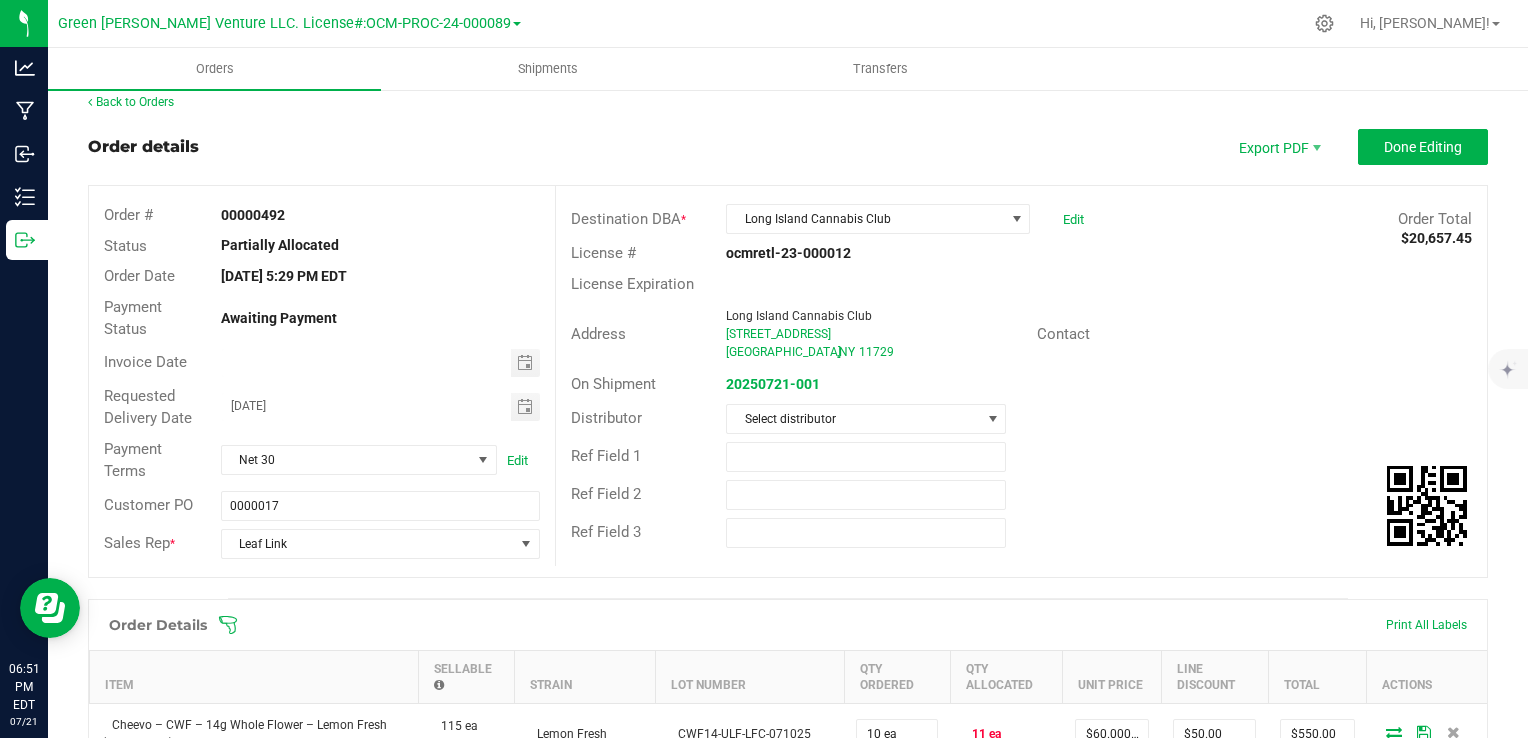 scroll, scrollTop: 0, scrollLeft: 0, axis: both 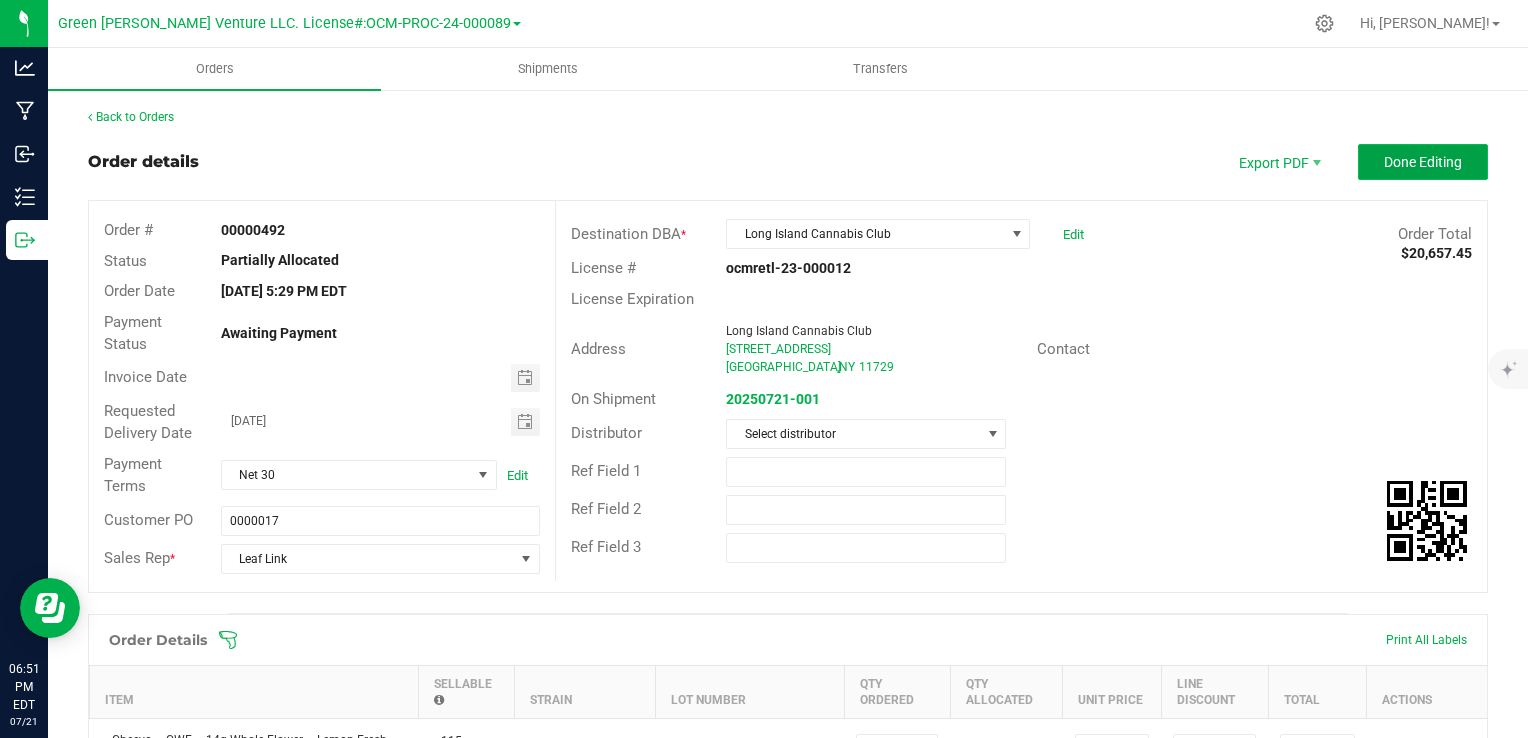 click on "Done Editing" at bounding box center (1423, 162) 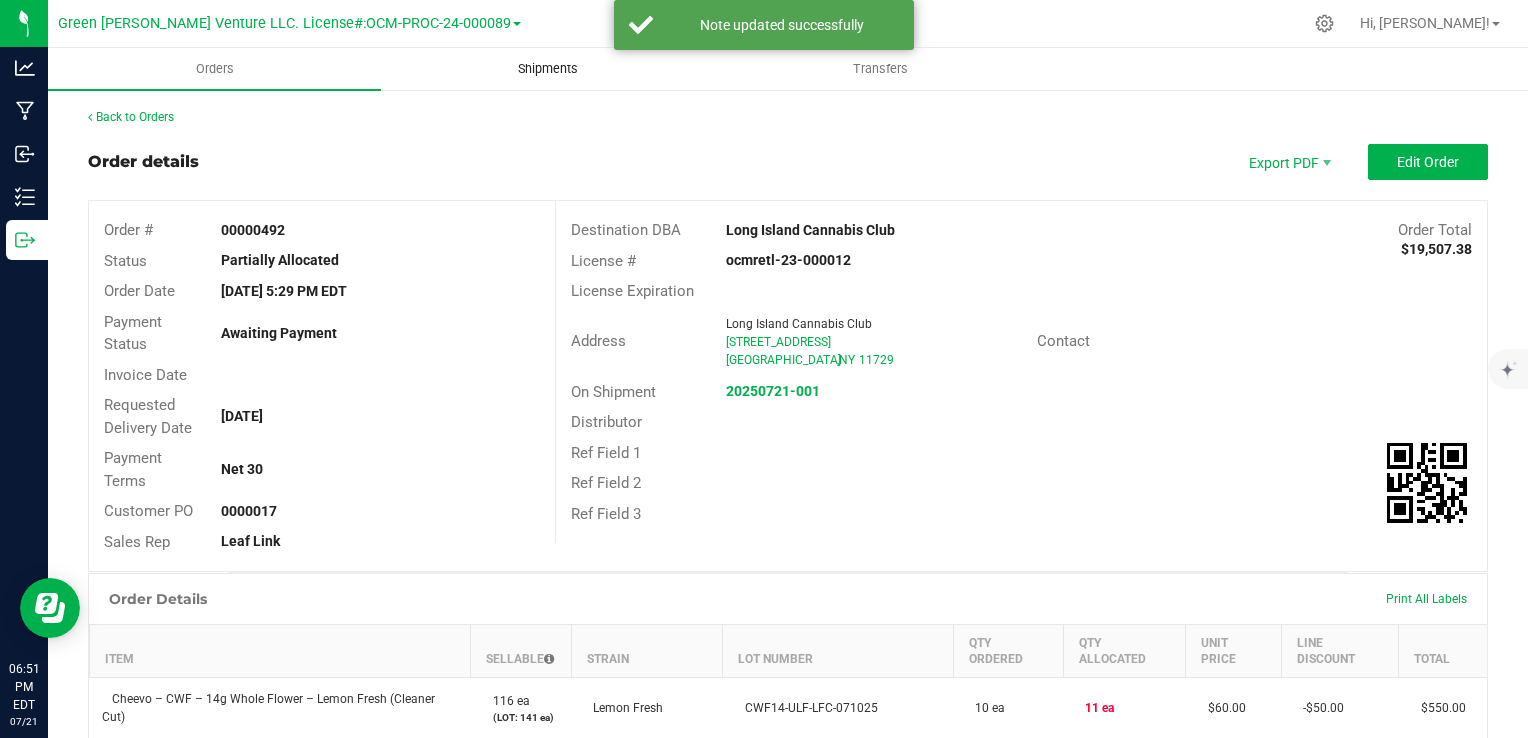 click on "Shipments" at bounding box center (548, 69) 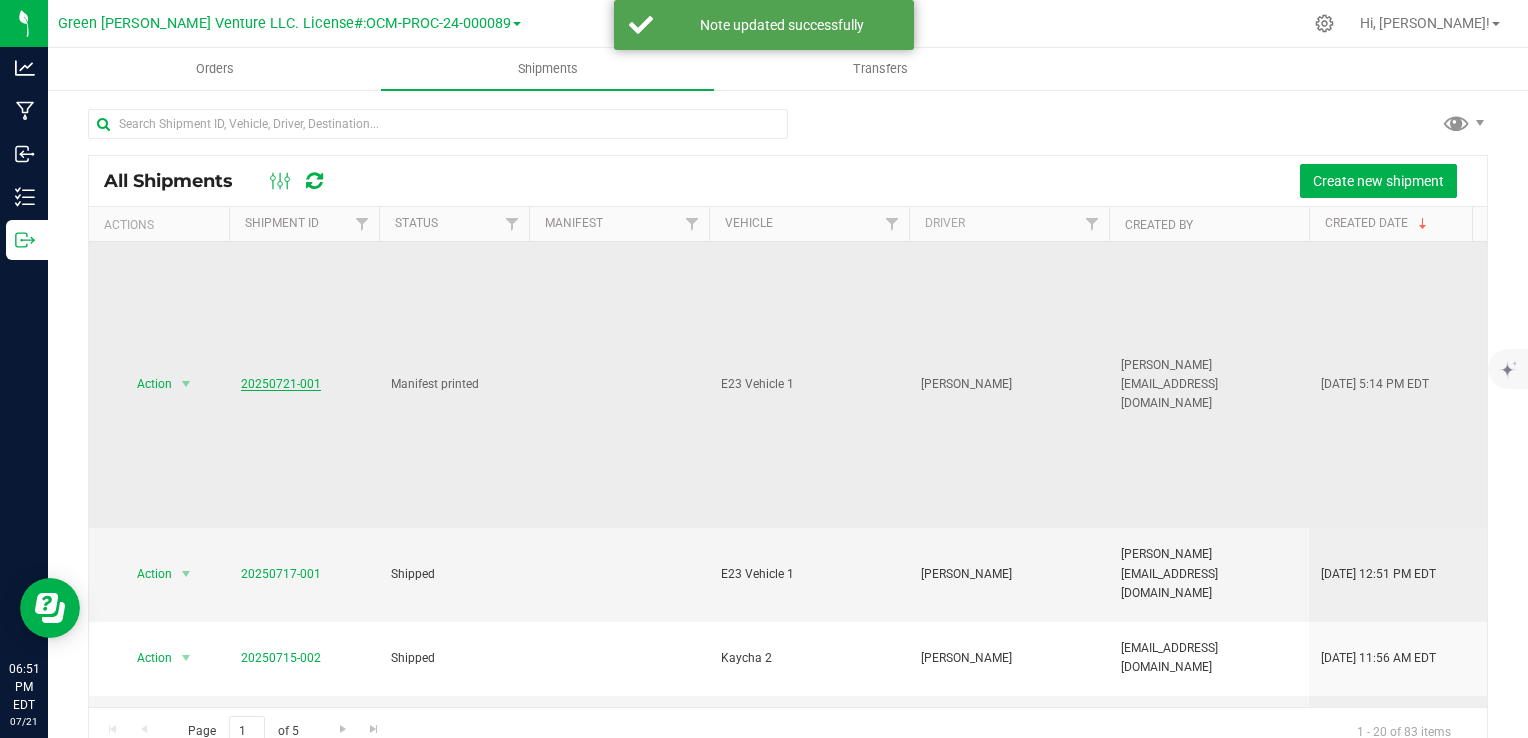 click on "20250721-001" at bounding box center [281, 384] 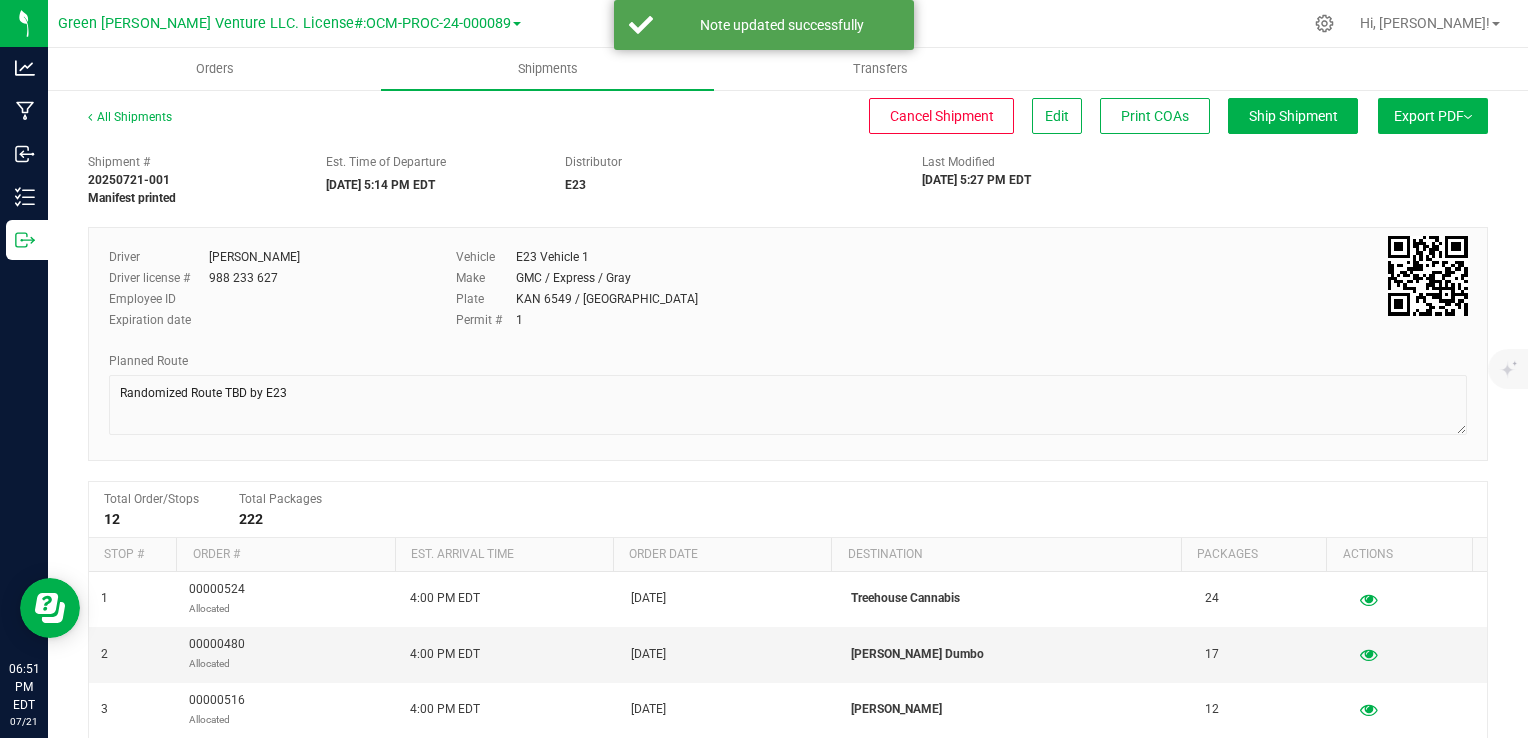 click on "Export PDF" at bounding box center [1433, 116] 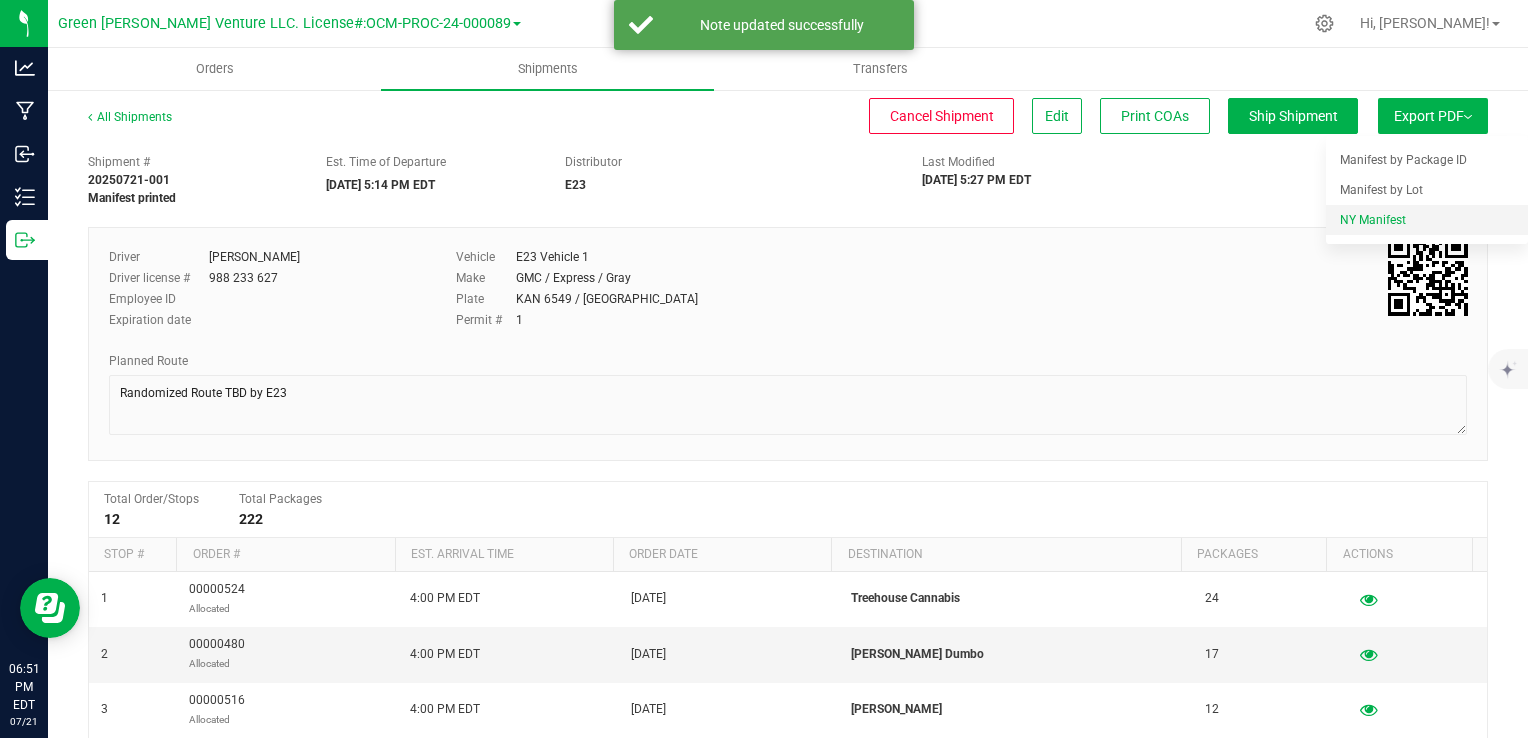 click on "NY Manifest" at bounding box center (1373, 220) 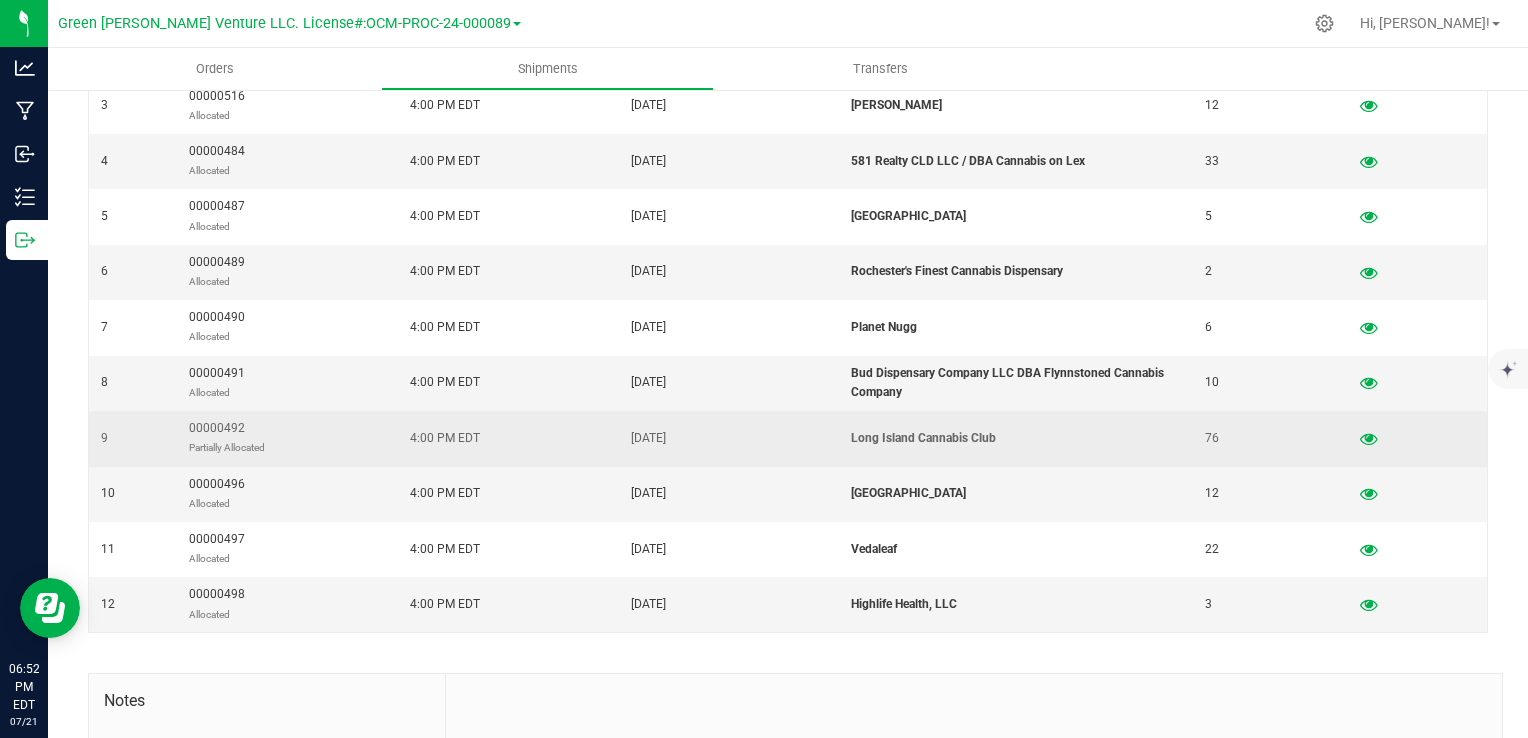 scroll, scrollTop: 600, scrollLeft: 0, axis: vertical 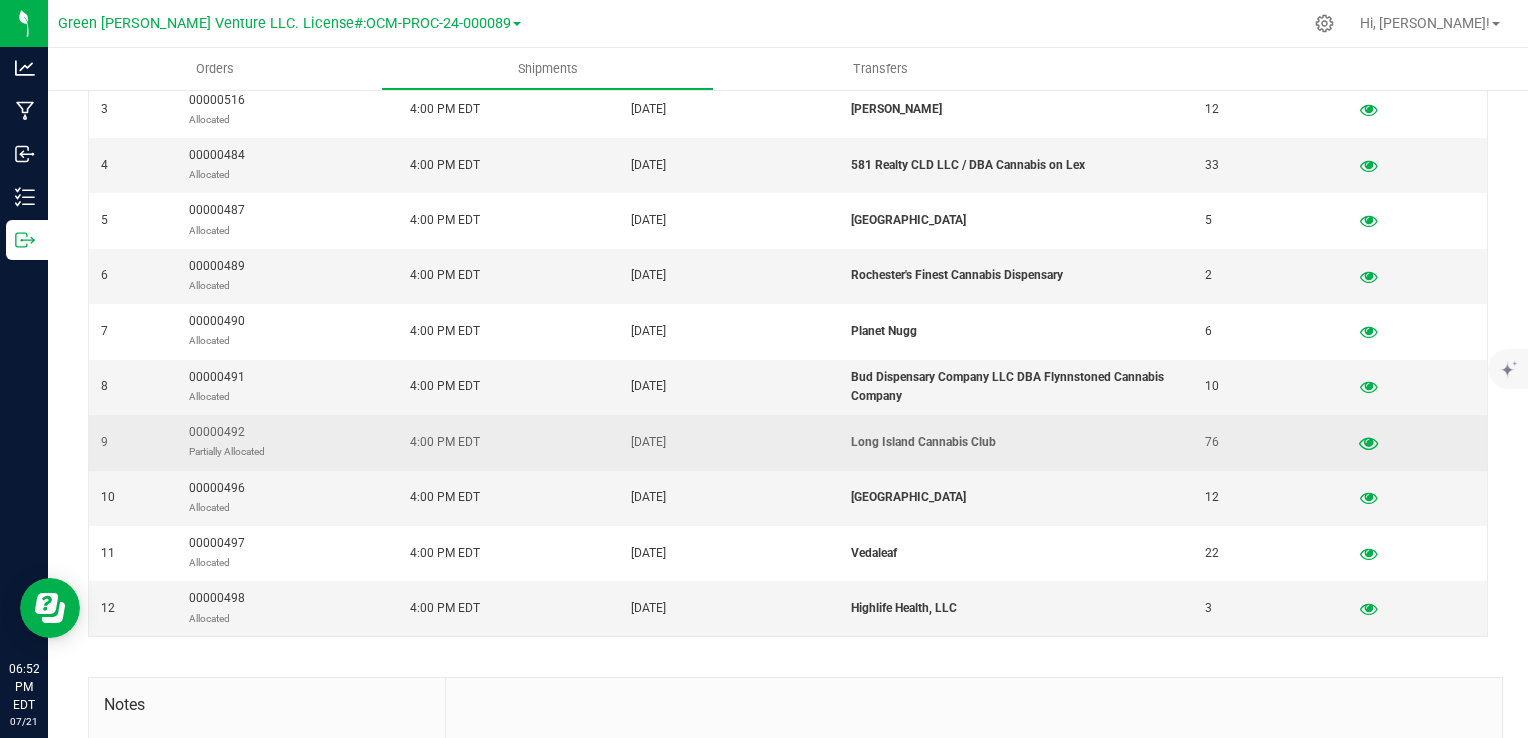 click at bounding box center [1368, 442] 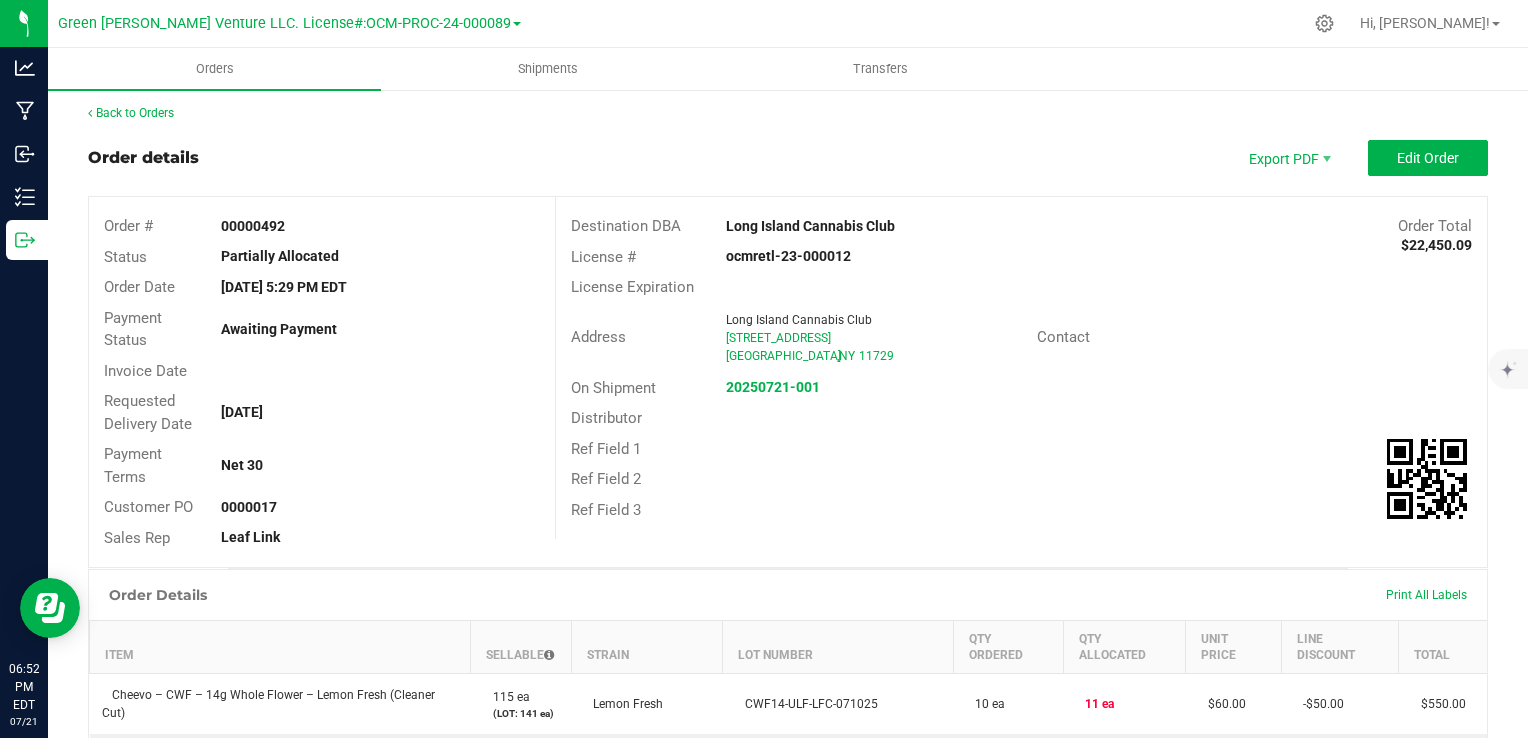 scroll, scrollTop: 0, scrollLeft: 0, axis: both 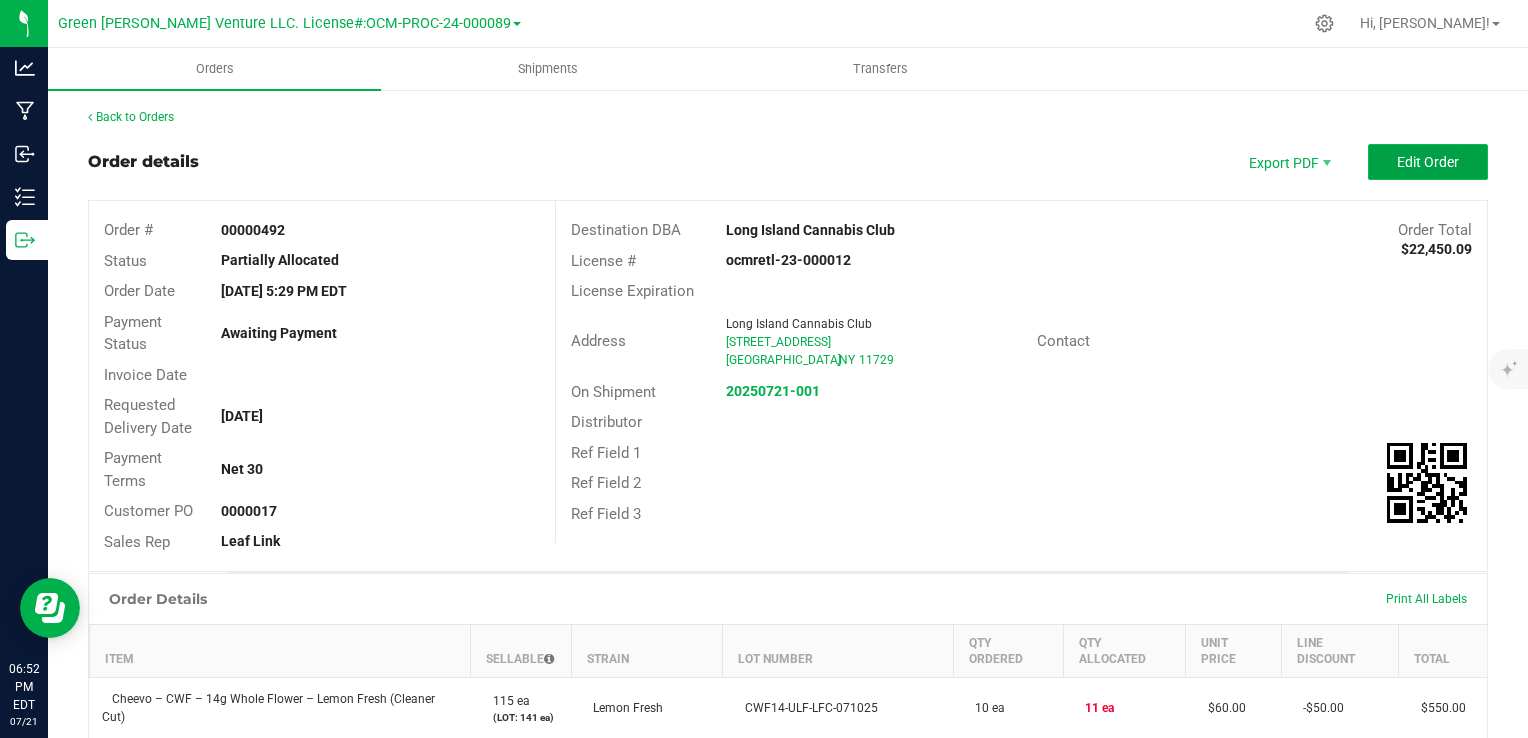 click on "Edit Order" at bounding box center [1428, 162] 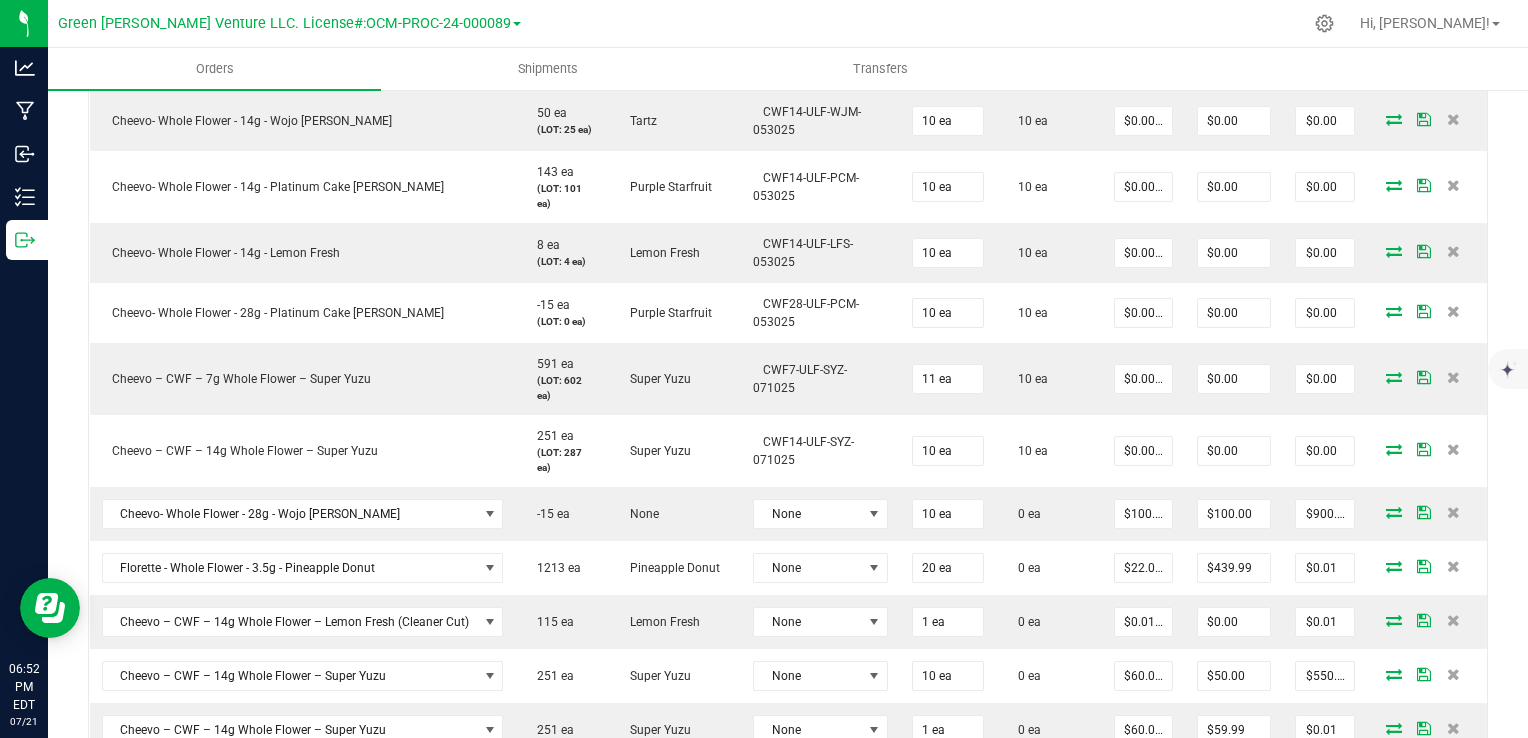 scroll, scrollTop: 1600, scrollLeft: 0, axis: vertical 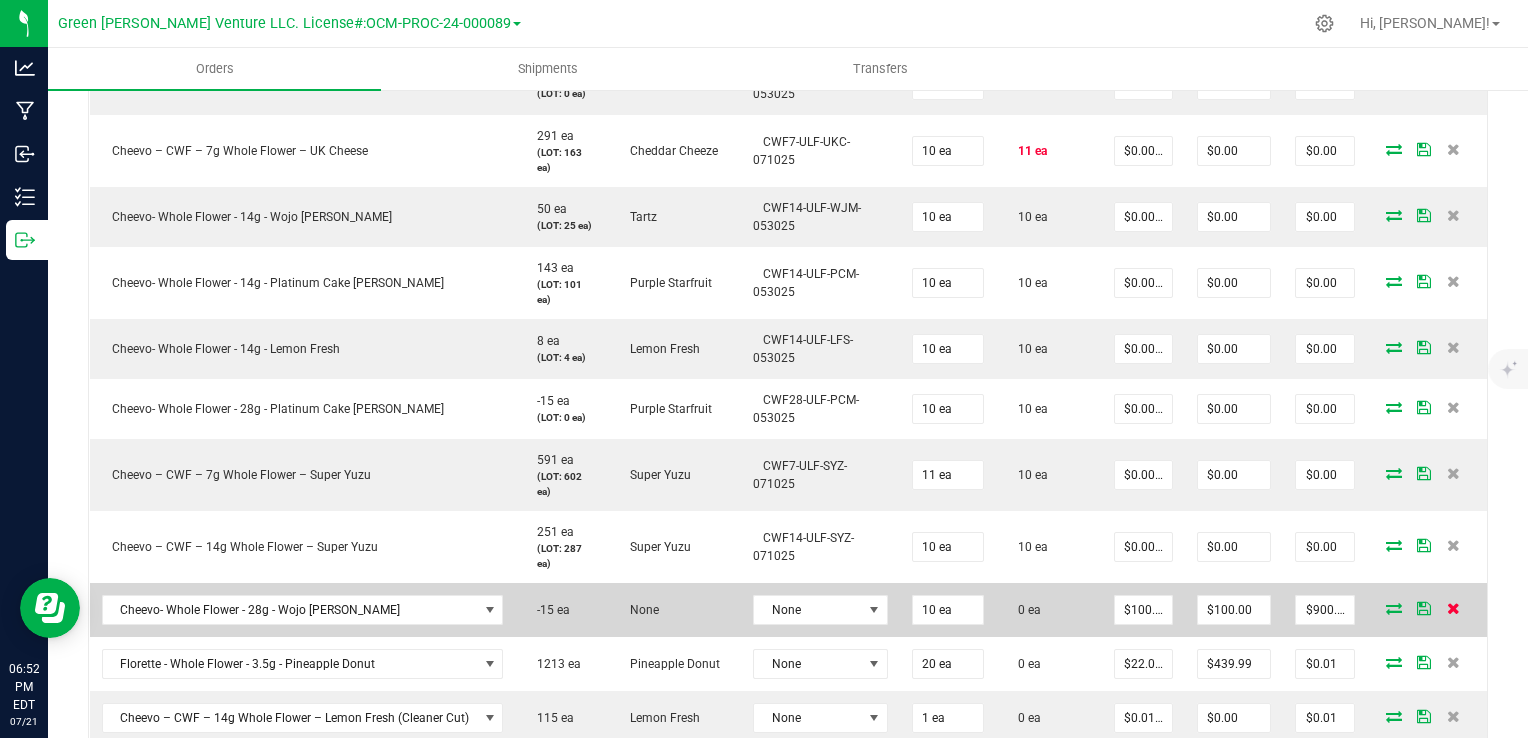 click at bounding box center (1453, 608) 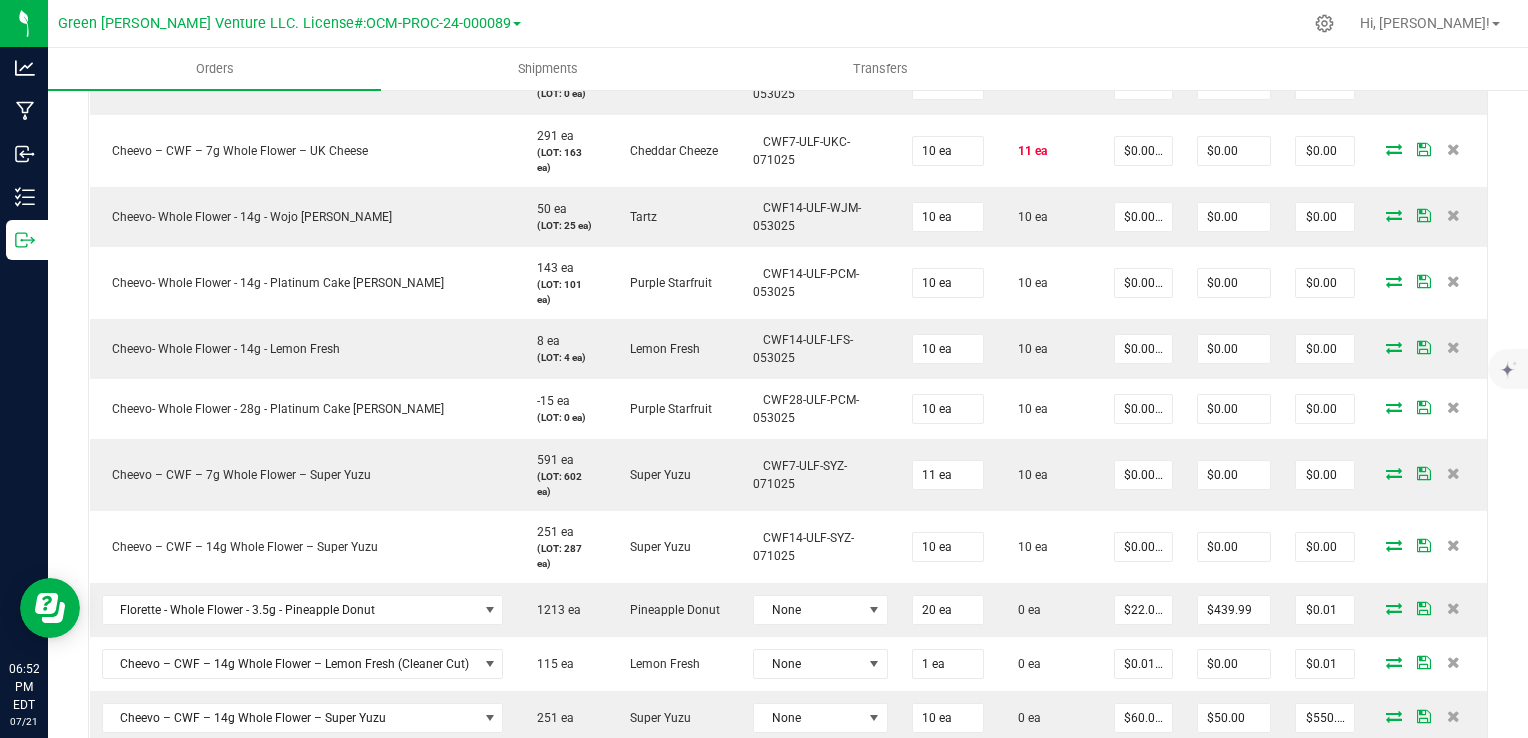 click at bounding box center [1453, 608] 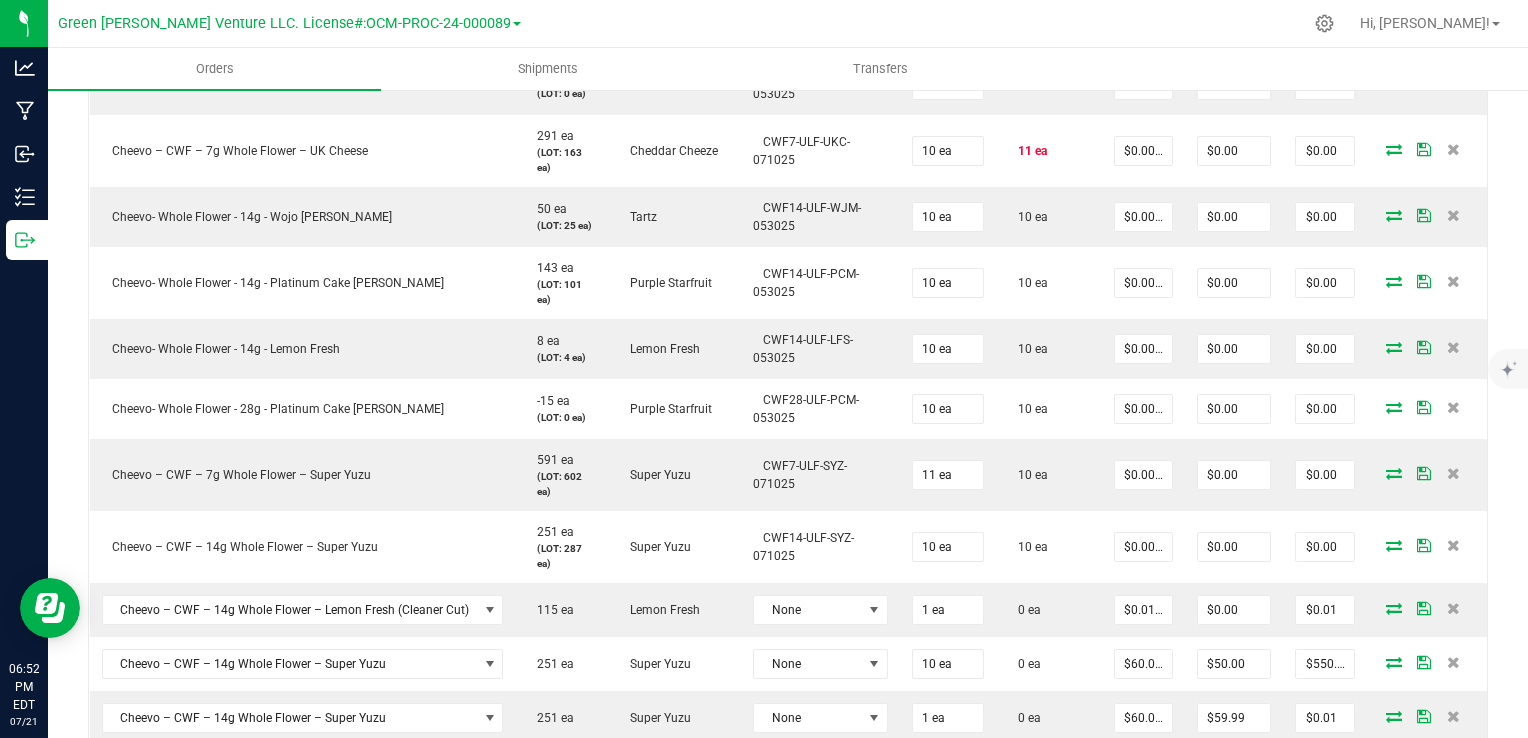 click at bounding box center [1453, 608] 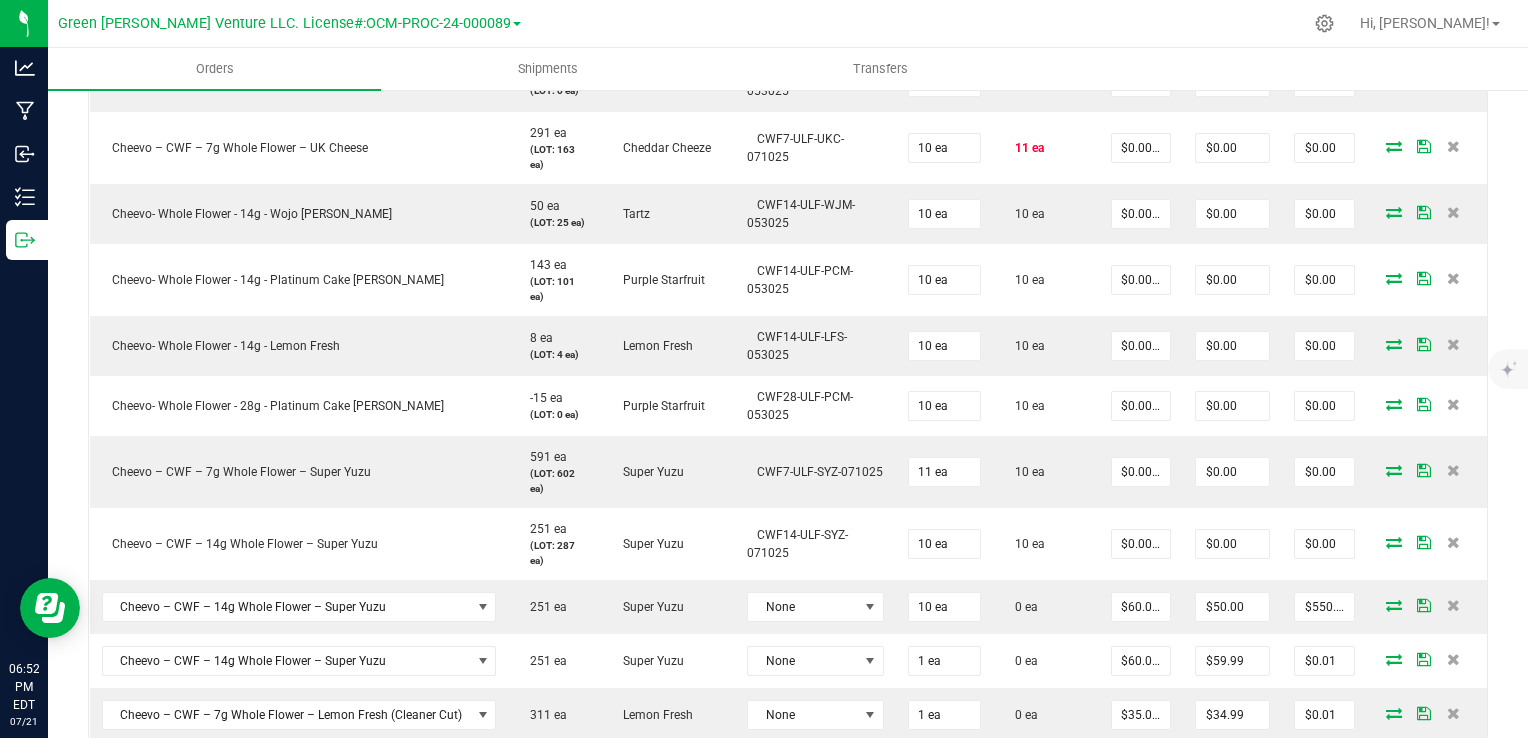 click at bounding box center [1453, 605] 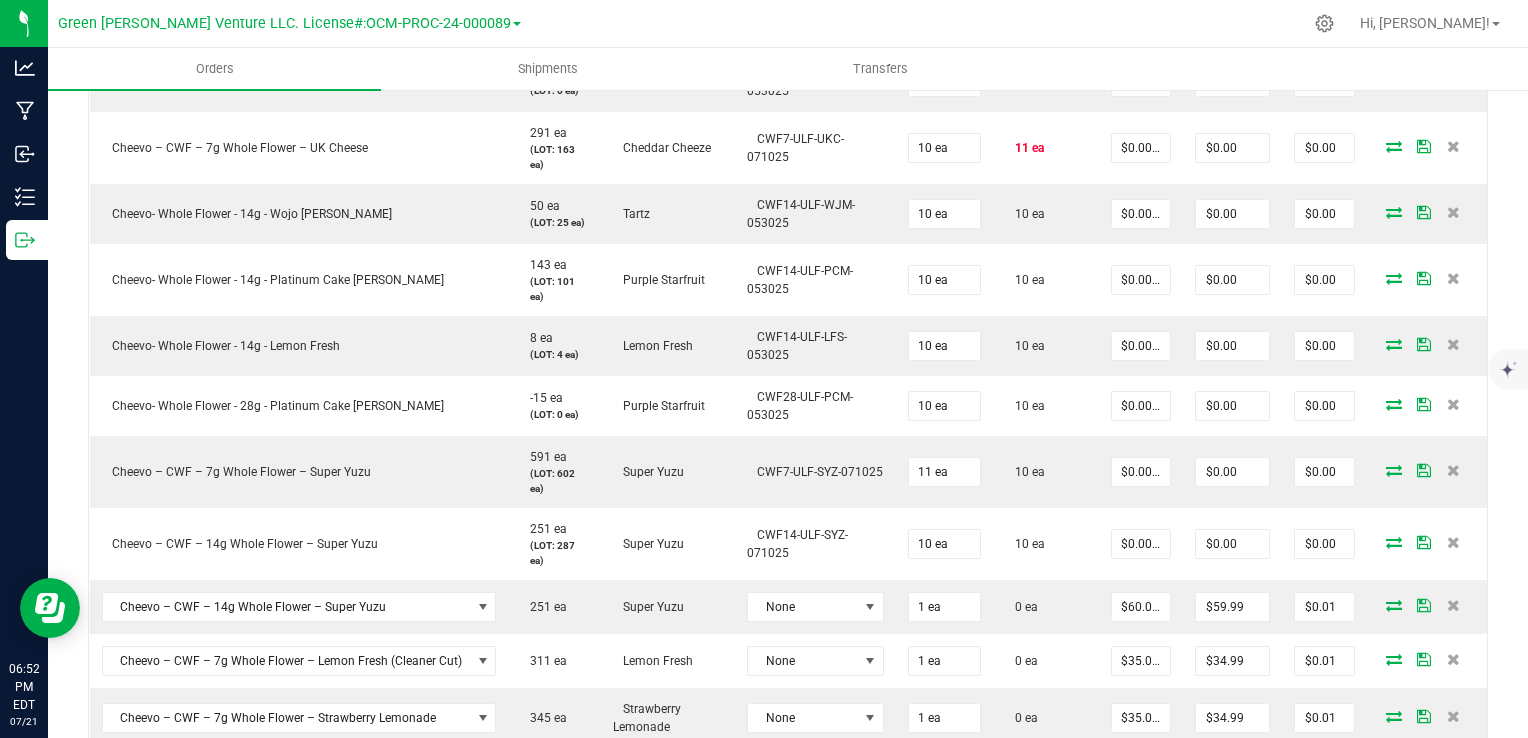 click at bounding box center (1453, 605) 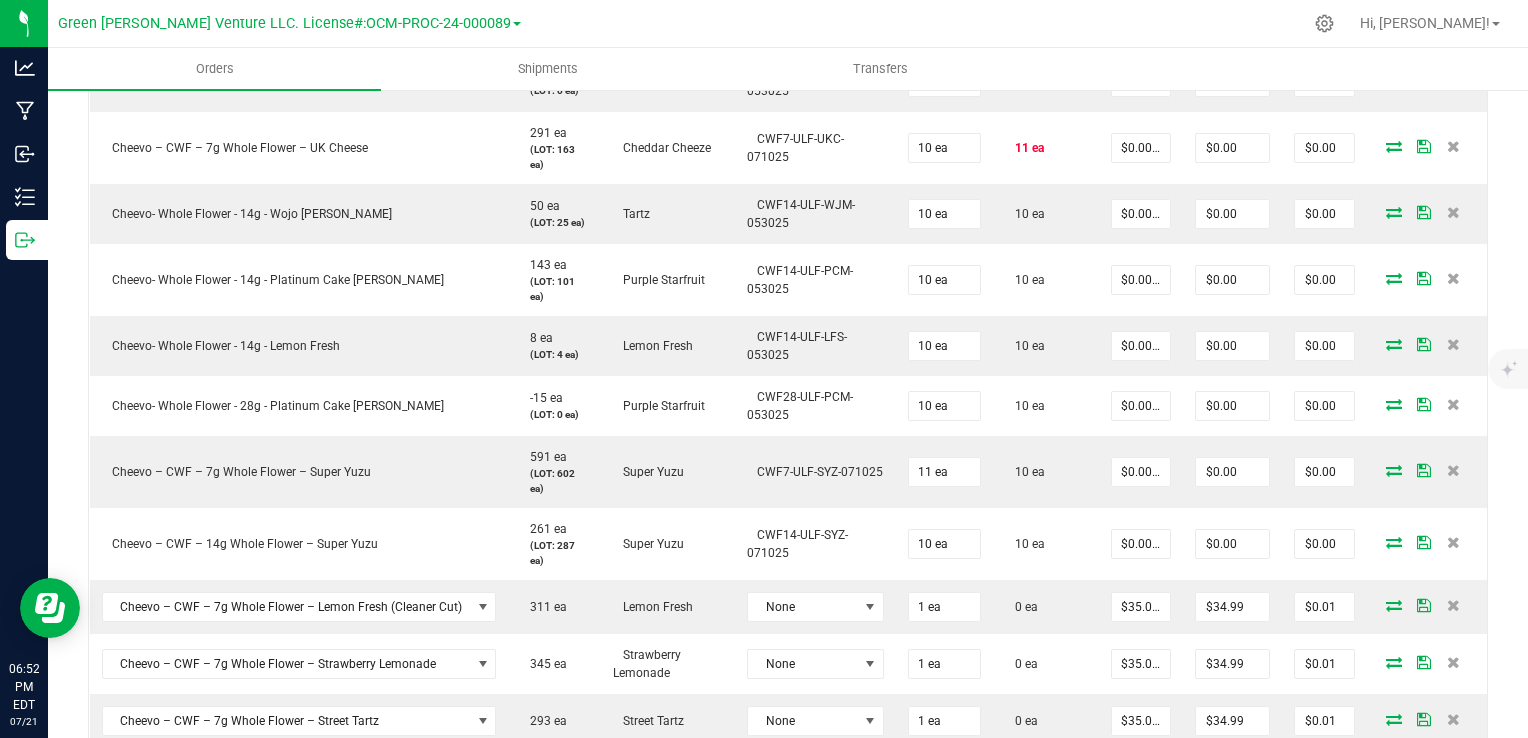 click at bounding box center [1453, 605] 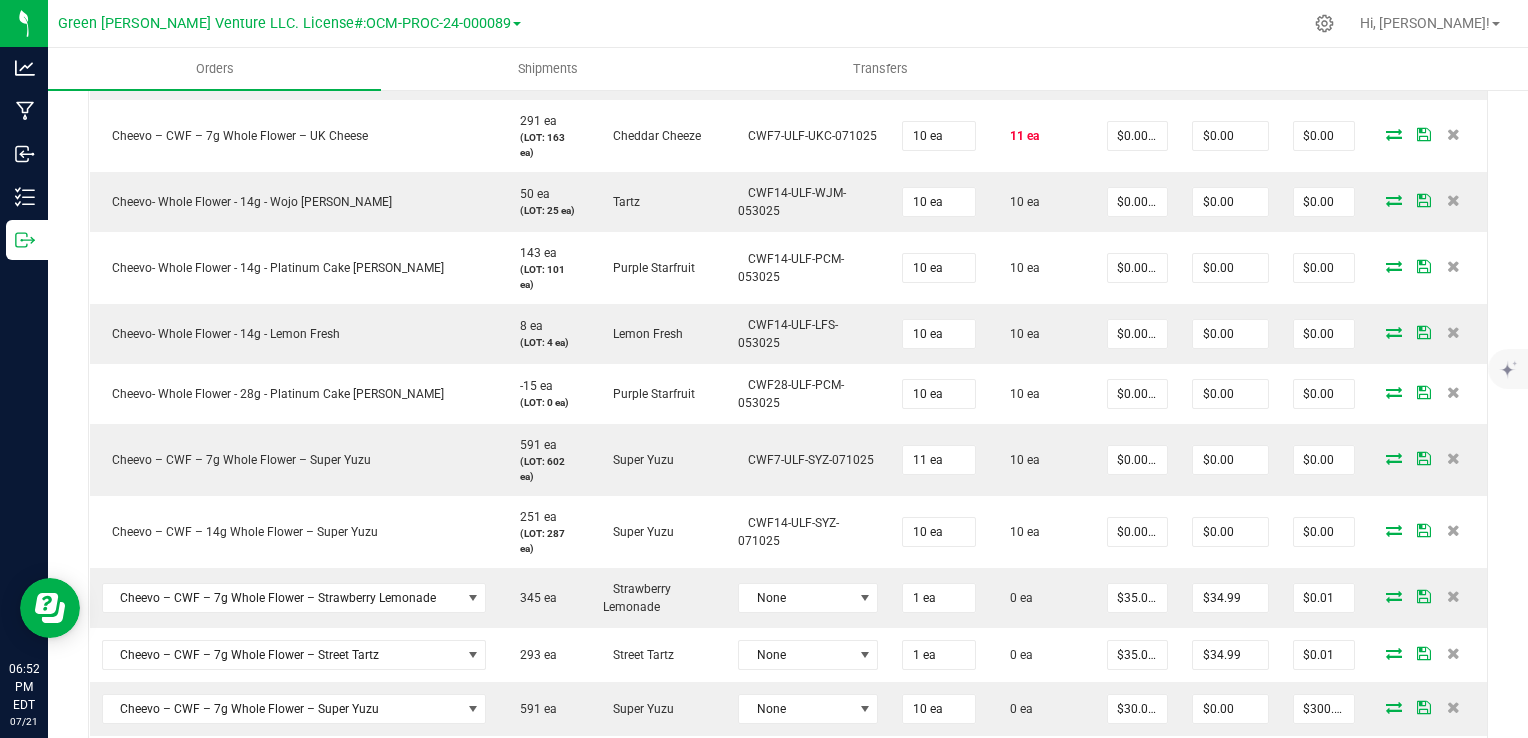 click at bounding box center (1453, 596) 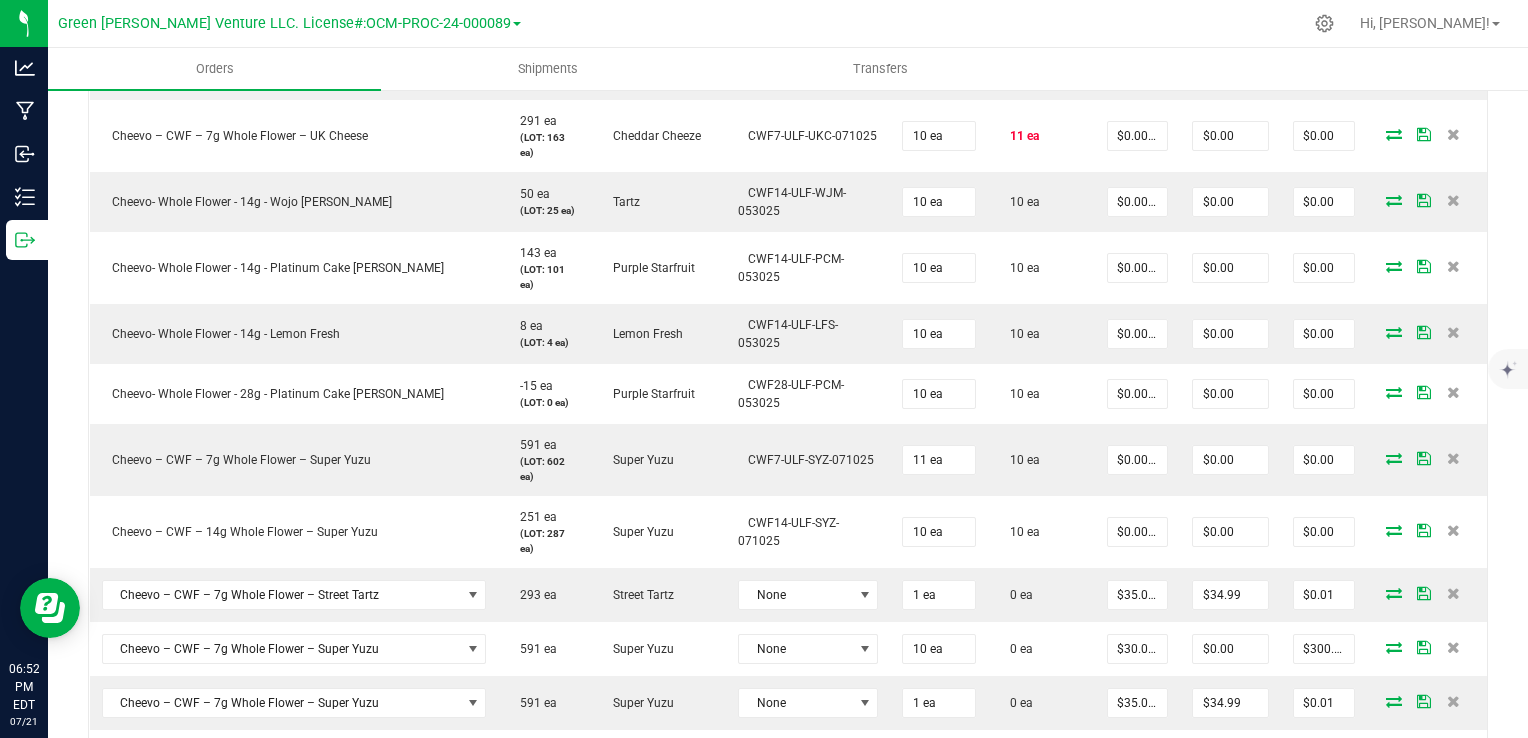 click at bounding box center (1453, 593) 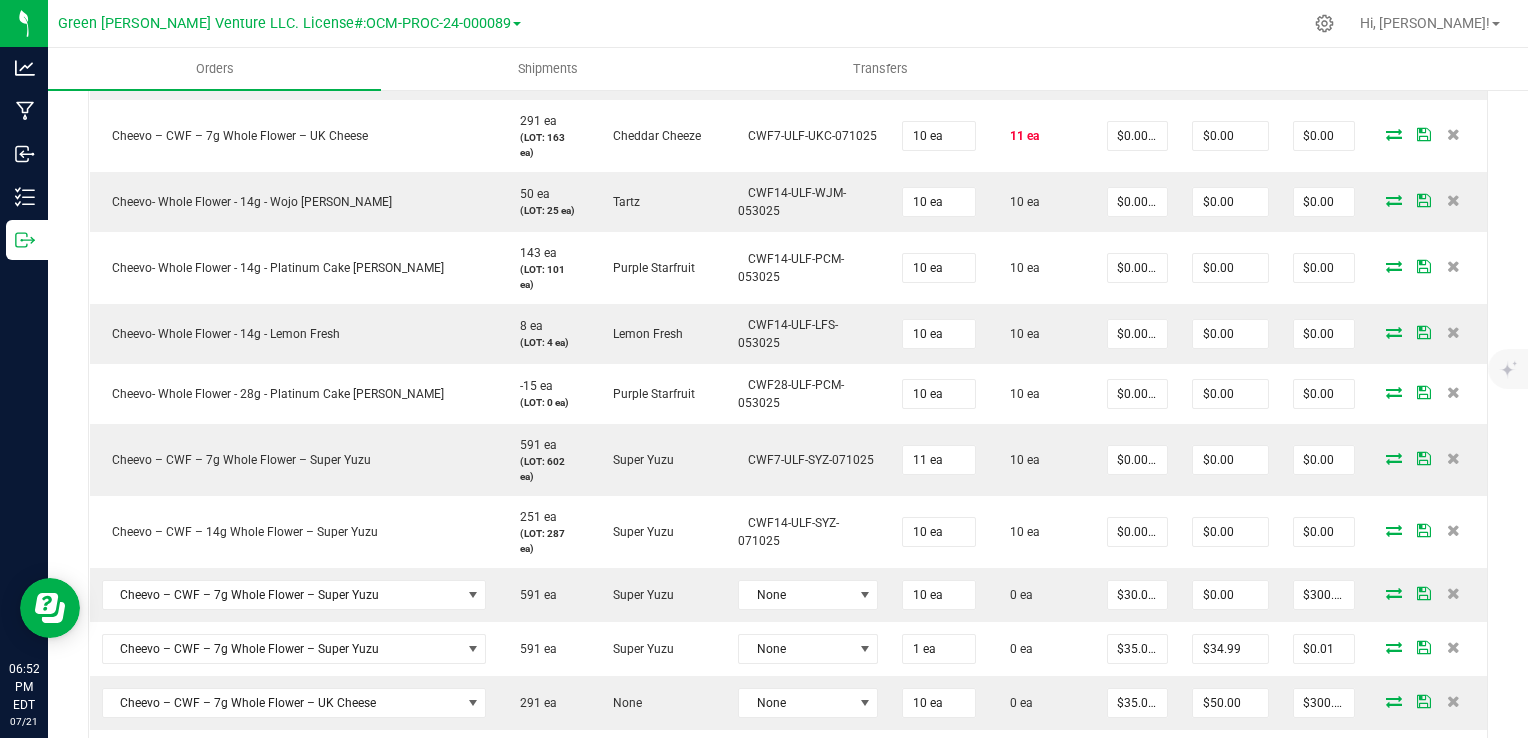 click at bounding box center (1453, 593) 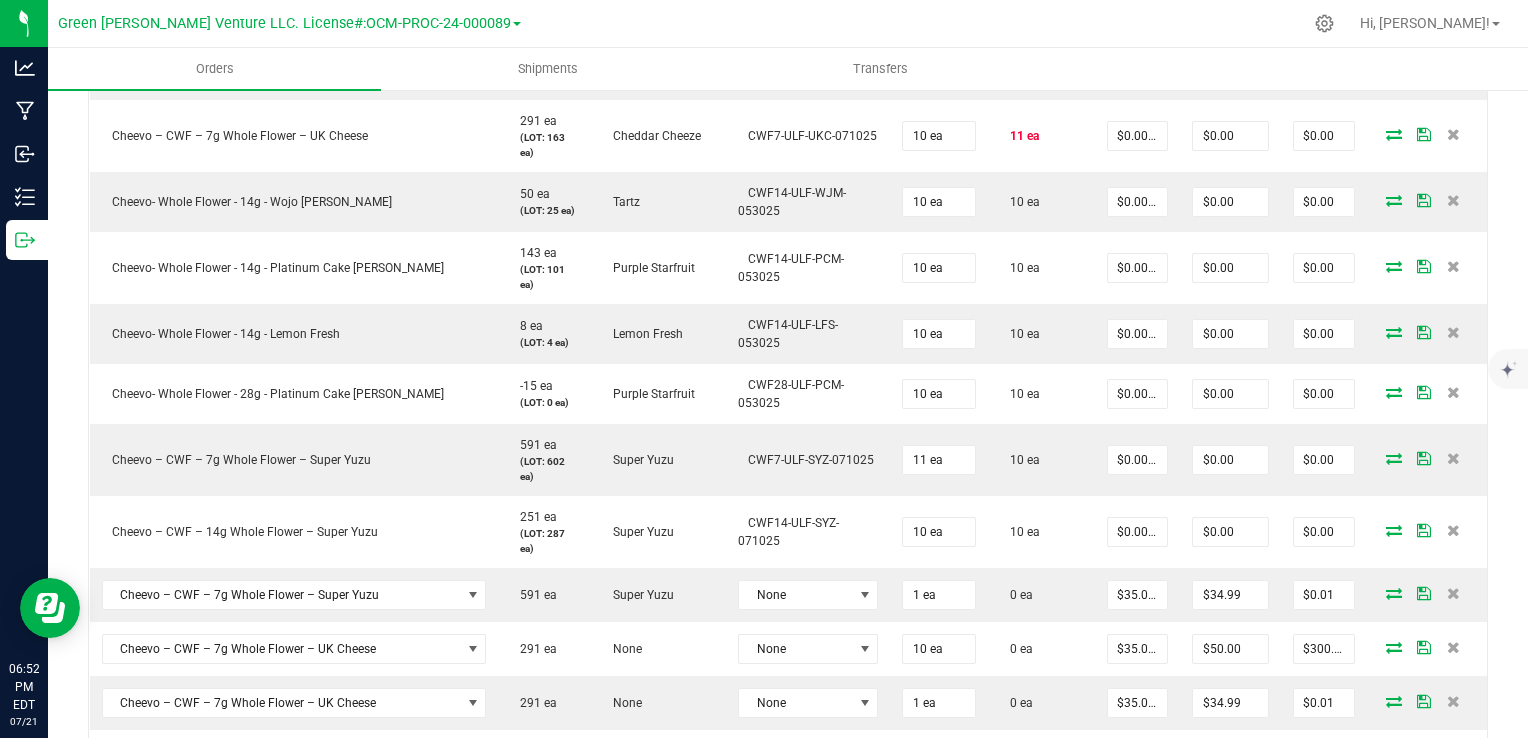 click at bounding box center [1453, 593] 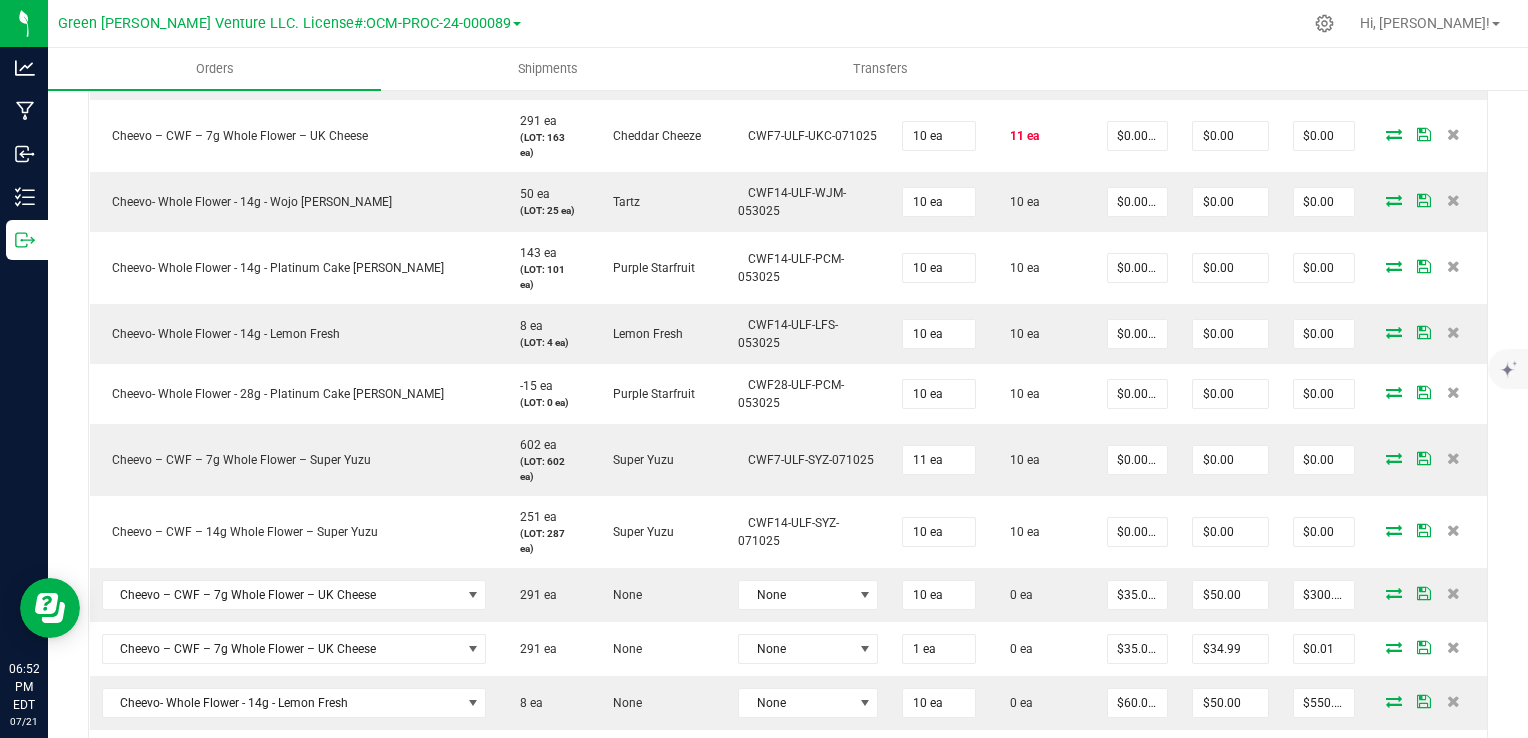 click at bounding box center (1453, 593) 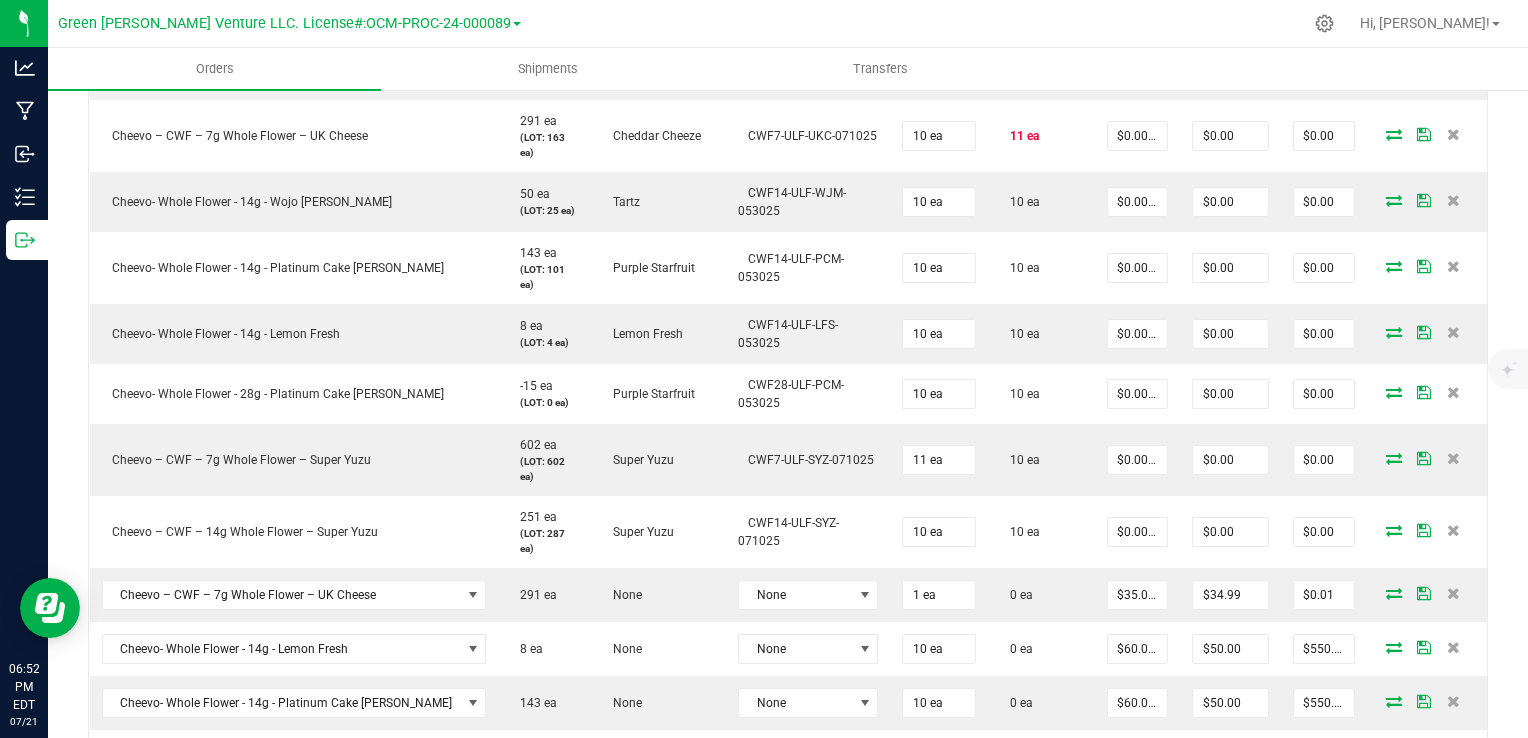 click at bounding box center (1453, 593) 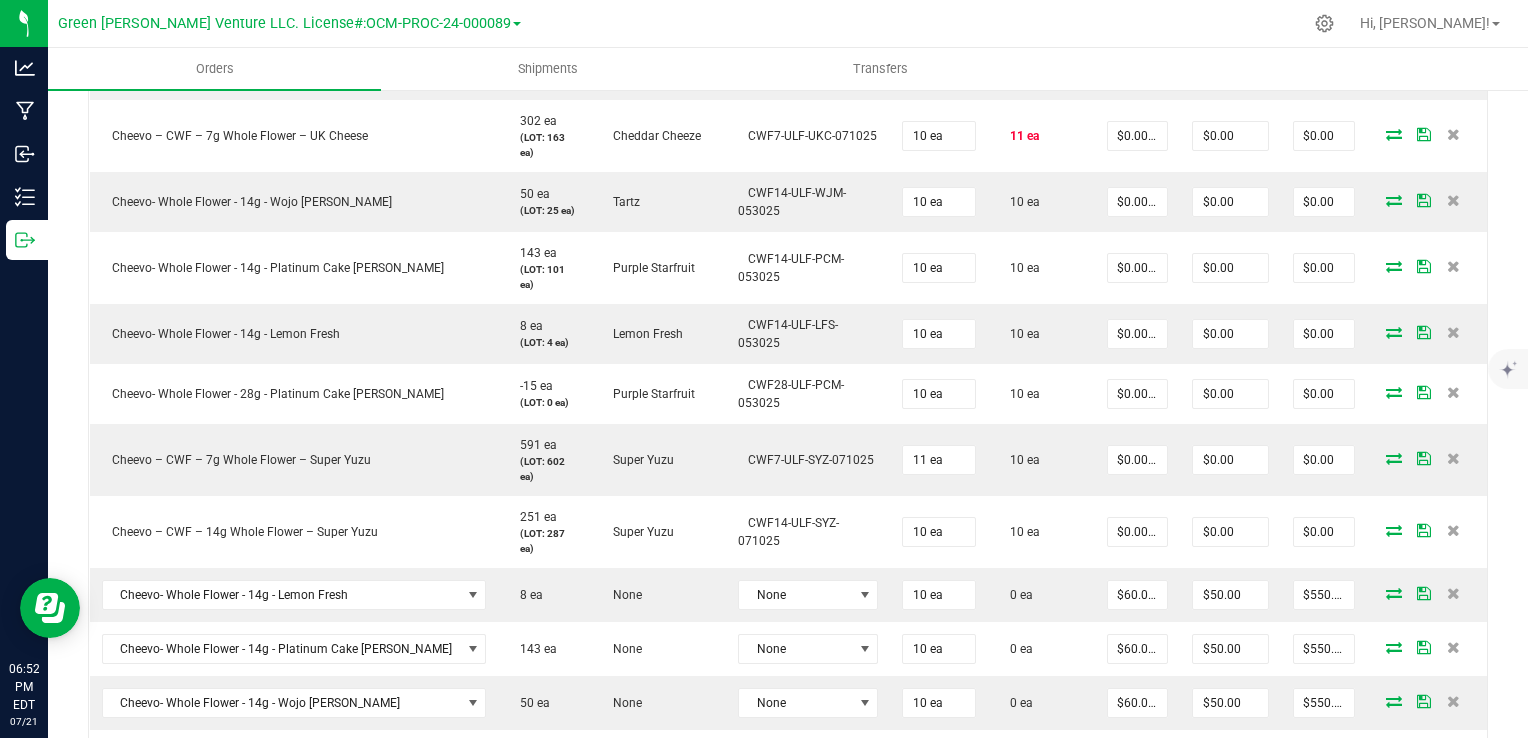 click at bounding box center [1453, 593] 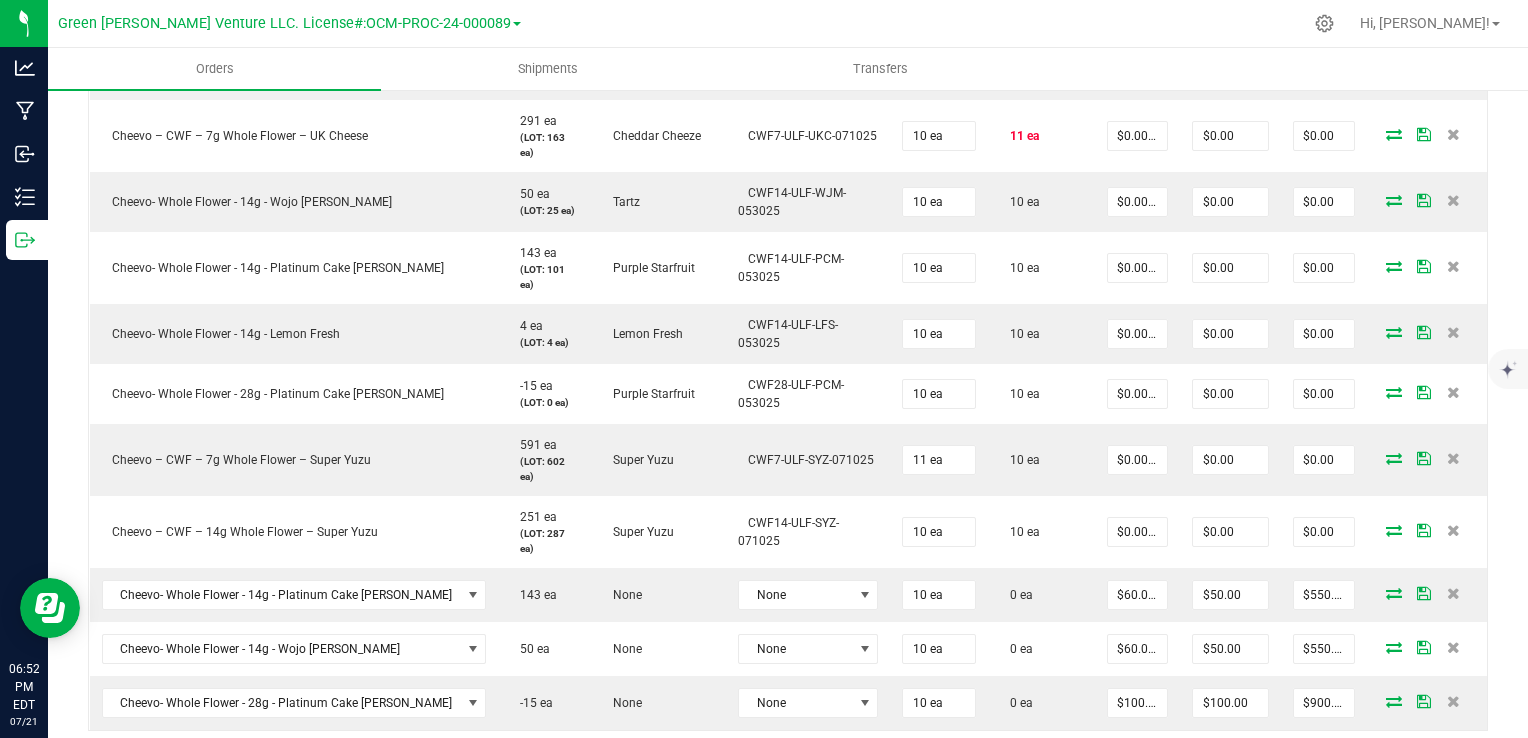 click at bounding box center (1453, 593) 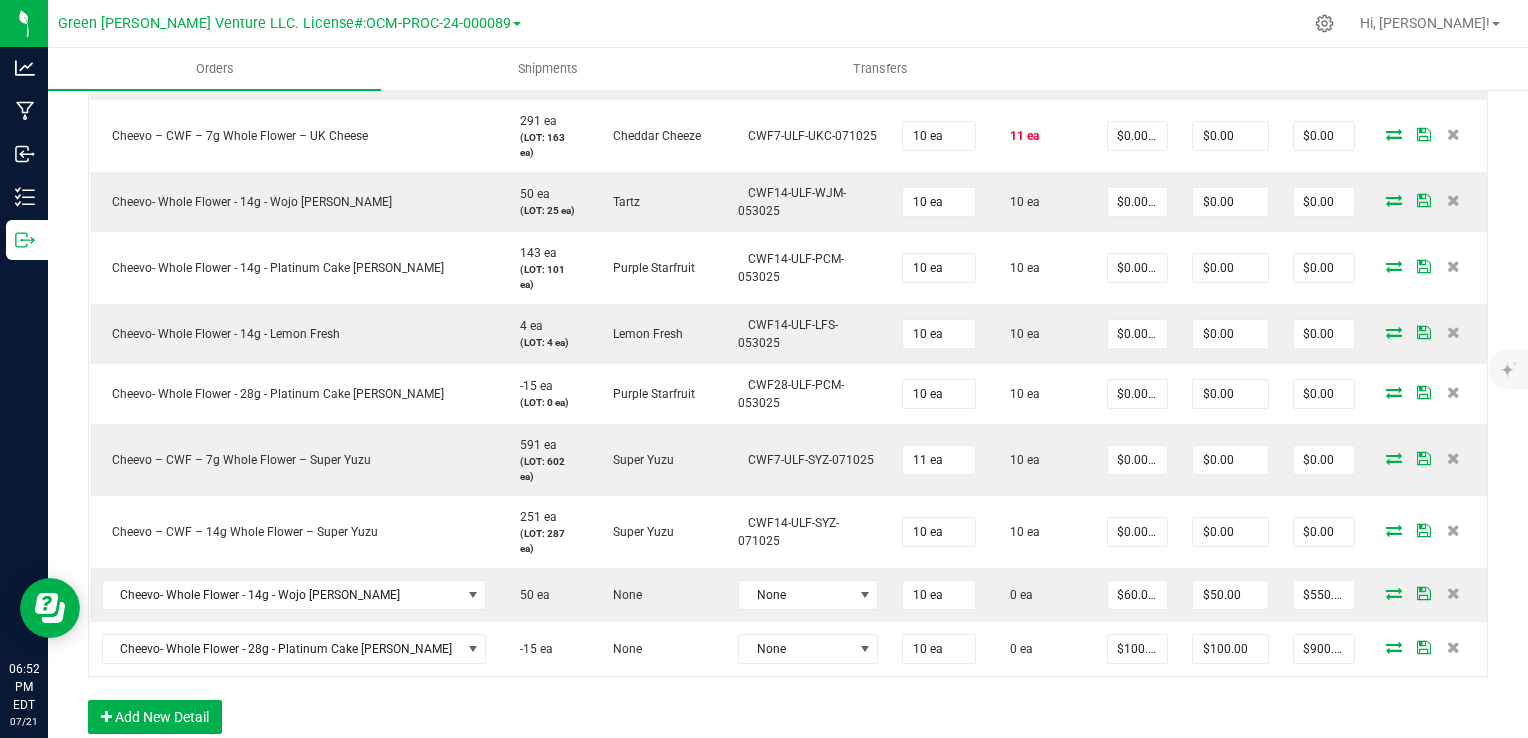 click at bounding box center [1453, 593] 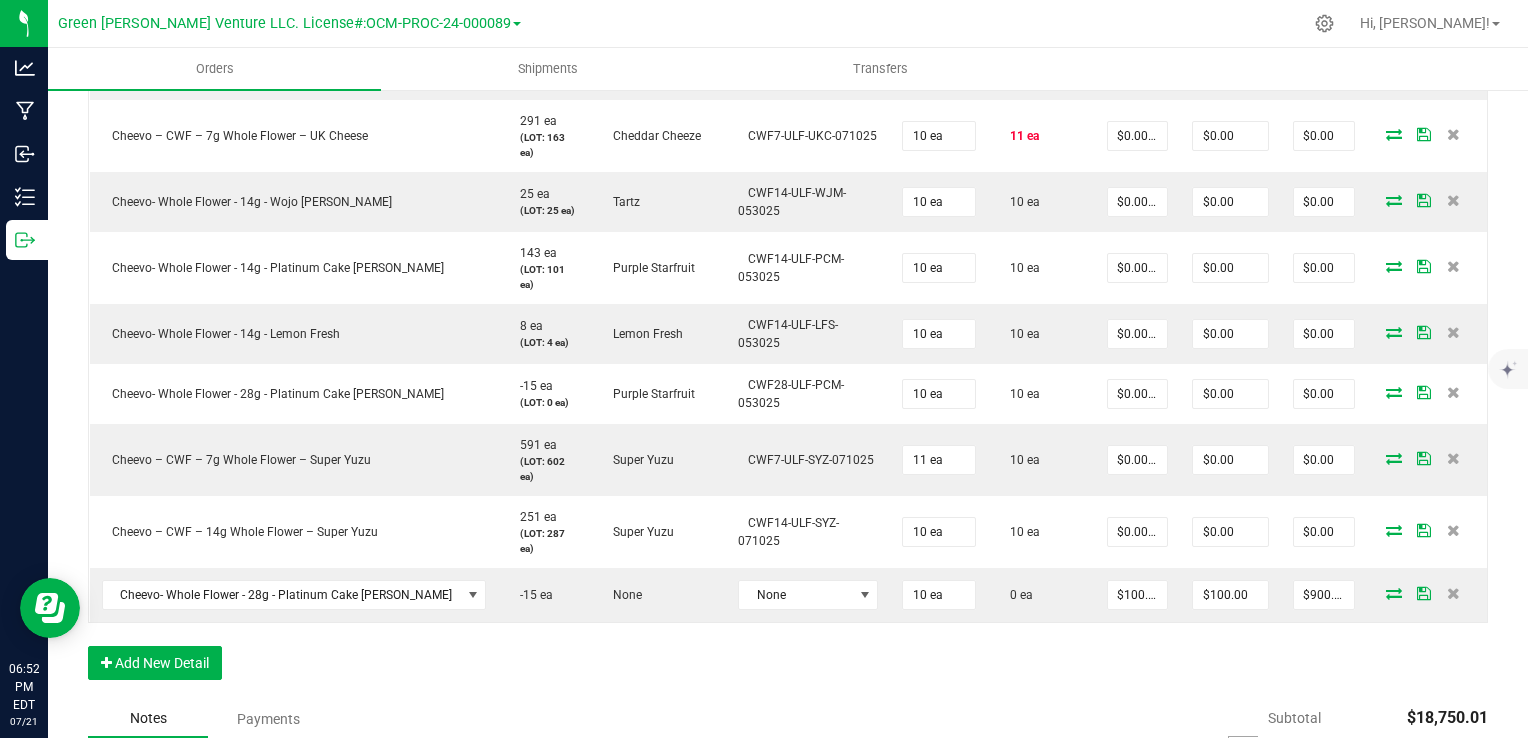 click at bounding box center (1453, 593) 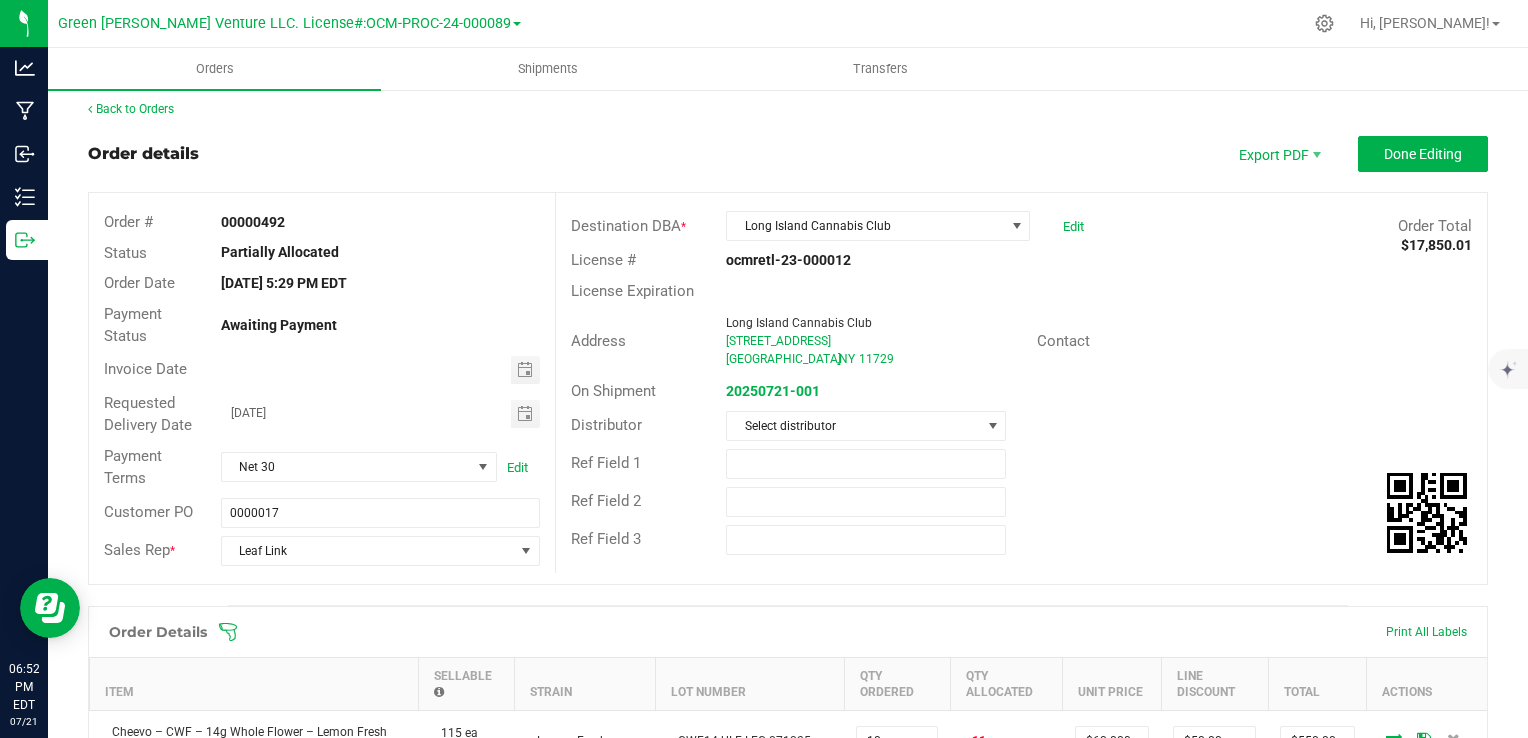 scroll, scrollTop: 0, scrollLeft: 0, axis: both 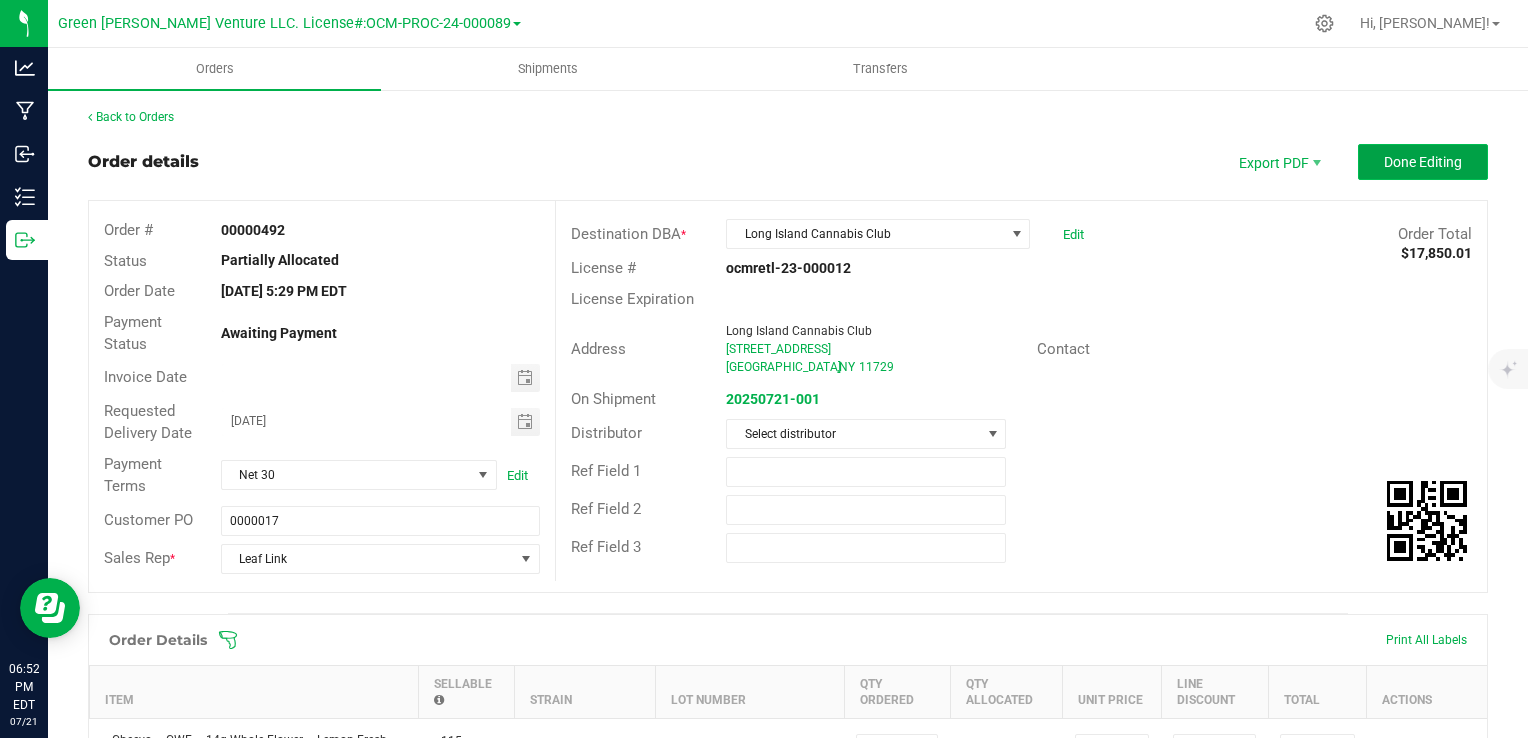 click on "Done Editing" at bounding box center [1423, 162] 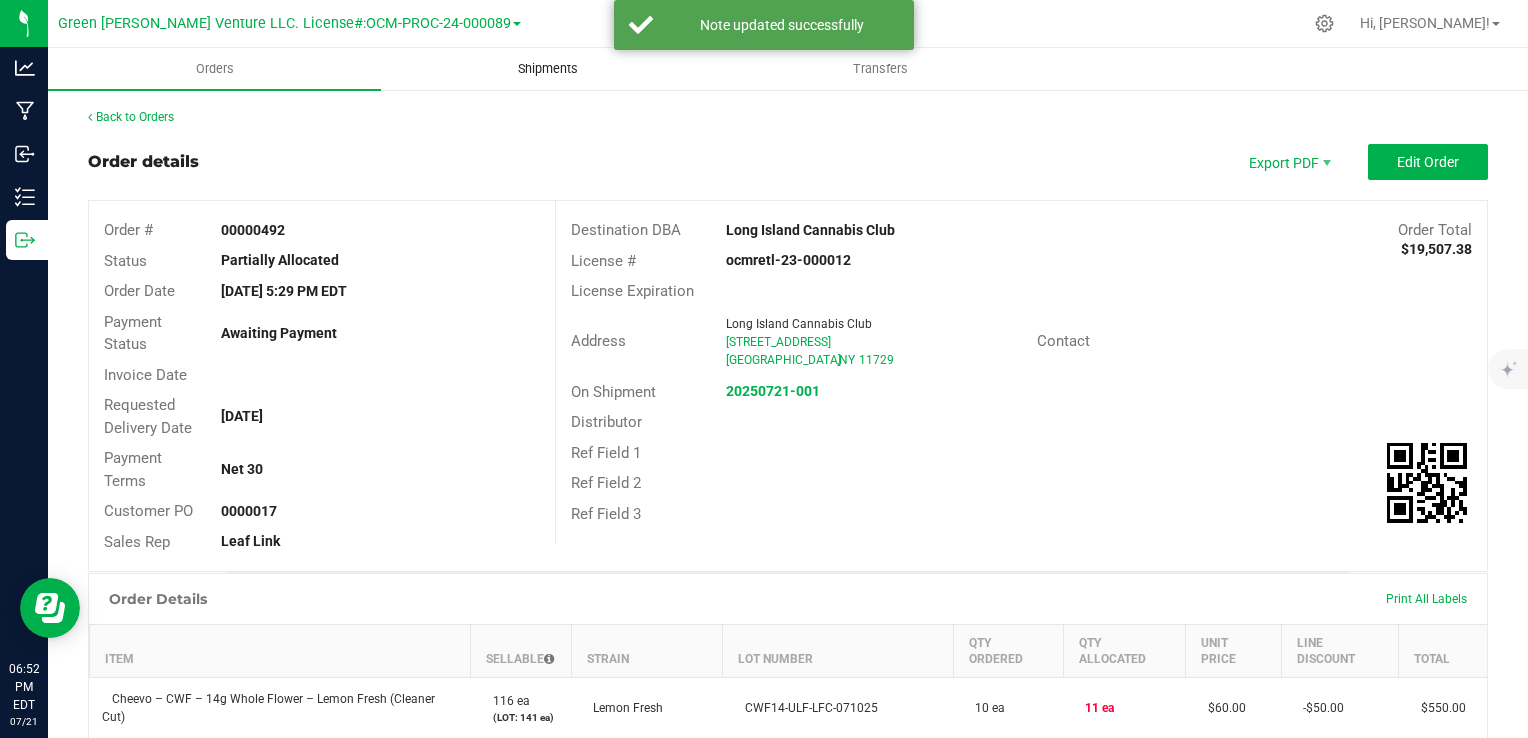 click on "Shipments" at bounding box center [547, 69] 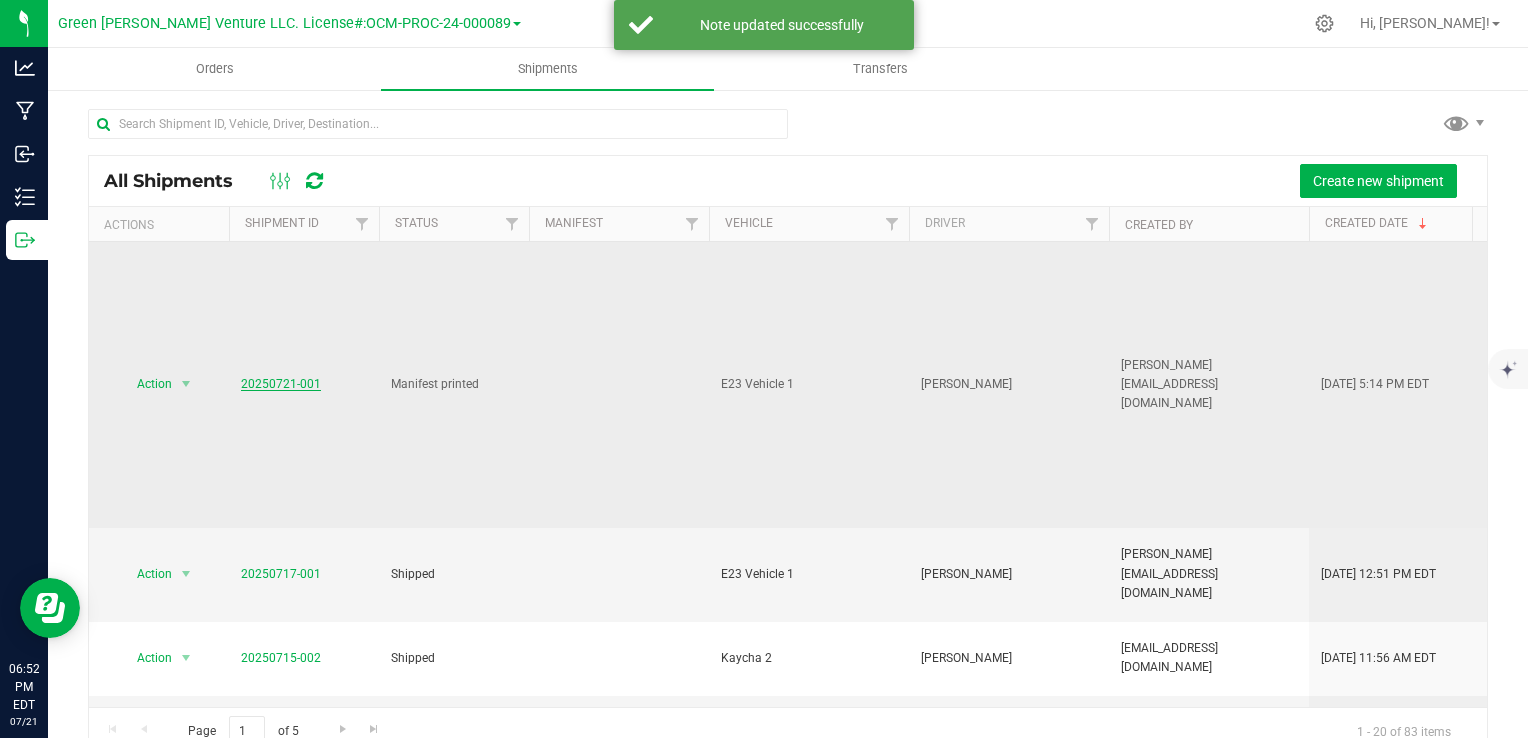 click on "20250721-001" at bounding box center [281, 384] 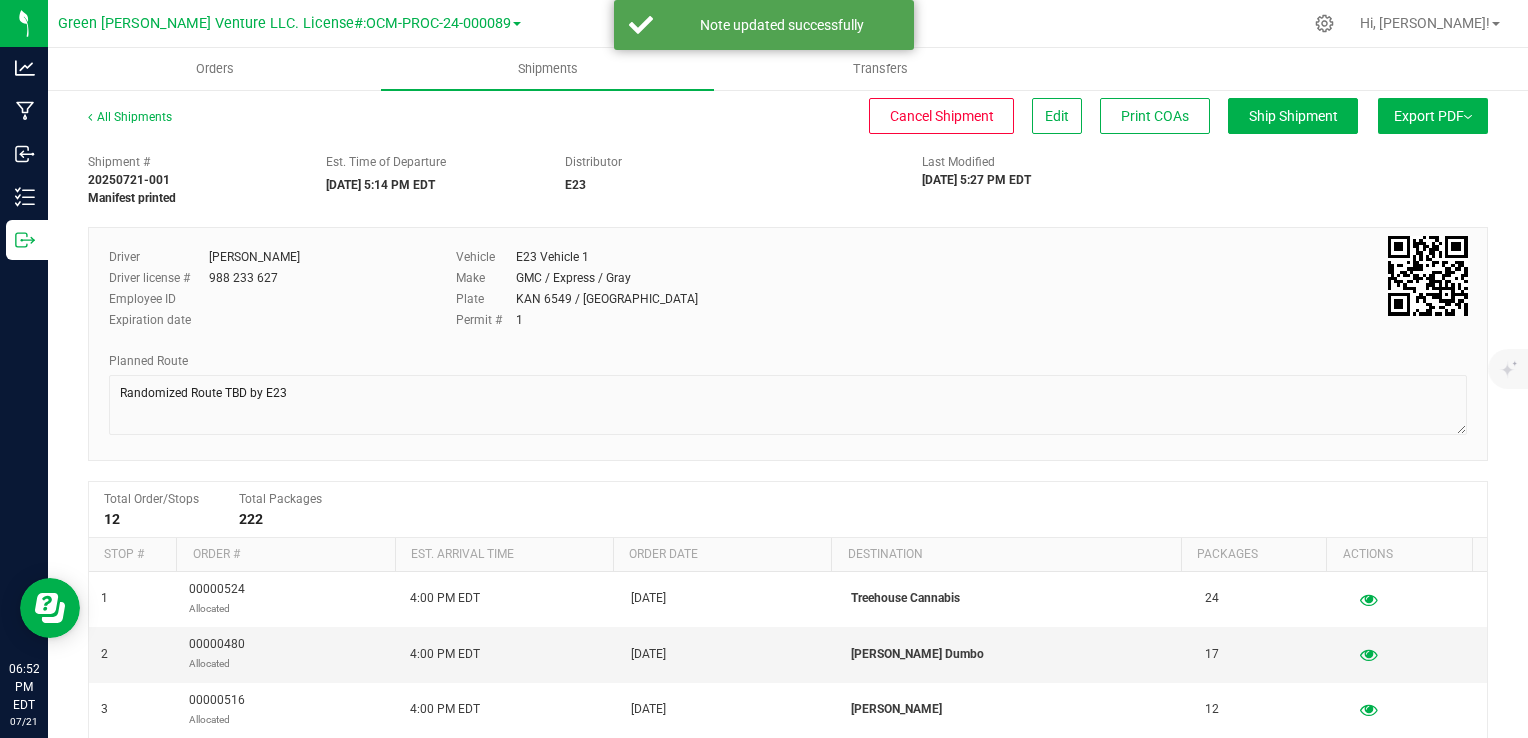 click on "Export PDF" at bounding box center [1433, 116] 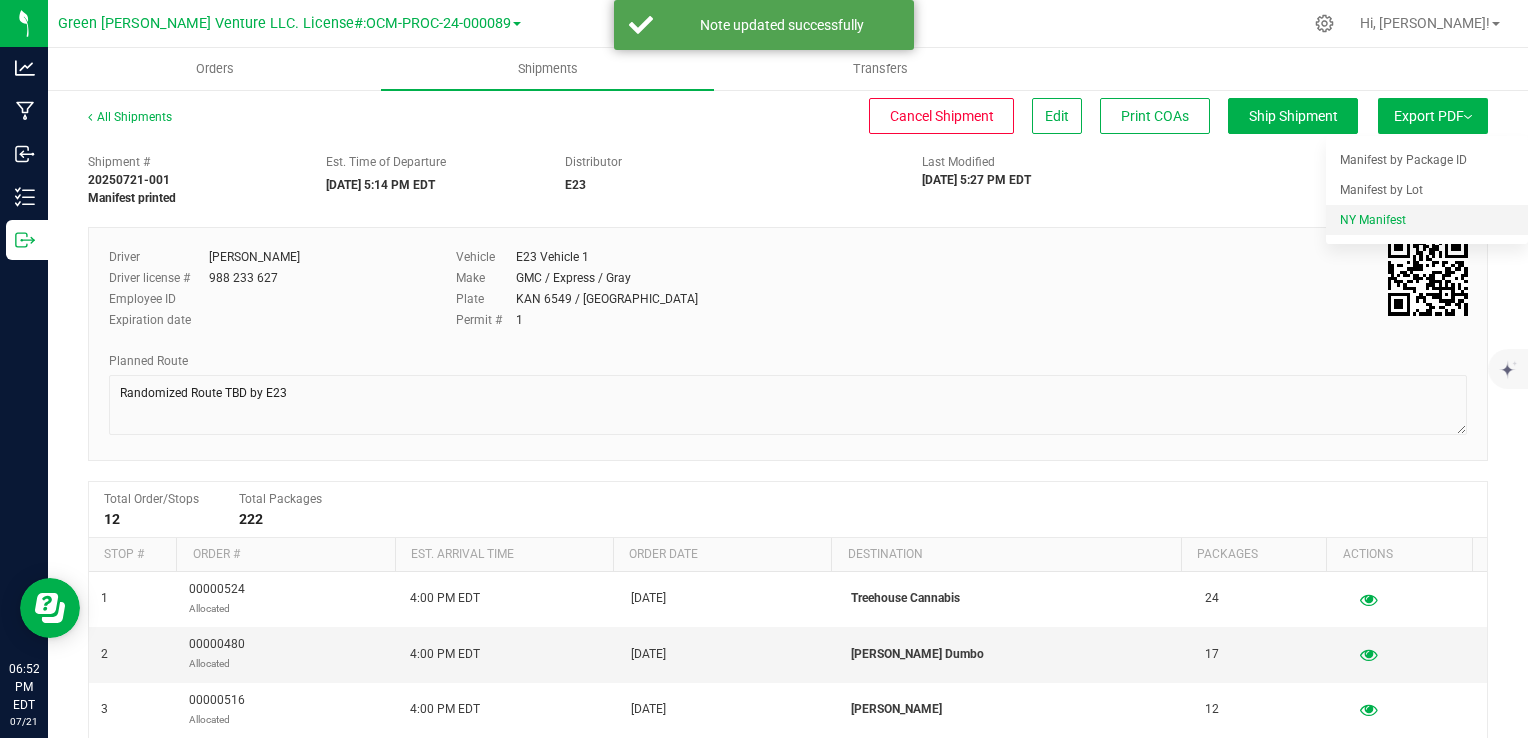 click on "NY Manifest" at bounding box center [1373, 220] 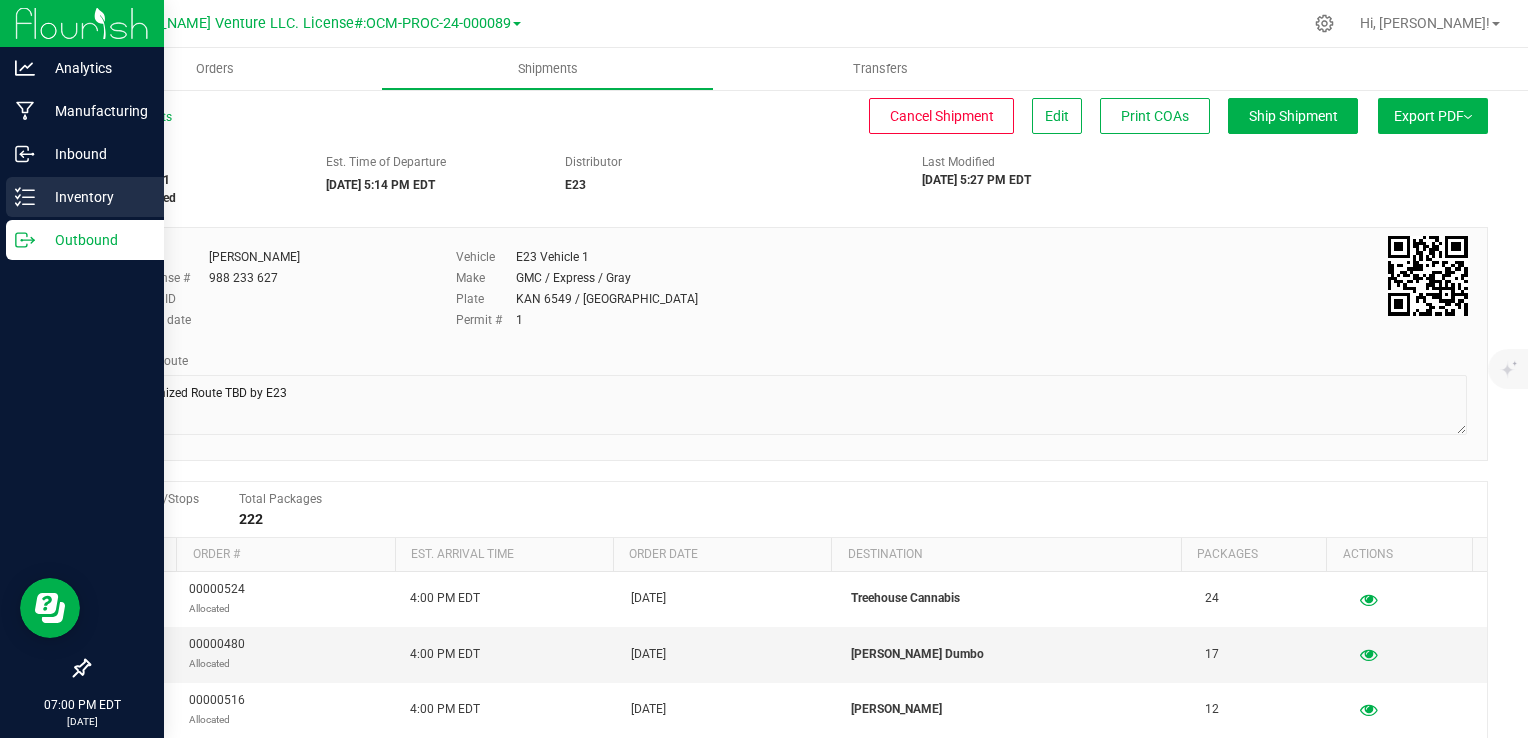 click on "Inventory" at bounding box center [95, 197] 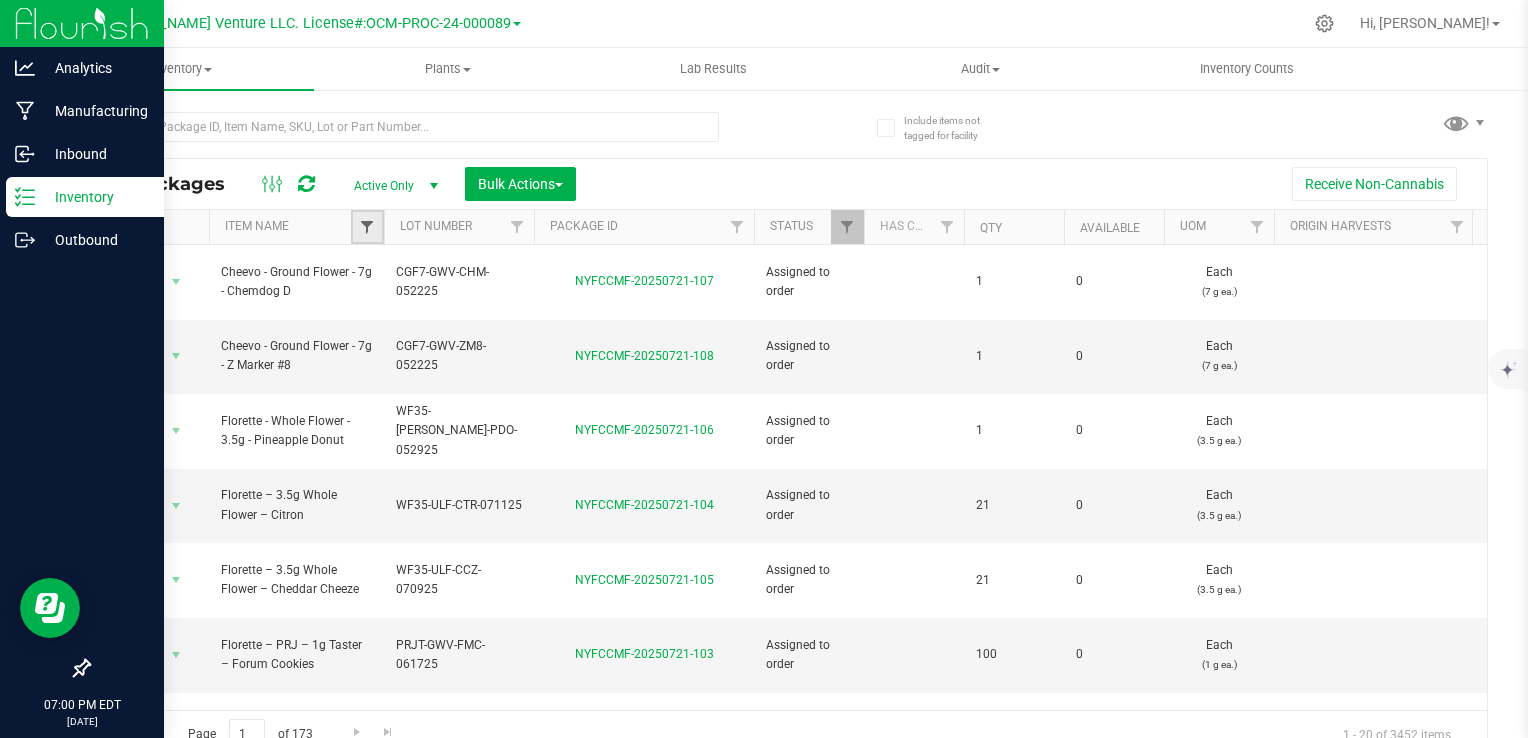 click at bounding box center (367, 227) 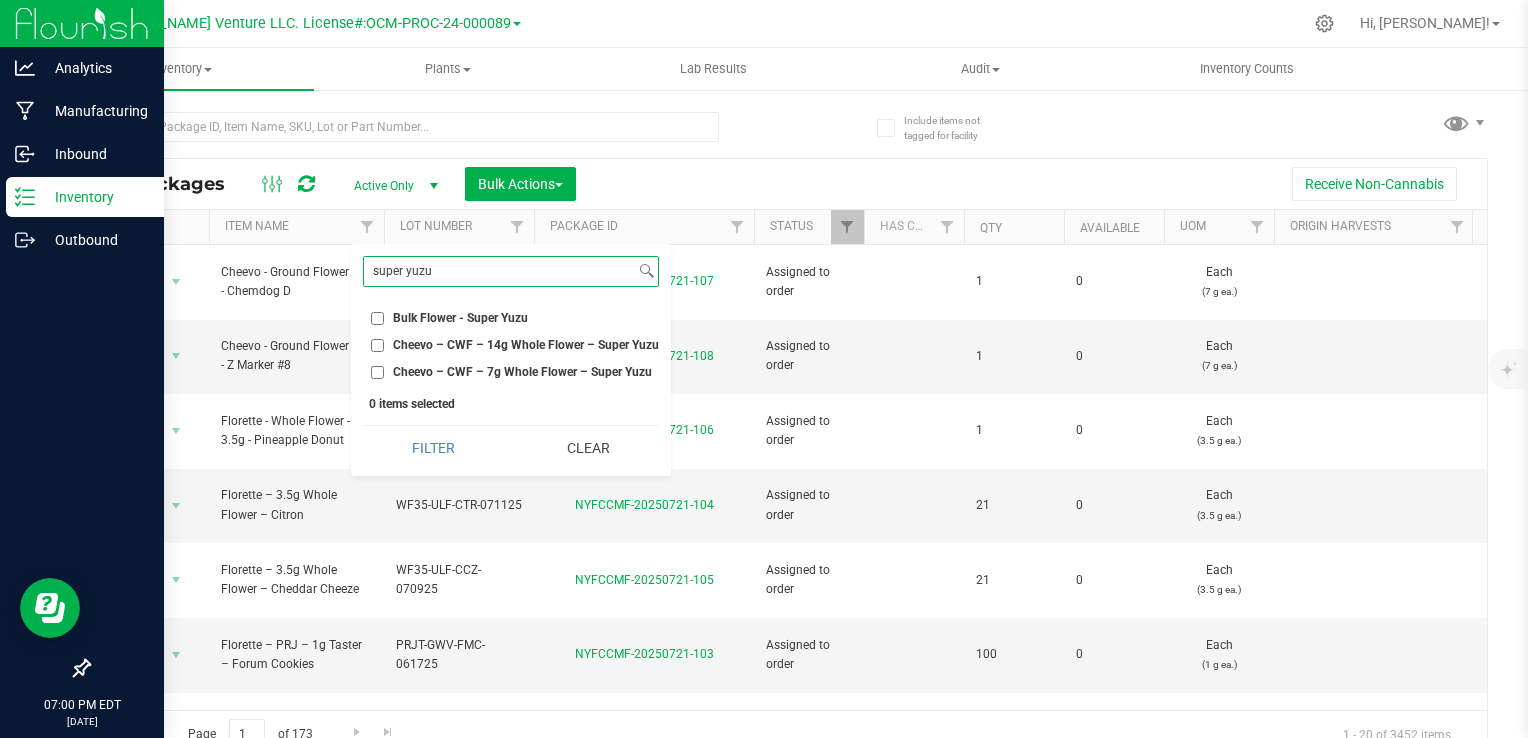 type on "super yuzu" 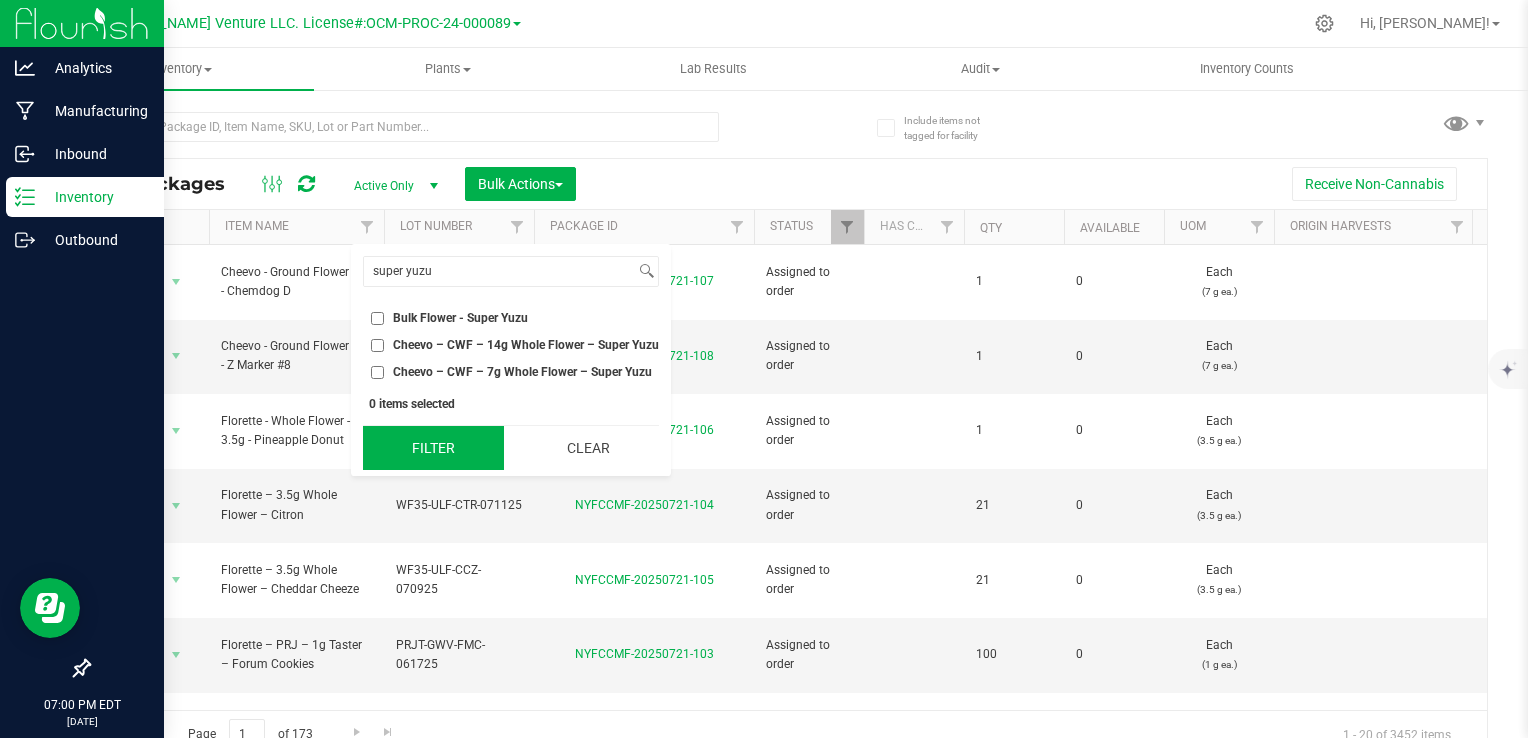 drag, startPoint x: 468, startPoint y: 374, endPoint x: 456, endPoint y: 432, distance: 59.22837 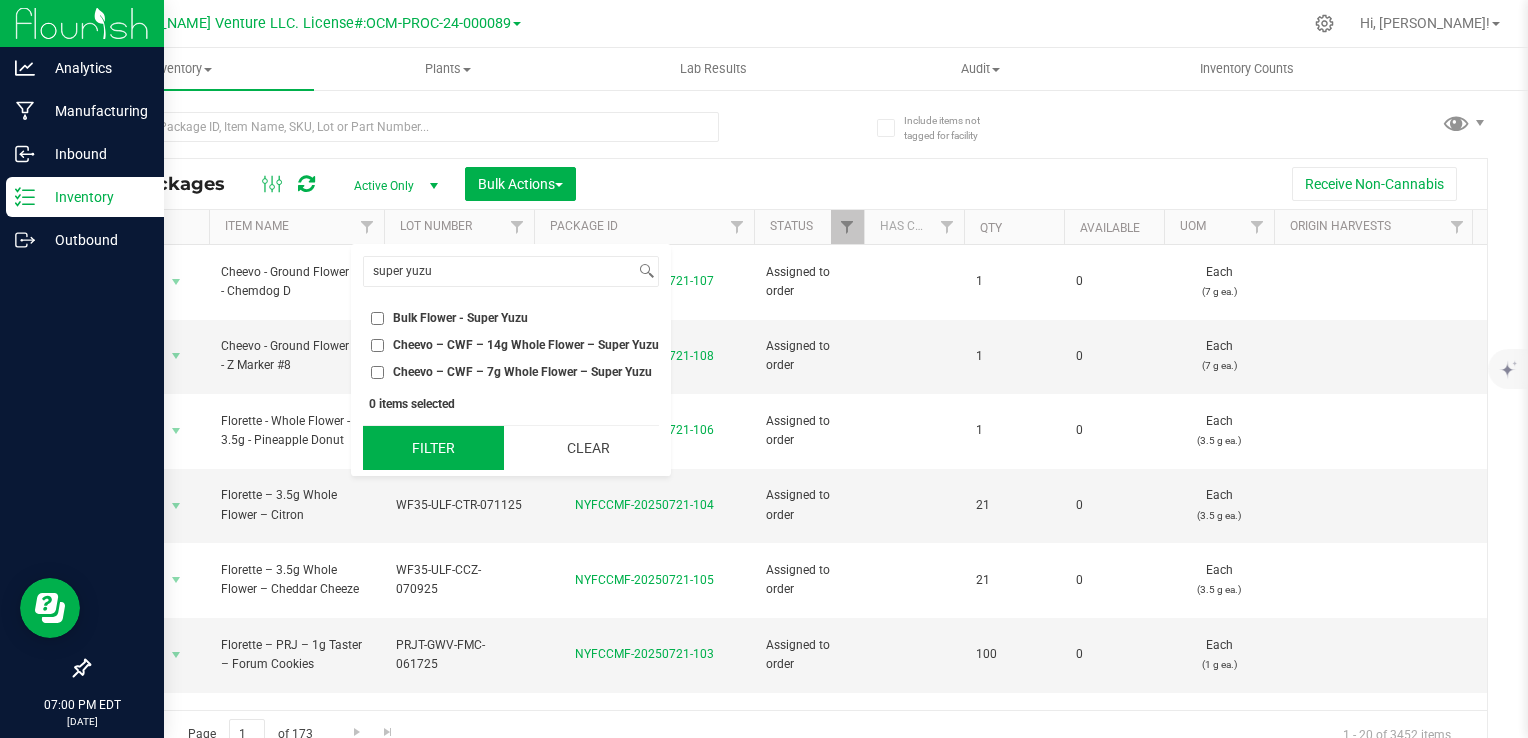 click on "Cheevo – CWF – 7g Whole Flower – Super Yuzu" at bounding box center [522, 372] 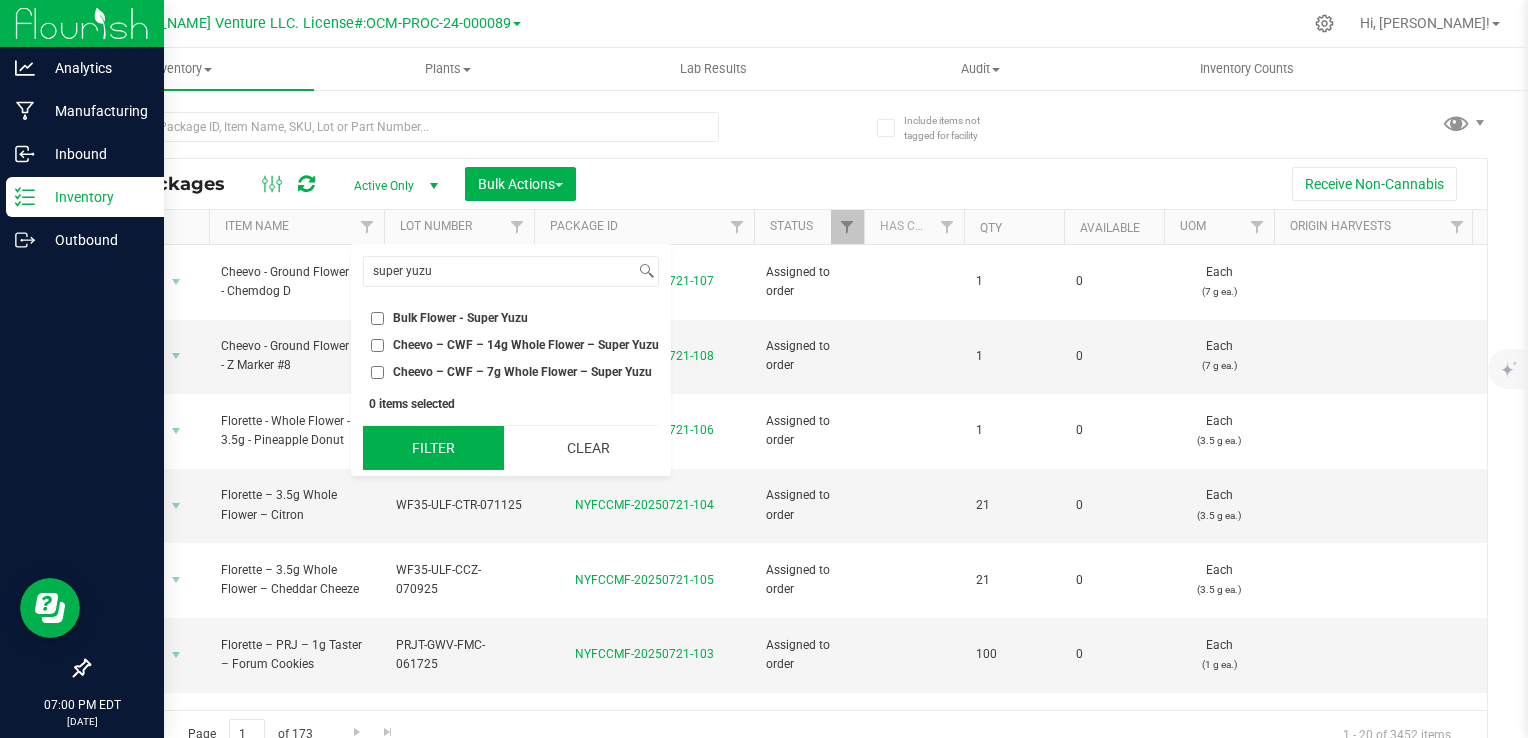 click on "Cheevo – CWF – 7g Whole Flower – Super Yuzu" at bounding box center (377, 372) 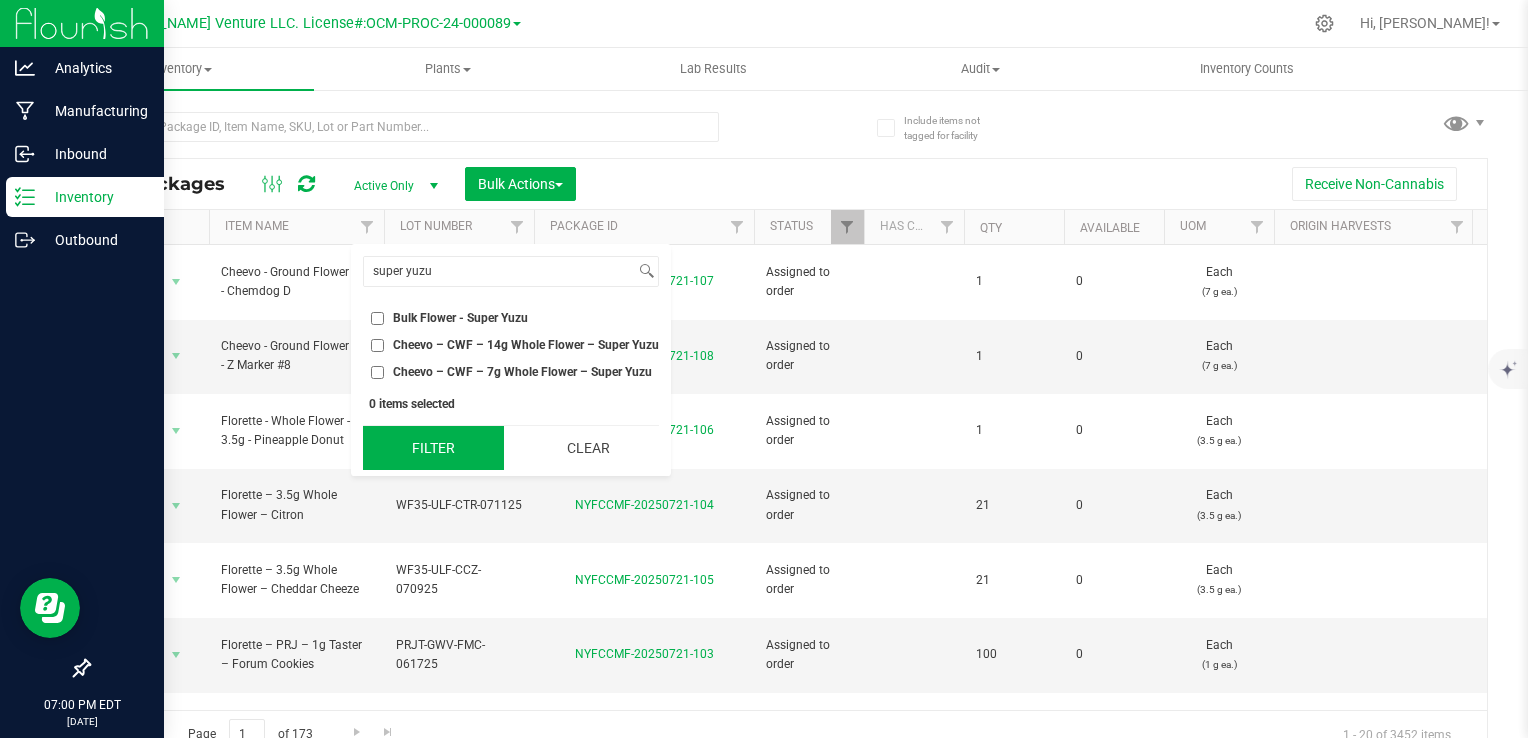 checkbox on "true" 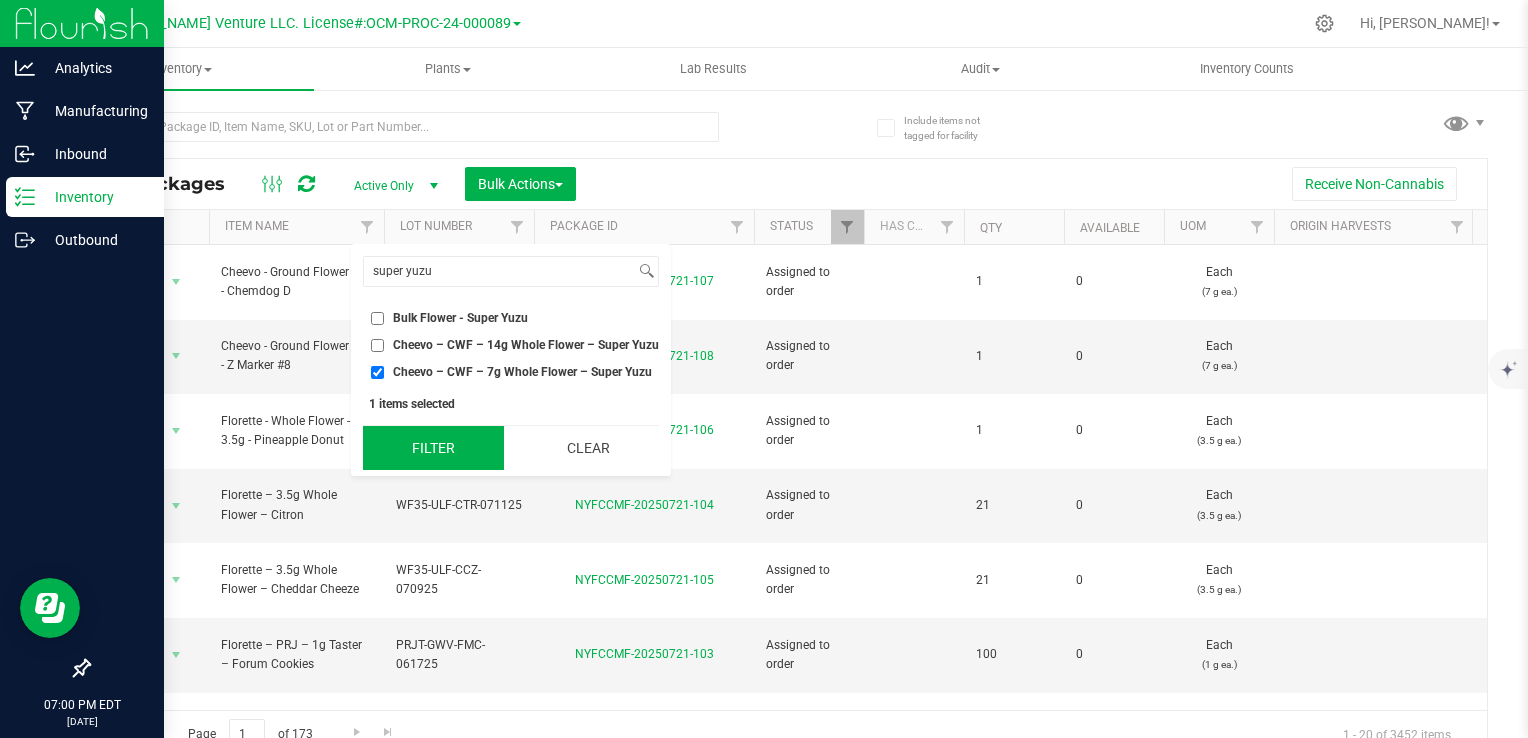 click on "Filter" at bounding box center (433, 448) 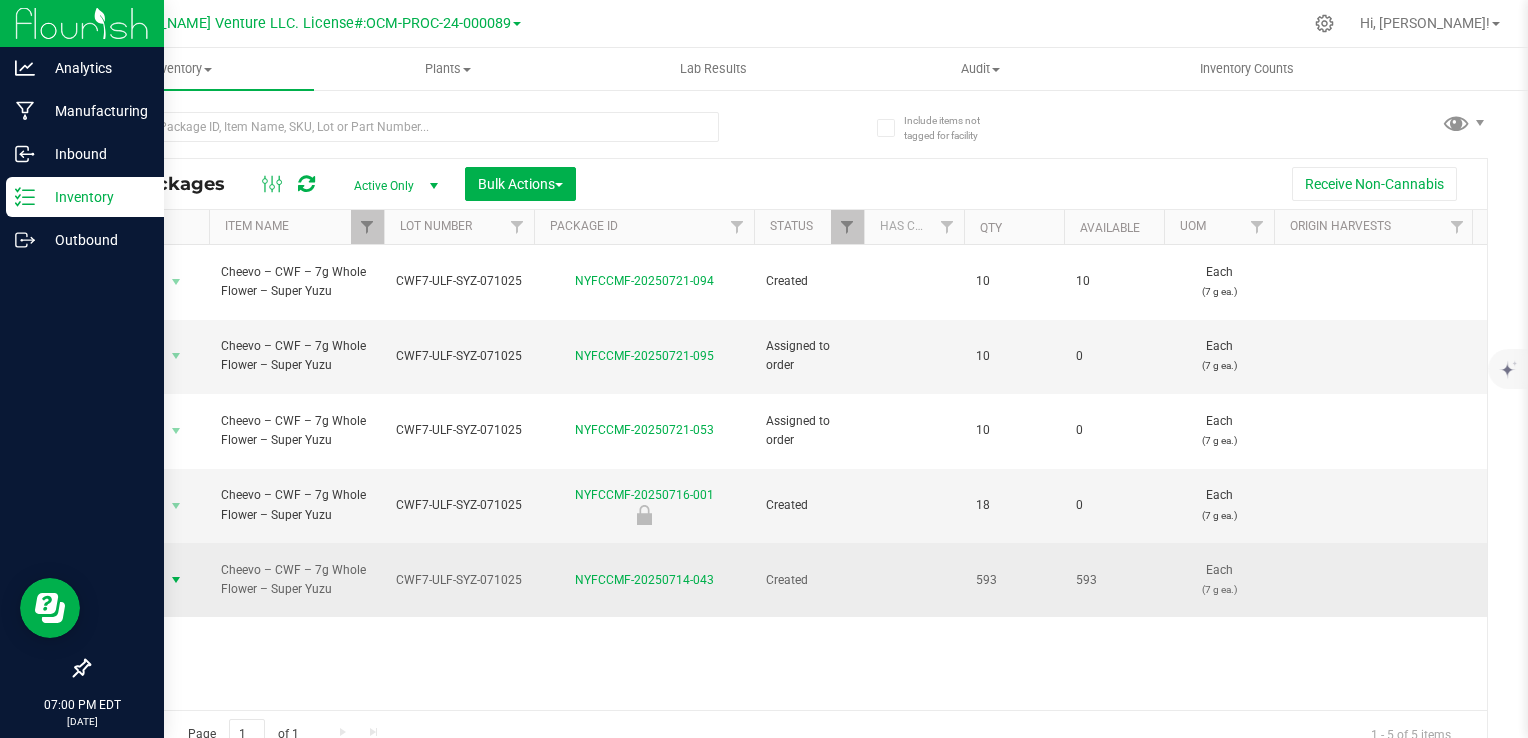 click at bounding box center [176, 580] 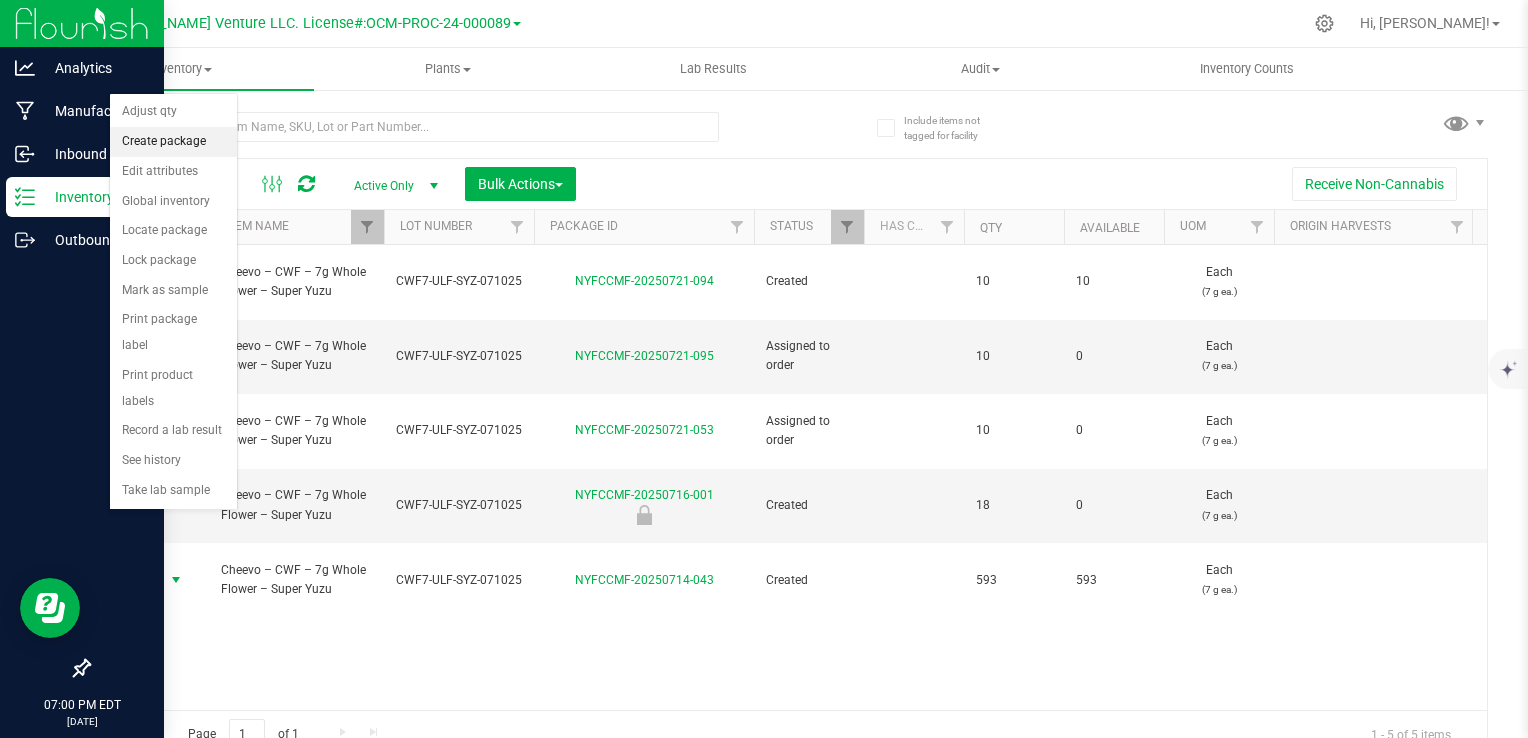 click on "Create package" at bounding box center [173, 142] 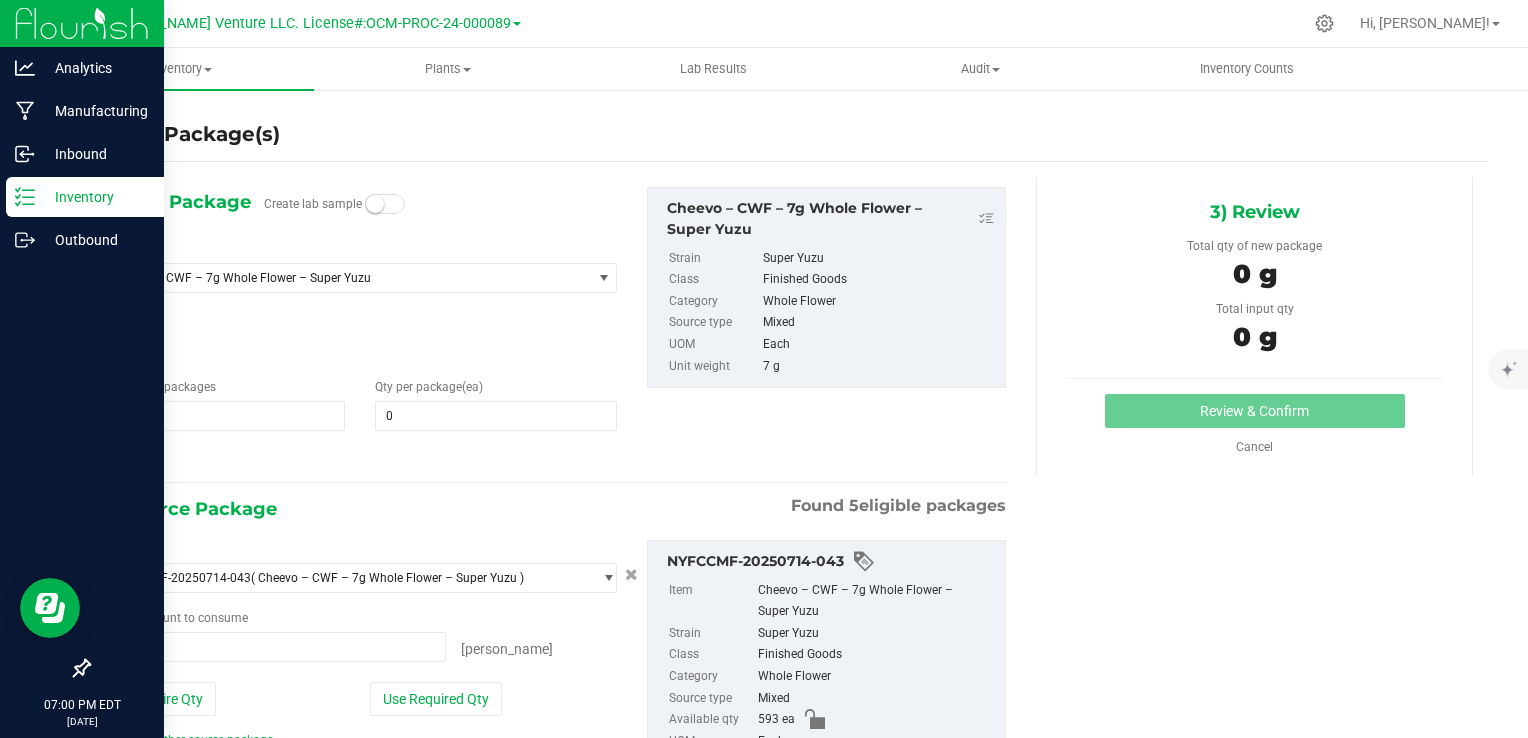 type on "0 ea" 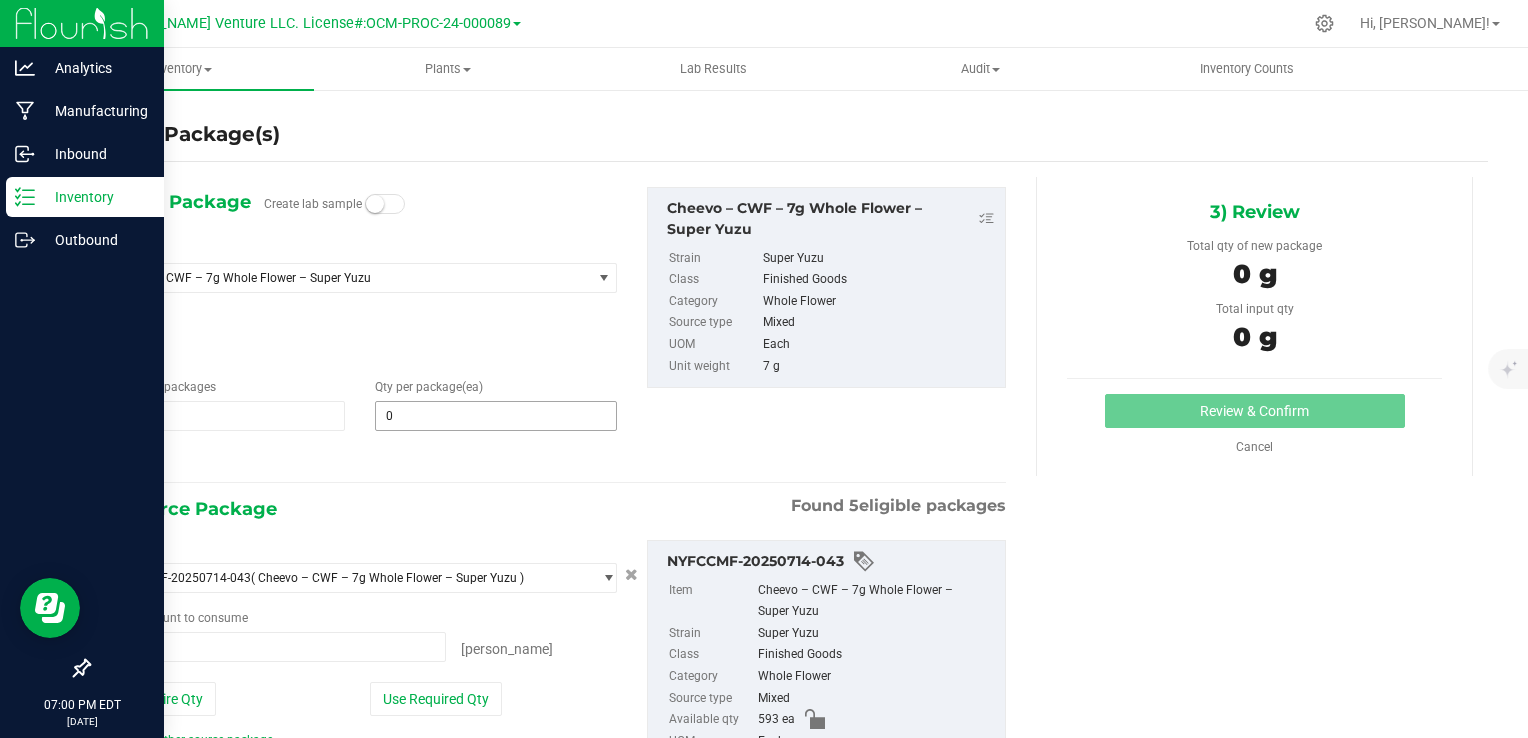 type 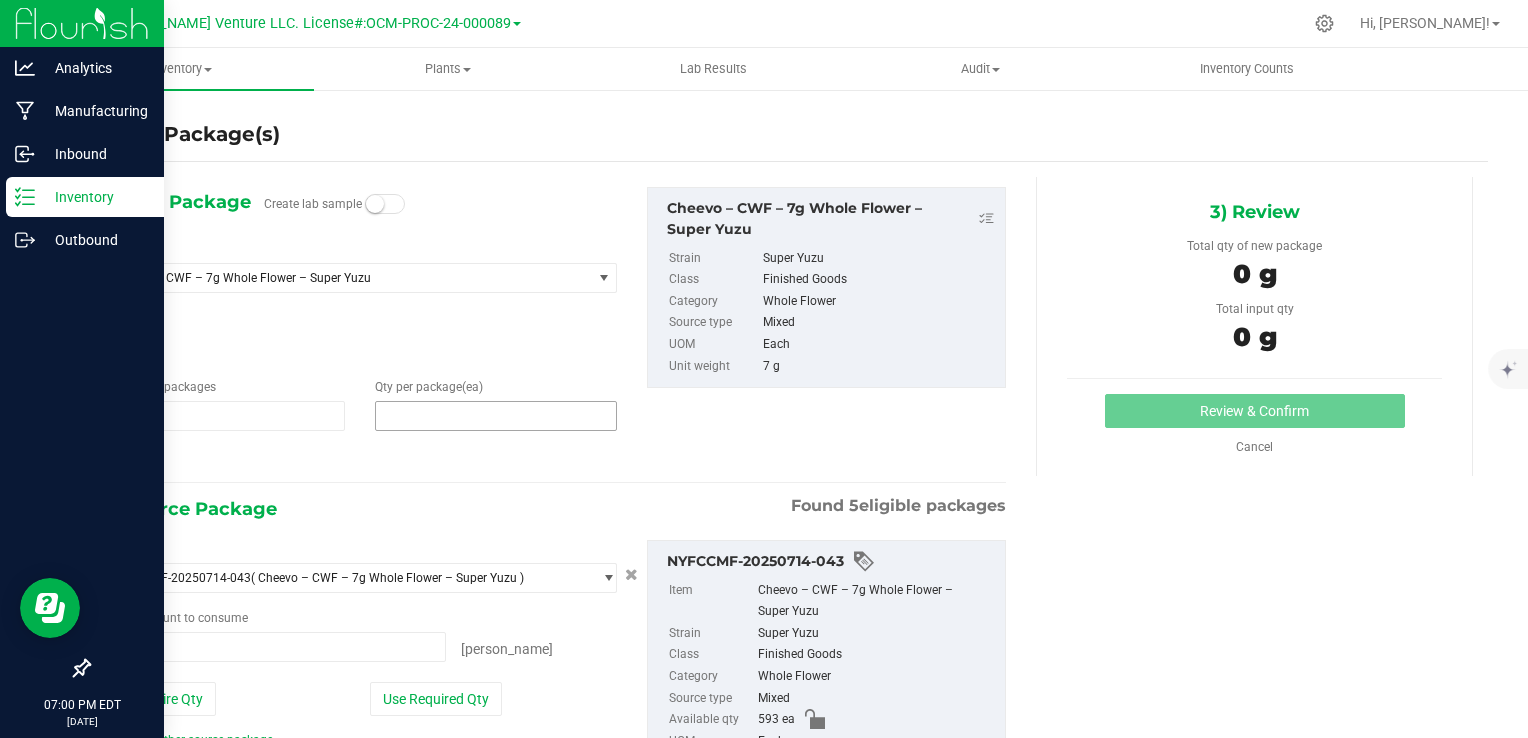 click at bounding box center (496, 416) 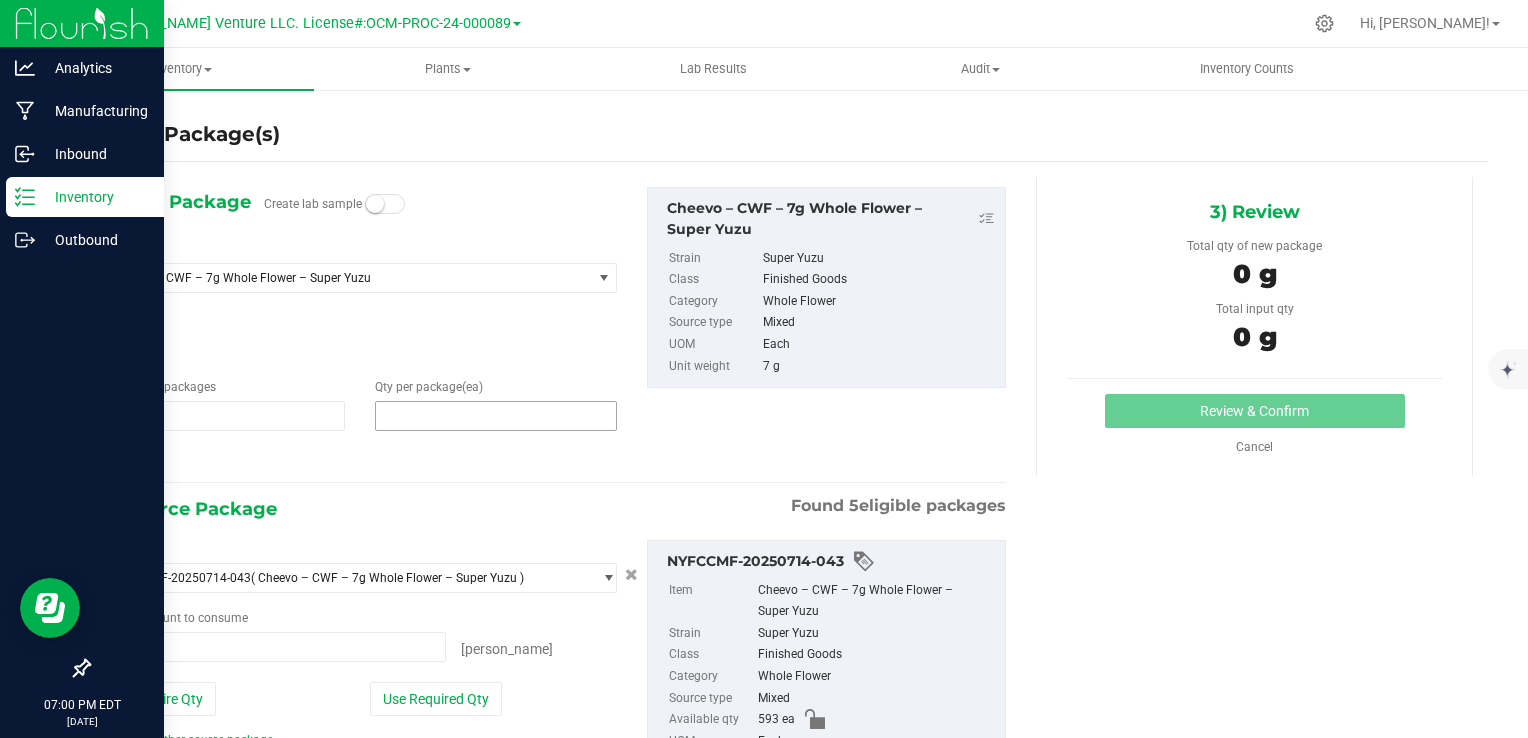 type on "1" 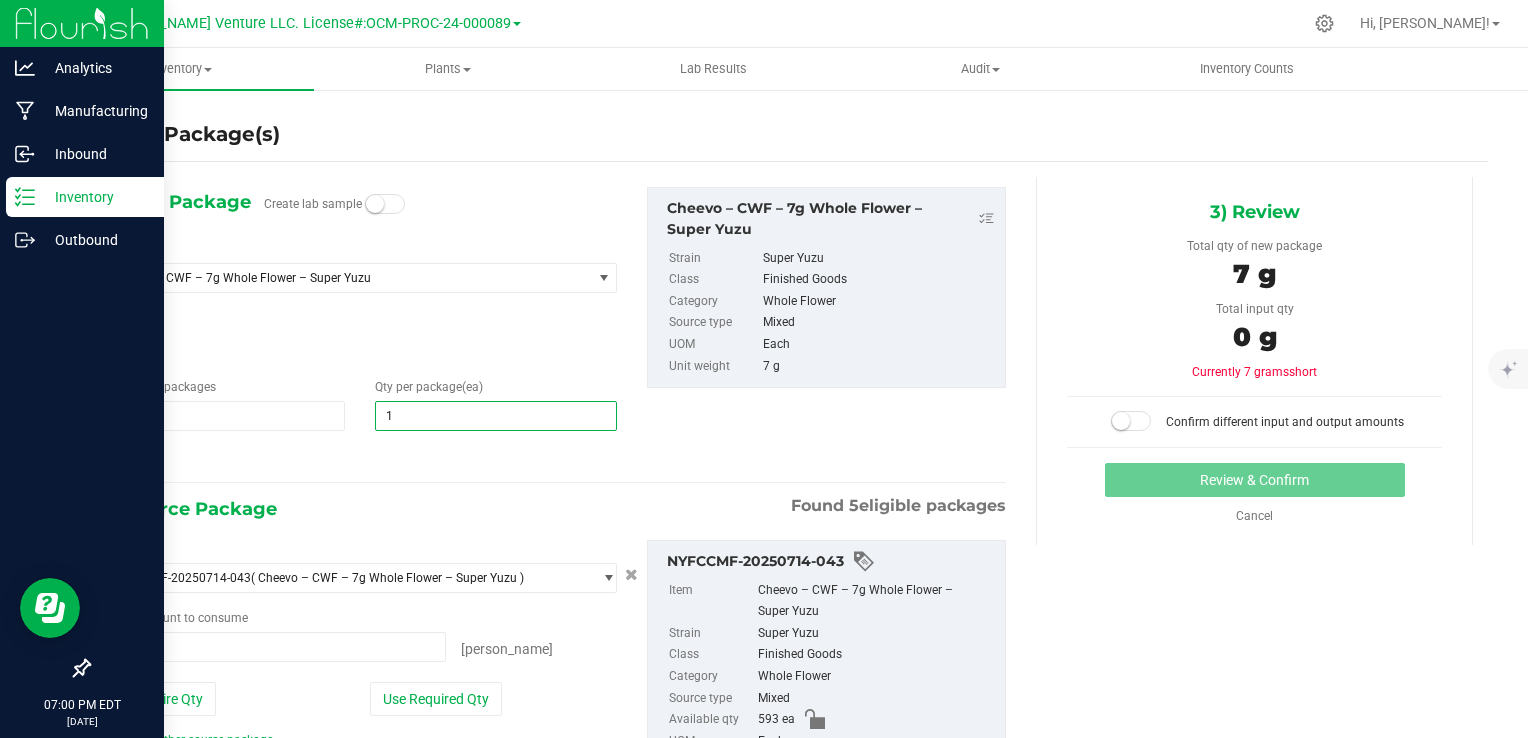 type on "1" 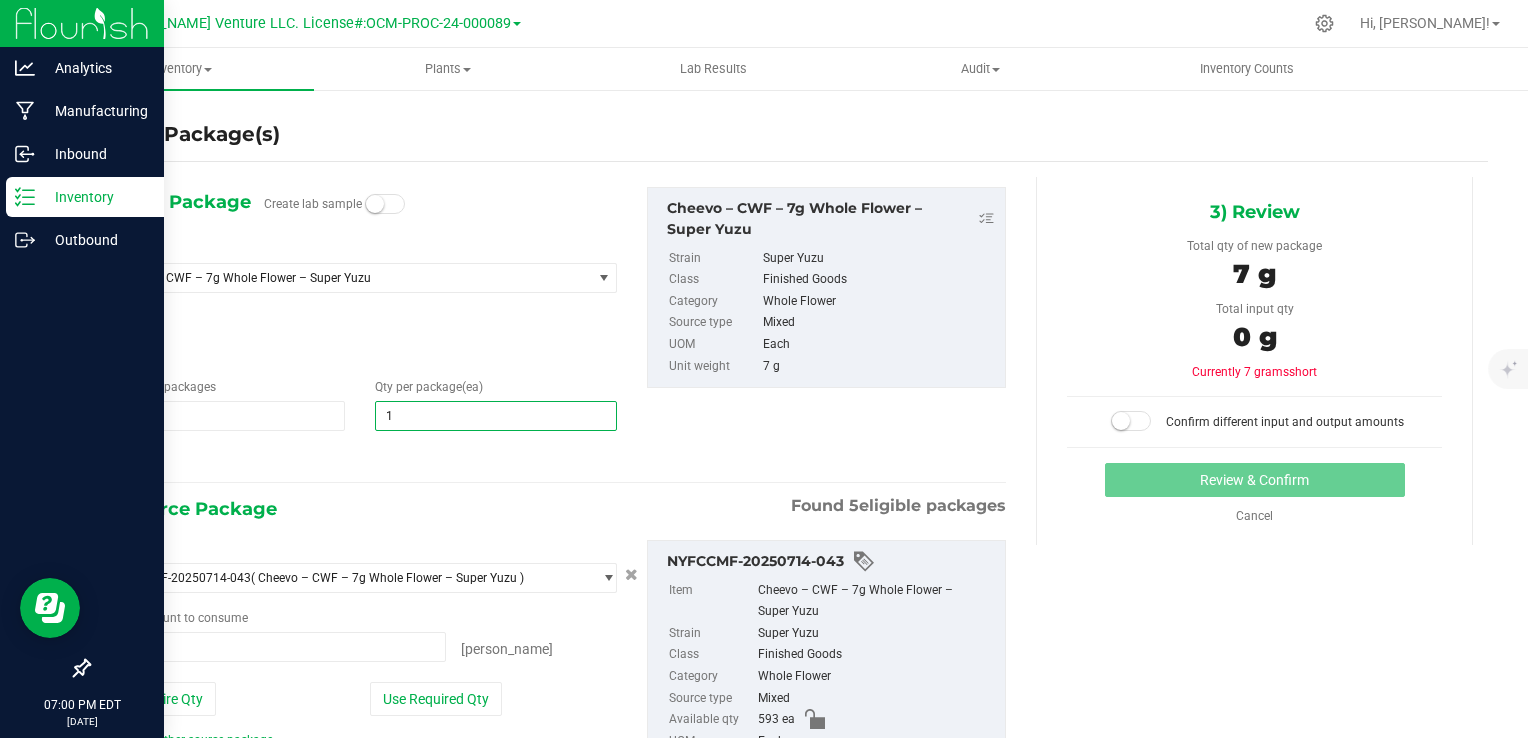 drag, startPoint x: 422, startPoint y: 351, endPoint x: 422, endPoint y: 371, distance: 20 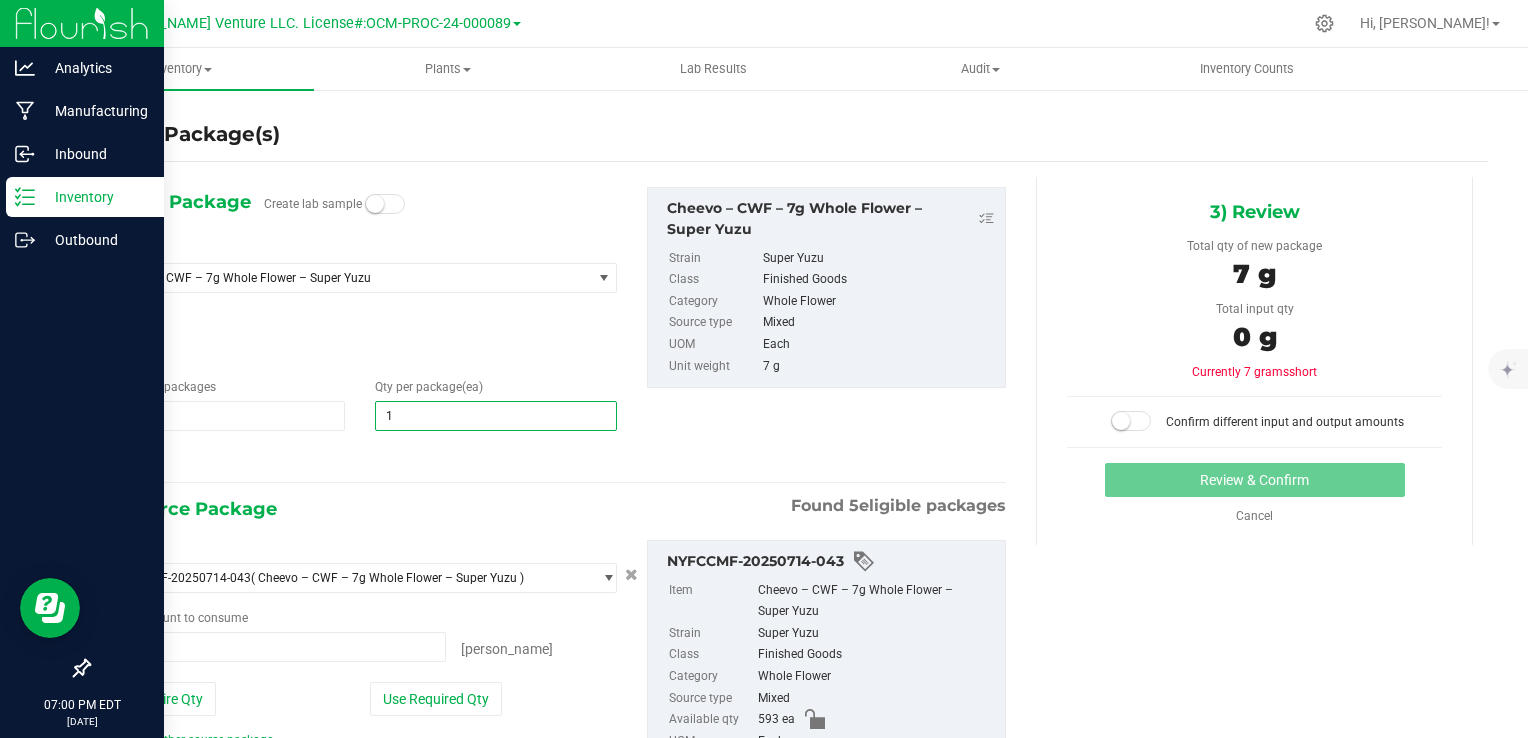 click on "Super Yuzu" at bounding box center [360, 341] 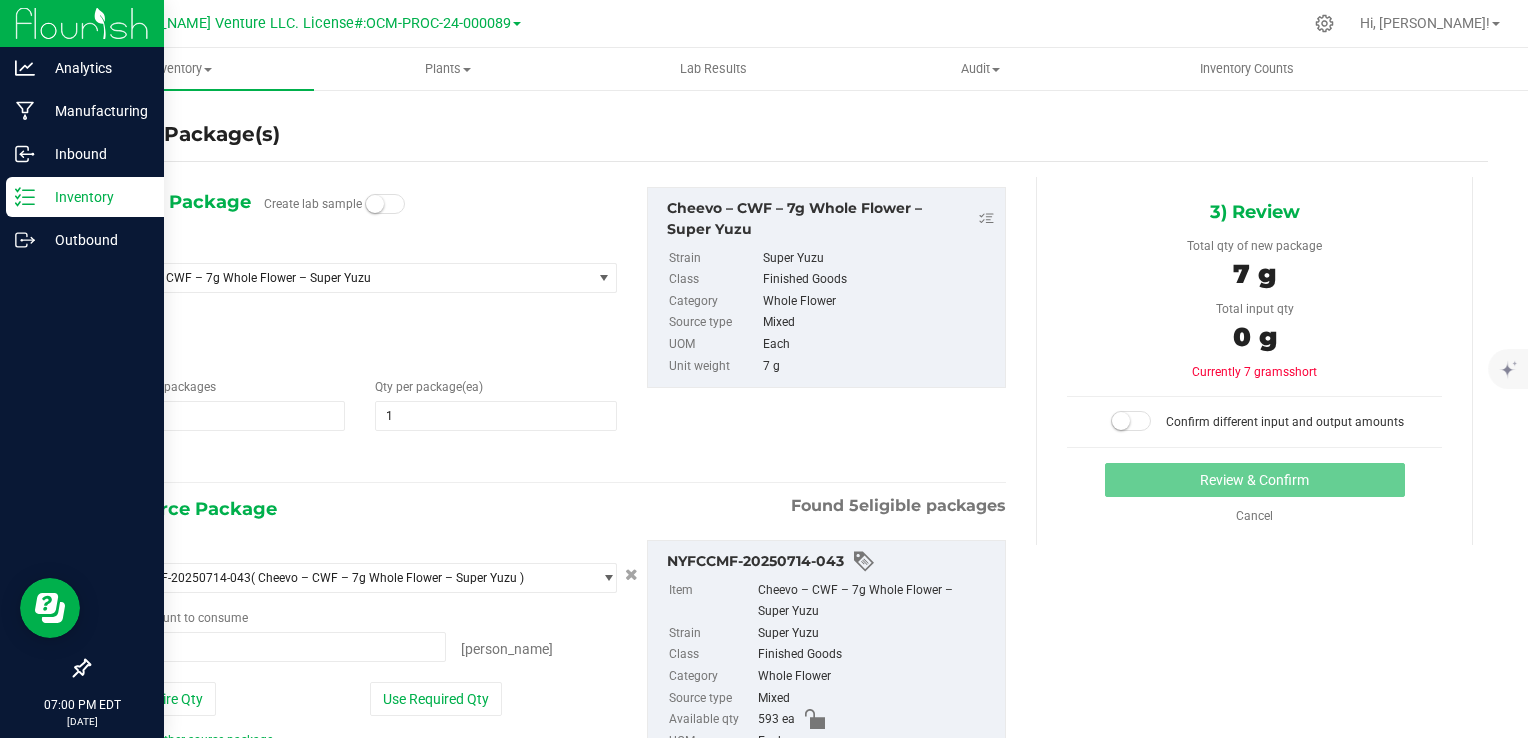 drag, startPoint x: 432, startPoint y: 696, endPoint x: 982, endPoint y: 602, distance: 557.9749 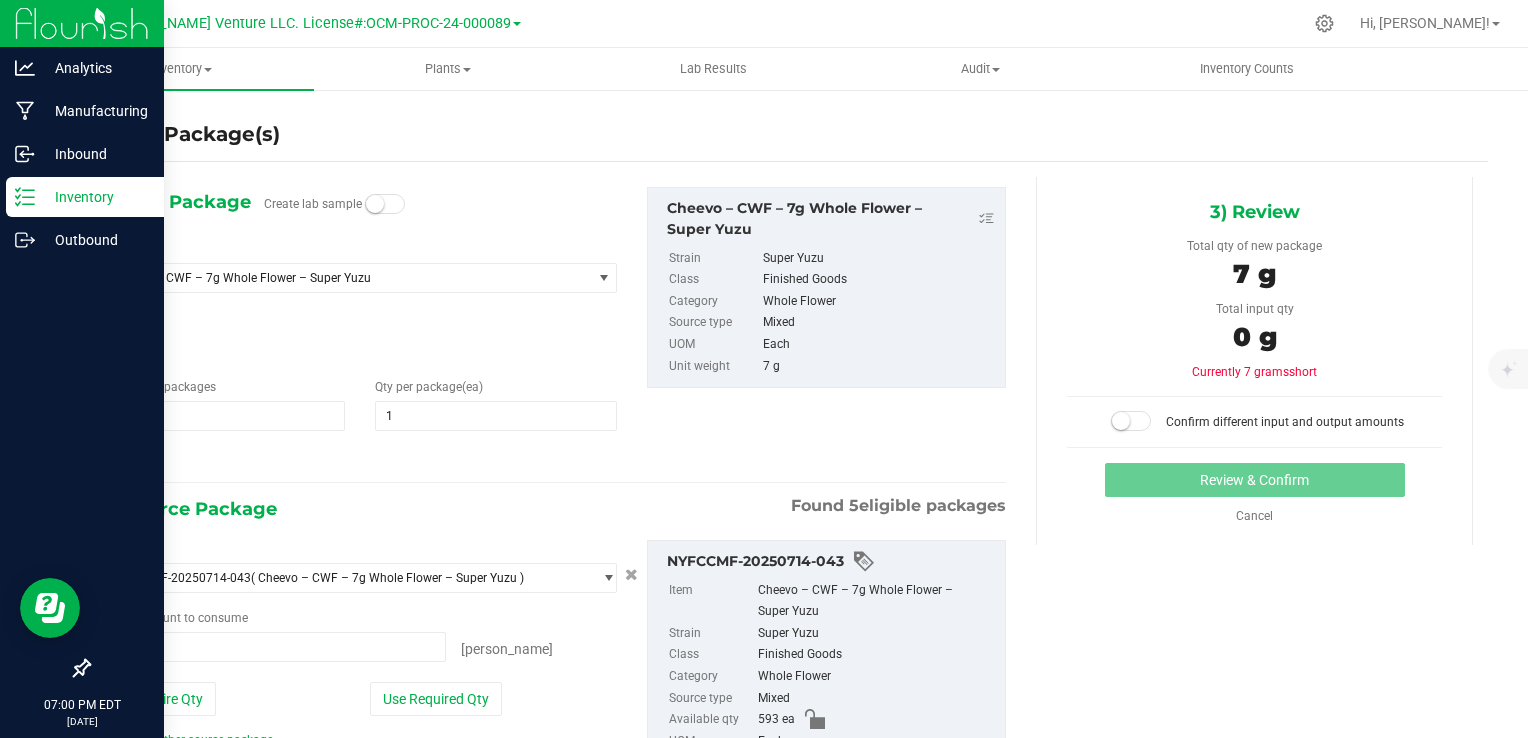 click on "Use Required Qty" at bounding box center (436, 699) 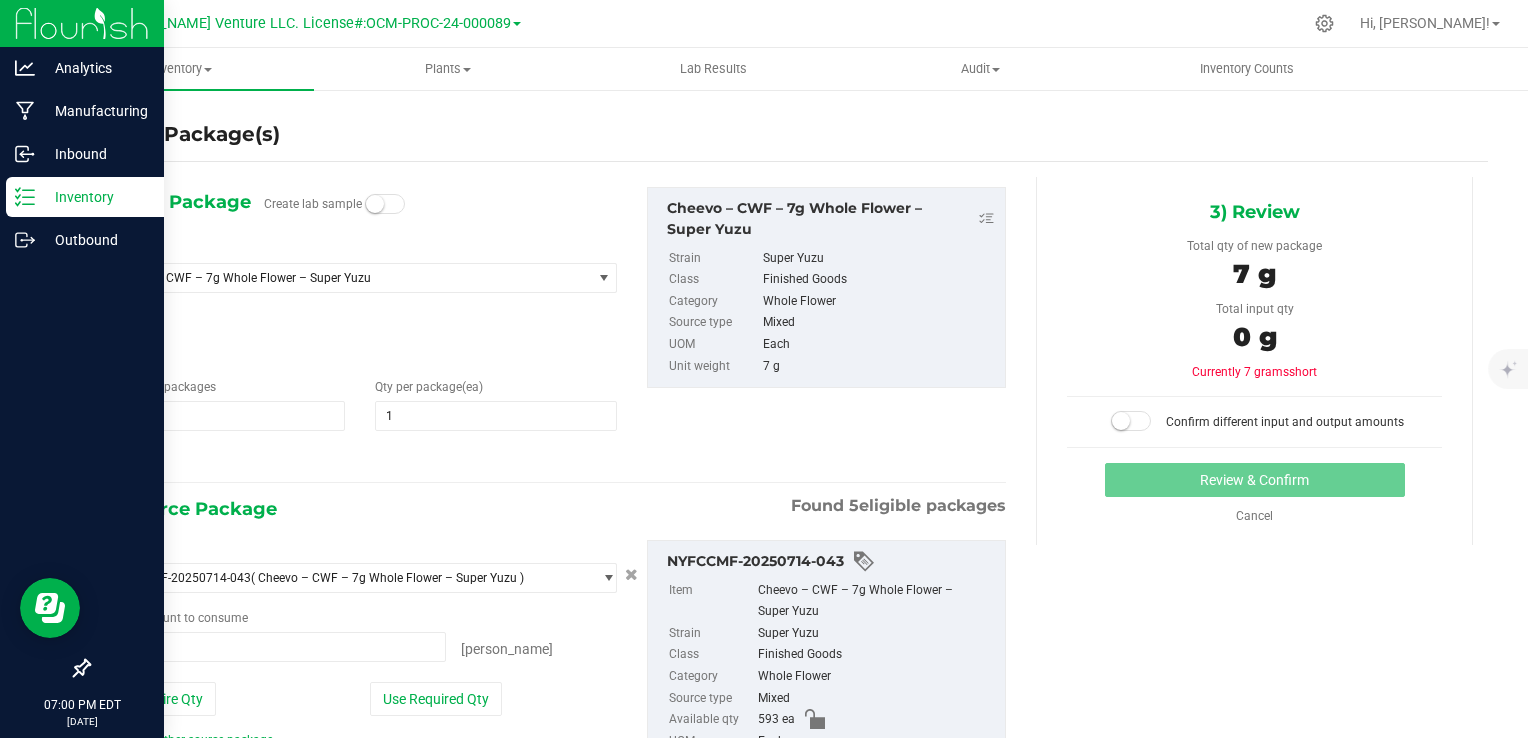 type on "1 ea" 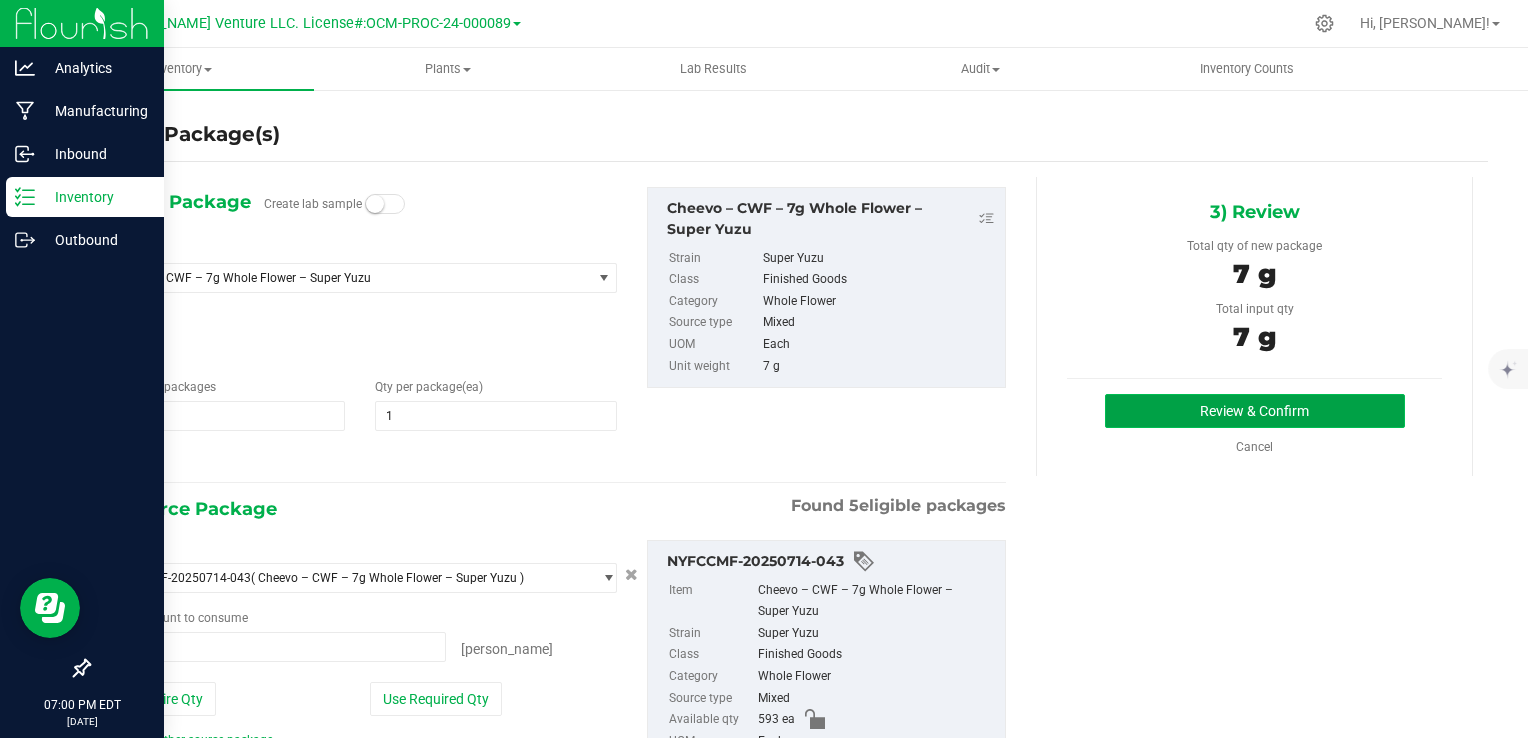 click on "Review & Confirm" at bounding box center (1255, 411) 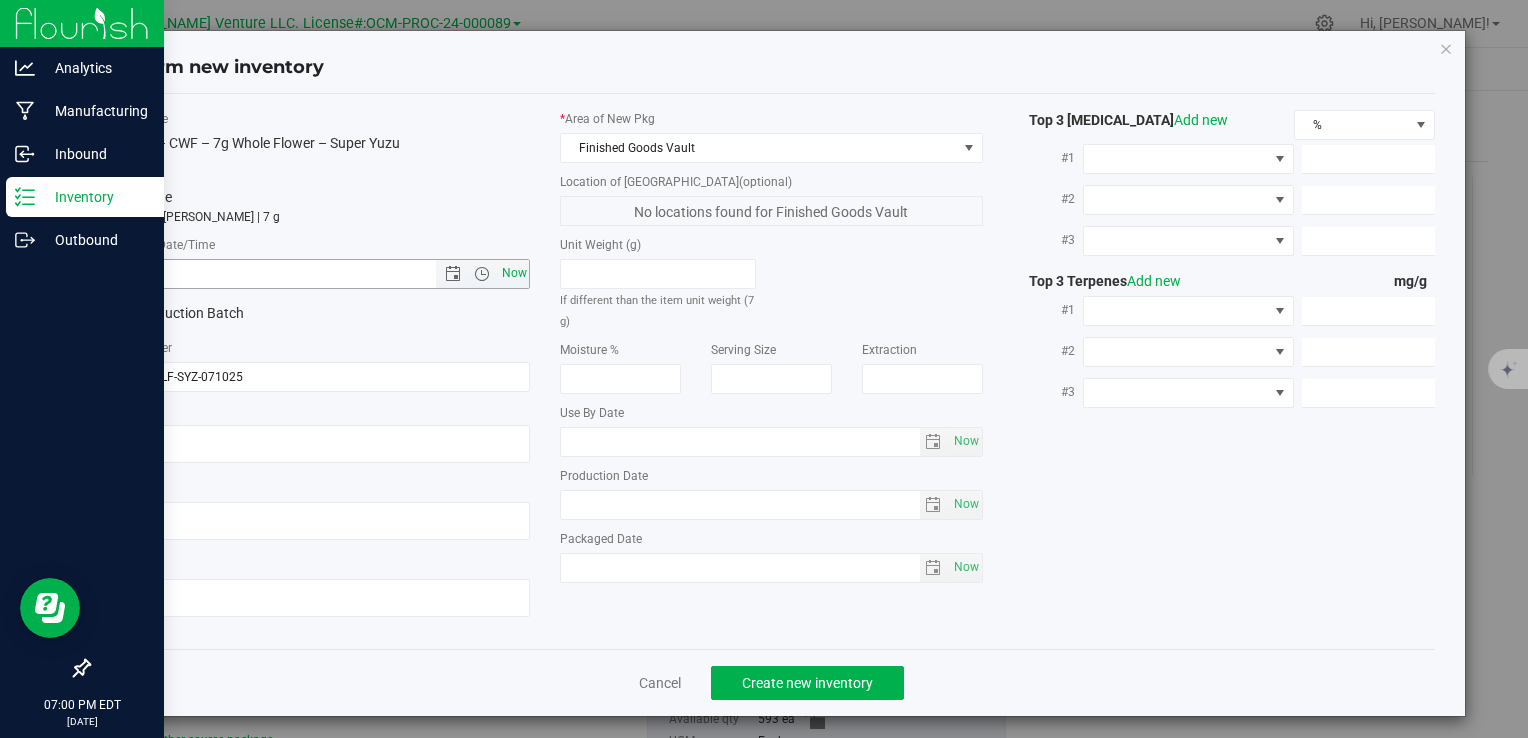 click on "Now" at bounding box center (514, 273) 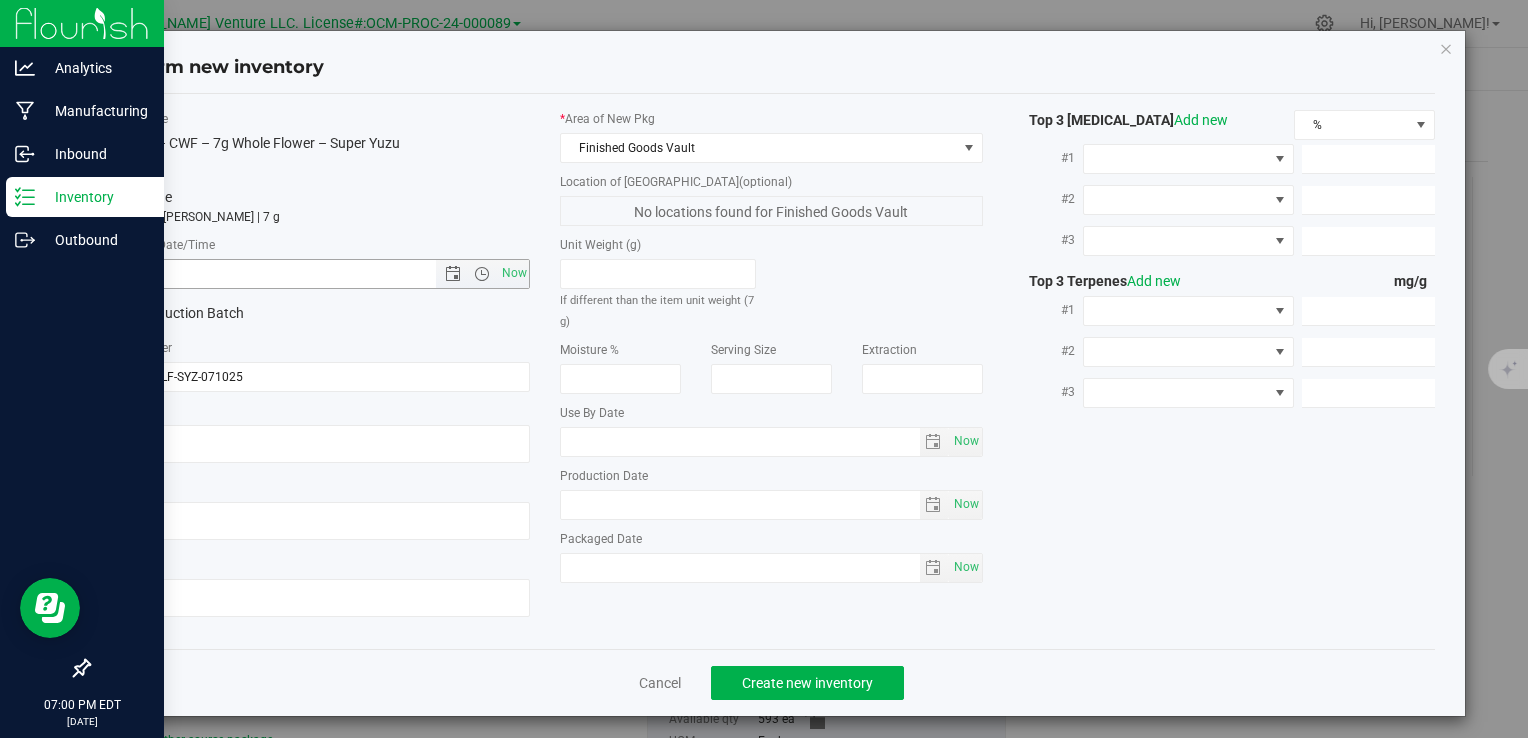 type on "[DATE] 7:00 PM" 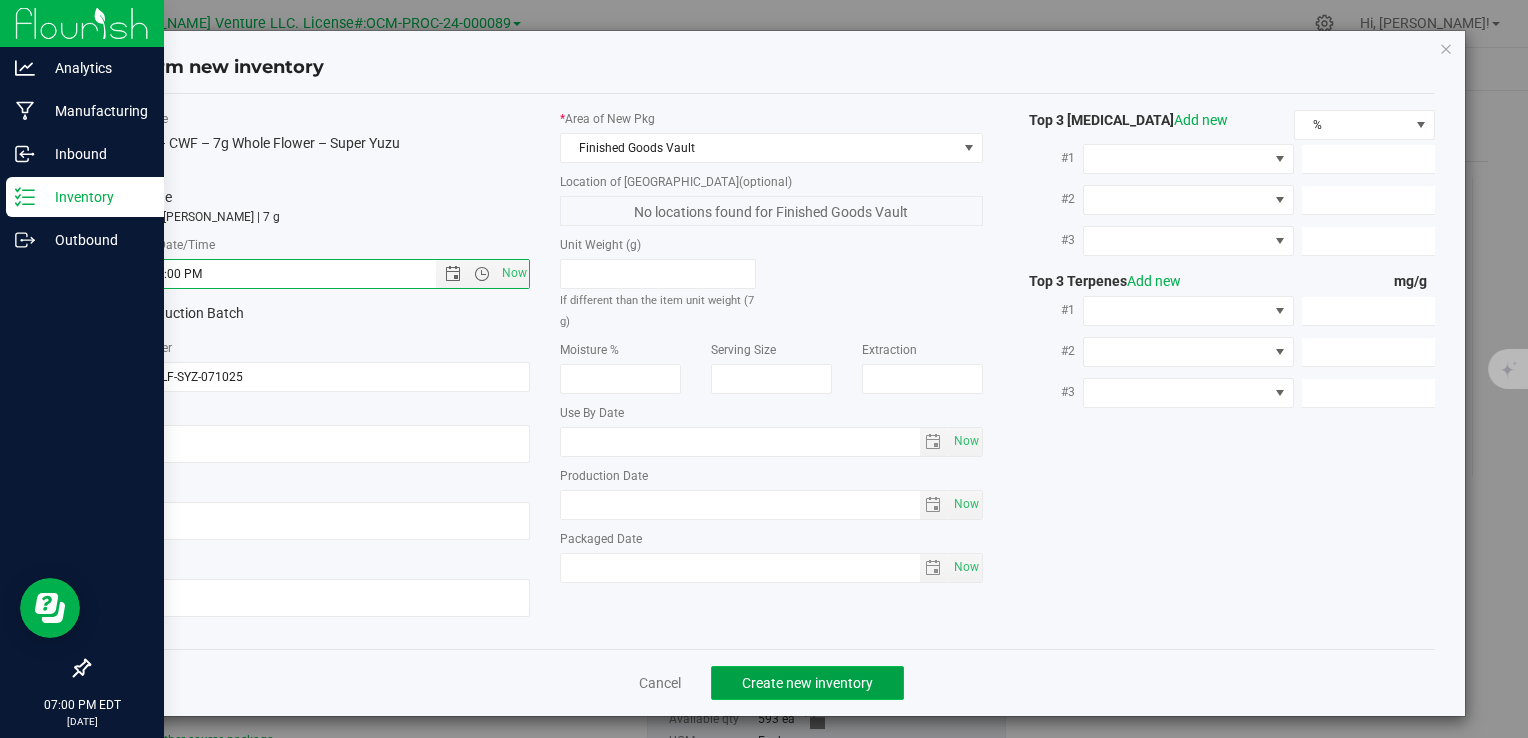 click on "Create new inventory" 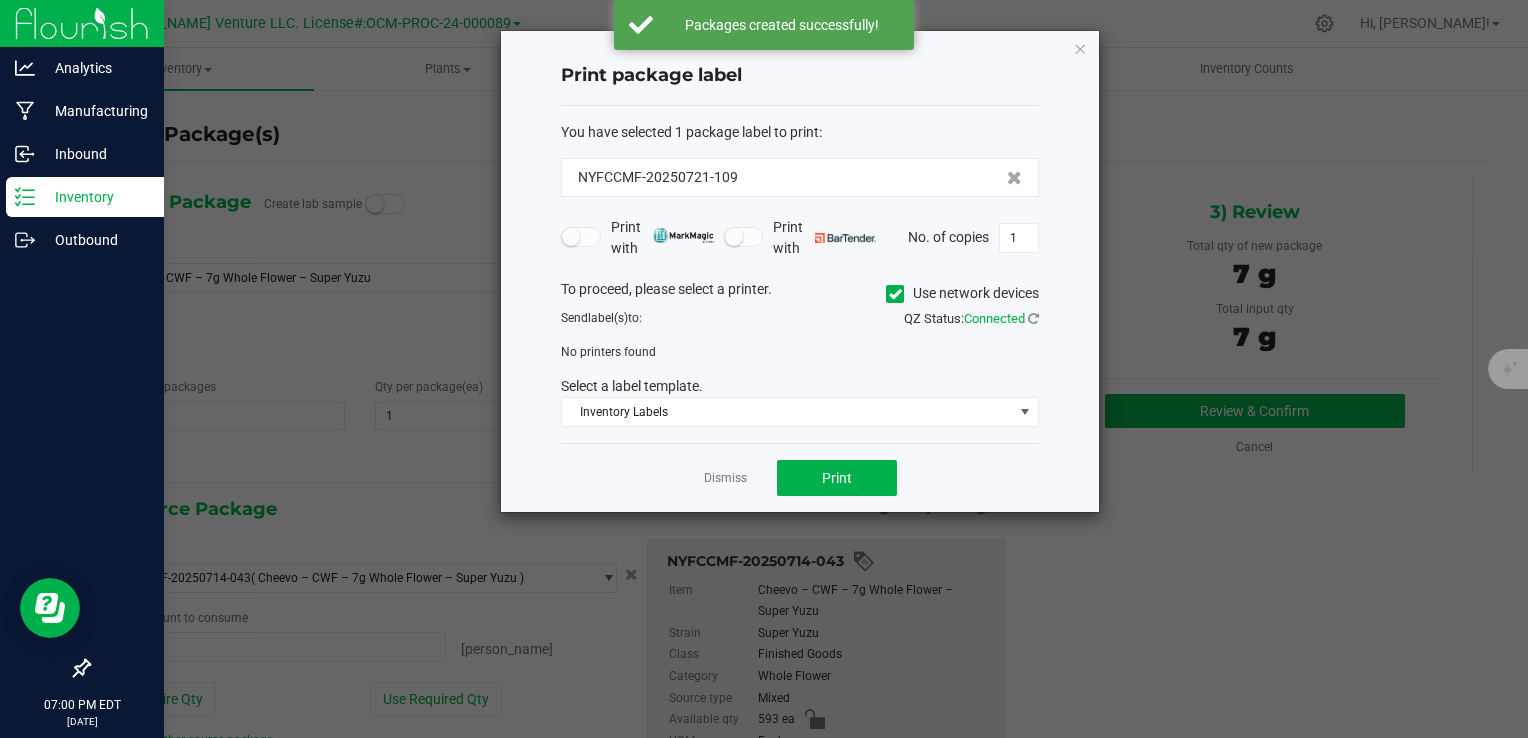 click on "Use network devices" 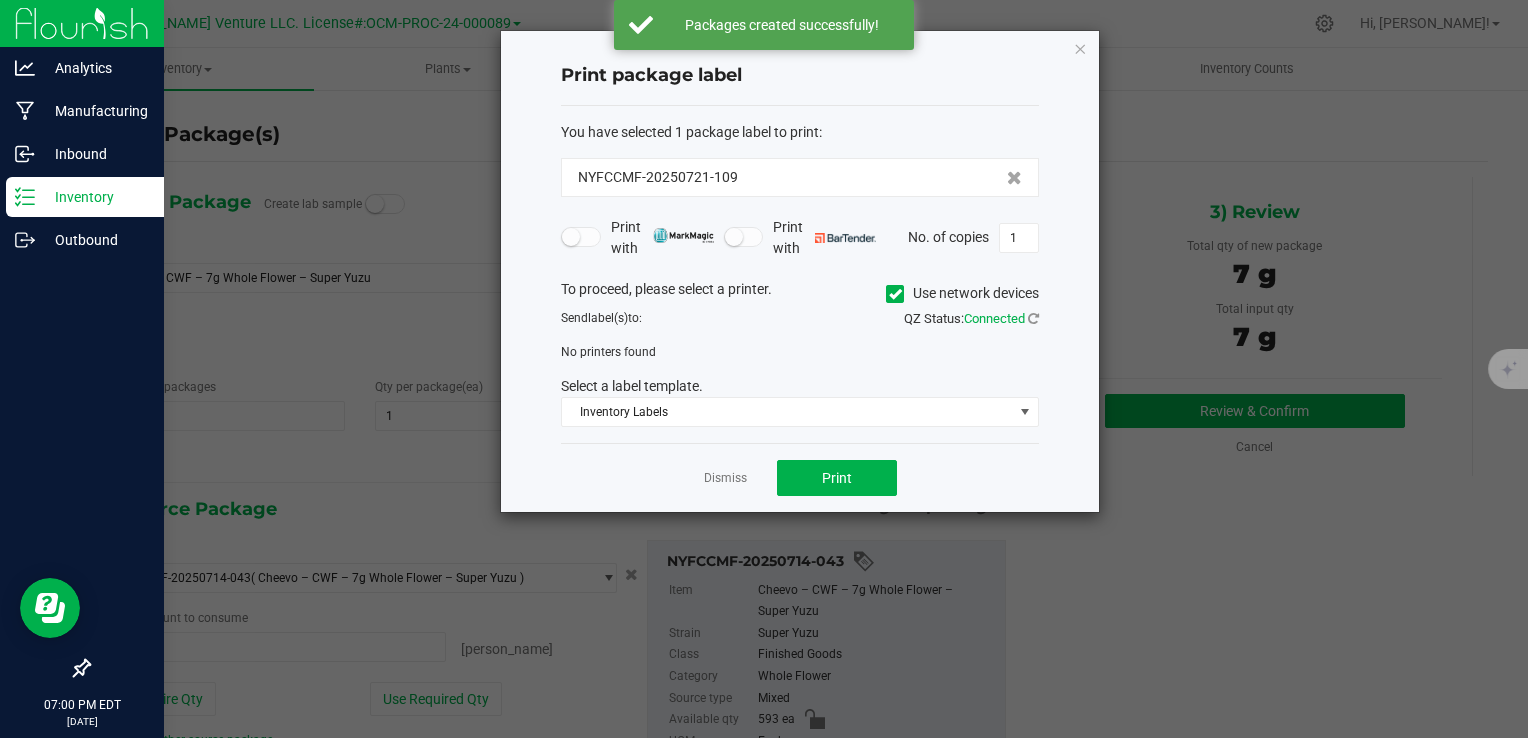 click on "Use network devices" 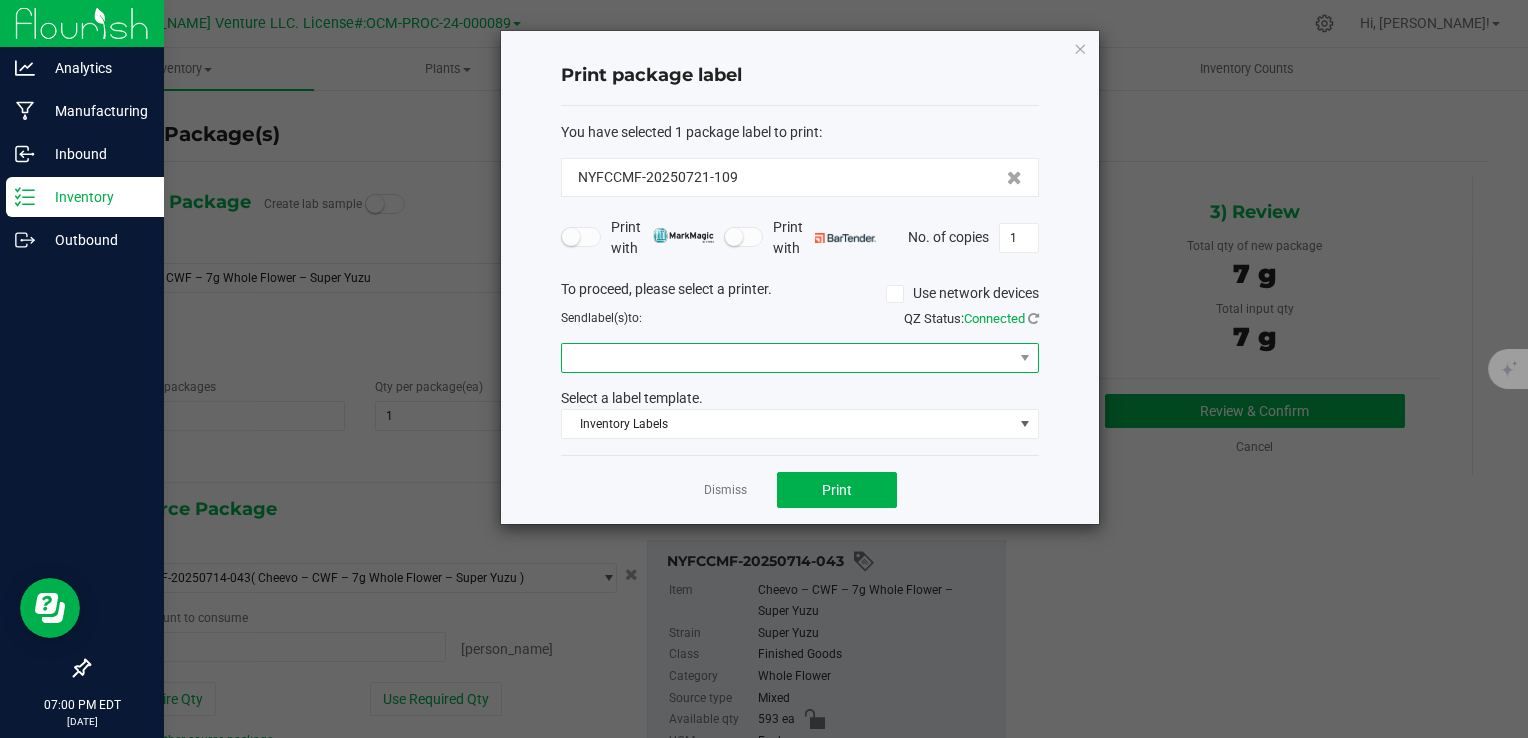 click at bounding box center (787, 358) 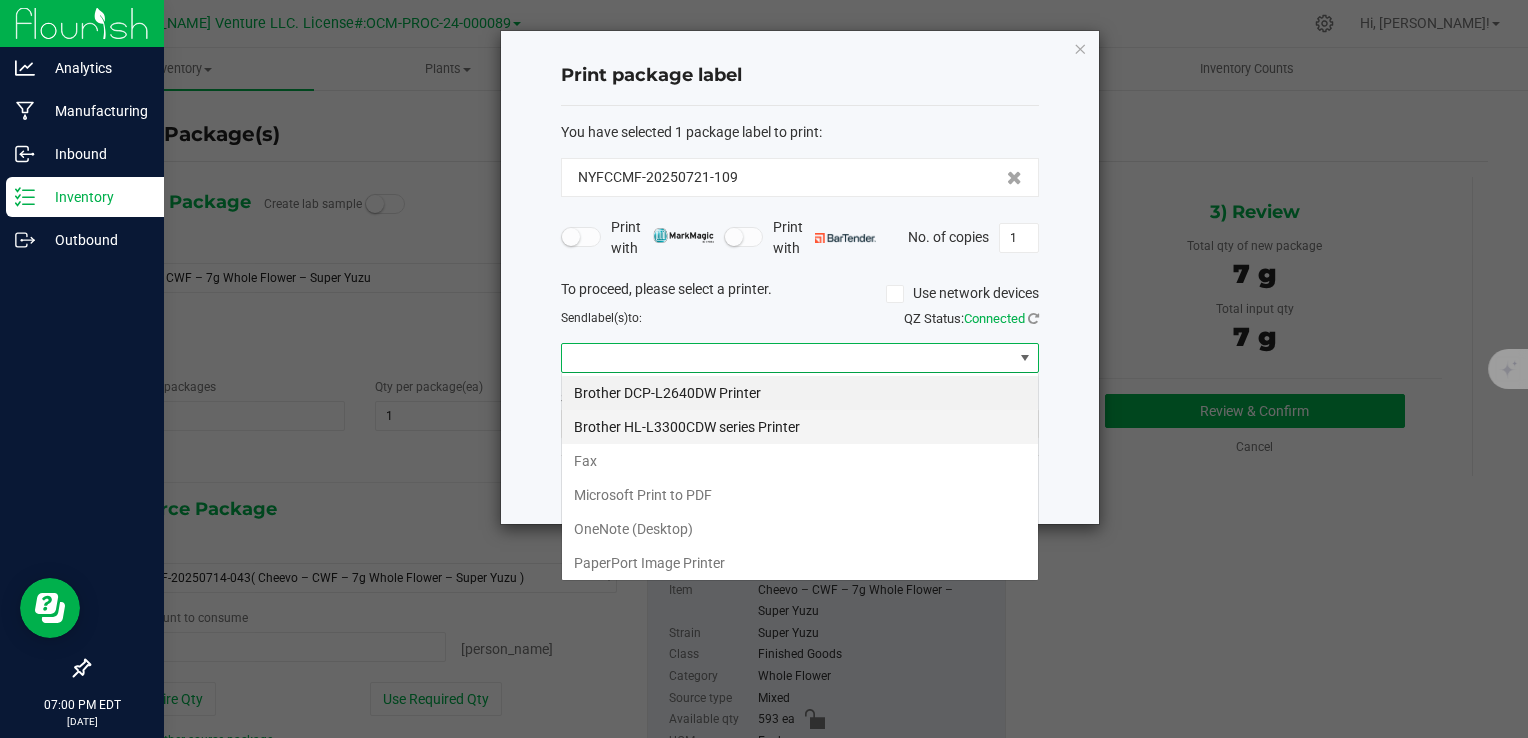 scroll, scrollTop: 99970, scrollLeft: 99521, axis: both 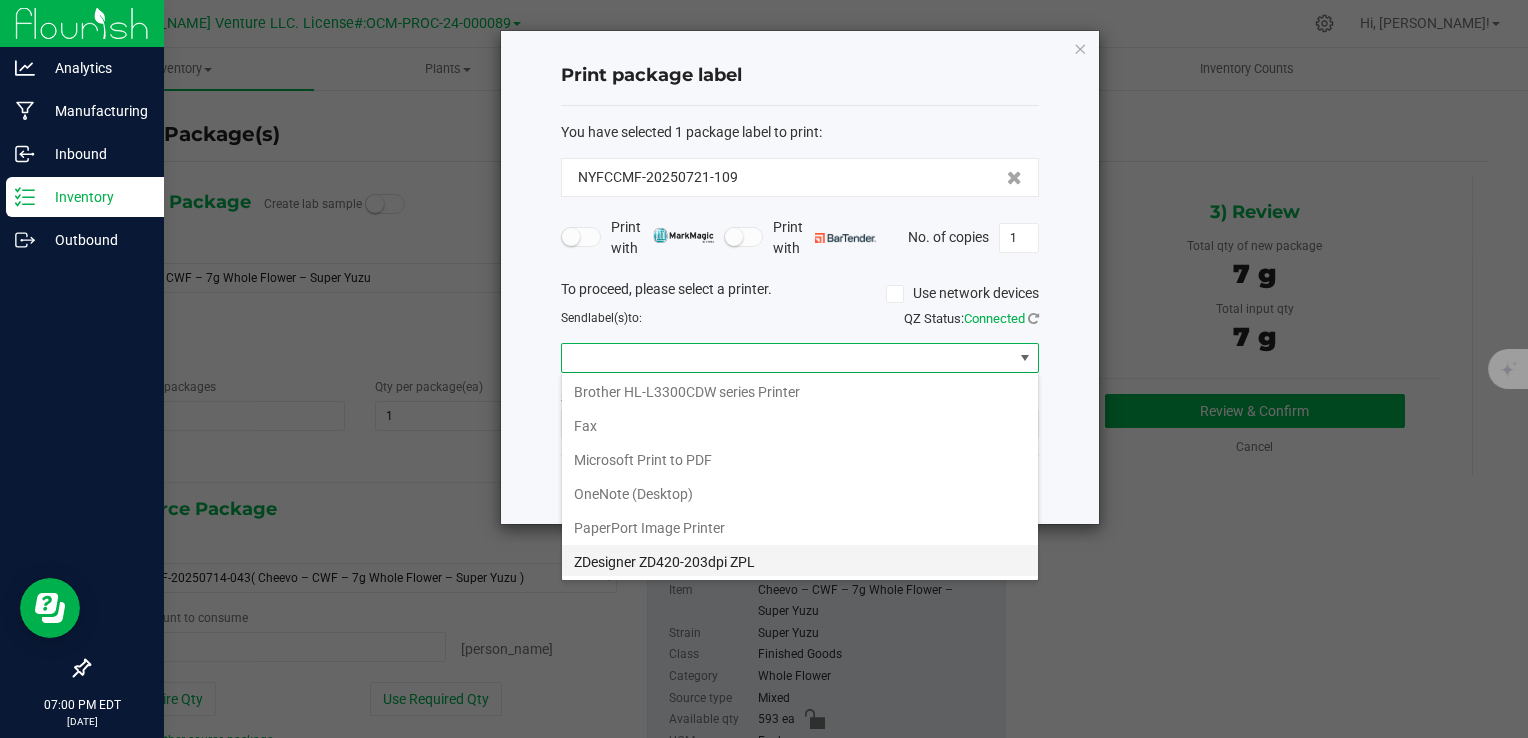 click on "ZDesigner ZD420-203dpi ZPL" at bounding box center (800, 562) 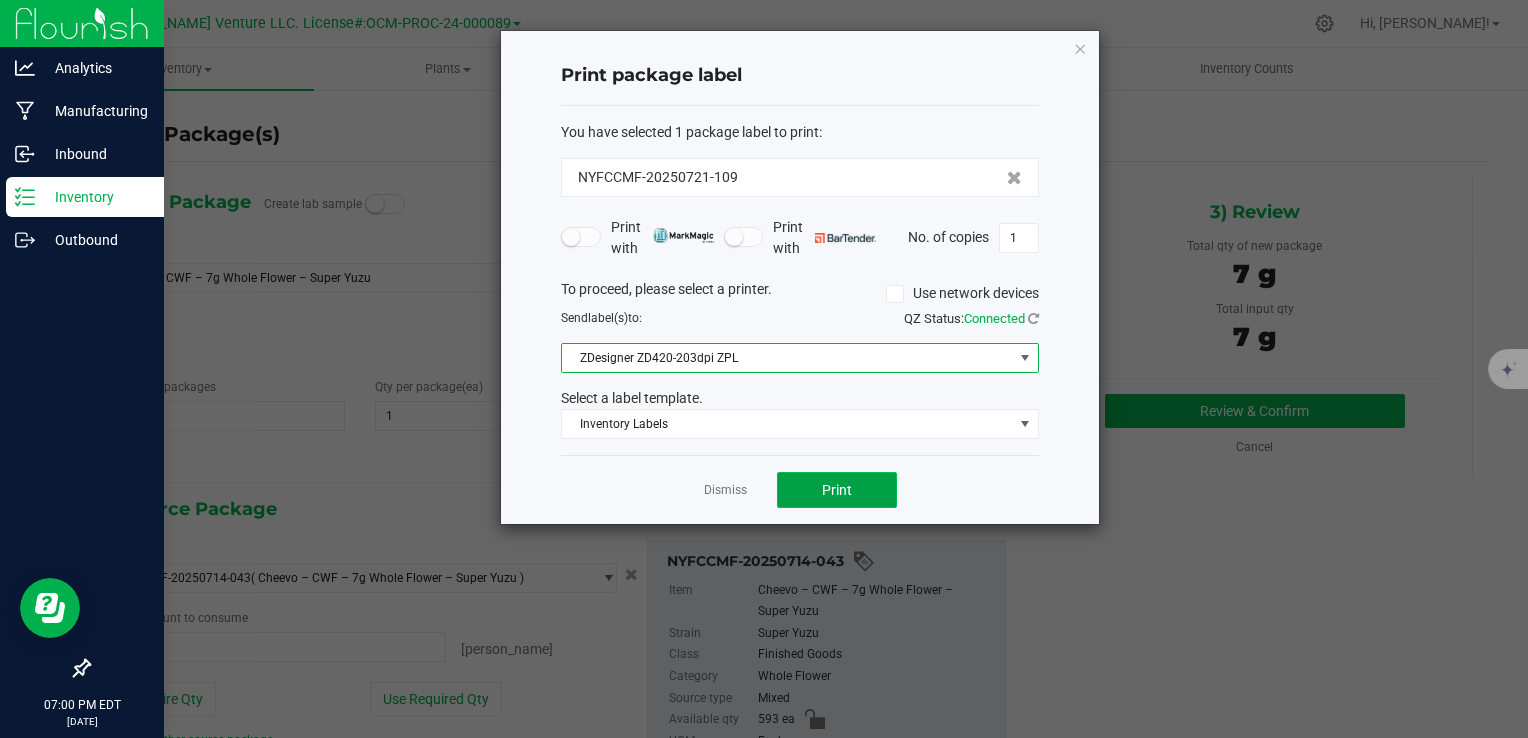 click on "Print" 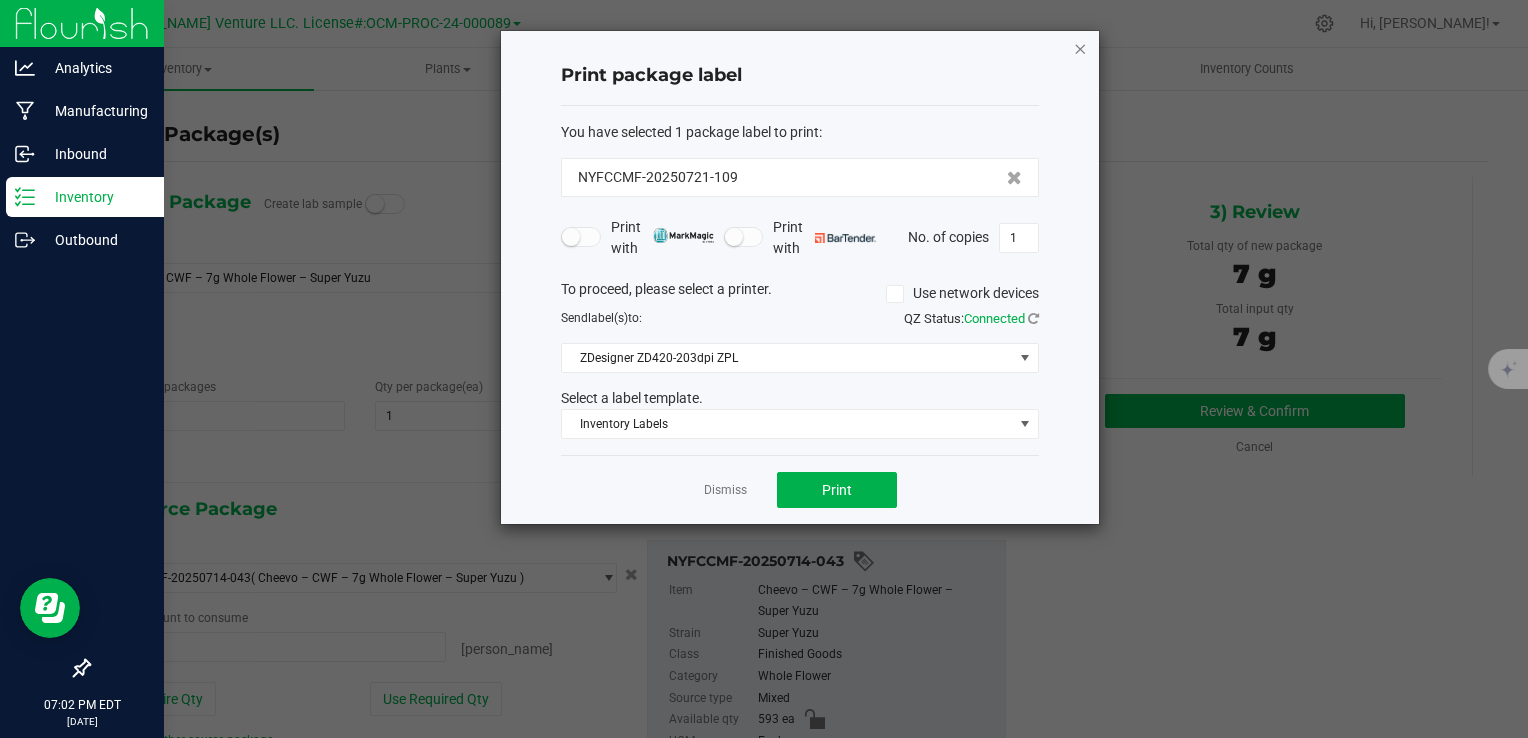 click 